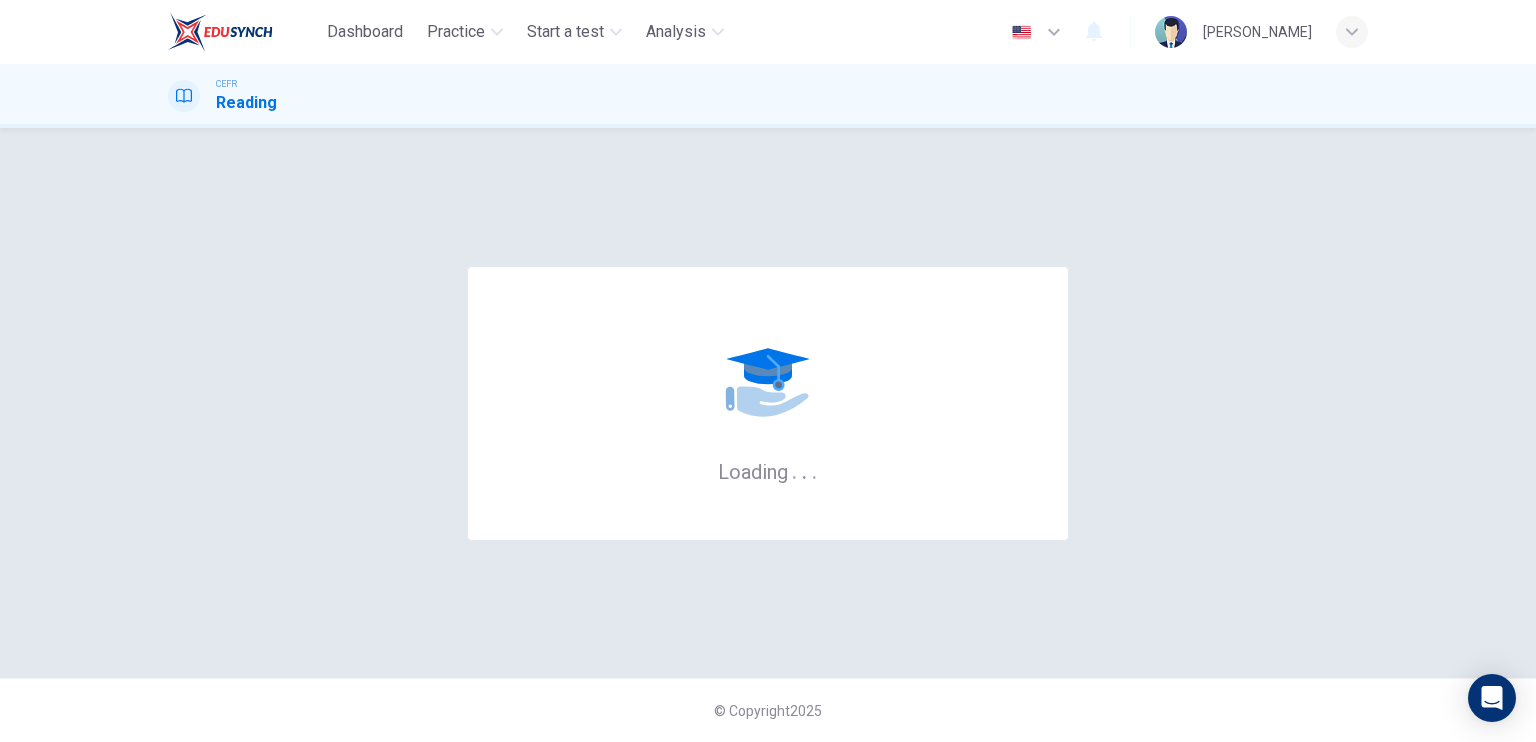 scroll, scrollTop: 0, scrollLeft: 0, axis: both 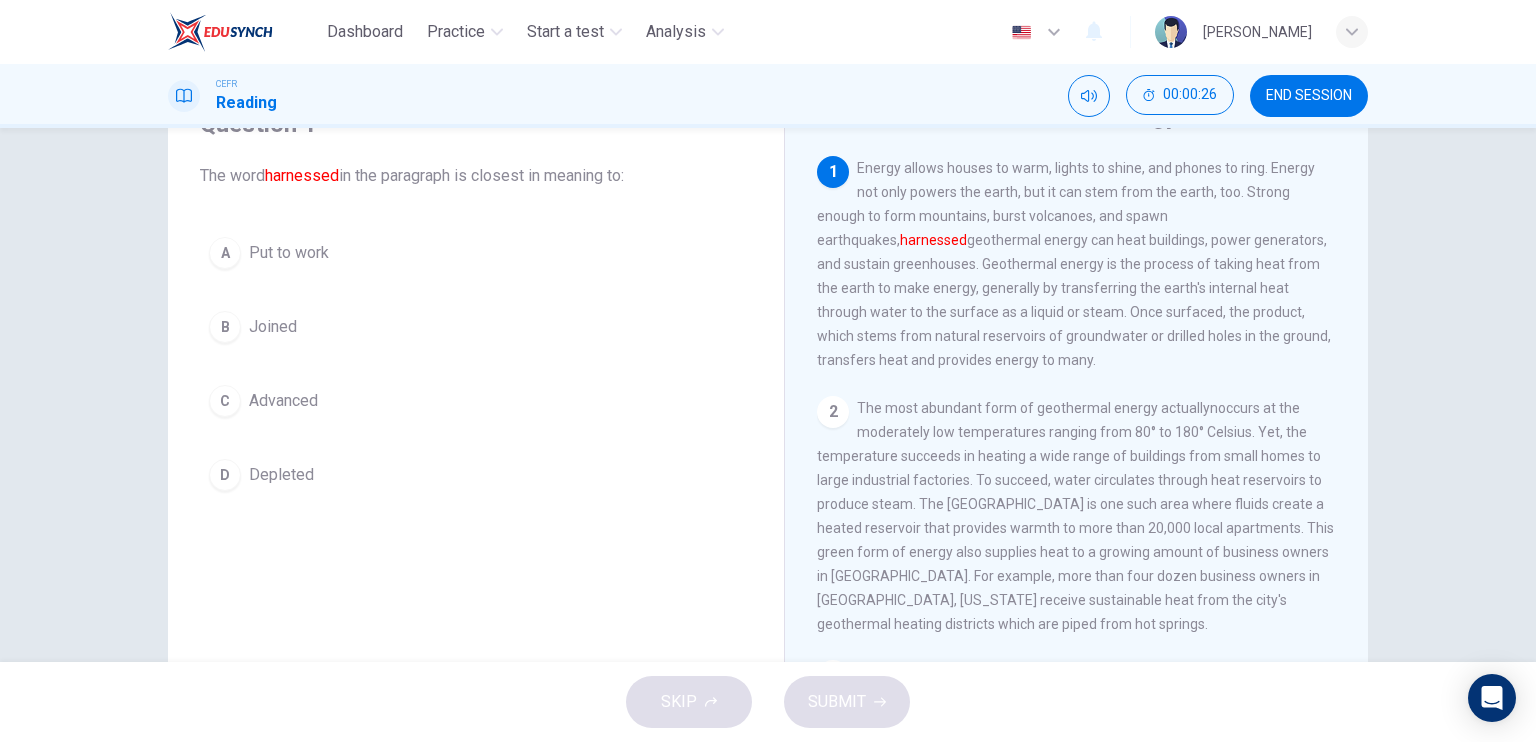 click on "A Put to work B Joined C Advanced D Depleted" at bounding box center (476, 364) 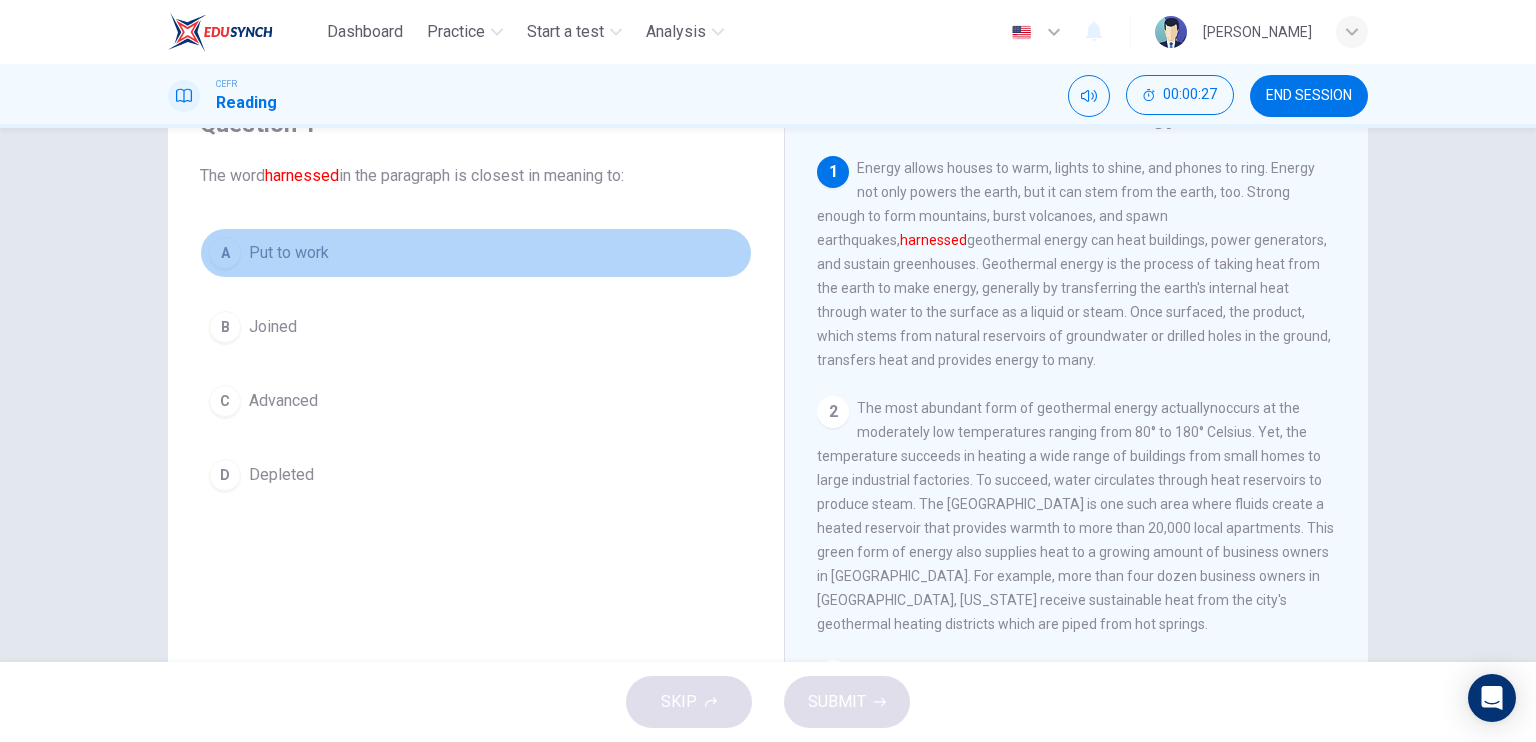 click on "A" at bounding box center [225, 253] 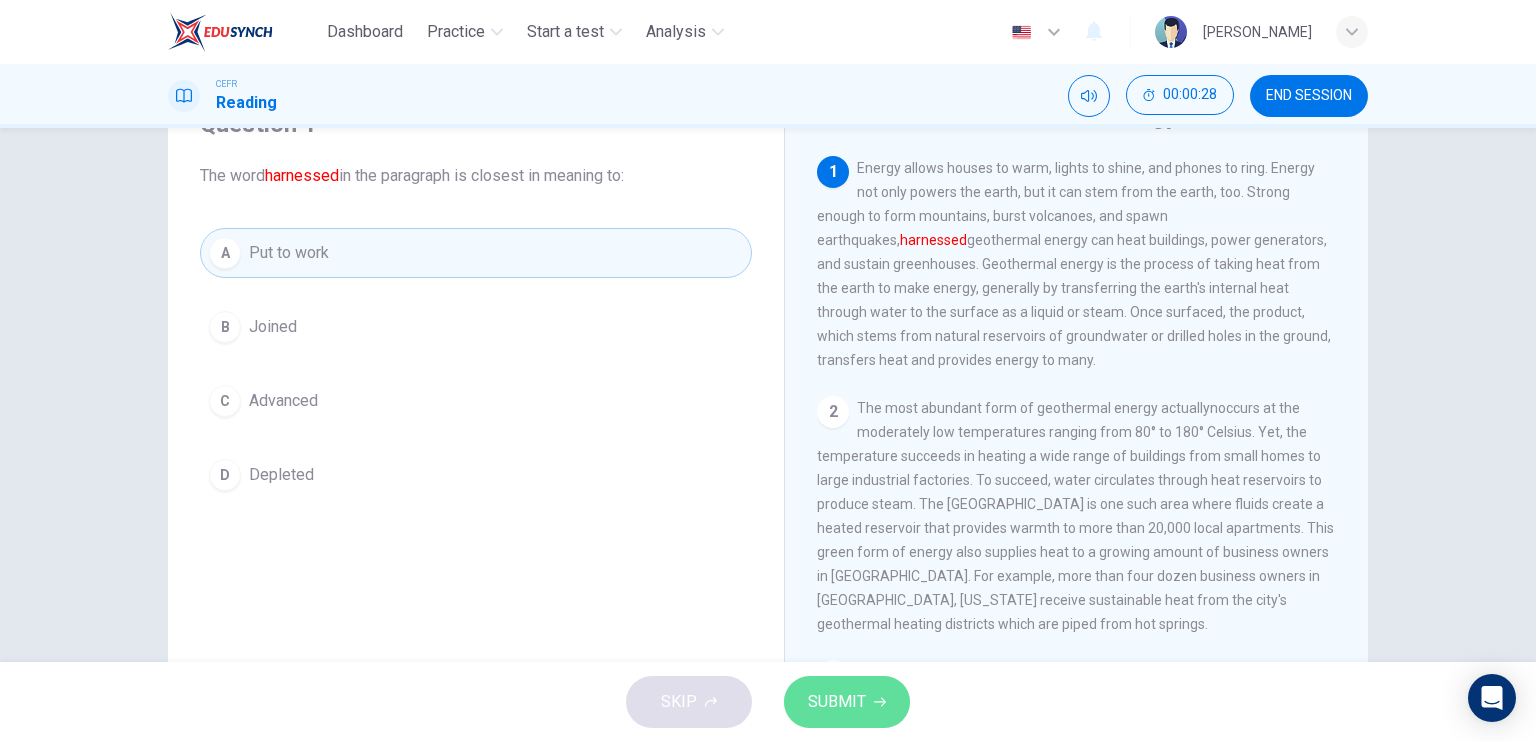 click on "SUBMIT" at bounding box center (847, 702) 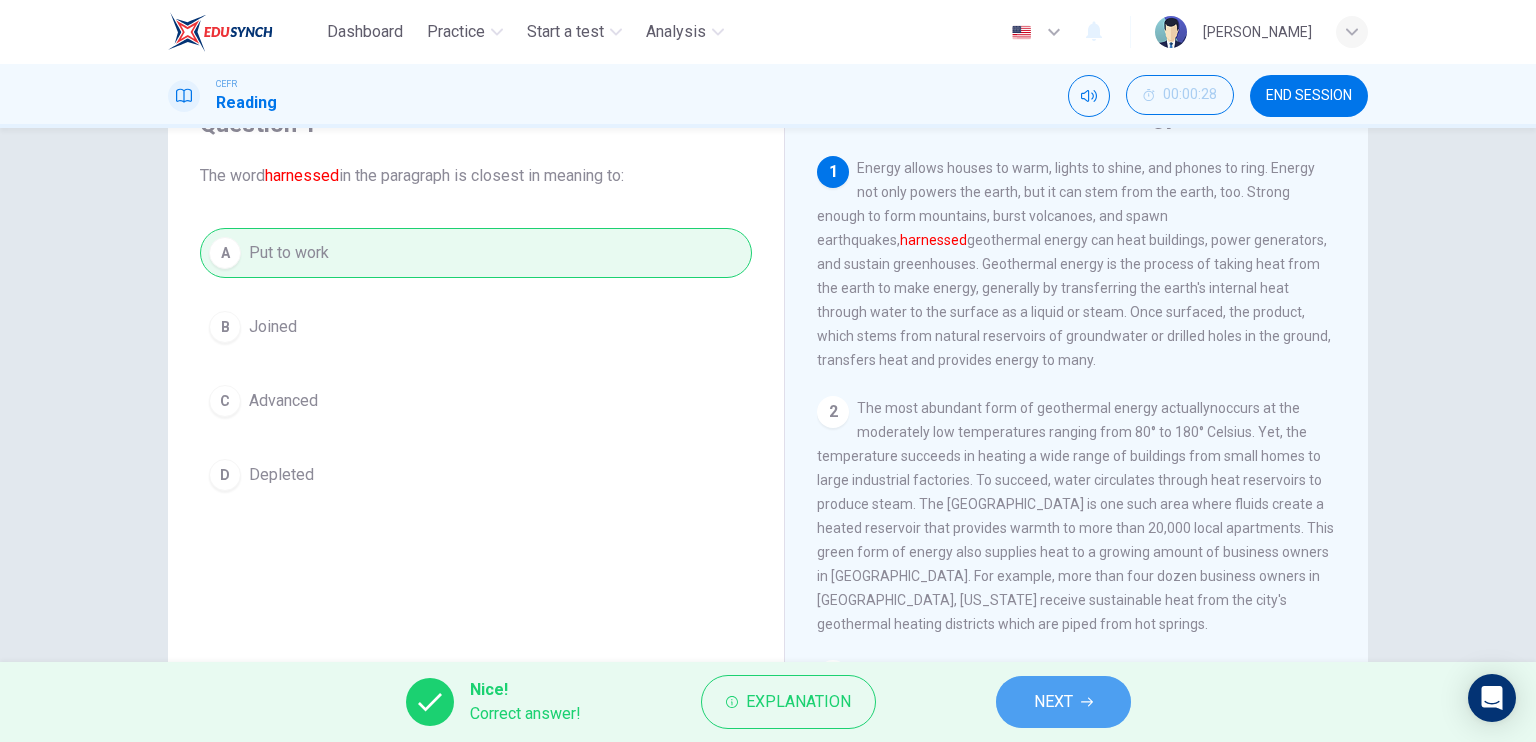 click 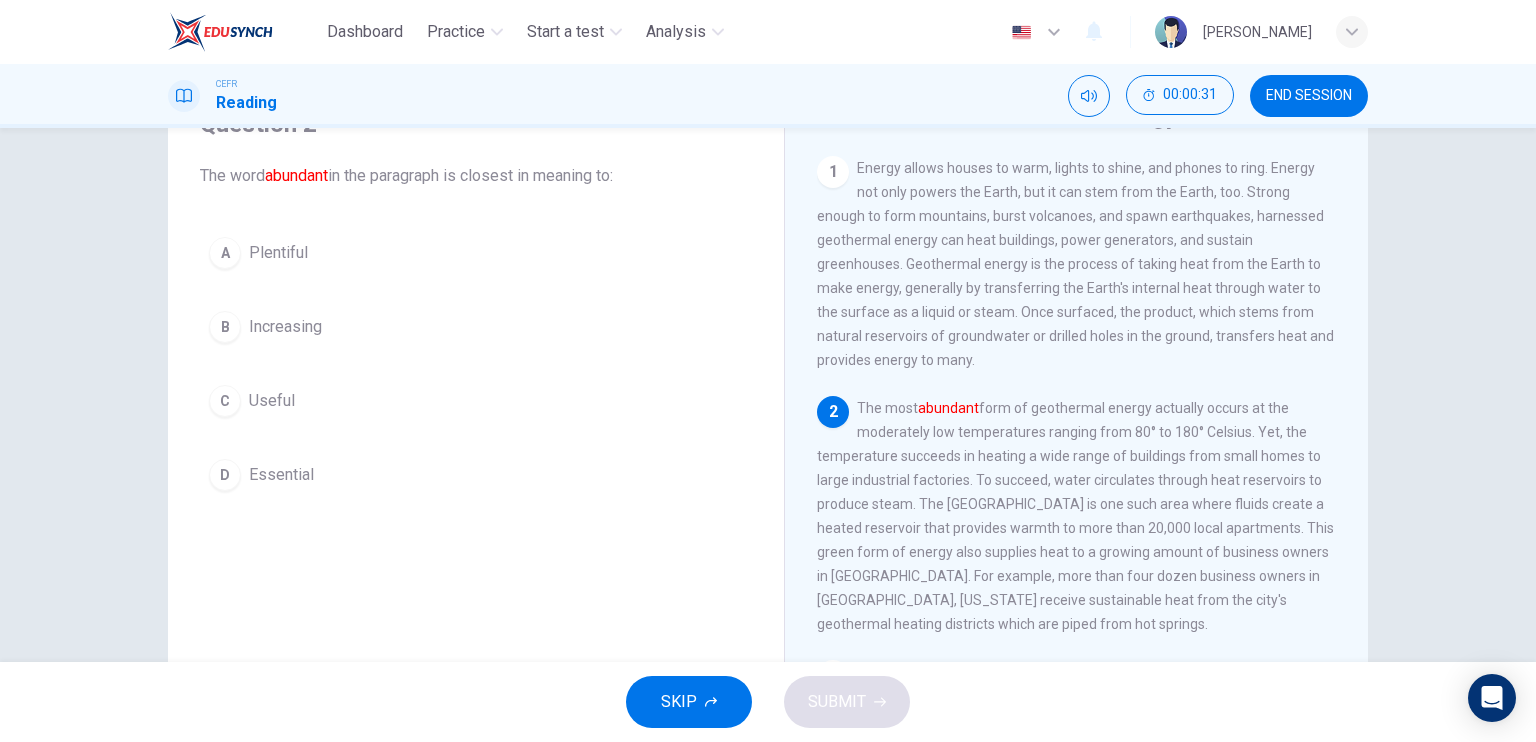 click on "B" at bounding box center (225, 327) 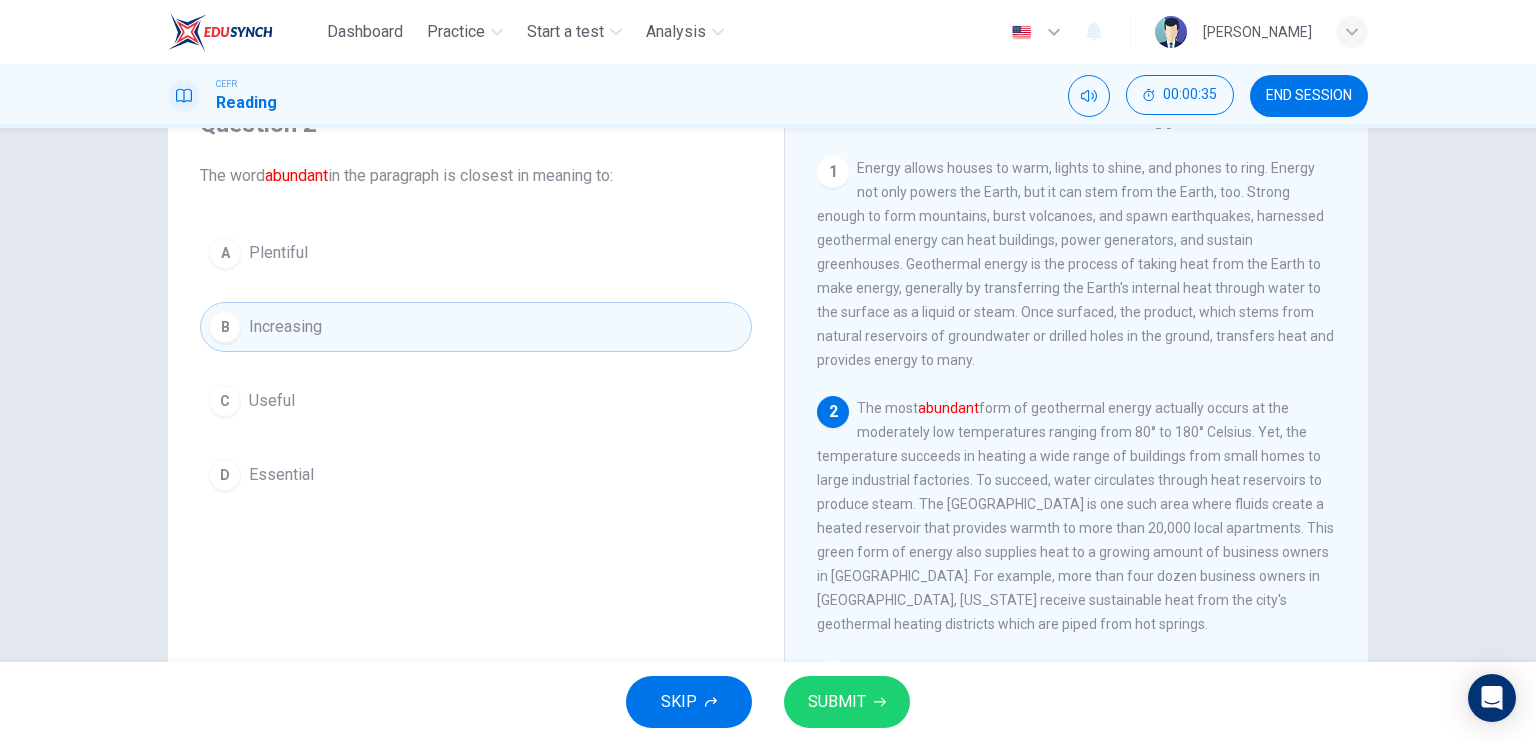 click on "SUBMIT" at bounding box center (847, 702) 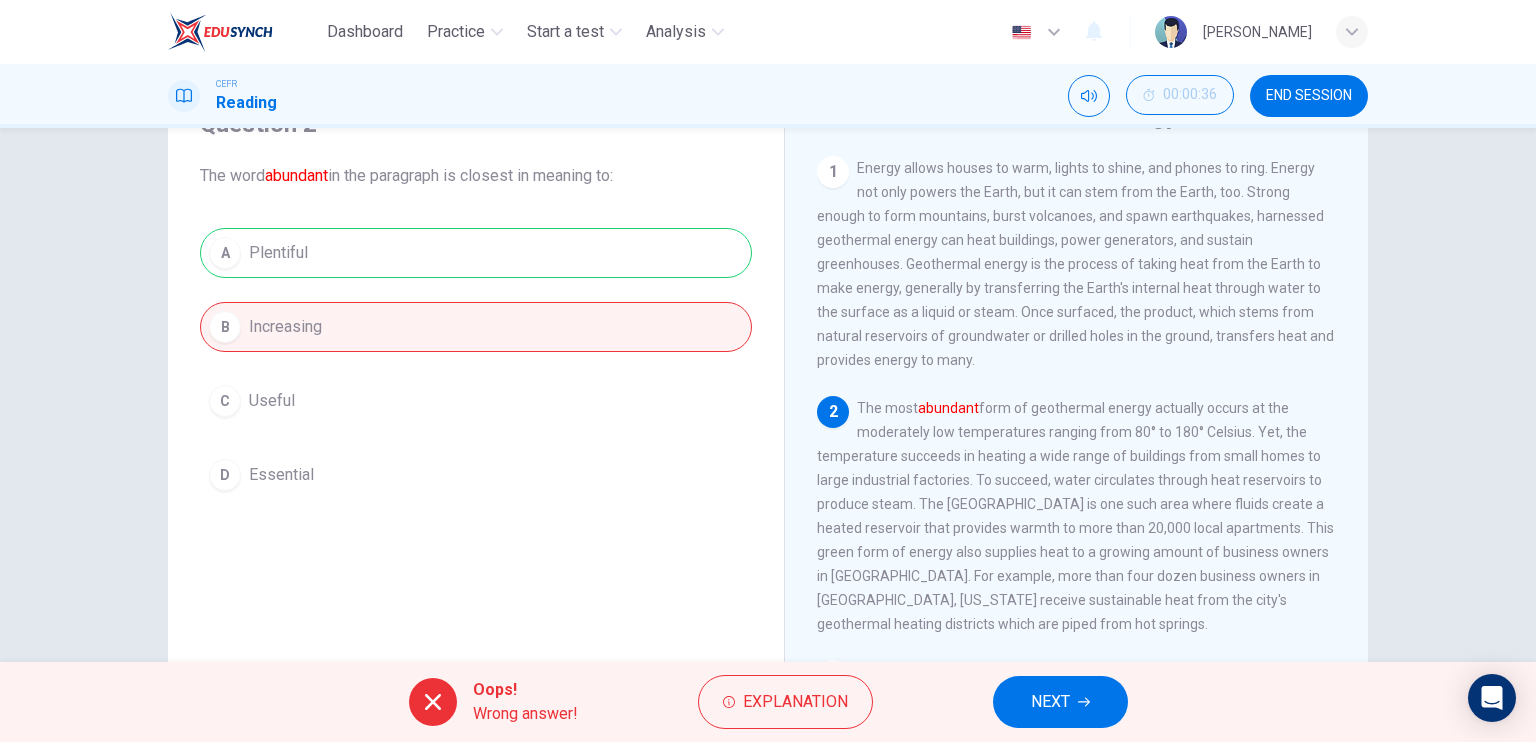 click on "A Plentiful B Increasing C Useful D Essential" at bounding box center [476, 364] 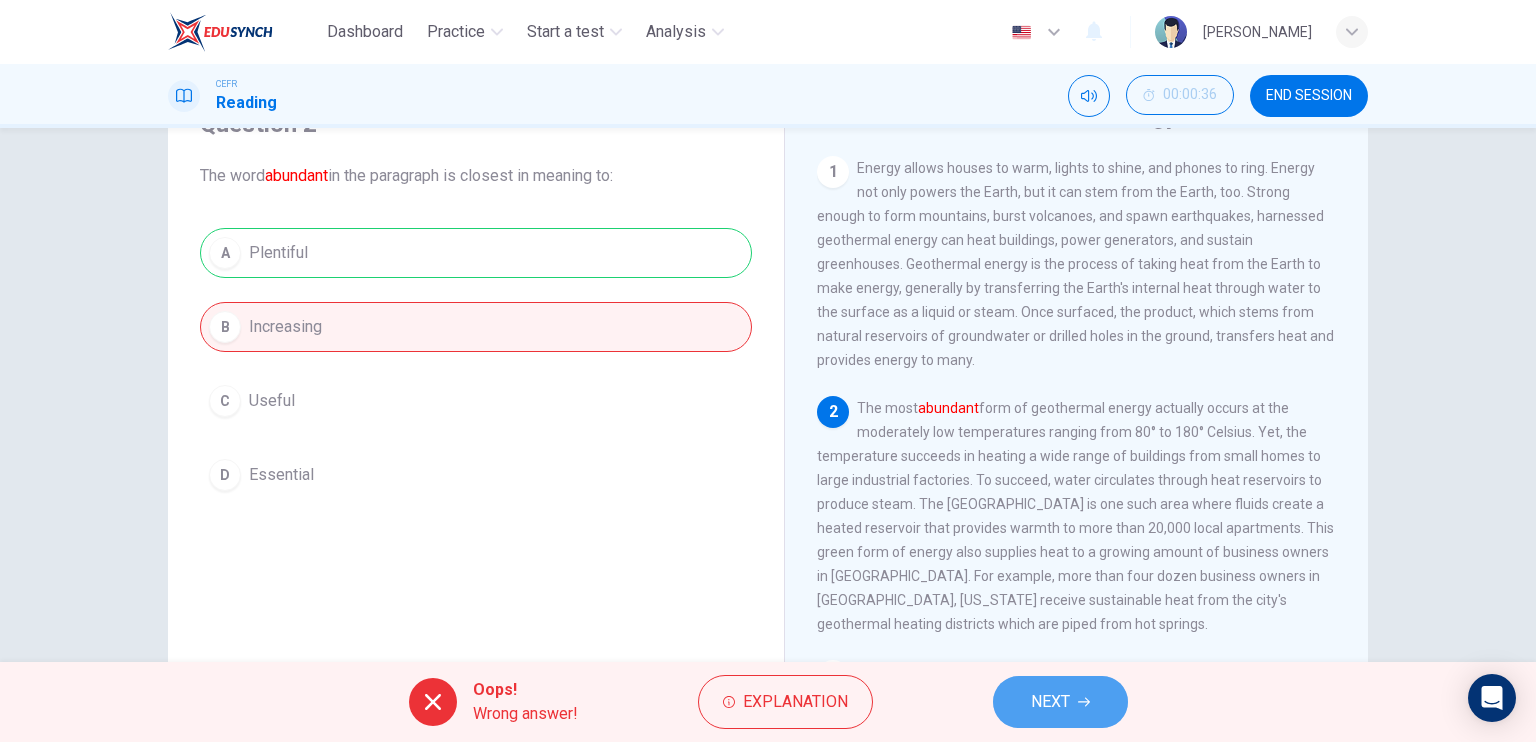 click on "NEXT" at bounding box center [1060, 702] 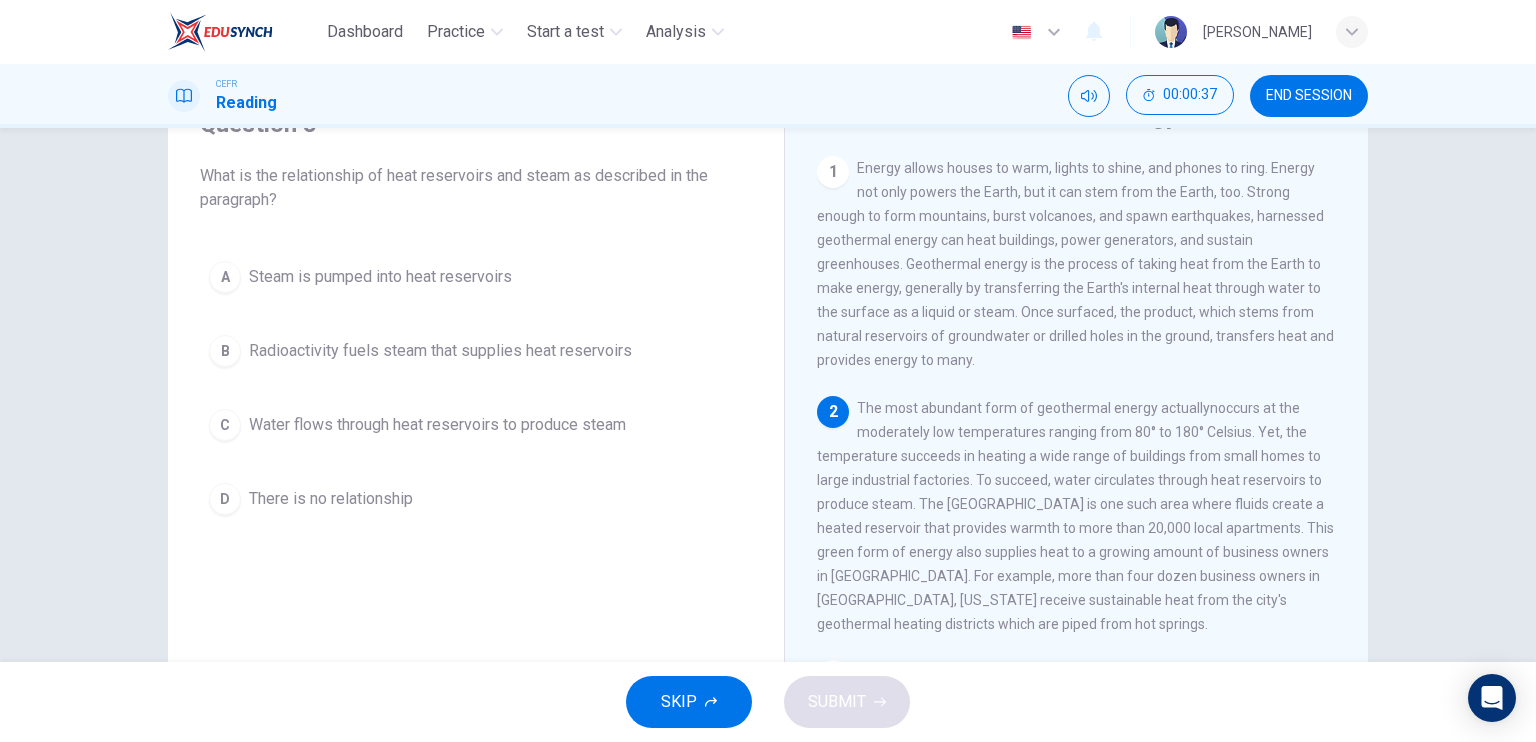 click on "END SESSION" at bounding box center (1309, 96) 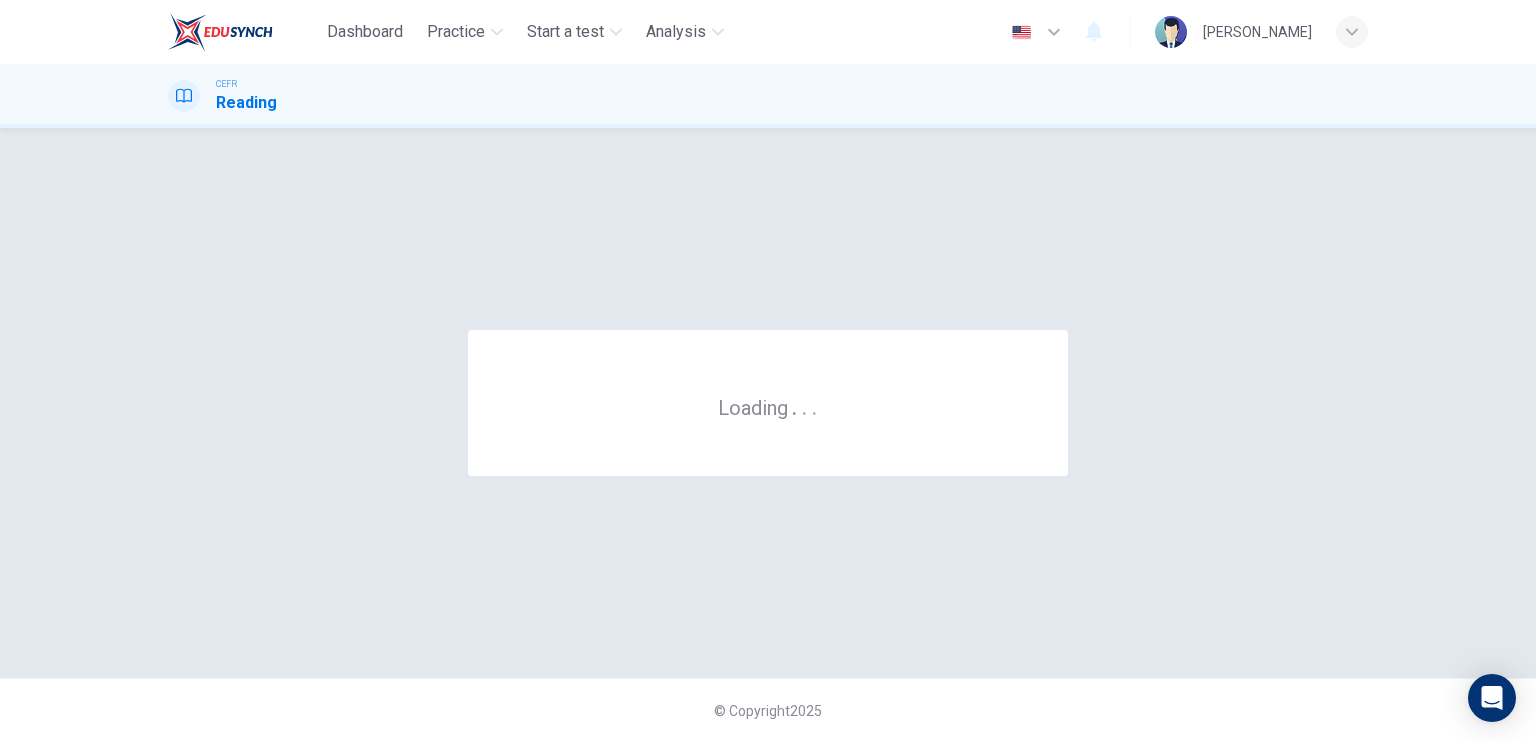 scroll, scrollTop: 0, scrollLeft: 0, axis: both 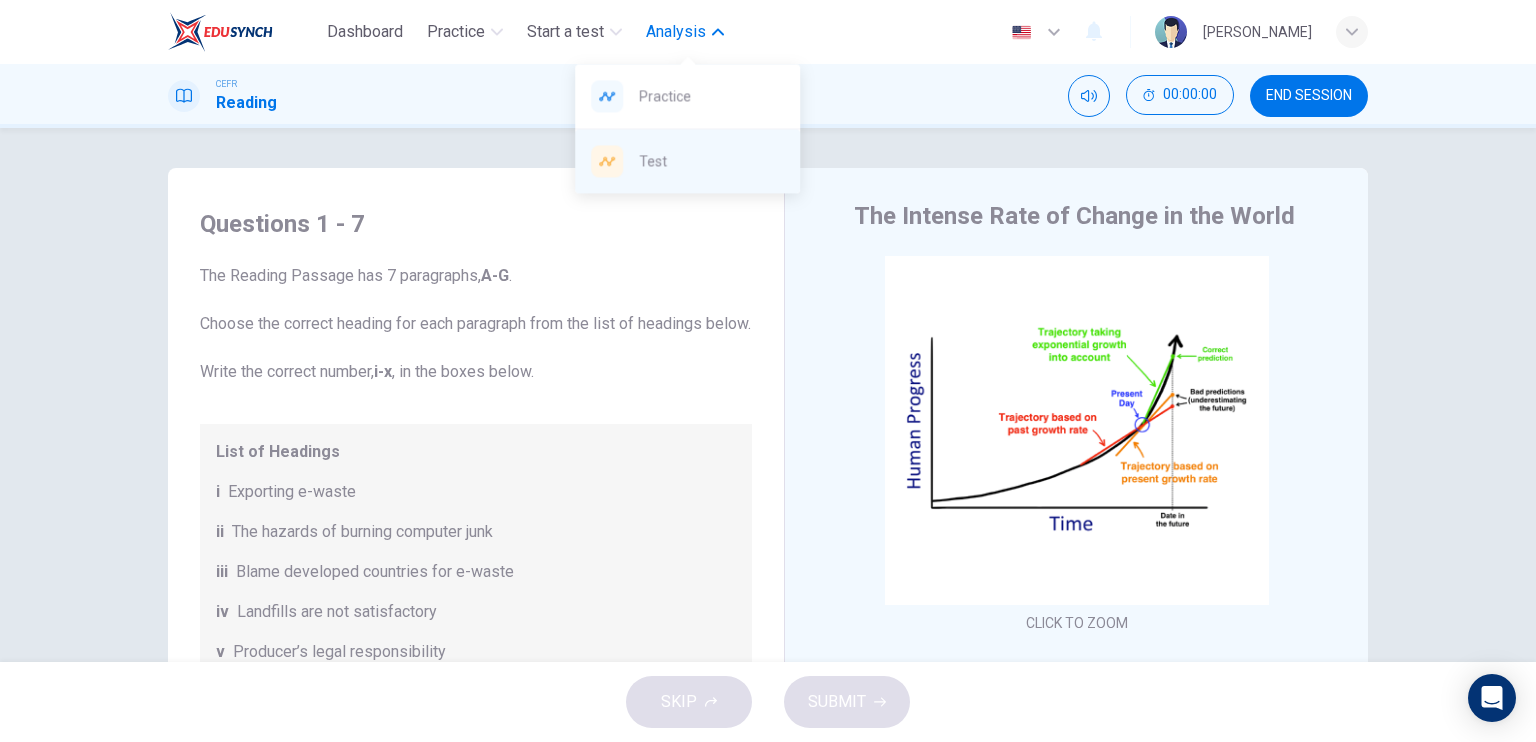 click on "Test" at bounding box center (711, 161) 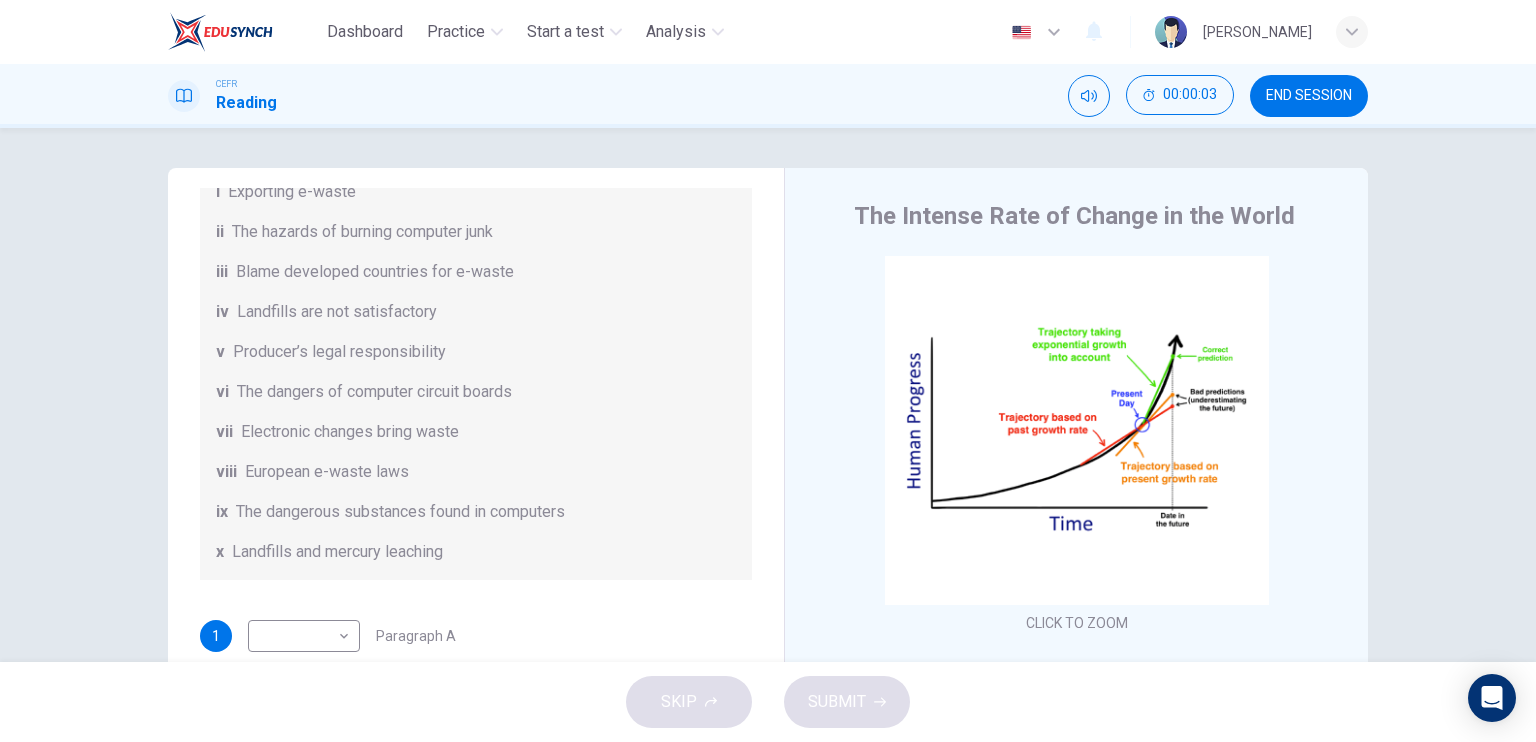 scroll, scrollTop: 488, scrollLeft: 0, axis: vertical 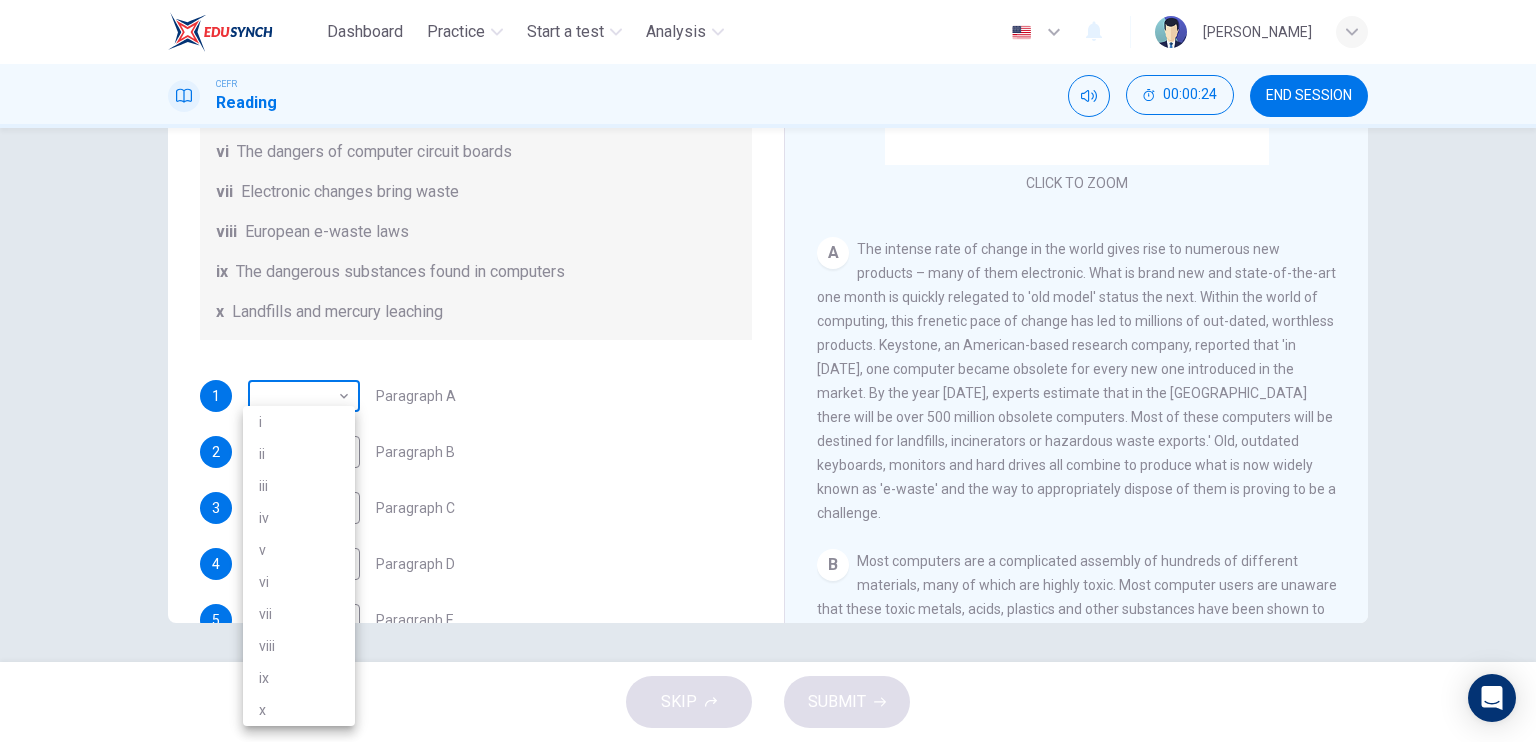 click on "Dashboard Practice Start a test Analysis English en ​ HUSNA AQEELAH BINTI MOHD NASIR CEFR Reading 00:00:24 END SESSION Questions 1 - 7 The Reading Passage has 7 paragraphs,  A-G .
Choose the correct heading for each paragraph from the list of headings below.
Write the correct number,  i-x , in the boxes below. List of Headings i Exporting e-waste ii The hazards of burning computer junk iii Blame developed countries for e-waste iv Landfills are not satisfactory v Producer’s legal responsibility vi The dangers of computer circuit boards vii Electronic changes bring waste viii European e-waste laws ix The dangerous substances found in computers x Landfills and mercury leaching 1 ​ ​ Paragraph A 2 ​ ​ Paragraph B 3 ​ ​ Paragraph C 4 ​ ​ Paragraph D 5 ​ ​ Paragraph E 6 ​ ​ Paragraph F 7 ​ ​ Paragraph G The Intense Rate of Change in the World CLICK TO ZOOM Click to Zoom A B C D E F G SKIP SUBMIT EduSynch - Online Language Proficiency Testing
Dashboard Practice Start a test" at bounding box center [768, 371] 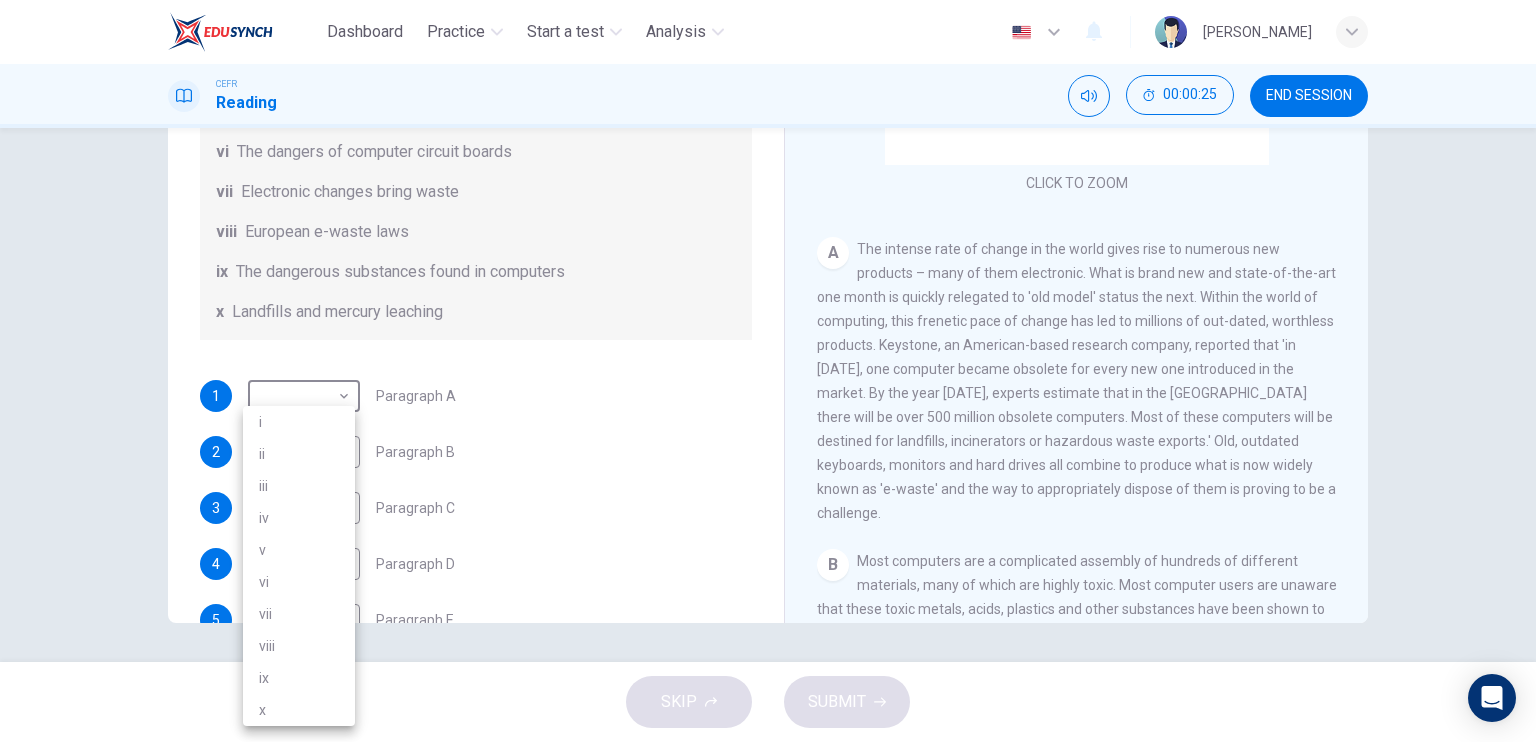 click at bounding box center [768, 371] 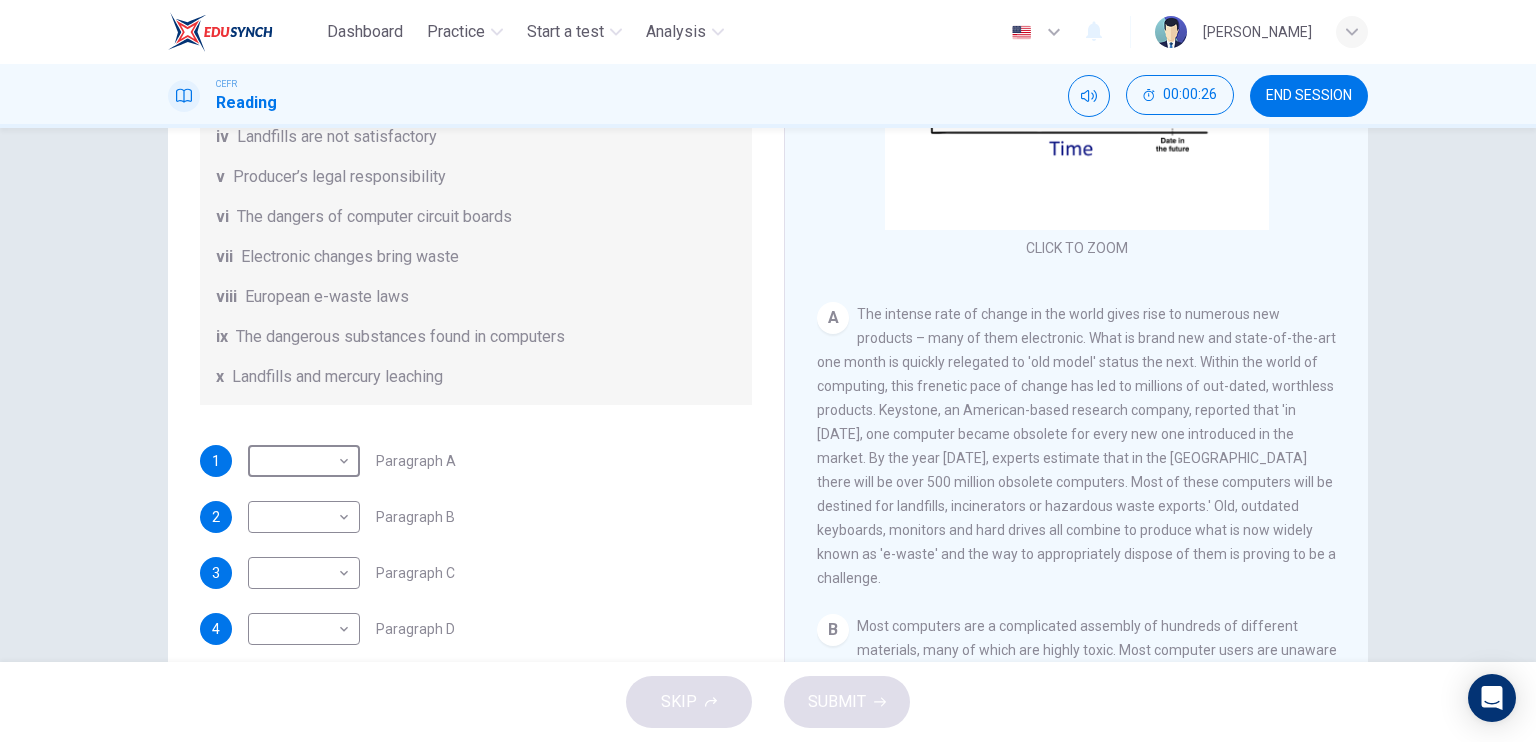 scroll, scrollTop: 140, scrollLeft: 0, axis: vertical 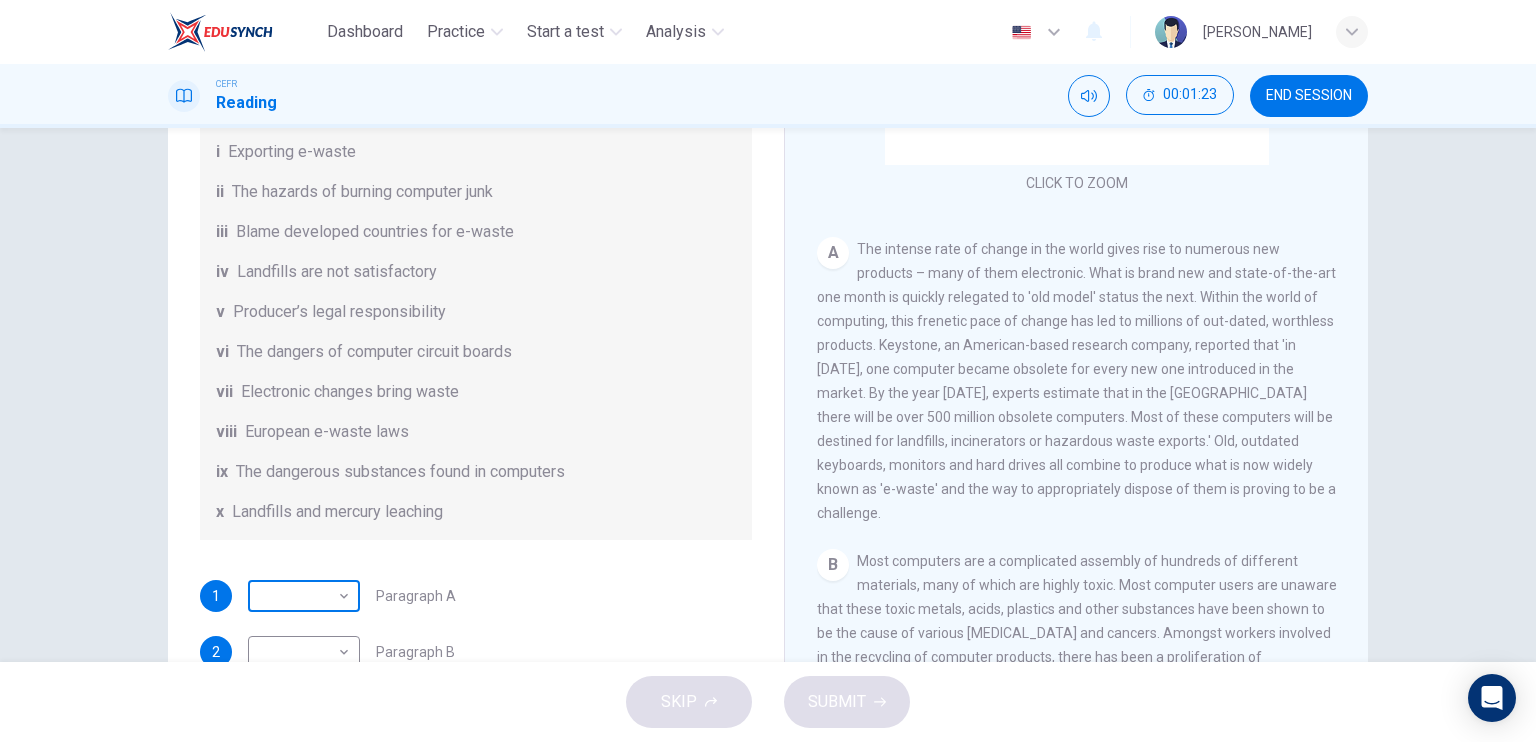 click on "Dashboard Practice Start a test Analysis English en ​ HUSNA AQEELAH BINTI MOHD NASIR CEFR Reading 00:01:23 END SESSION Questions 1 - 7 The Reading Passage has 7 paragraphs,  A-G .
Choose the correct heading for each paragraph from the list of headings below.
Write the correct number,  i-x , in the boxes below. List of Headings i Exporting e-waste ii The hazards of burning computer junk iii Blame developed countries for e-waste iv Landfills are not satisfactory v Producer’s legal responsibility vi The dangers of computer circuit boards vii Electronic changes bring waste viii European e-waste laws ix The dangerous substances found in computers x Landfills and mercury leaching 1 ​ ​ Paragraph A 2 ​ ​ Paragraph B 3 ​ ​ Paragraph C 4 ​ ​ Paragraph D 5 ​ ​ Paragraph E 6 ​ ​ Paragraph F 7 ​ ​ Paragraph G The Intense Rate of Change in the World CLICK TO ZOOM Click to Zoom A B C D E F G SKIP SUBMIT EduSynch - Online Language Proficiency Testing
Dashboard Practice Start a test" at bounding box center [768, 371] 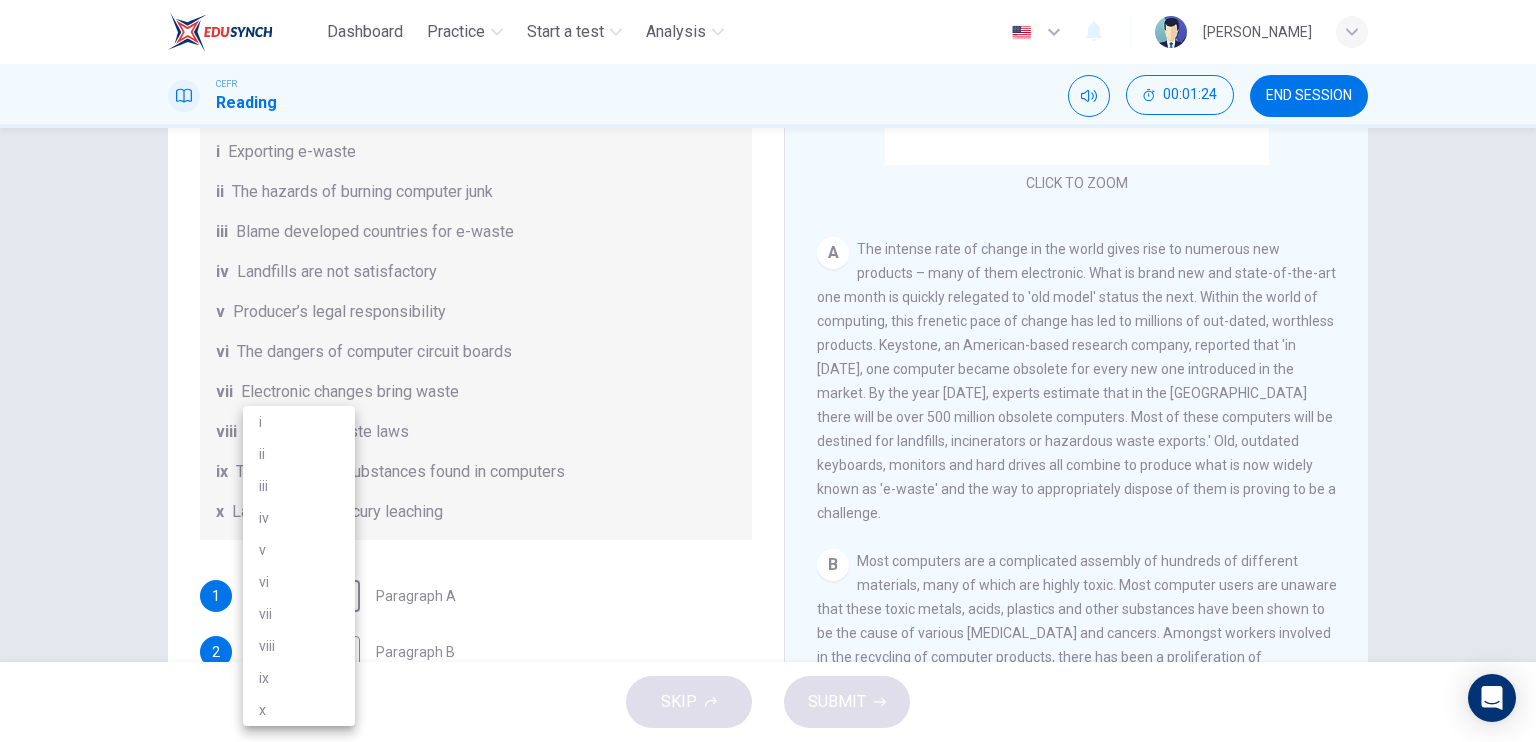 click on "i" at bounding box center [299, 422] 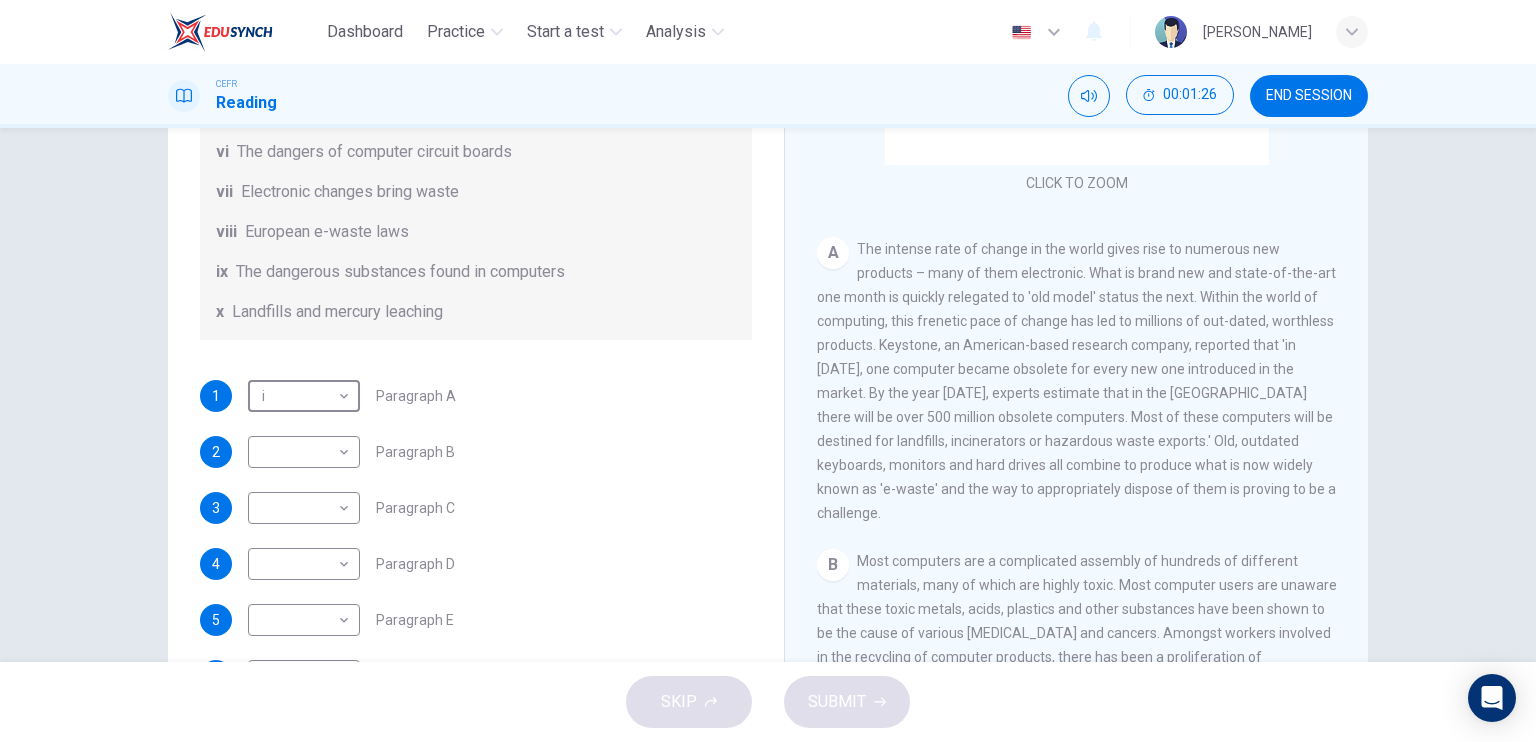 scroll, scrollTop: 488, scrollLeft: 0, axis: vertical 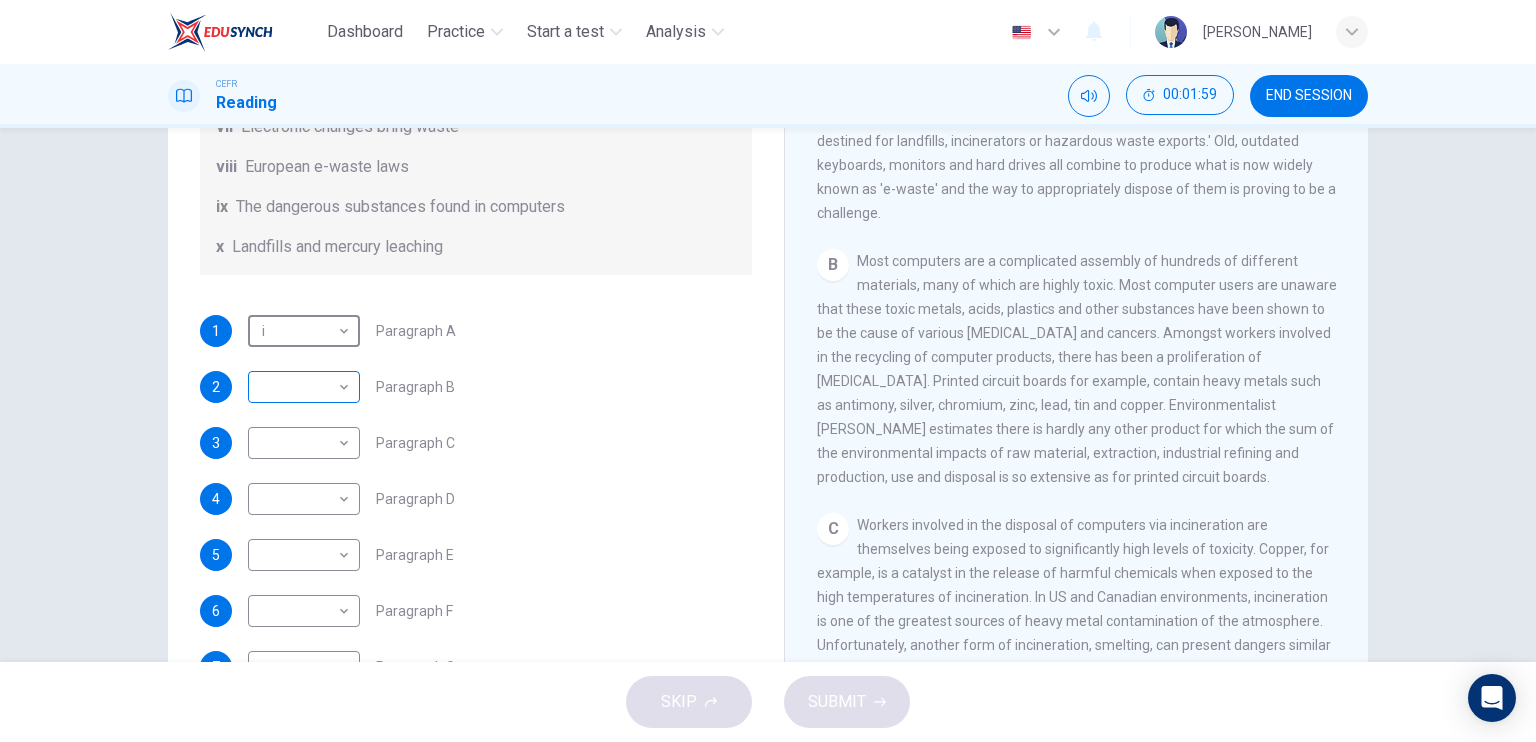 click on "Dashboard Practice Start a test Analysis English en ​ HUSNA AQEELAH BINTI MOHD NASIR CEFR Reading 00:01:59 END SESSION Questions 1 - 7 The Reading Passage has 7 paragraphs,  A-G .
Choose the correct heading for each paragraph from the list of headings below.
Write the correct number,  i-x , in the boxes below. List of Headings i Exporting e-waste ii The hazards of burning computer junk iii Blame developed countries for e-waste iv Landfills are not satisfactory v Producer’s legal responsibility vi The dangers of computer circuit boards vii Electronic changes bring waste viii European e-waste laws ix The dangerous substances found in computers x Landfills and mercury leaching 1 i i ​ Paragraph A 2 ​ ​ Paragraph B 3 ​ ​ Paragraph C 4 ​ ​ Paragraph D 5 ​ ​ Paragraph E 6 ​ ​ Paragraph F 7 ​ ​ Paragraph G The Intense Rate of Change in the World CLICK TO ZOOM Click to Zoom A B C D E F G SKIP SUBMIT EduSynch - Online Language Proficiency Testing
Dashboard Practice Start a test" at bounding box center (768, 371) 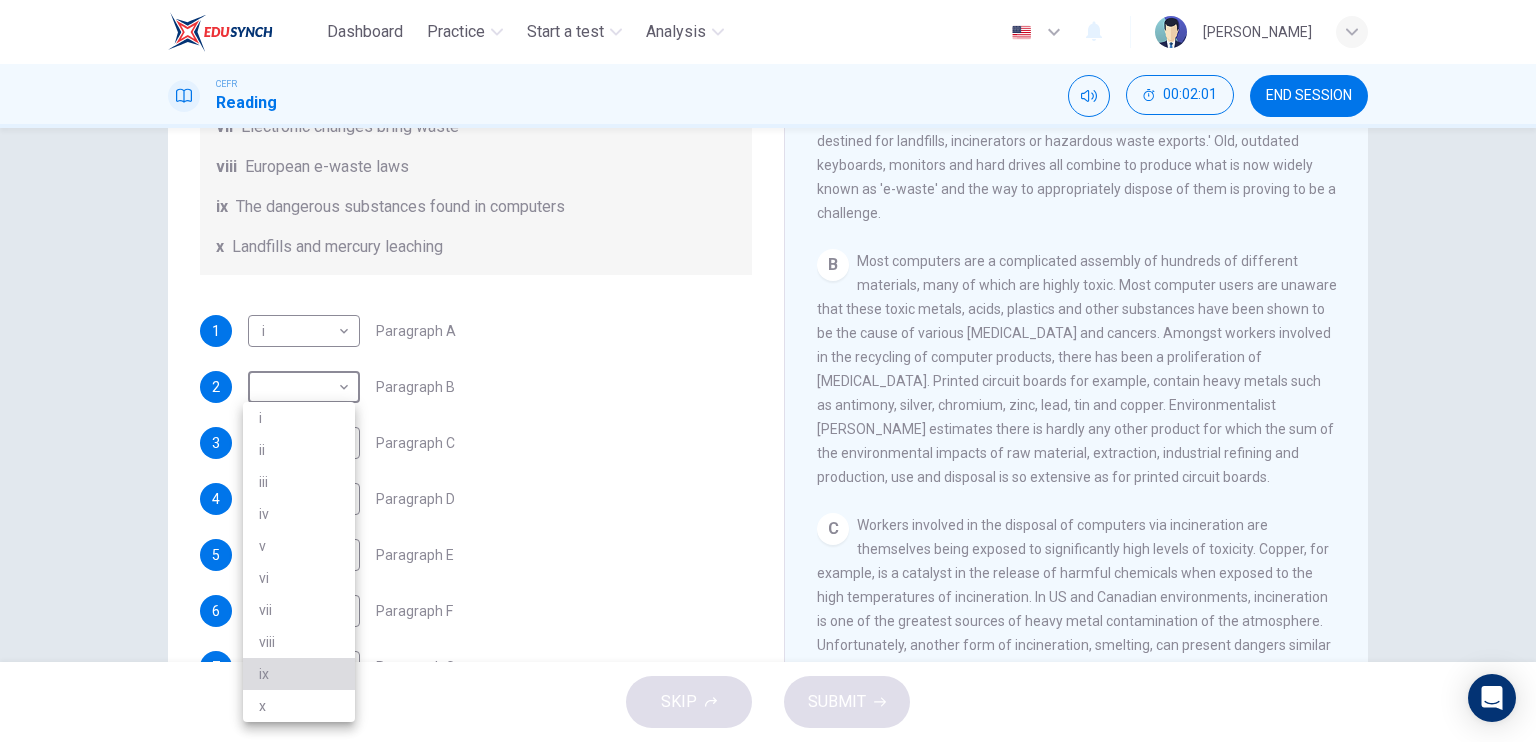 click on "ix" at bounding box center [299, 674] 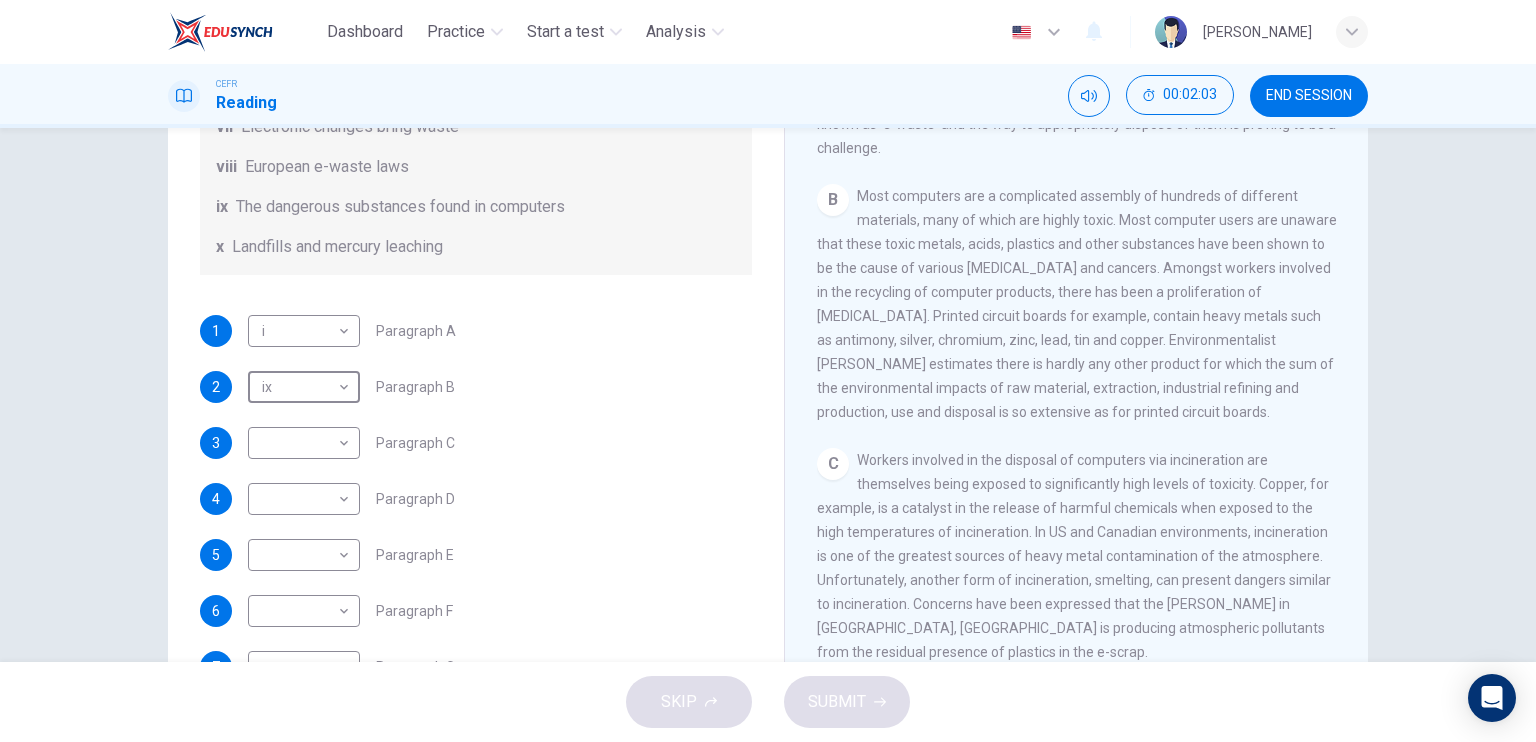 scroll, scrollTop: 700, scrollLeft: 0, axis: vertical 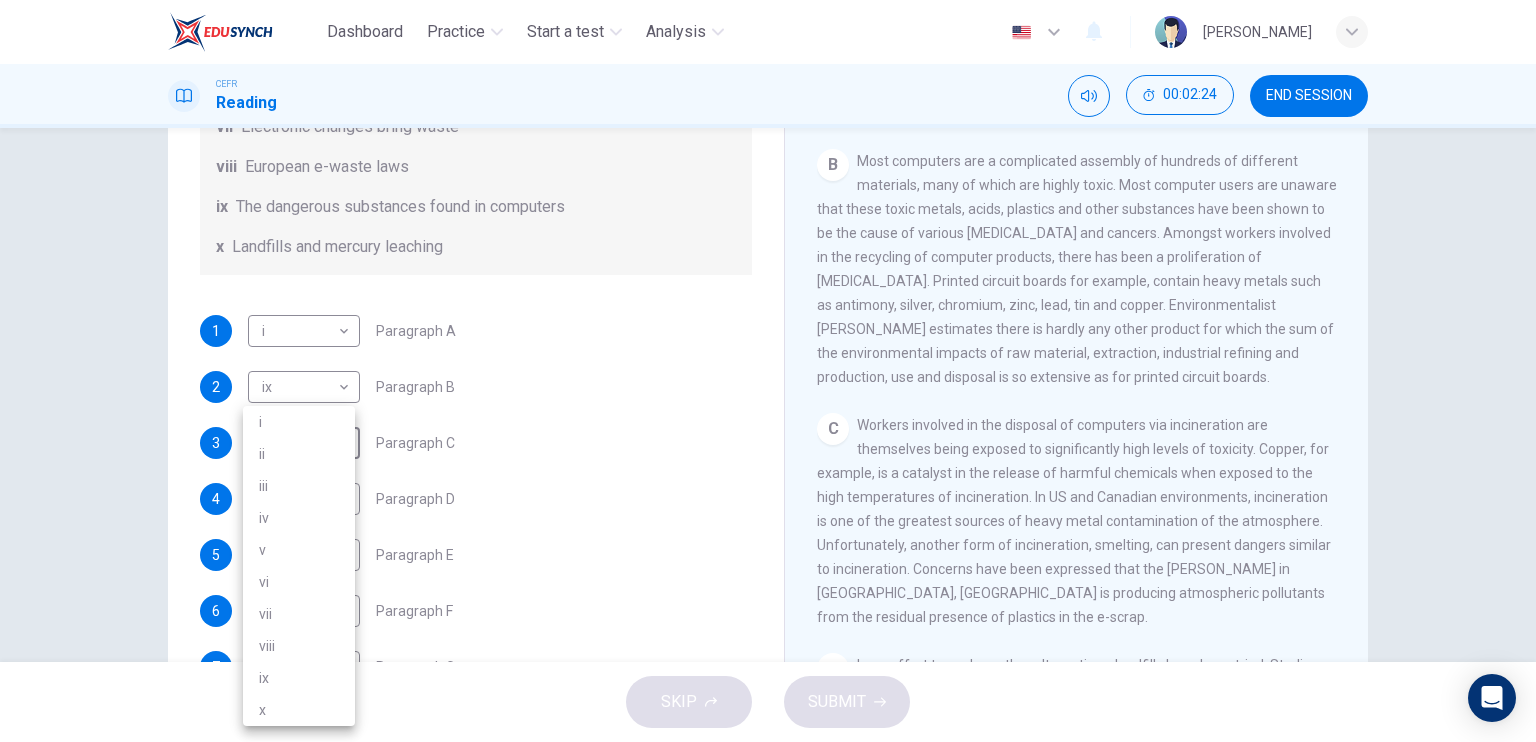 click on "Dashboard Practice Start a test Analysis English en ​ HUSNA AQEELAH BINTI MOHD NASIR CEFR Reading 00:02:24 END SESSION Questions 1 - 7 The Reading Passage has 7 paragraphs,  A-G .
Choose the correct heading for each paragraph from the list of headings below.
Write the correct number,  i-x , in the boxes below. List of Headings i Exporting e-waste ii The hazards of burning computer junk iii Blame developed countries for e-waste iv Landfills are not satisfactory v Producer’s legal responsibility vi The dangers of computer circuit boards vii Electronic changes bring waste viii European e-waste laws ix The dangerous substances found in computers x Landfills and mercury leaching 1 i i ​ Paragraph A 2 ix ix ​ Paragraph B 3 ​ ​ Paragraph C 4 ​ ​ Paragraph D 5 ​ ​ Paragraph E 6 ​ ​ Paragraph F 7 ​ ​ Paragraph G The Intense Rate of Change in the World CLICK TO ZOOM Click to Zoom A B C D E F G SKIP SUBMIT EduSynch - Online Language Proficiency Testing
Dashboard Practice Analysis i" at bounding box center (768, 371) 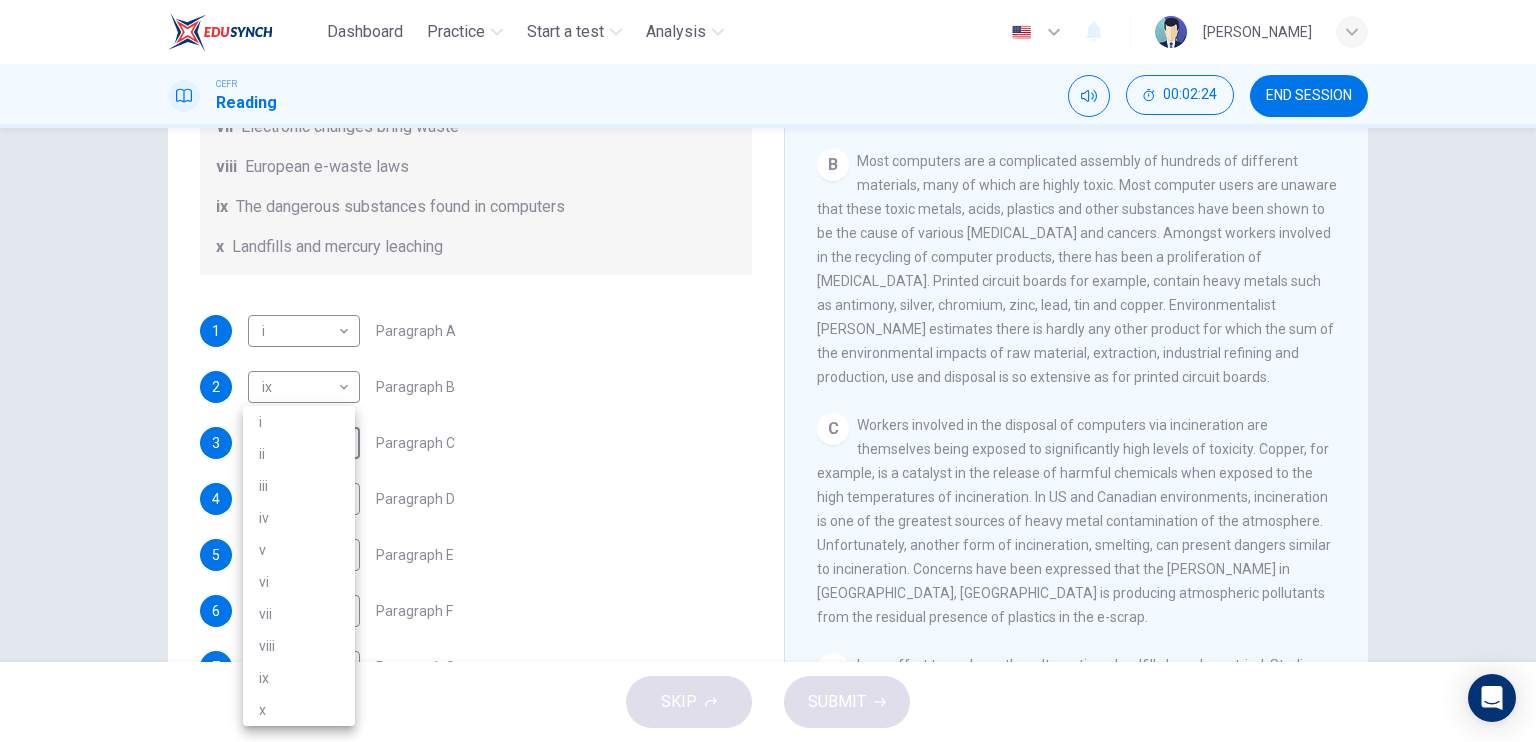 click on "ii" at bounding box center [299, 454] 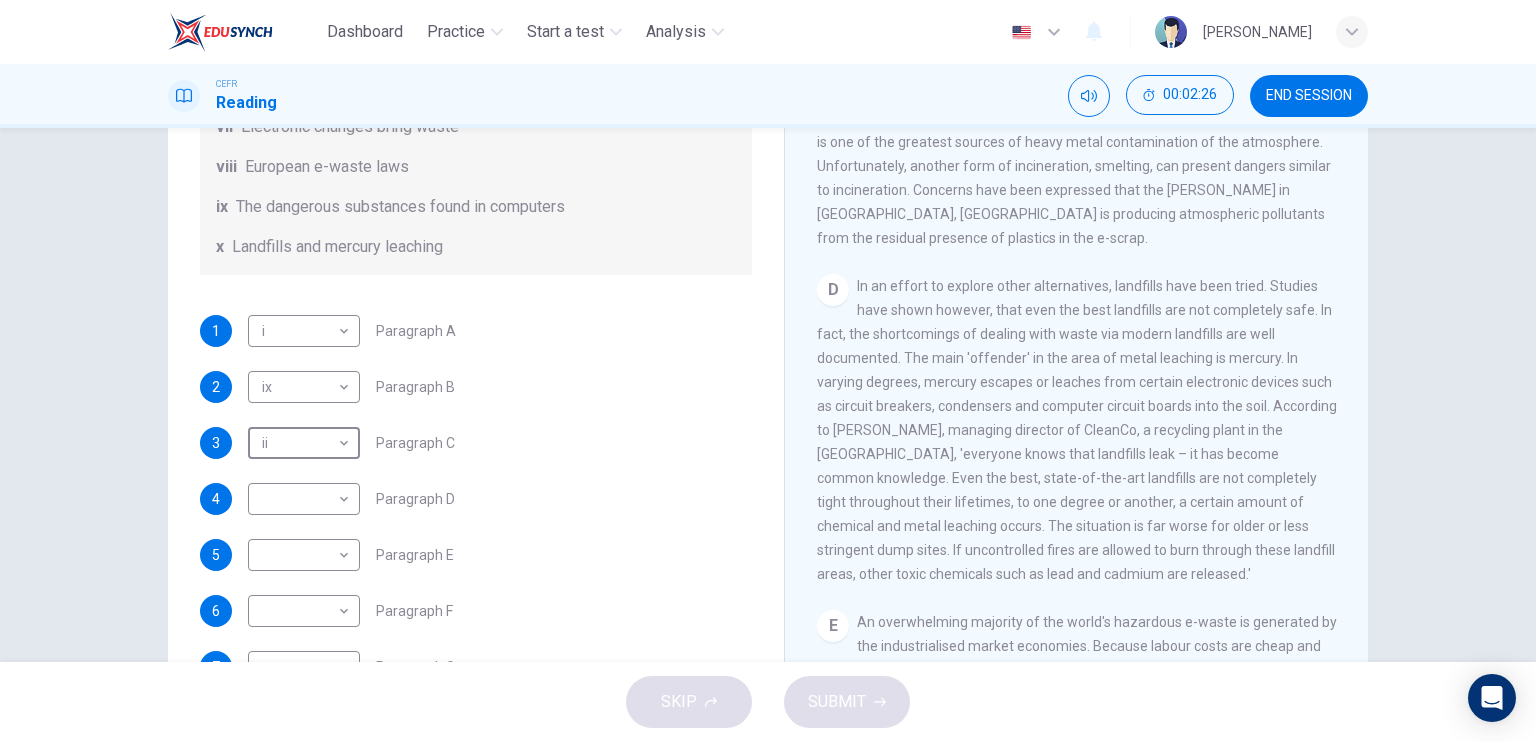 scroll, scrollTop: 1200, scrollLeft: 0, axis: vertical 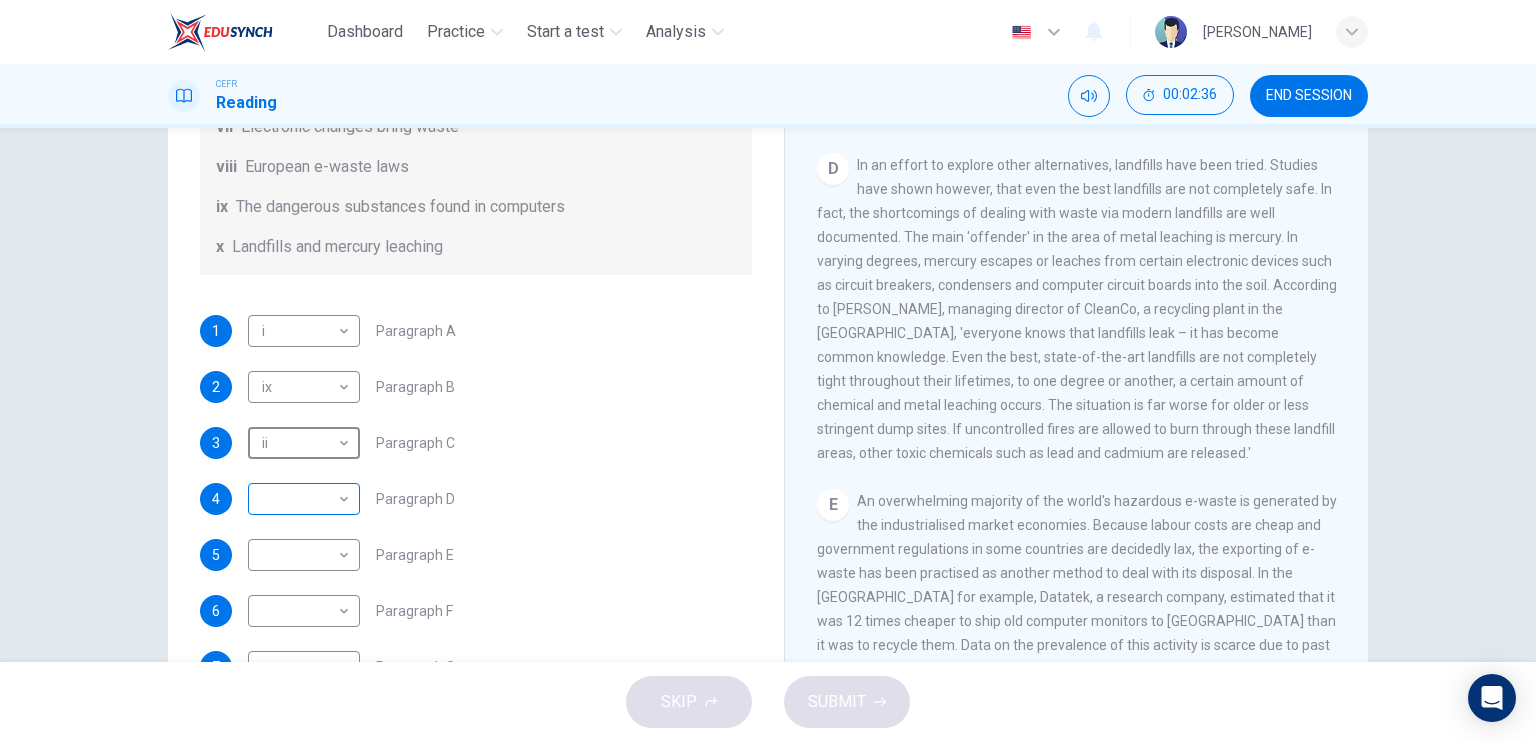 click on "Dashboard Practice Start a test Analysis English en ​ HUSNA AQEELAH BINTI MOHD NASIR CEFR Reading 00:02:36 END SESSION Questions 1 - 7 The Reading Passage has 7 paragraphs,  A-G .
Choose the correct heading for each paragraph from the list of headings below.
Write the correct number,  i-x , in the boxes below. List of Headings i Exporting e-waste ii The hazards of burning computer junk iii Blame developed countries for e-waste iv Landfills are not satisfactory v Producer’s legal responsibility vi The dangers of computer circuit boards vii Electronic changes bring waste viii European e-waste laws ix The dangerous substances found in computers x Landfills and mercury leaching 1 i i ​ Paragraph A 2 ix ix ​ Paragraph B 3 ii ii ​ Paragraph C 4 ​ ​ Paragraph D 5 ​ ​ Paragraph E 6 ​ ​ Paragraph F 7 ​ ​ Paragraph G The Intense Rate of Change in the World CLICK TO ZOOM Click to Zoom A B C D E F G SKIP SUBMIT EduSynch - Online Language Proficiency Testing
Dashboard Practice Analysis" at bounding box center [768, 371] 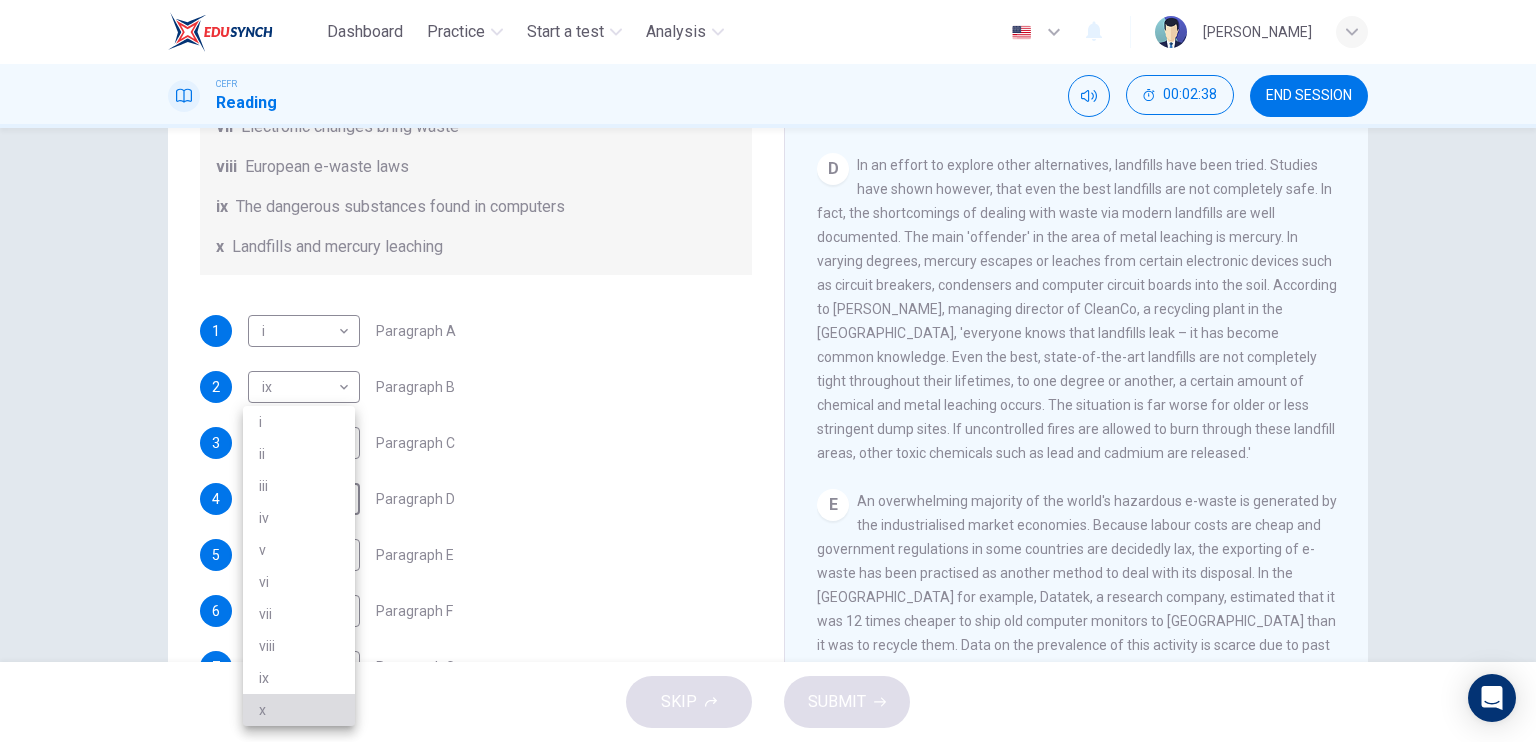 click on "x" at bounding box center [299, 710] 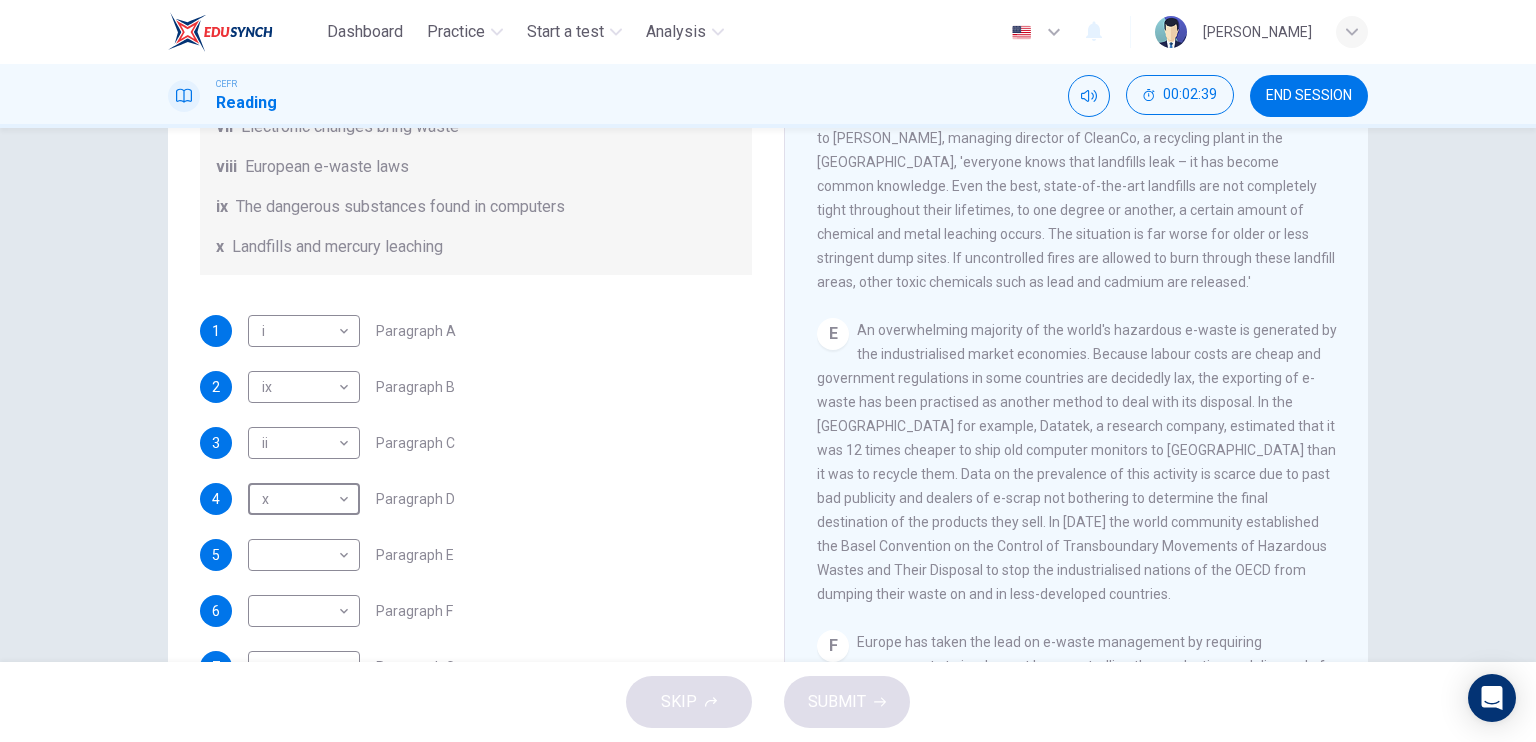 scroll, scrollTop: 1500, scrollLeft: 0, axis: vertical 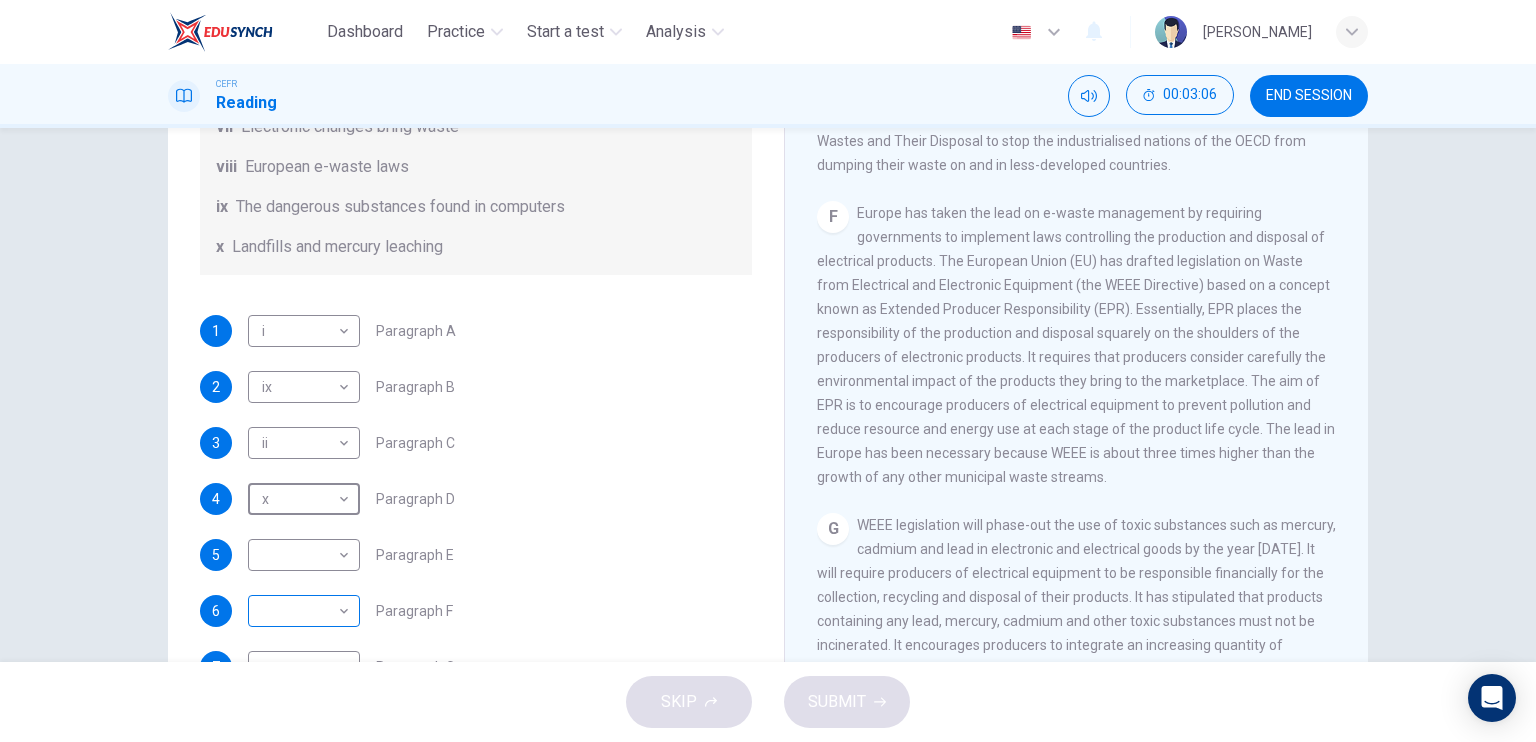 click on "Dashboard Practice Start a test Analysis English en ​ HUSNA AQEELAH BINTI MOHD NASIR CEFR Reading 00:03:06 END SESSION Questions 1 - 7 The Reading Passage has 7 paragraphs,  A-G .
Choose the correct heading for each paragraph from the list of headings below.
Write the correct number,  i-x , in the boxes below. List of Headings i Exporting e-waste ii The hazards of burning computer junk iii Blame developed countries for e-waste iv Landfills are not satisfactory v Producer’s legal responsibility vi The dangers of computer circuit boards vii Electronic changes bring waste viii European e-waste laws ix The dangerous substances found in computers x Landfills and mercury leaching 1 i i ​ Paragraph A 2 ix ix ​ Paragraph B 3 ii ii ​ Paragraph C 4 x x ​ Paragraph D 5 ​ ​ Paragraph E 6 ​ ​ Paragraph F 7 ​ ​ Paragraph G The Intense Rate of Change in the World CLICK TO ZOOM Click to Zoom A B C D E F G SKIP SUBMIT EduSynch - Online Language Proficiency Testing
Dashboard Practice Analysis" at bounding box center [768, 371] 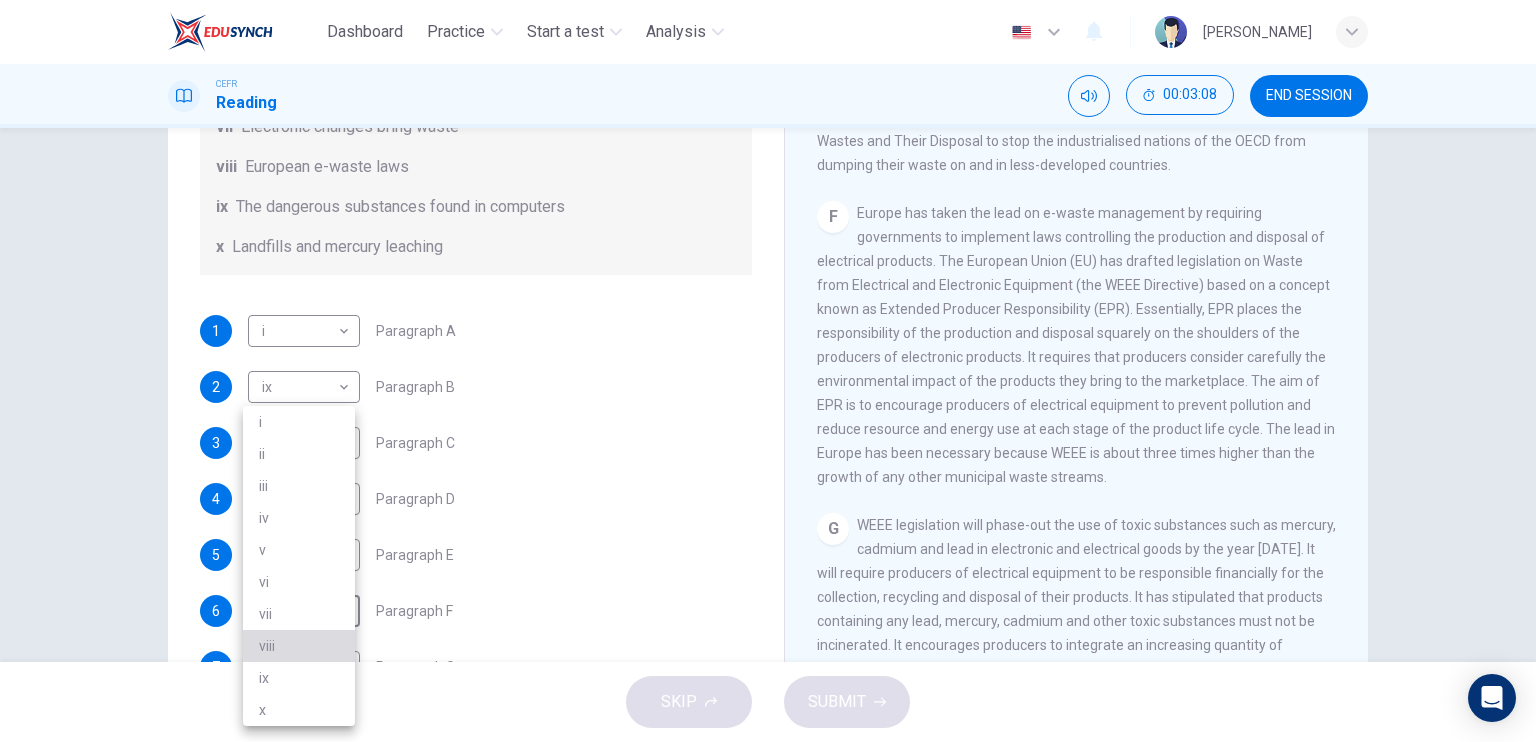 click on "viii" at bounding box center [299, 646] 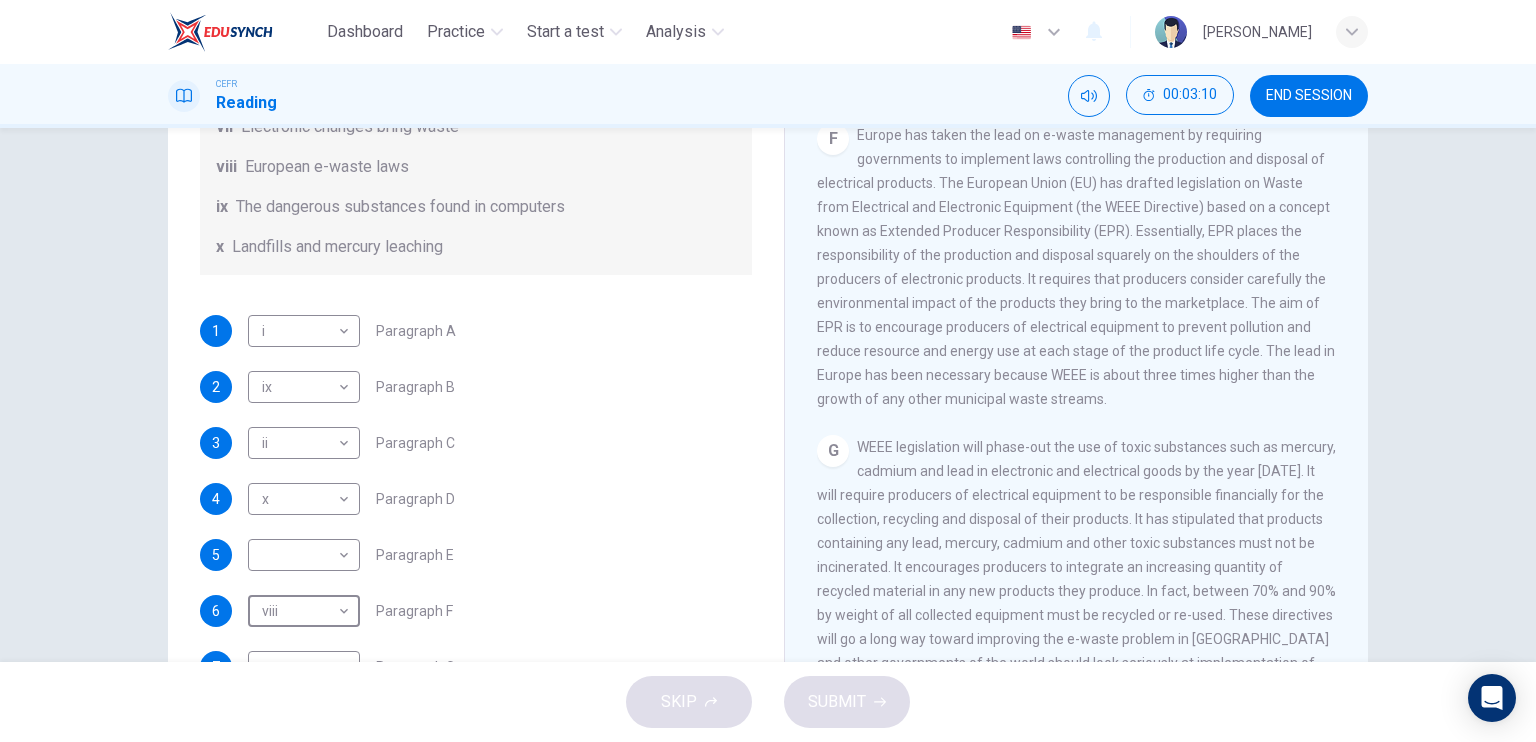 scroll, scrollTop: 1916, scrollLeft: 0, axis: vertical 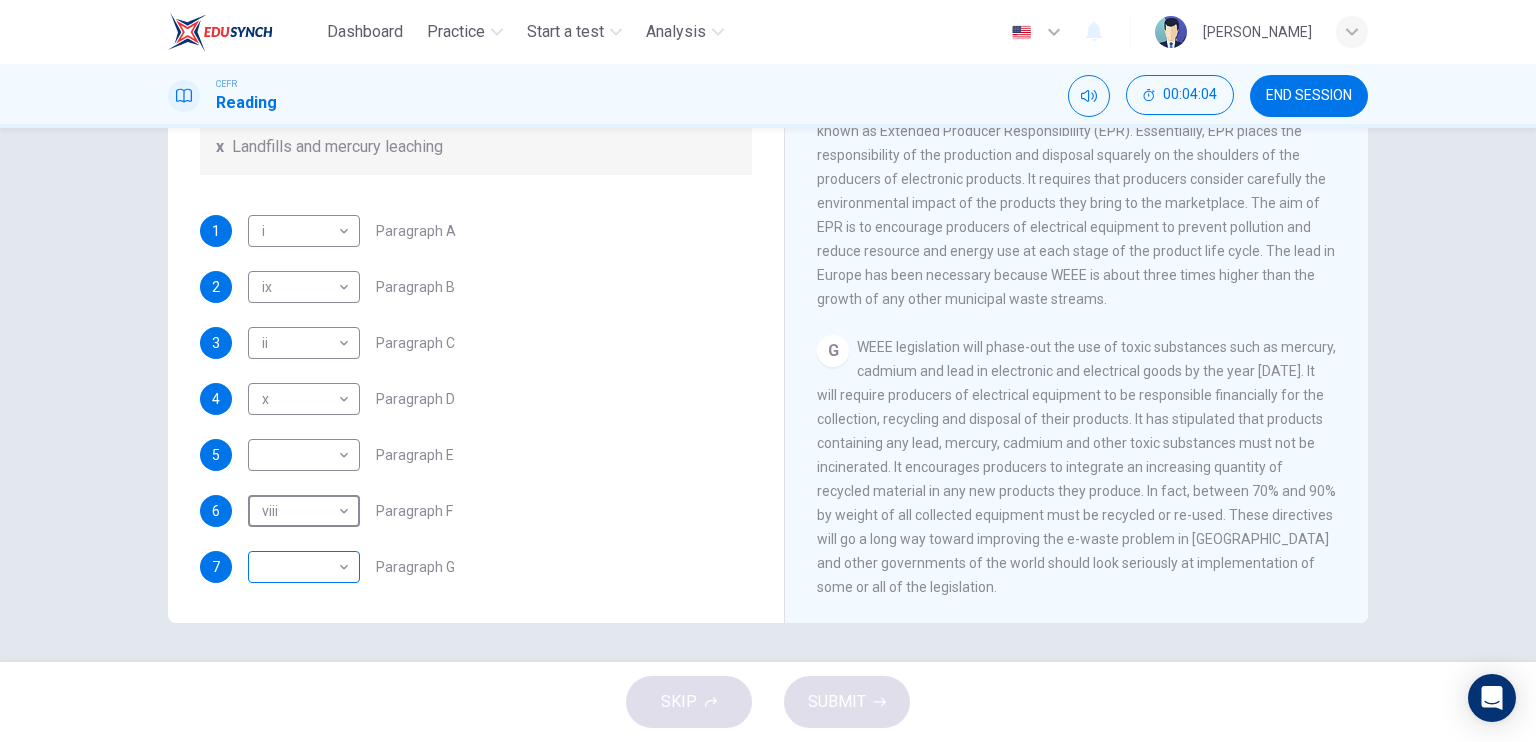 click on "Dashboard Practice Start a test Analysis English en ​ HUSNA AQEELAH BINTI MOHD NASIR CEFR Reading 00:04:04 END SESSION Questions 1 - 7 The Reading Passage has 7 paragraphs,  A-G .
Choose the correct heading for each paragraph from the list of headings below.
Write the correct number,  i-x , in the boxes below. List of Headings i Exporting e-waste ii The hazards of burning computer junk iii Blame developed countries for e-waste iv Landfills are not satisfactory v Producer’s legal responsibility vi The dangers of computer circuit boards vii Electronic changes bring waste viii European e-waste laws ix The dangerous substances found in computers x Landfills and mercury leaching 1 i i ​ Paragraph A 2 ix ix ​ Paragraph B 3 ii ii ​ Paragraph C 4 x x ​ Paragraph D 5 ​ ​ Paragraph E 6 viii viii ​ Paragraph F 7 ​ ​ Paragraph G The Intense Rate of Change in the World CLICK TO ZOOM Click to Zoom A B C D E F G SKIP SUBMIT EduSynch - Online Language Proficiency Testing
Dashboard Practice" at bounding box center (768, 371) 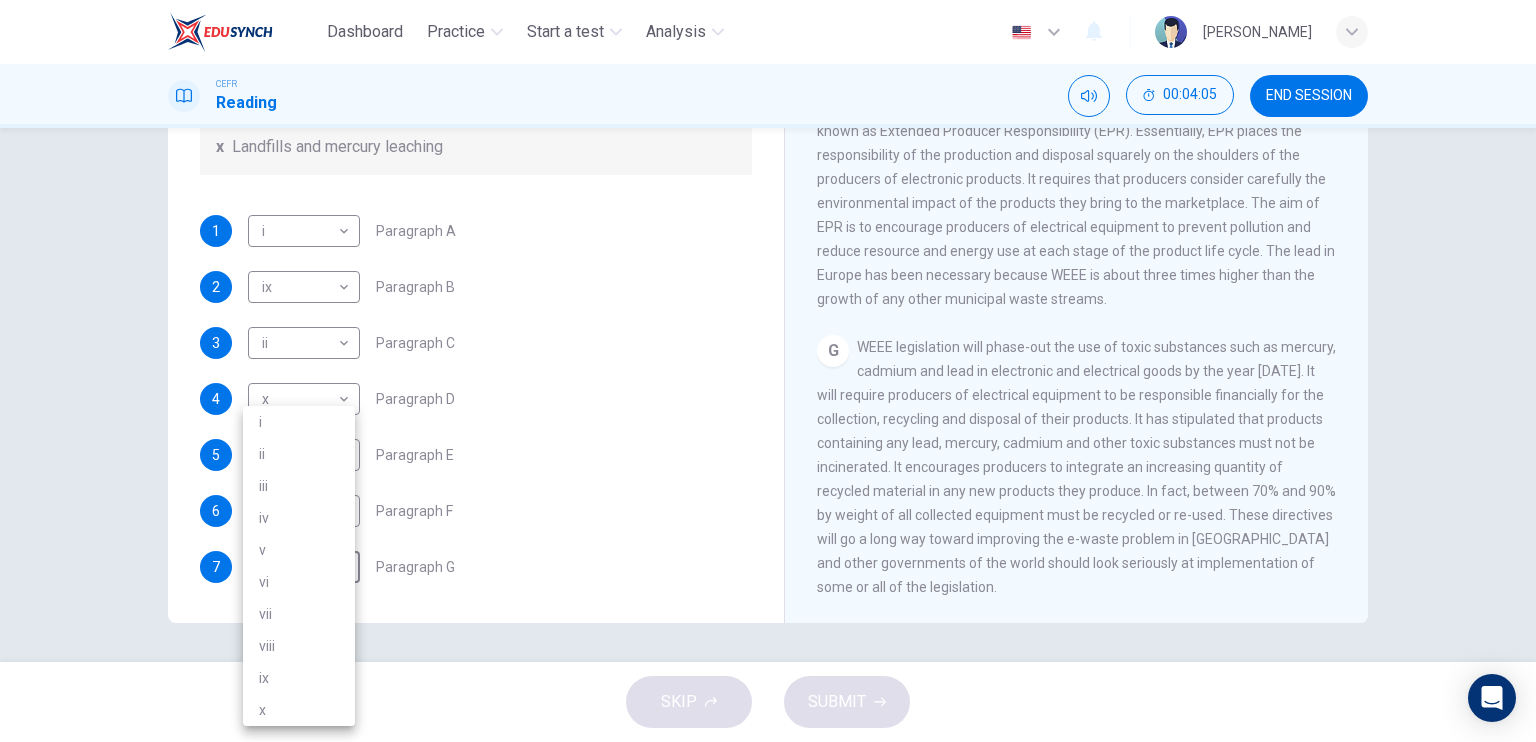 click at bounding box center (768, 371) 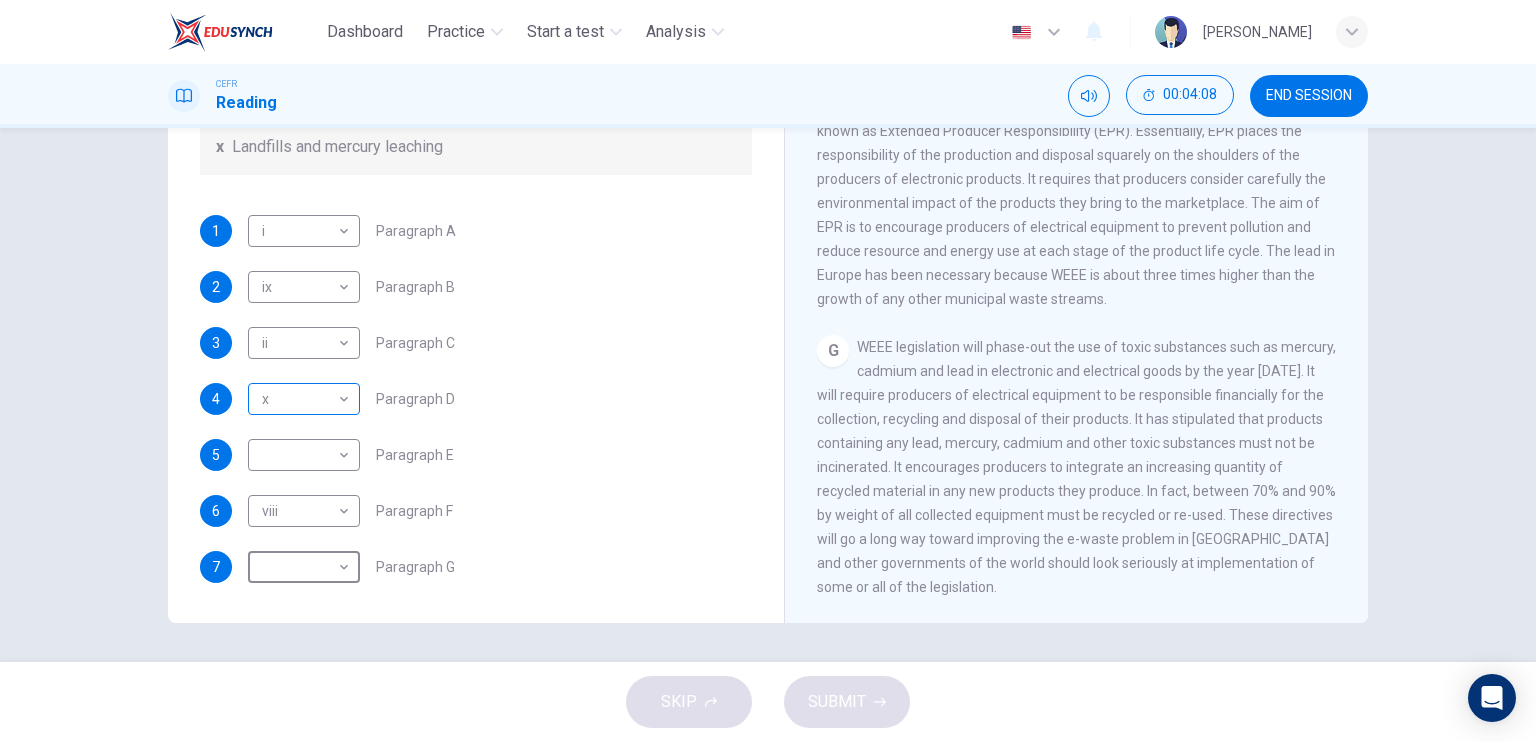 scroll, scrollTop: 488, scrollLeft: 0, axis: vertical 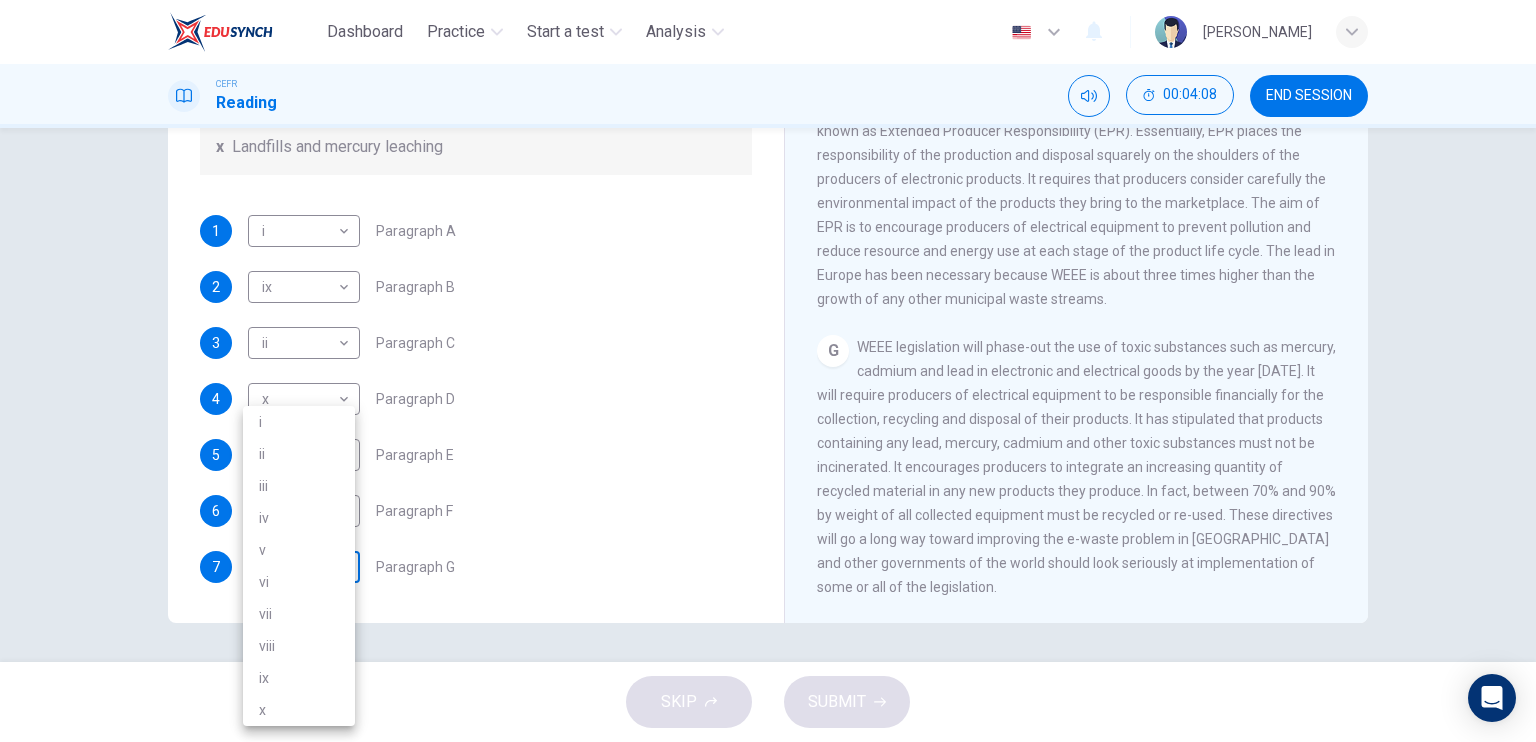 click on "Dashboard Practice Start a test Analysis English en ​ HUSNA AQEELAH BINTI MOHD NASIR CEFR Reading 00:04:08 END SESSION Questions 1 - 7 The Reading Passage has 7 paragraphs,  A-G .
Choose the correct heading for each paragraph from the list of headings below.
Write the correct number,  i-x , in the boxes below. List of Headings i Exporting e-waste ii The hazards of burning computer junk iii Blame developed countries for e-waste iv Landfills are not satisfactory v Producer’s legal responsibility vi The dangers of computer circuit boards vii Electronic changes bring waste viii European e-waste laws ix The dangerous substances found in computers x Landfills and mercury leaching 1 i i ​ Paragraph A 2 ix ix ​ Paragraph B 3 ii ii ​ Paragraph C 4 x x ​ Paragraph D 5 ​ ​ Paragraph E 6 viii viii ​ Paragraph F 7 ​ ​ Paragraph G The Intense Rate of Change in the World CLICK TO ZOOM Click to Zoom A B C D E F G SKIP SUBMIT EduSynch - Online Language Proficiency Testing
Dashboard Practice i v" at bounding box center [768, 371] 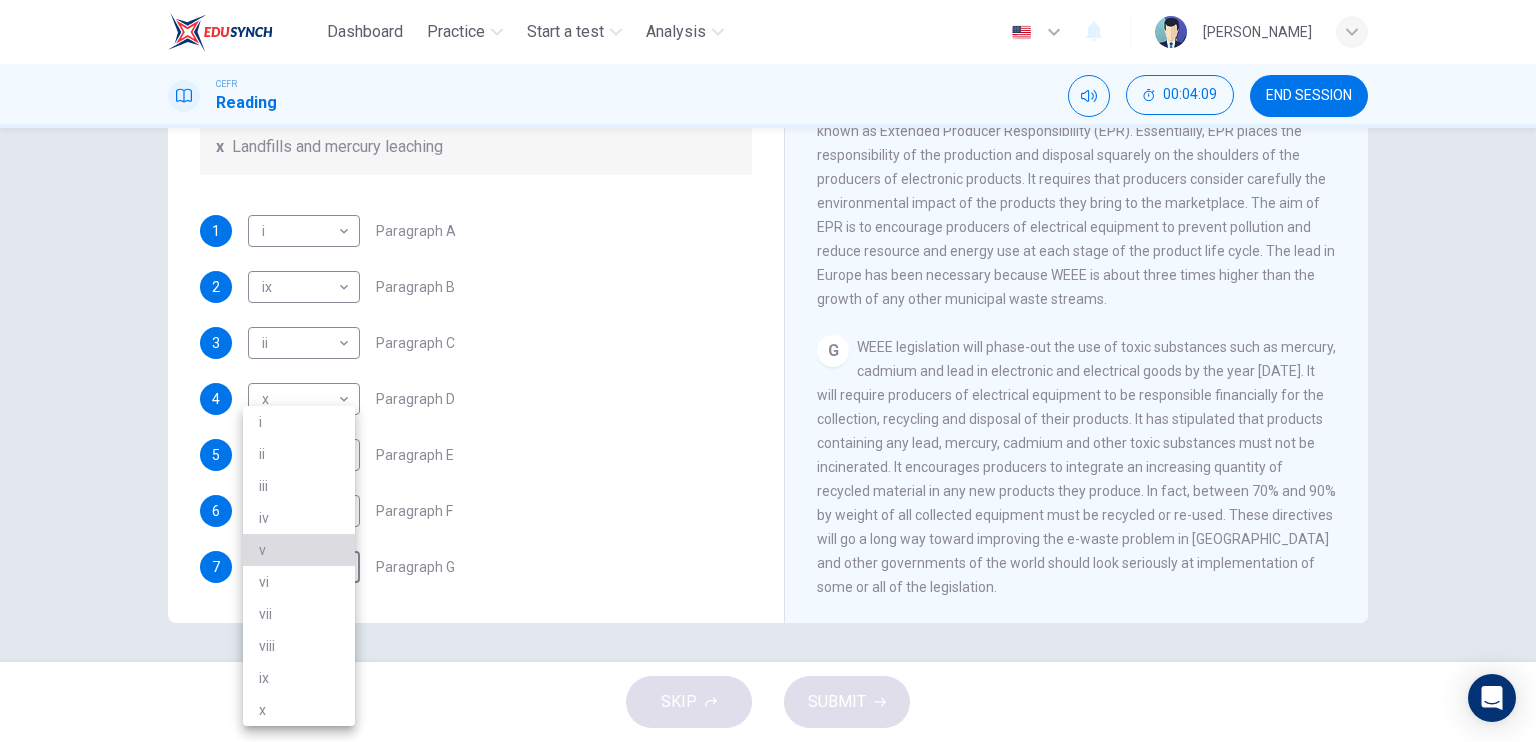 click on "v" at bounding box center (299, 550) 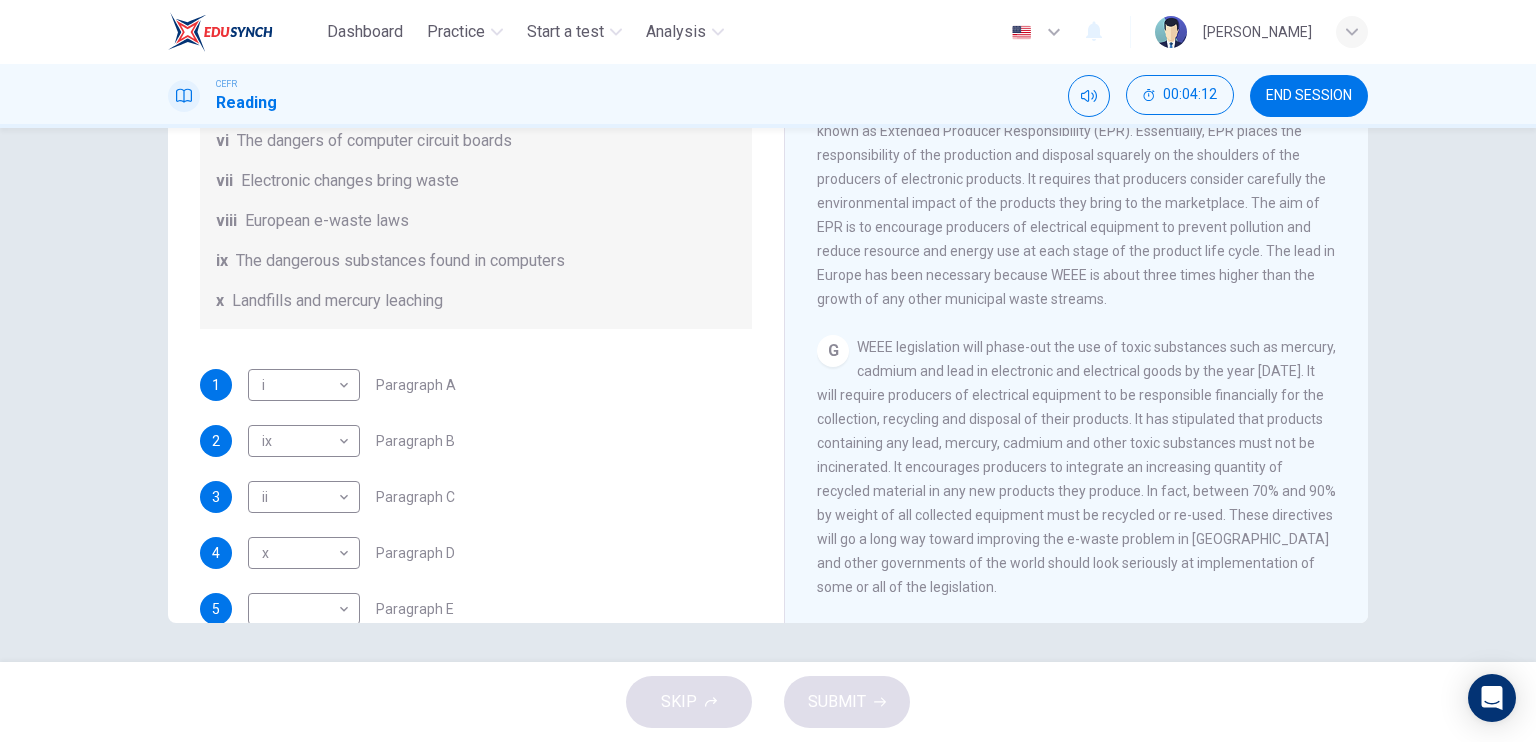 scroll, scrollTop: 488, scrollLeft: 0, axis: vertical 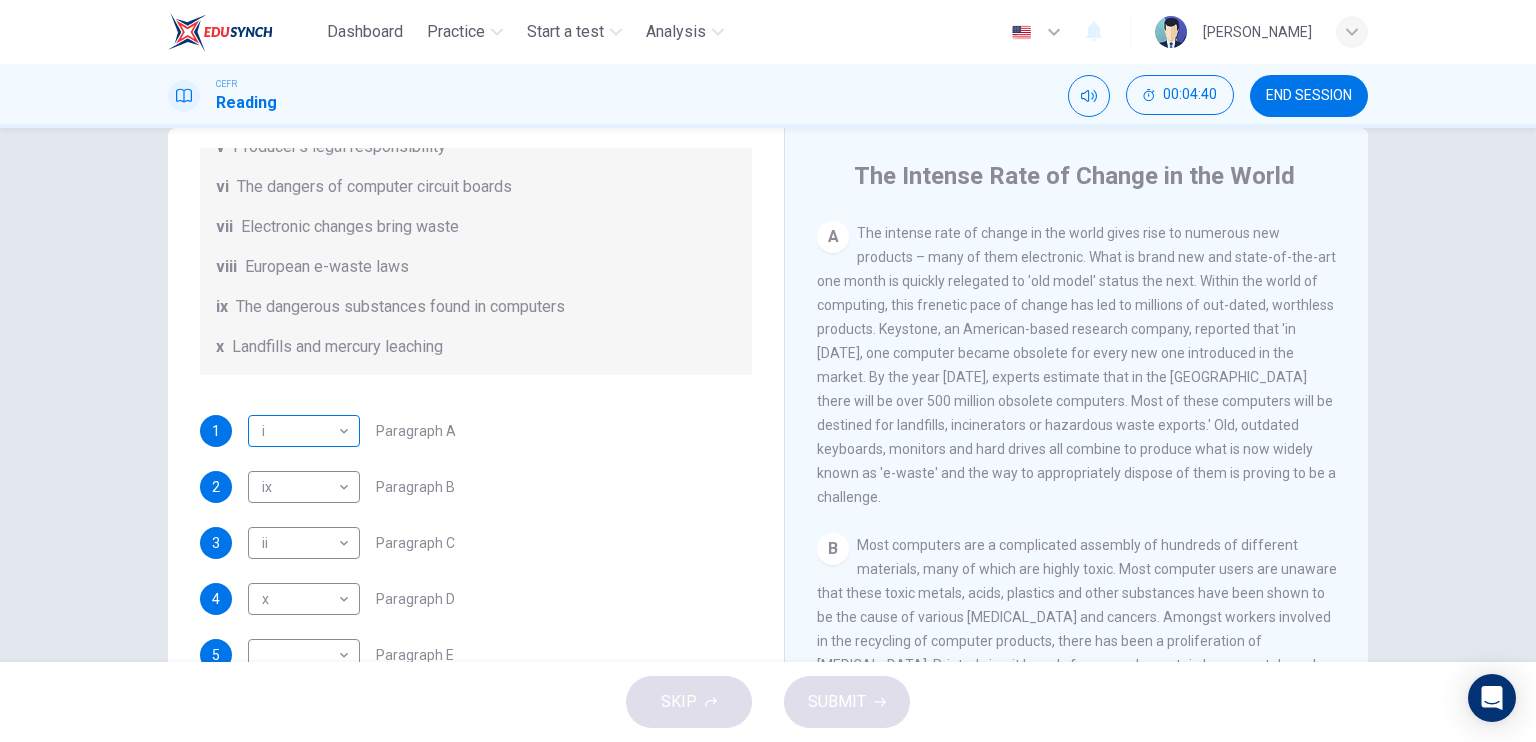 click on "Dashboard Practice Start a test Analysis English en ​ HUSNA AQEELAH BINTI MOHD NASIR CEFR Reading 00:04:40 END SESSION Questions 1 - 7 The Reading Passage has 7 paragraphs,  A-G .
Choose the correct heading for each paragraph from the list of headings below.
Write the correct number,  i-x , in the boxes below. List of Headings i Exporting e-waste ii The hazards of burning computer junk iii Blame developed countries for e-waste iv Landfills are not satisfactory v Producer’s legal responsibility vi The dangers of computer circuit boards vii Electronic changes bring waste viii European e-waste laws ix The dangerous substances found in computers x Landfills and mercury leaching 1 i i ​ Paragraph A 2 ix ix ​ Paragraph B 3 ii ii ​ Paragraph C 4 x x ​ Paragraph D 5 ​ ​ Paragraph E 6 viii viii ​ Paragraph F 7 v v ​ Paragraph G The Intense Rate of Change in the World CLICK TO ZOOM Click to Zoom A B C D E F G SKIP SUBMIT EduSynch - Online Language Proficiency Testing
Dashboard Practice" at bounding box center (768, 371) 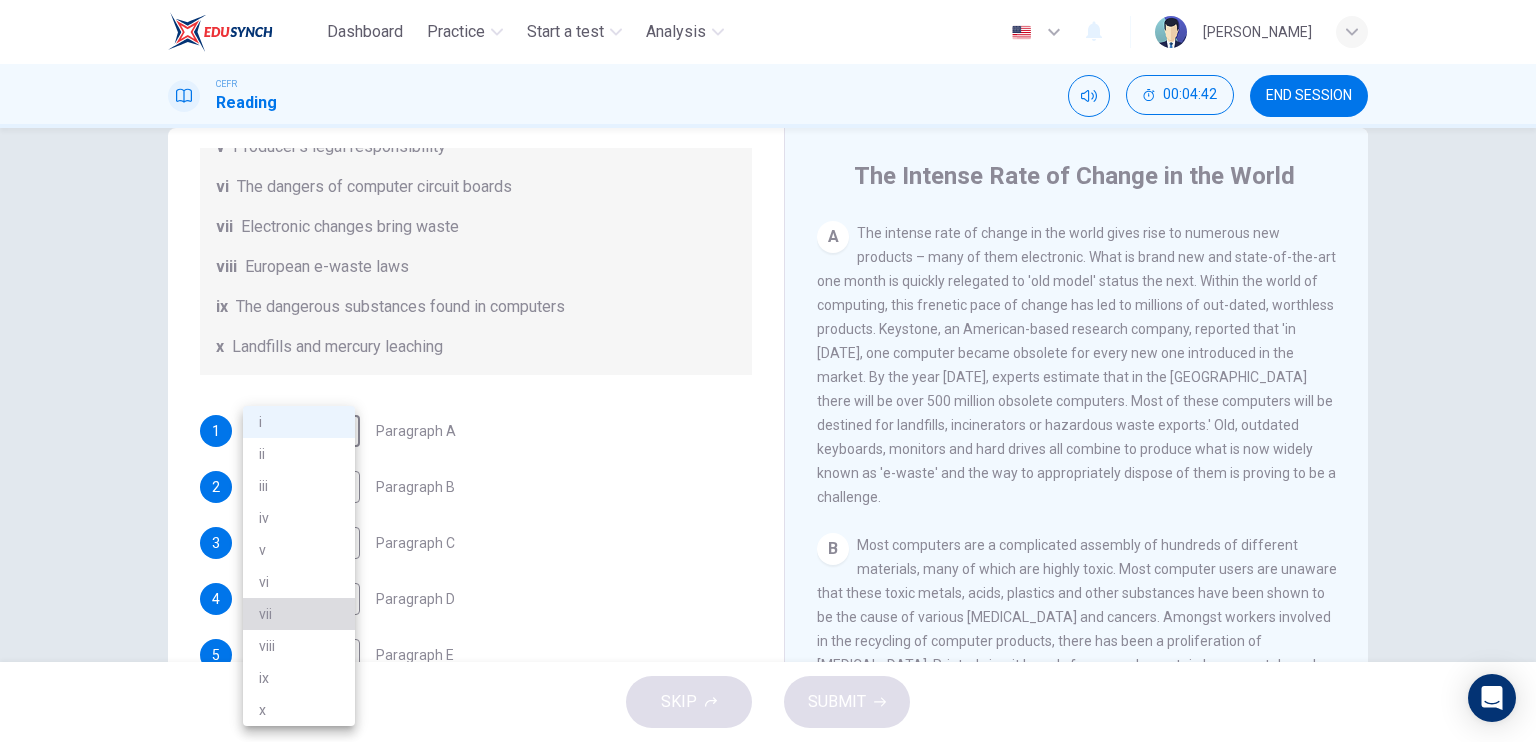 click on "vii" at bounding box center (299, 614) 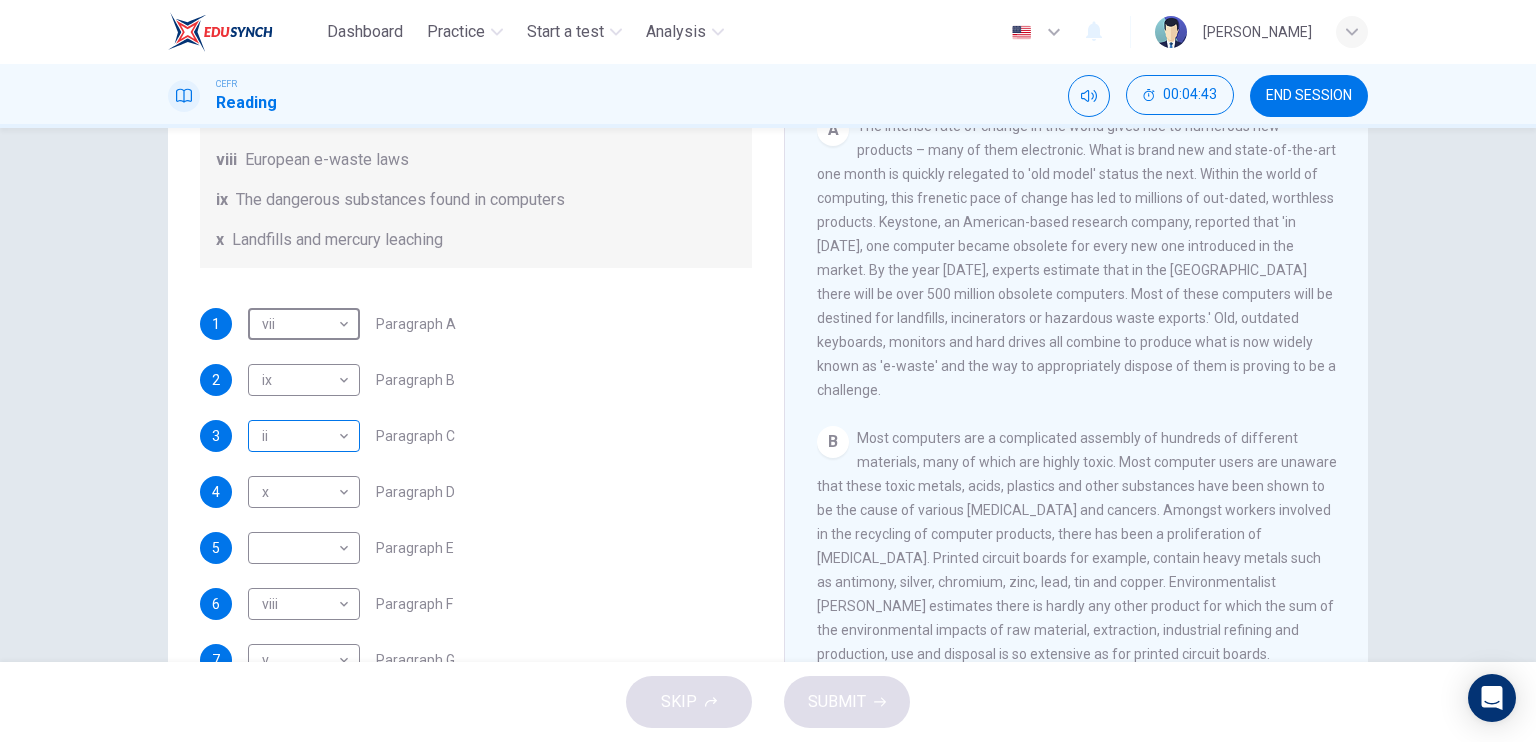 scroll, scrollTop: 240, scrollLeft: 0, axis: vertical 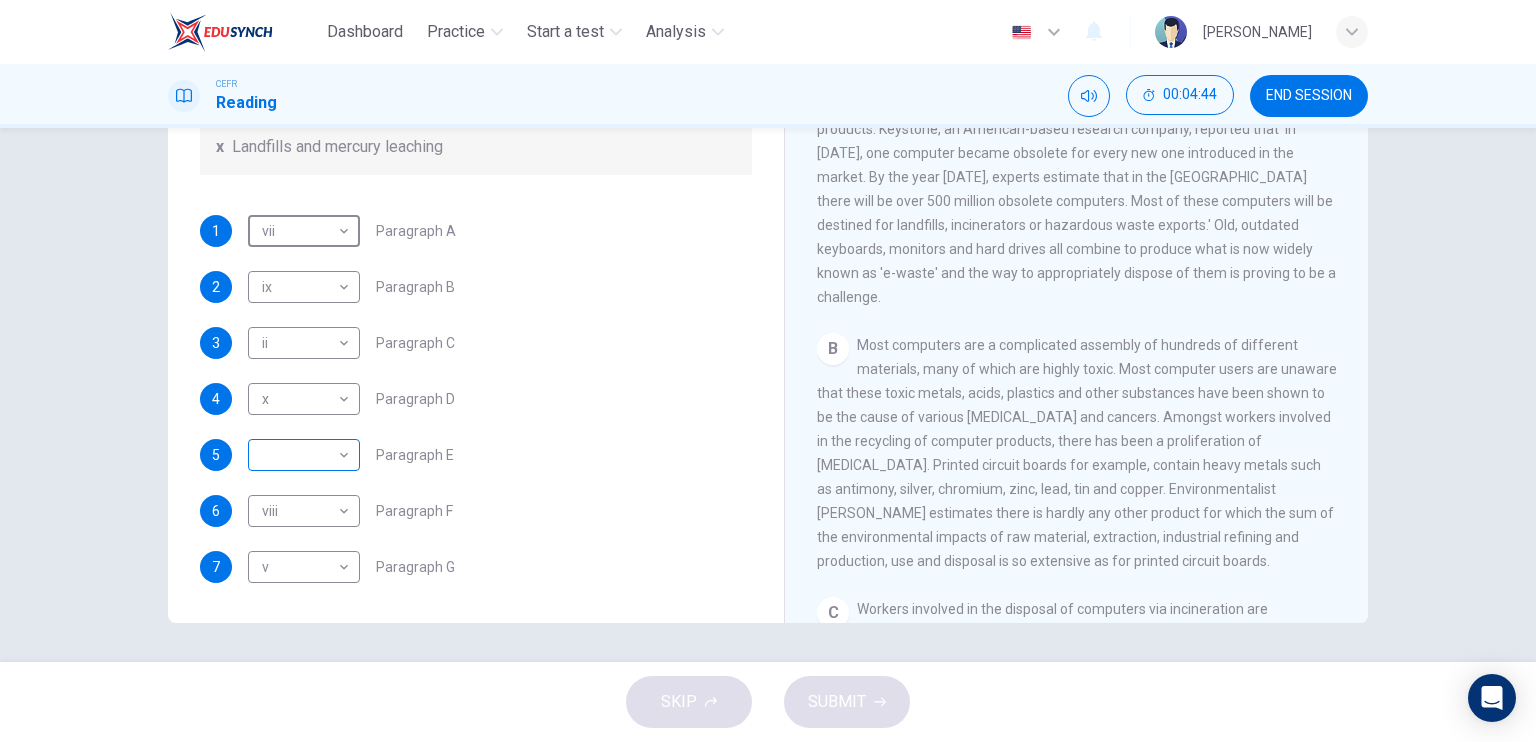 click on "Dashboard Practice Start a test Analysis English en ​ HUSNA AQEELAH BINTI MOHD NASIR CEFR Reading 00:04:44 END SESSION Questions 1 - 7 The Reading Passage has 7 paragraphs,  A-G .
Choose the correct heading for each paragraph from the list of headings below.
Write the correct number,  i-x , in the boxes below. List of Headings i Exporting e-waste ii The hazards of burning computer junk iii Blame developed countries for e-waste iv Landfills are not satisfactory v Producer’s legal responsibility vi The dangers of computer circuit boards vii Electronic changes bring waste viii European e-waste laws ix The dangerous substances found in computers x Landfills and mercury leaching 1 vii vii ​ Paragraph A 2 ix ix ​ Paragraph B 3 ii ii ​ Paragraph C 4 x x ​ Paragraph D 5 ​ ​ Paragraph E 6 viii viii ​ Paragraph F 7 v v ​ Paragraph G The Intense Rate of Change in the World CLICK TO ZOOM Click to Zoom A B C D E F G SKIP SUBMIT EduSynch - Online Language Proficiency Testing
Dashboard Practice" at bounding box center (768, 371) 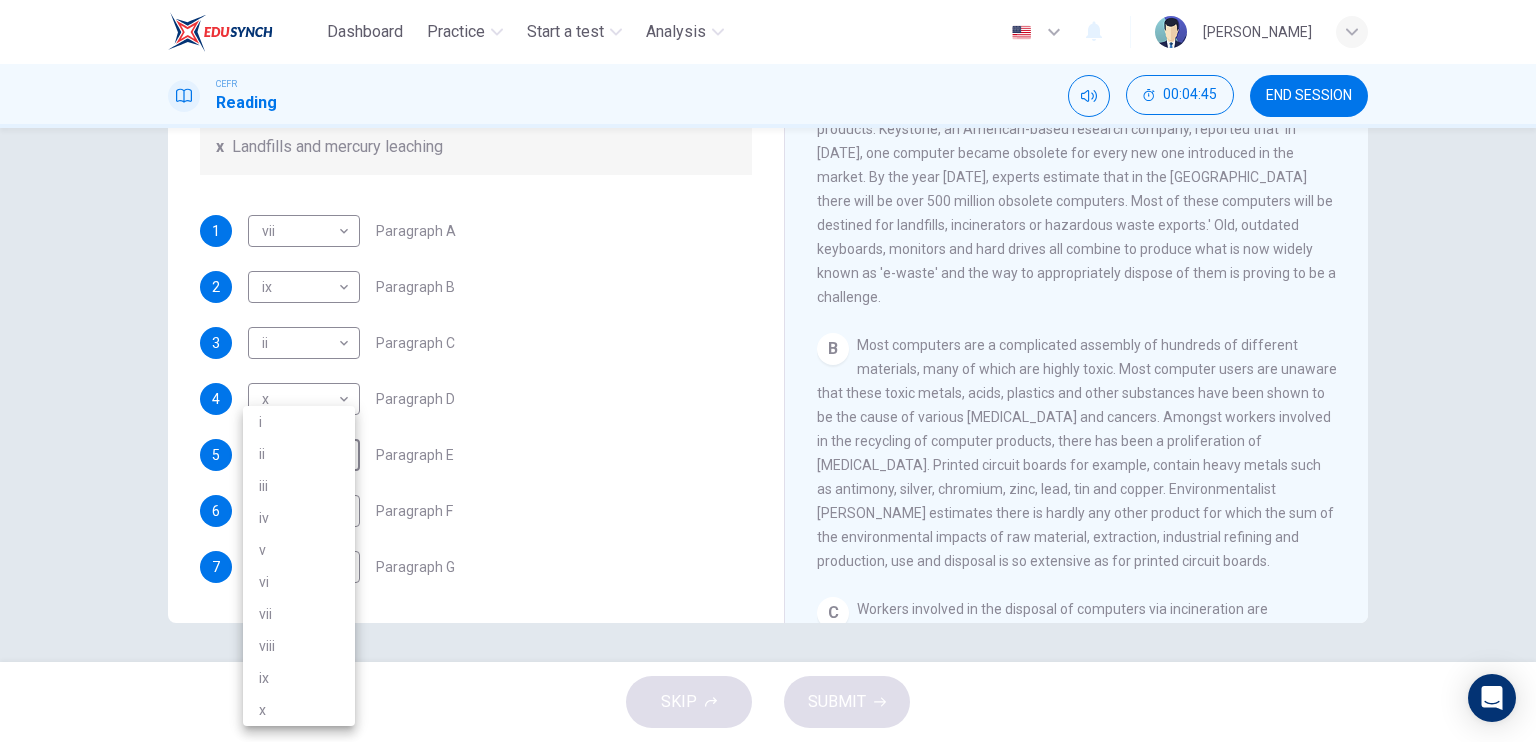 click on "i" at bounding box center [299, 422] 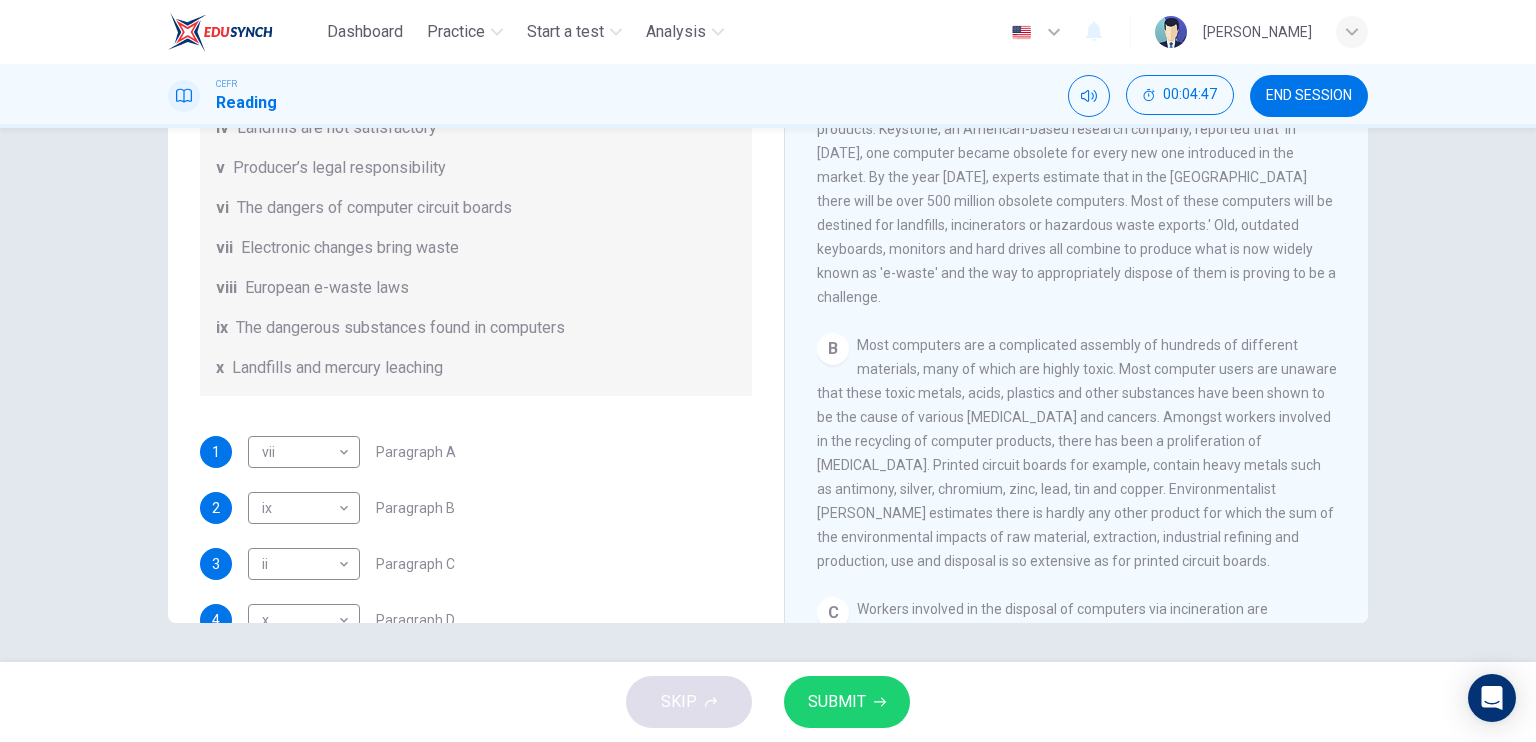 scroll, scrollTop: 488, scrollLeft: 0, axis: vertical 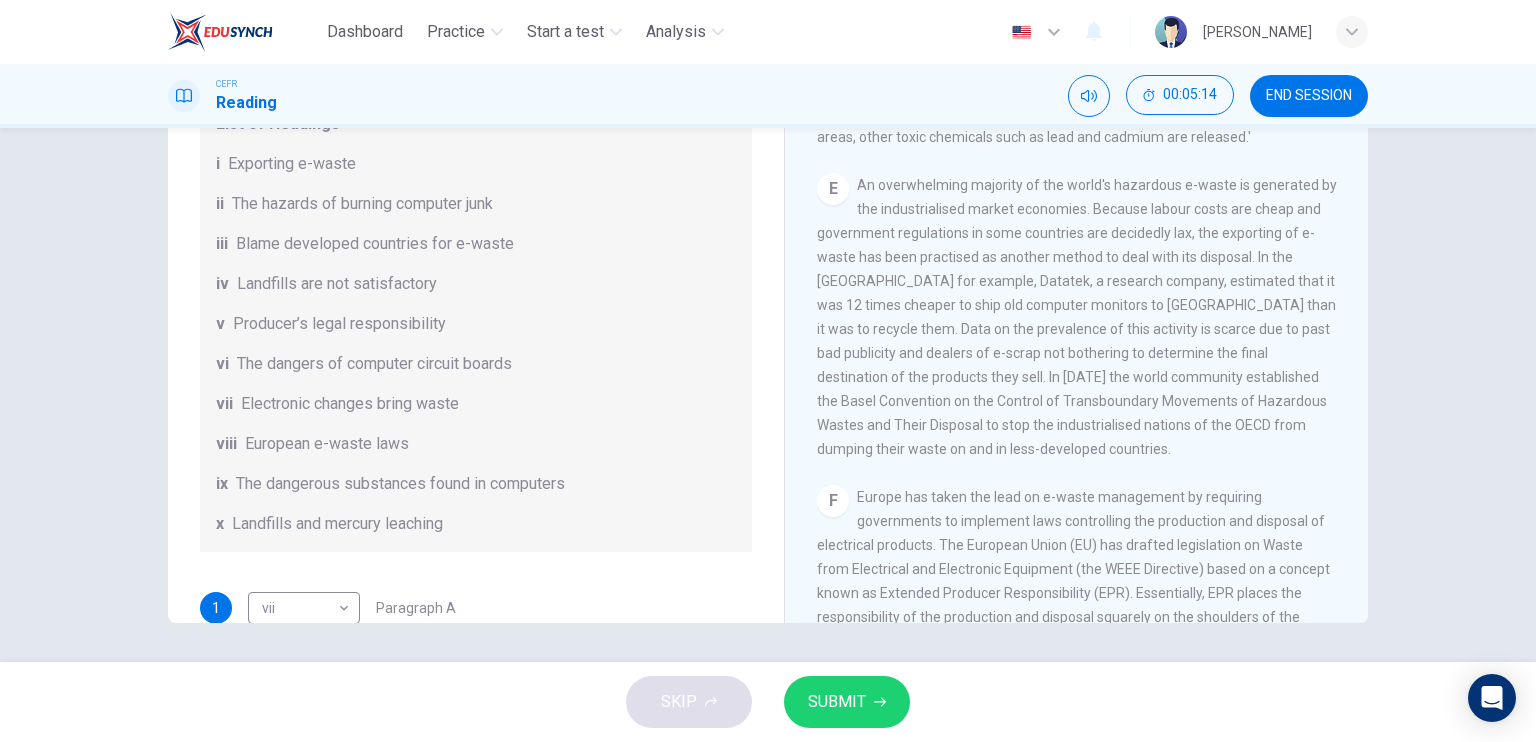 click on "SUBMIT" at bounding box center (837, 702) 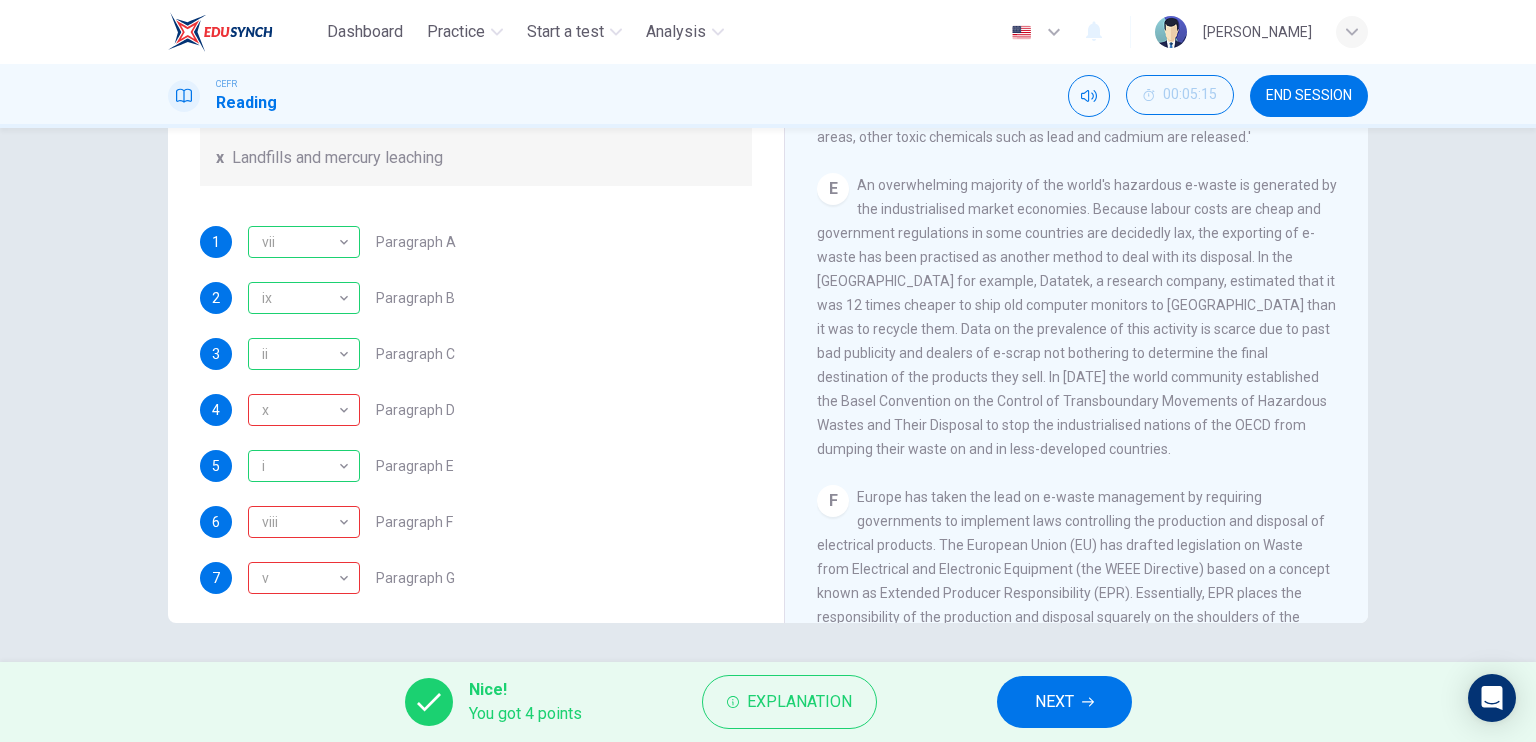 scroll, scrollTop: 488, scrollLeft: 0, axis: vertical 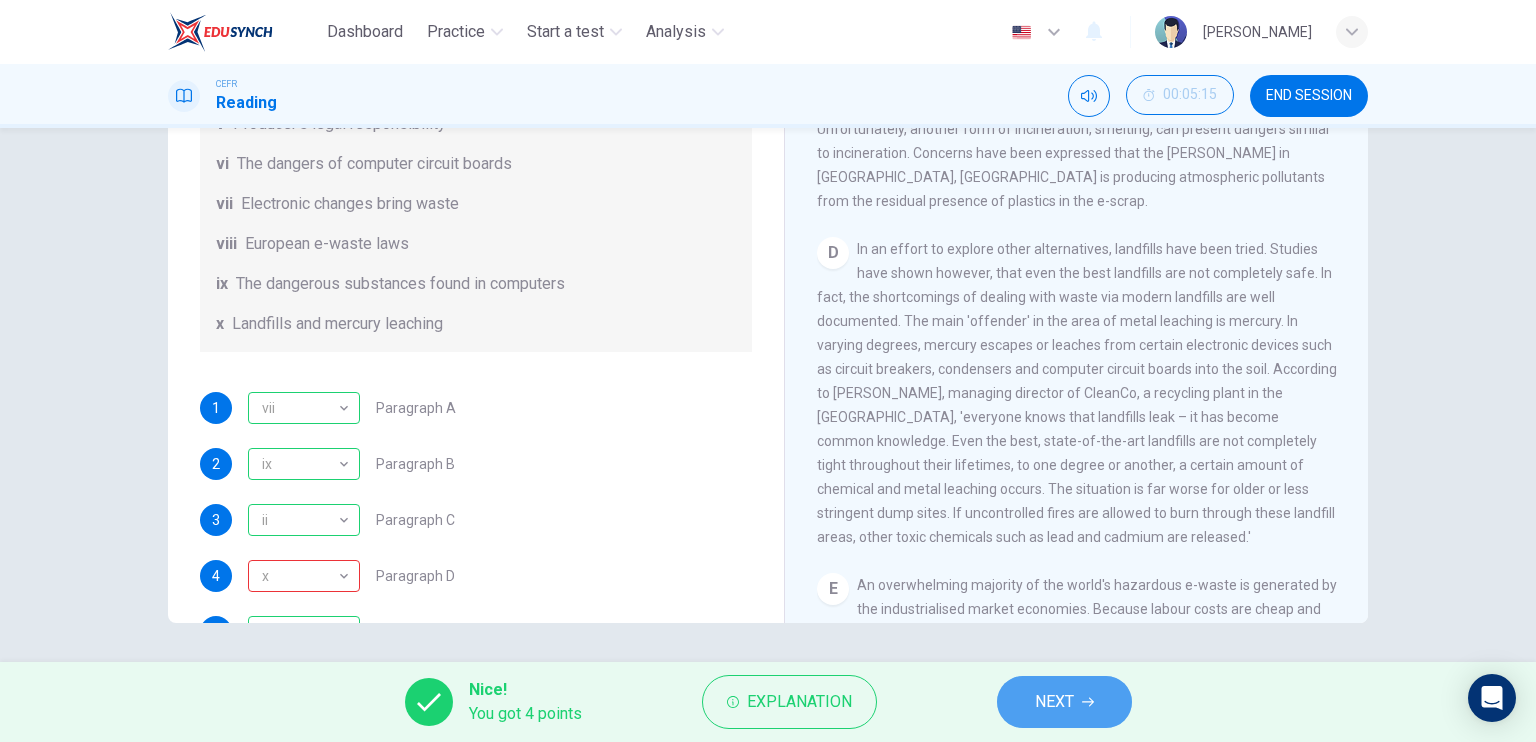 click on "NEXT" at bounding box center [1054, 702] 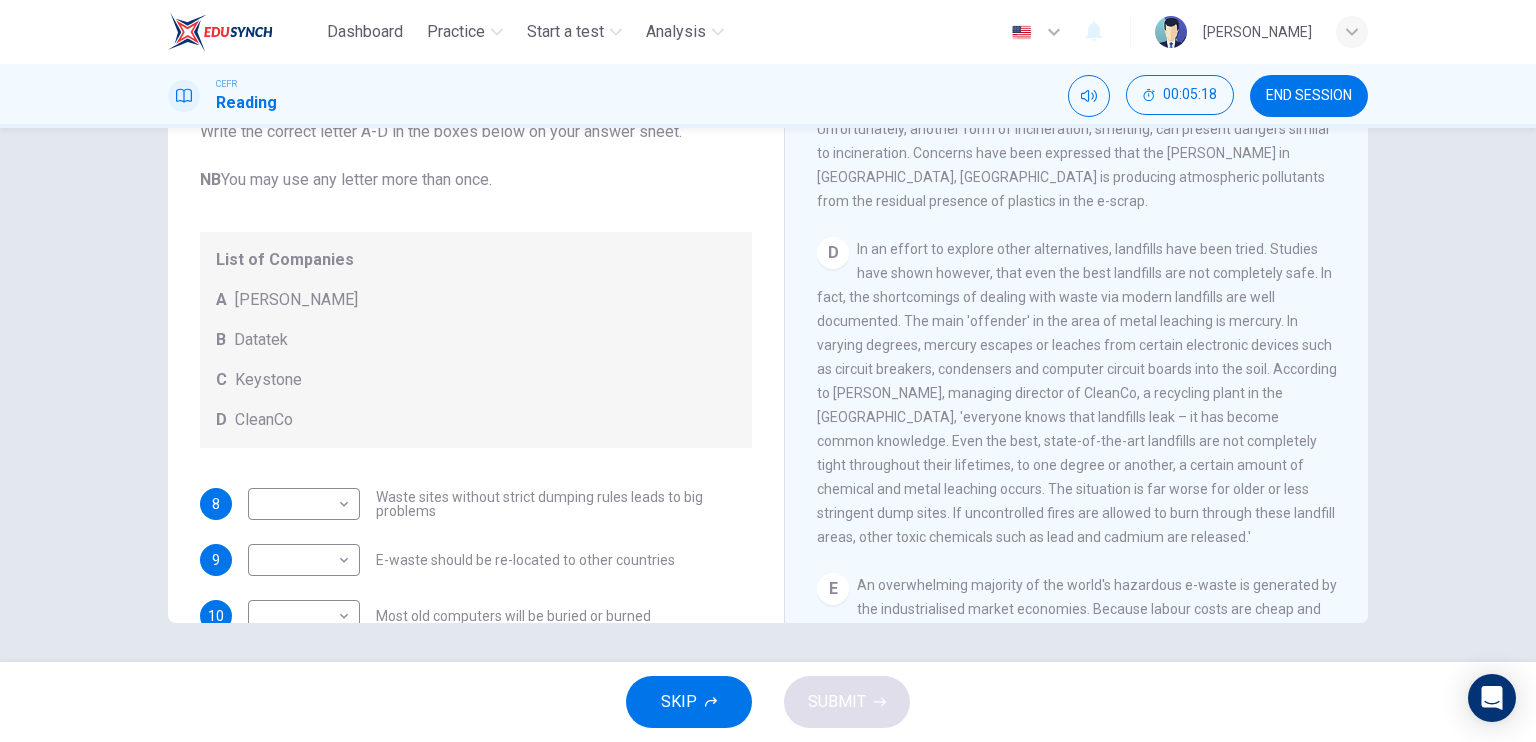 scroll, scrollTop: 0, scrollLeft: 0, axis: both 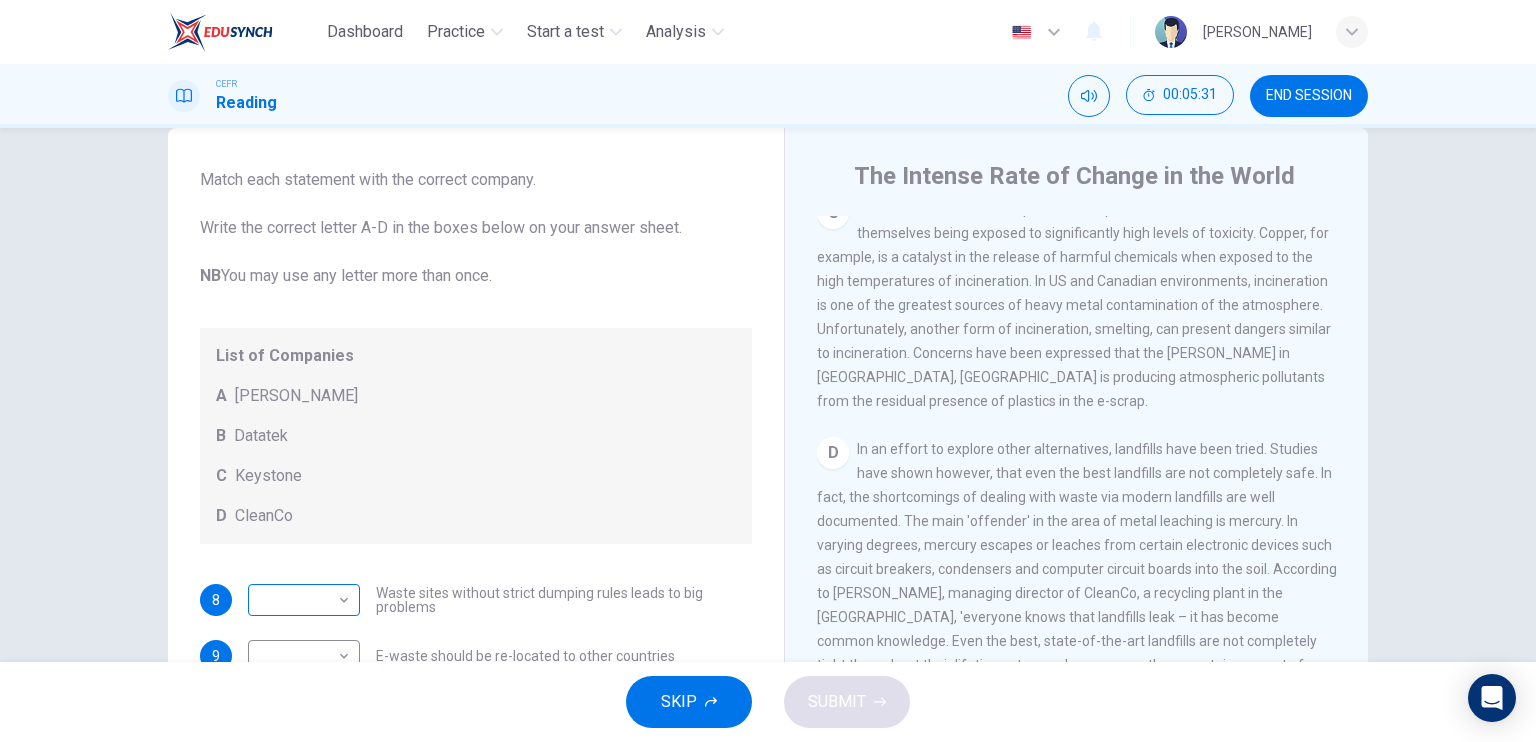 click on "Dashboard Practice Start a test Analysis English en ​ HUSNA AQEELAH BINTI MOHD NASIR CEFR Reading 00:05:31 END SESSION Questions 8 - 11 Look at the following list of statements and the list of
companies below.
Match each statement with the correct company. Write the correct letter A-D in the boxes below on your answer sheet.
NB  You may use any letter more than once. List of Companies A Noranda Smelter B Datatek C Keystone D CleanCo 8 ​ ​ Waste sites without strict dumping rules leads to big problems 9 ​ ​ E-waste should be re-located to other countries 10 ​ ​ Most old computers will be buried or burned 11 ​ ​ It is impossible to contain metal leaching in landfills The Intense Rate of Change in the World CLICK TO ZOOM Click to Zoom A B C D E F G SKIP SUBMIT EduSynch - Online Language Proficiency Testing
Dashboard Practice Start a test Analysis Notifications © Copyright  2025" at bounding box center (768, 371) 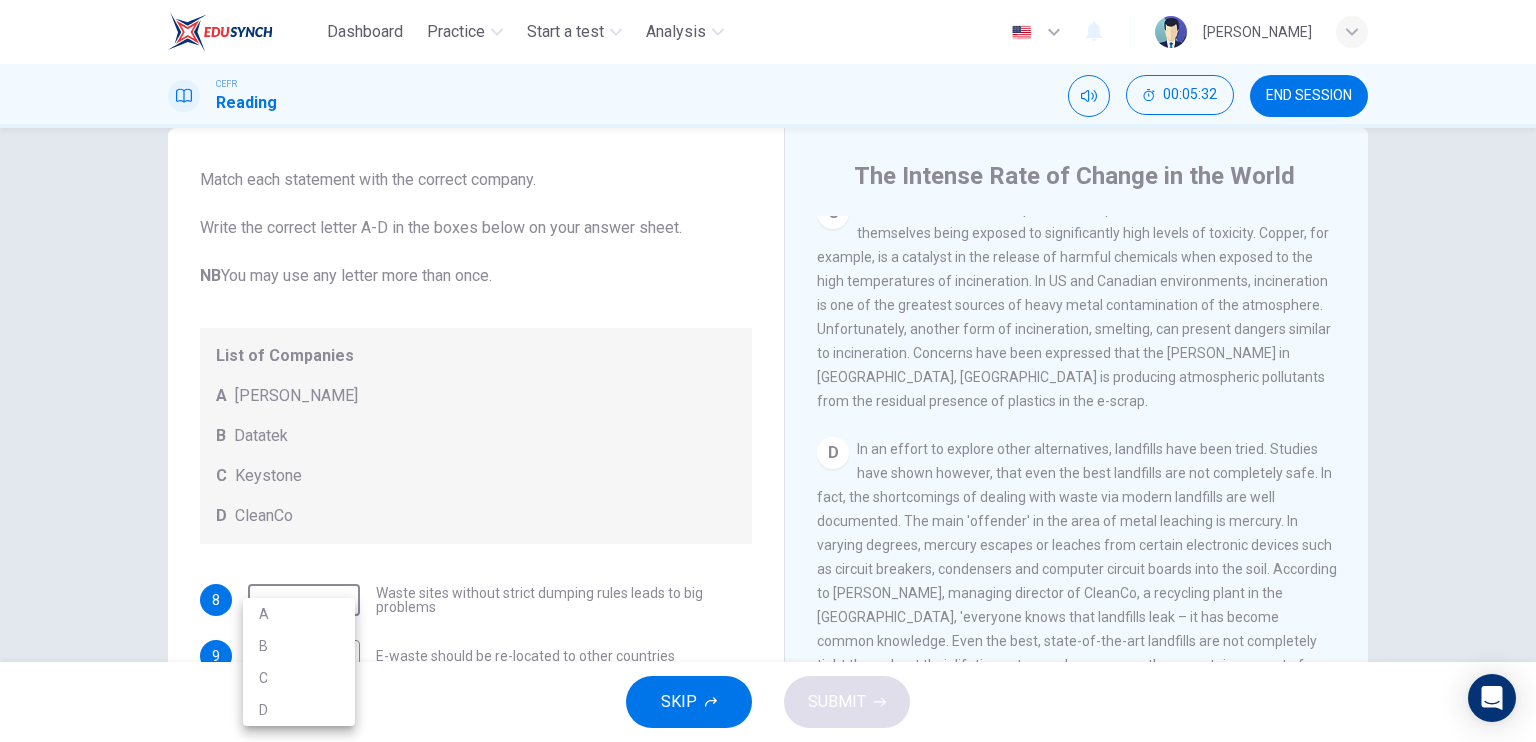 click at bounding box center [768, 371] 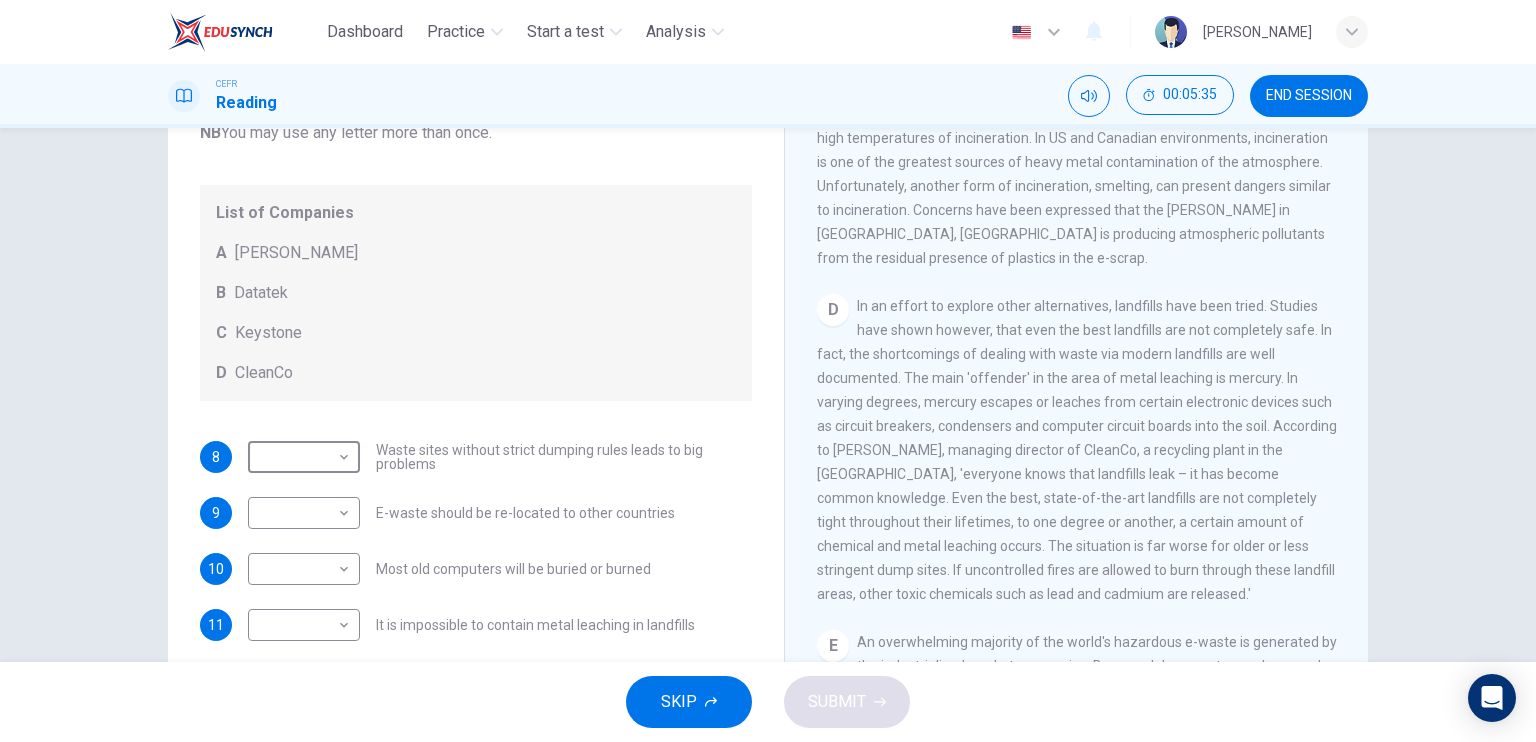 scroll, scrollTop: 240, scrollLeft: 0, axis: vertical 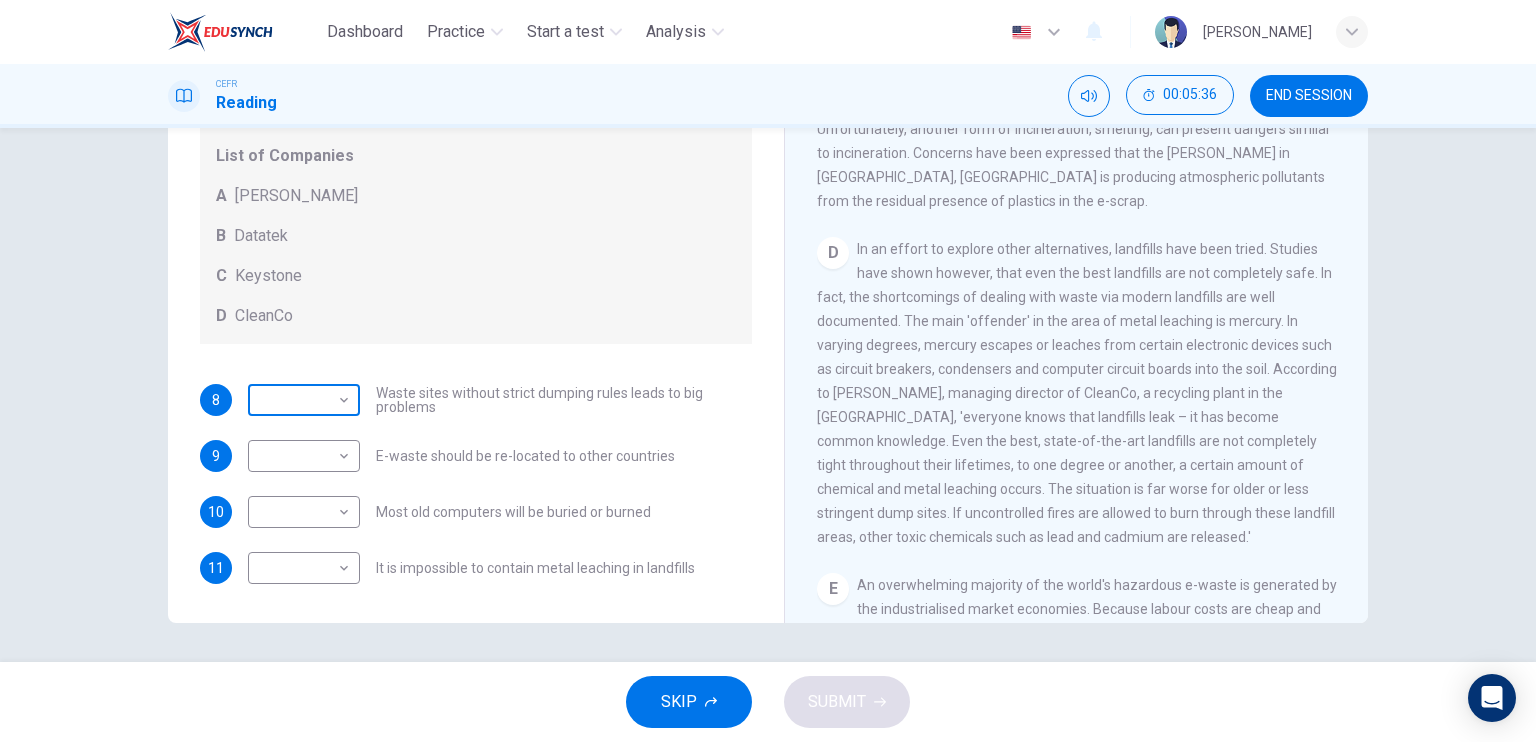 click on "Dashboard Practice Start a test Analysis English en ​ HUSNA AQEELAH BINTI MOHD NASIR CEFR Reading 00:05:36 END SESSION Questions 8 - 11 Look at the following list of statements and the list of
companies below.
Match each statement with the correct company. Write the correct letter A-D in the boxes below on your answer sheet.
NB  You may use any letter more than once. List of Companies A Noranda Smelter B Datatek C Keystone D CleanCo 8 ​ ​ Waste sites without strict dumping rules leads to big problems 9 ​ ​ E-waste should be re-located to other countries 10 ​ ​ Most old computers will be buried or burned 11 ​ ​ It is impossible to contain metal leaching in landfills The Intense Rate of Change in the World CLICK TO ZOOM Click to Zoom A B C D E F G SKIP SUBMIT EduSynch - Online Language Proficiency Testing
Dashboard Practice Start a test Analysis Notifications © Copyright  2025" at bounding box center [768, 371] 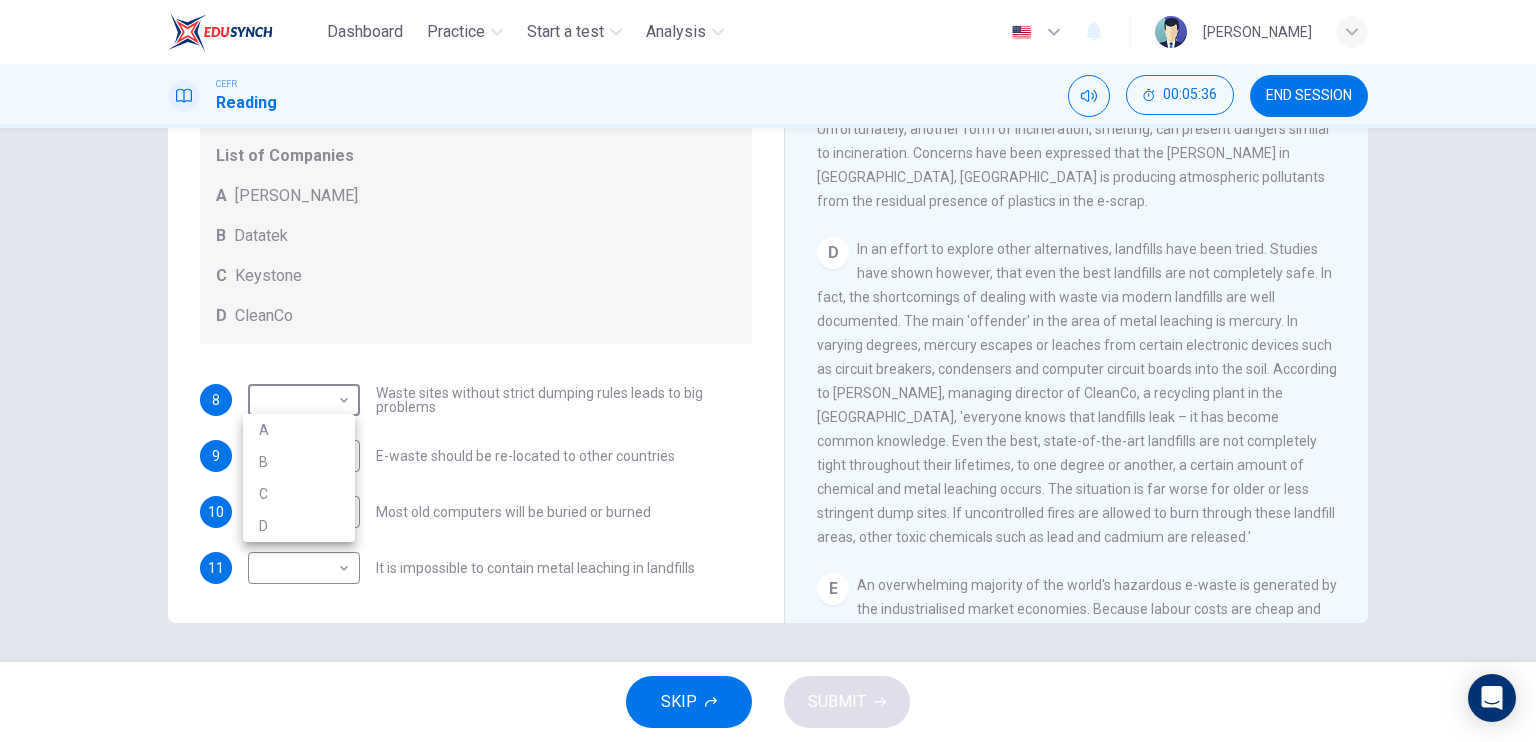 click on "A" at bounding box center [299, 430] 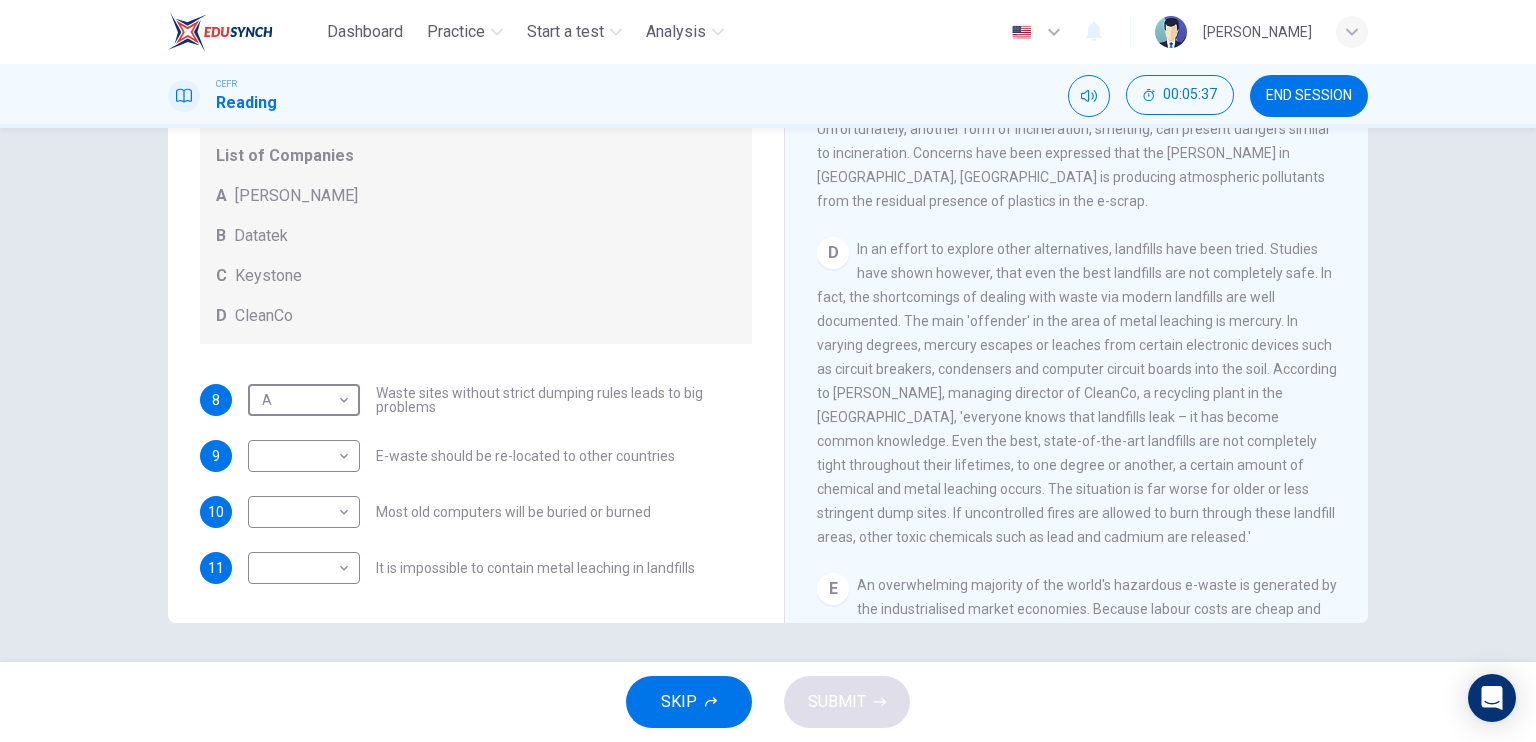 click on "Dashboard Practice Start a test Analysis English en ​ HUSNA AQEELAH BINTI MOHD NASIR CEFR Reading 00:05:37 END SESSION Questions 8 - 11 Look at the following list of statements and the list of
companies below.
Match each statement with the correct company. Write the correct letter A-D in the boxes below on your answer sheet.
NB  You may use any letter more than once. List of Companies A Noranda Smelter B Datatek C Keystone D CleanCo 8 A A ​ Waste sites without strict dumping rules leads to big problems 9 ​ ​ E-waste should be re-located to other countries 10 ​ ​ Most old computers will be buried or burned 11 ​ ​ It is impossible to contain metal leaching in landfills The Intense Rate of Change in the World CLICK TO ZOOM Click to Zoom A B C D E F G SKIP SUBMIT EduSynch - Online Language Proficiency Testing
Dashboard Practice Start a test Analysis Notifications © Copyright  2025" at bounding box center [768, 371] 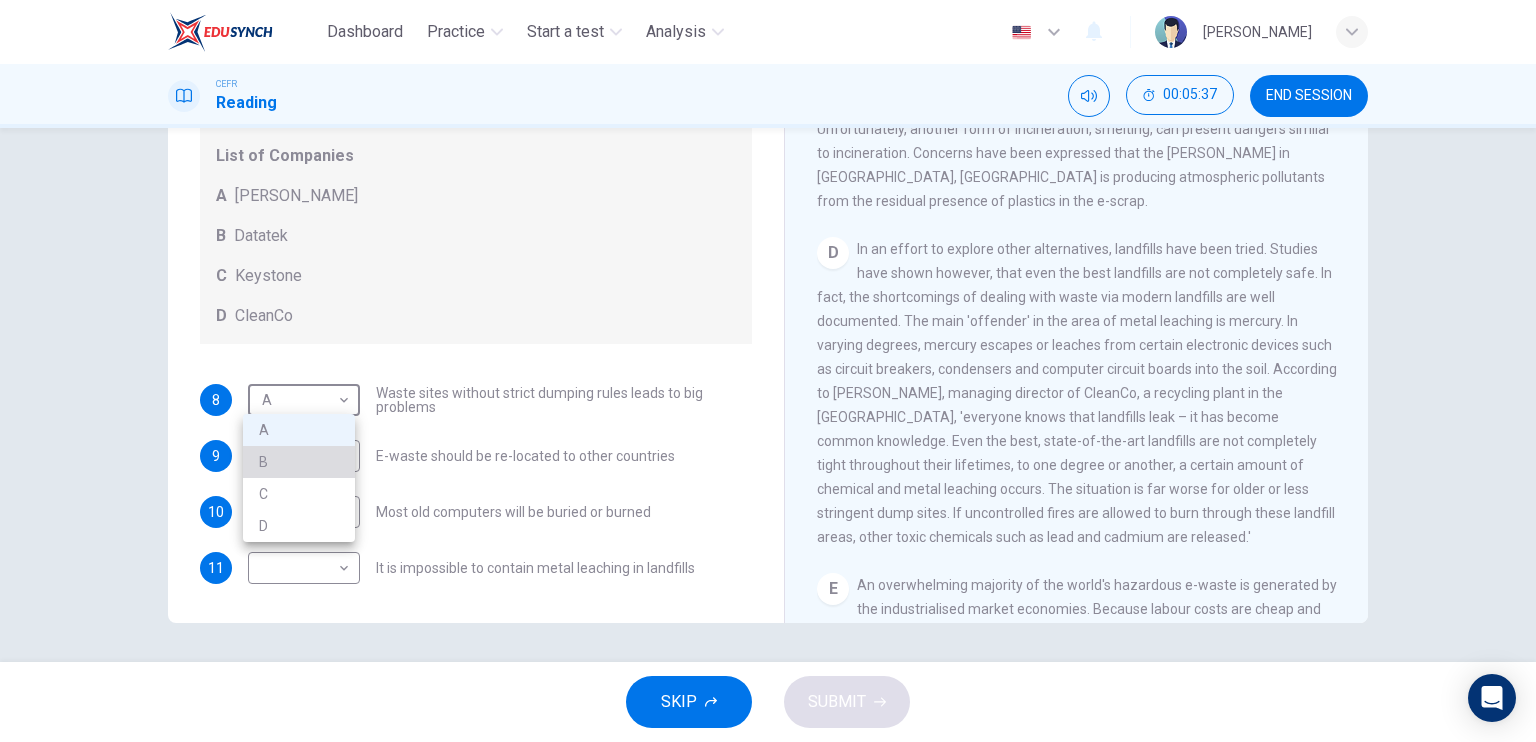 click on "B" at bounding box center [299, 462] 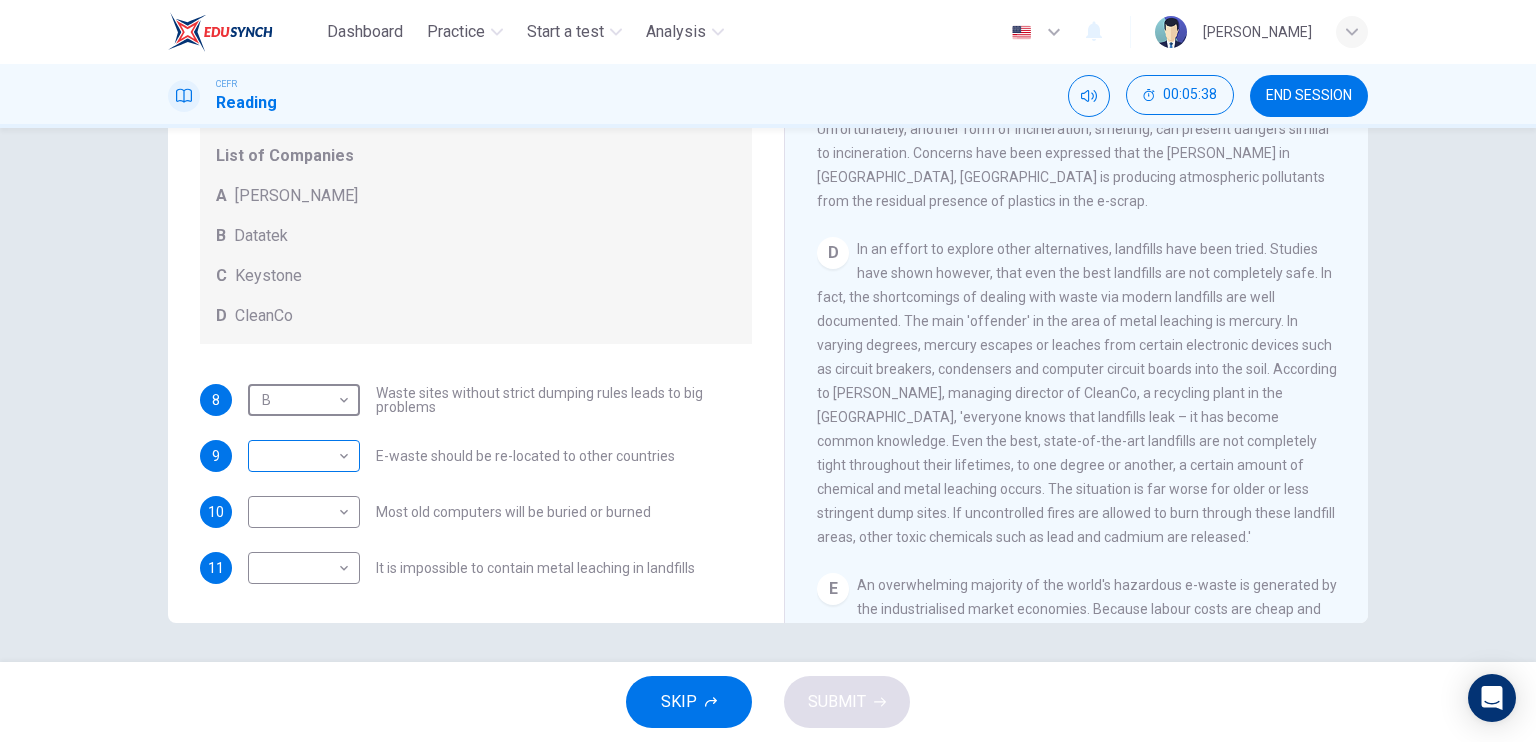 click on "Dashboard Practice Start a test Analysis English en ​ HUSNA AQEELAH BINTI MOHD NASIR CEFR Reading 00:05:38 END SESSION Questions 8 - 11 Look at the following list of statements and the list of
companies below.
Match each statement with the correct company. Write the correct letter A-D in the boxes below on your answer sheet.
NB  You may use any letter more than once. List of Companies A Noranda Smelter B Datatek C Keystone D CleanCo 8 B B ​ Waste sites without strict dumping rules leads to big problems 9 ​ ​ E-waste should be re-located to other countries 10 ​ ​ Most old computers will be buried or burned 11 ​ ​ It is impossible to contain metal leaching in landfills The Intense Rate of Change in the World CLICK TO ZOOM Click to Zoom A B C D E F G SKIP SUBMIT EduSynch - Online Language Proficiency Testing
Dashboard Practice Start a test Analysis Notifications © Copyright  2025" at bounding box center [768, 371] 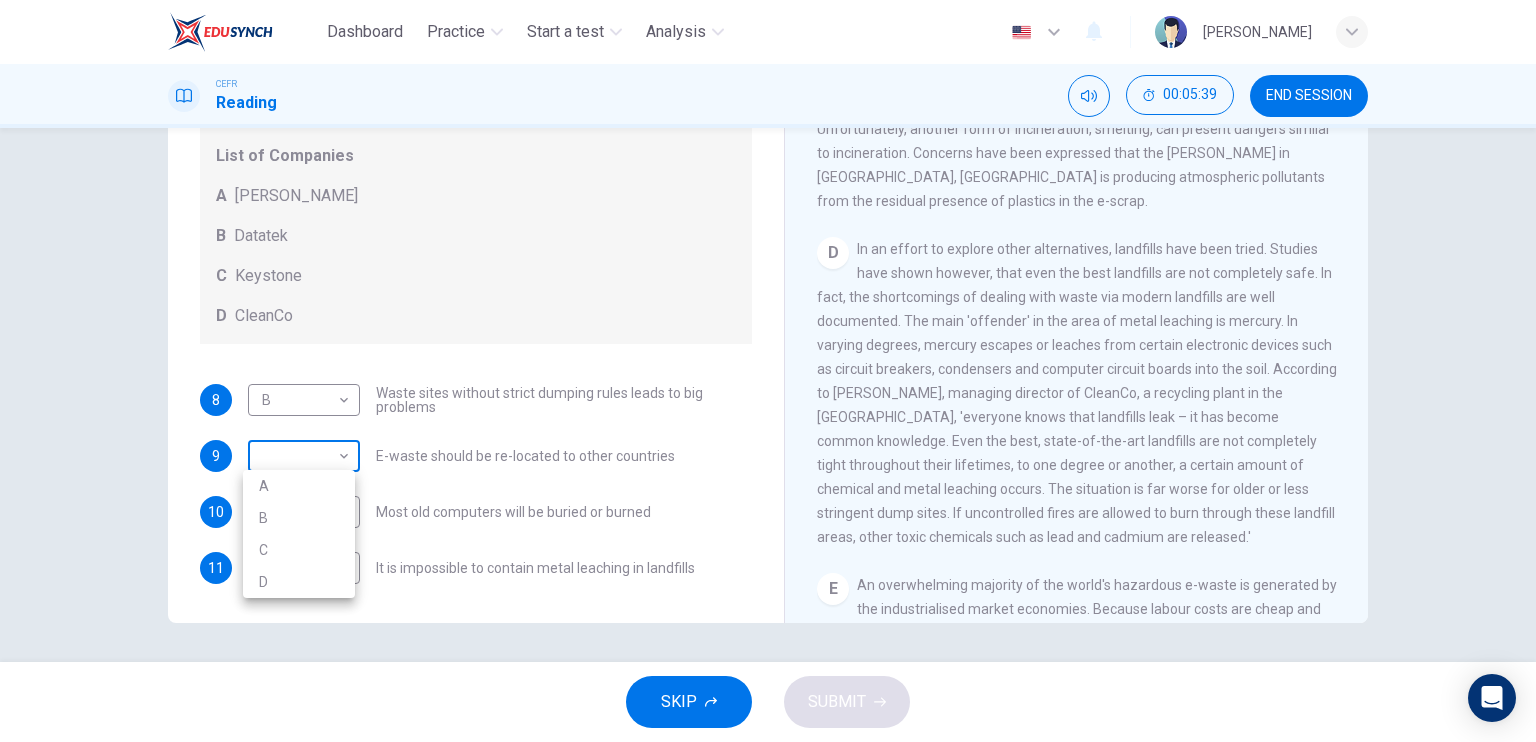 click at bounding box center (768, 371) 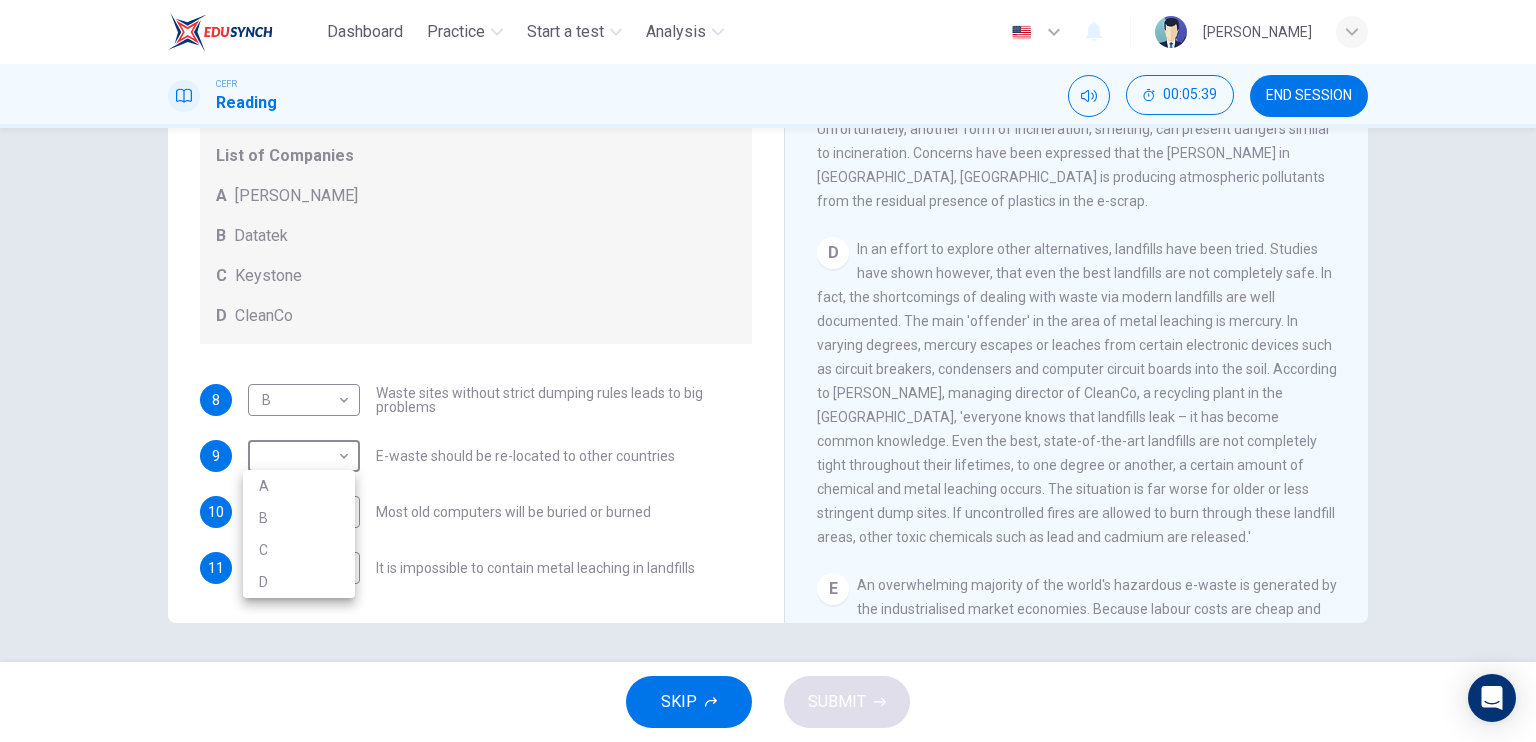 drag, startPoint x: 291, startPoint y: 478, endPoint x: 290, endPoint y: 500, distance: 22.022715 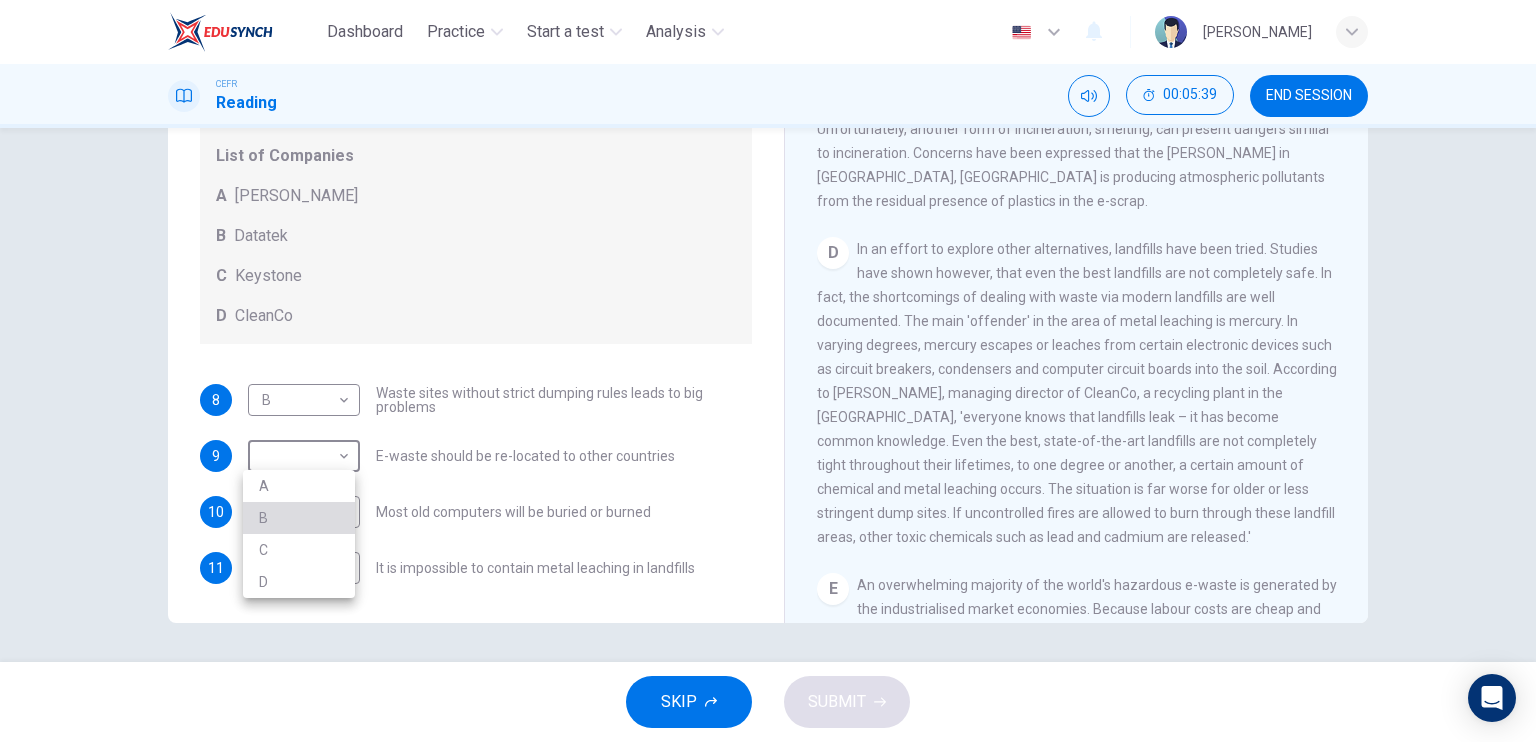 click on "B" at bounding box center [299, 518] 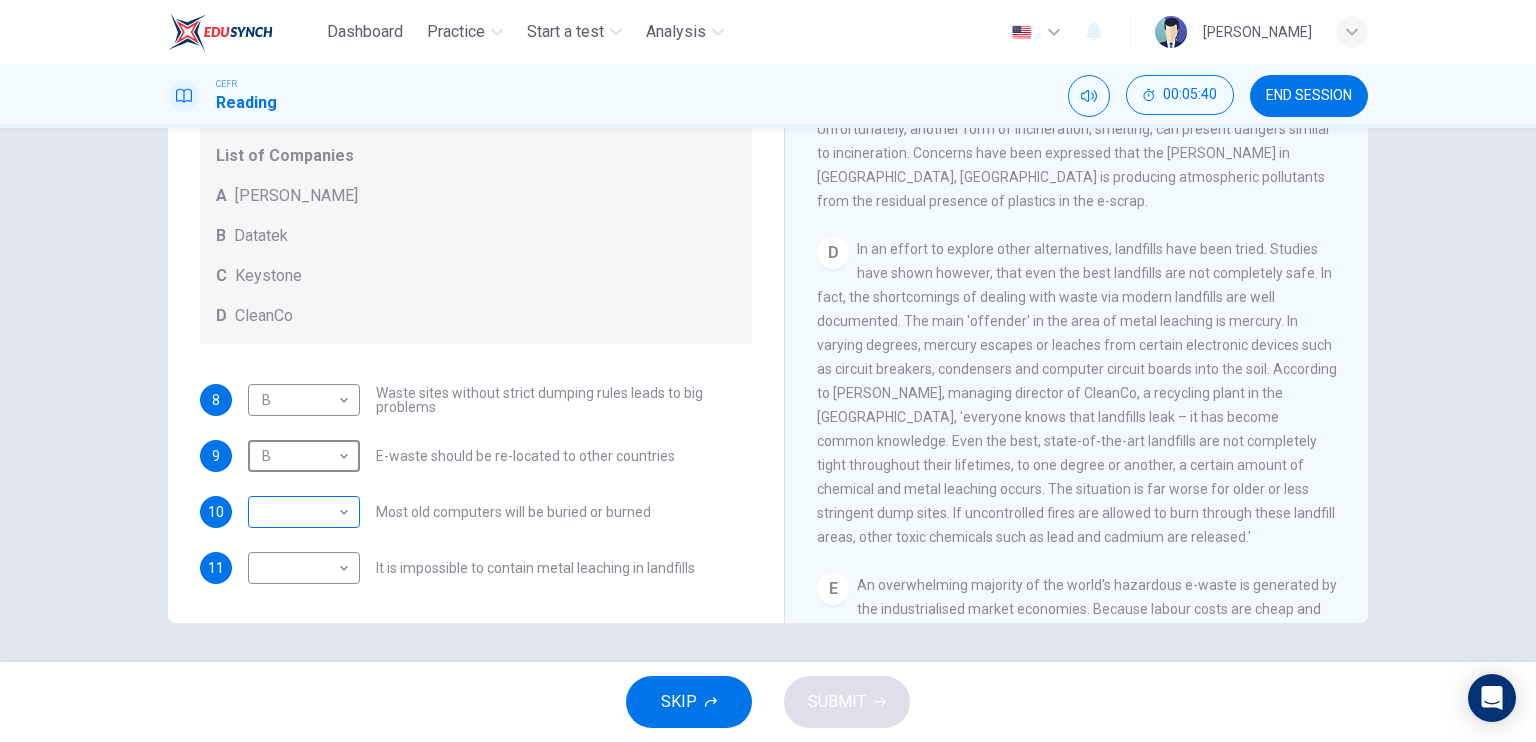 click on "Dashboard Practice Start a test Analysis English en ​ HUSNA AQEELAH BINTI MOHD NASIR CEFR Reading 00:05:40 END SESSION Questions 8 - 11 Look at the following list of statements and the list of
companies below.
Match each statement with the correct company. Write the correct letter A-D in the boxes below on your answer sheet.
NB  You may use any letter more than once. List of Companies A Noranda Smelter B Datatek C Keystone D CleanCo 8 B B ​ Waste sites without strict dumping rules leads to big problems 9 B B ​ E-waste should be re-located to other countries 10 ​ ​ Most old computers will be buried or burned 11 ​ ​ It is impossible to contain metal leaching in landfills The Intense Rate of Change in the World CLICK TO ZOOM Click to Zoom A B C D E F G SKIP SUBMIT EduSynch - Online Language Proficiency Testing
Dashboard Practice Start a test Analysis Notifications © Copyright  2025" at bounding box center [768, 371] 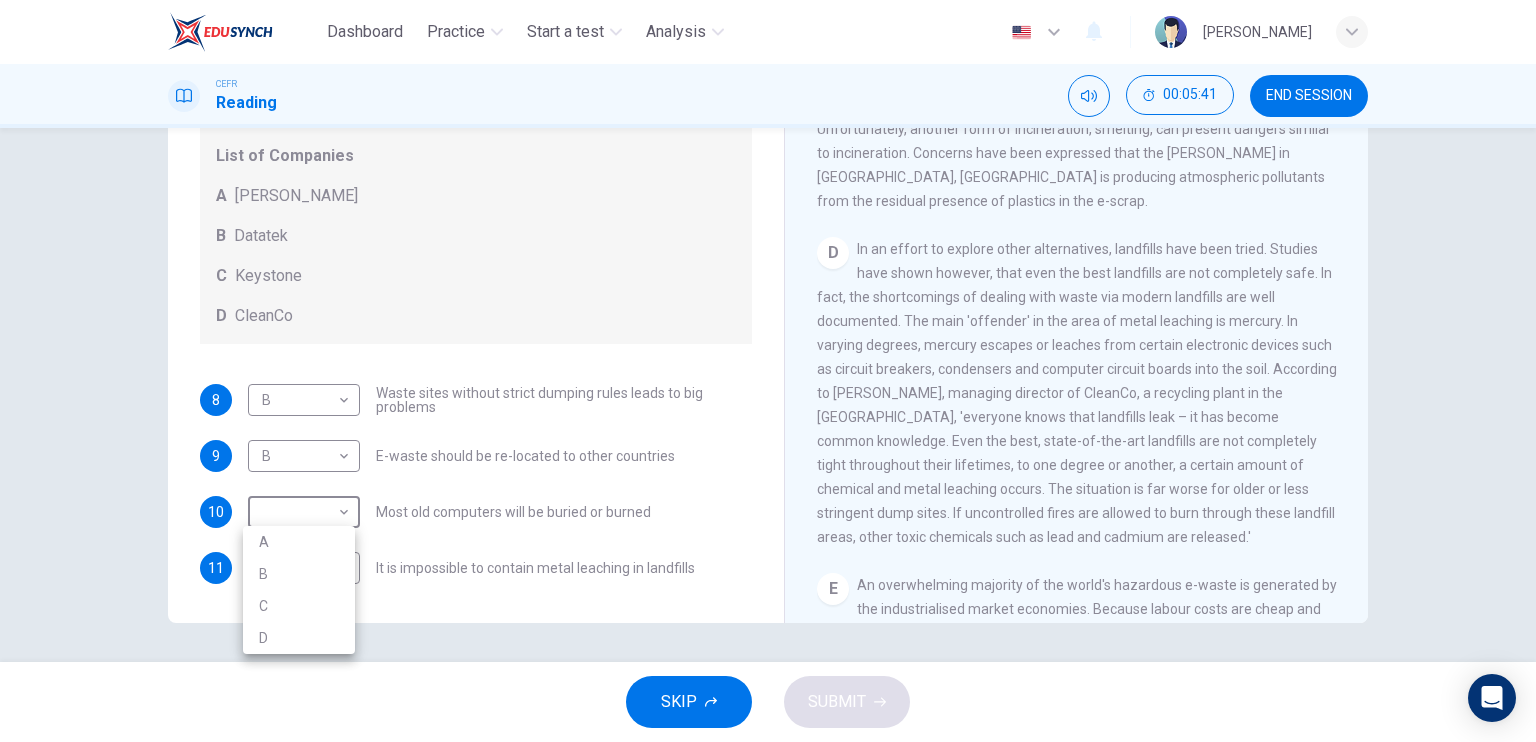 click at bounding box center (768, 371) 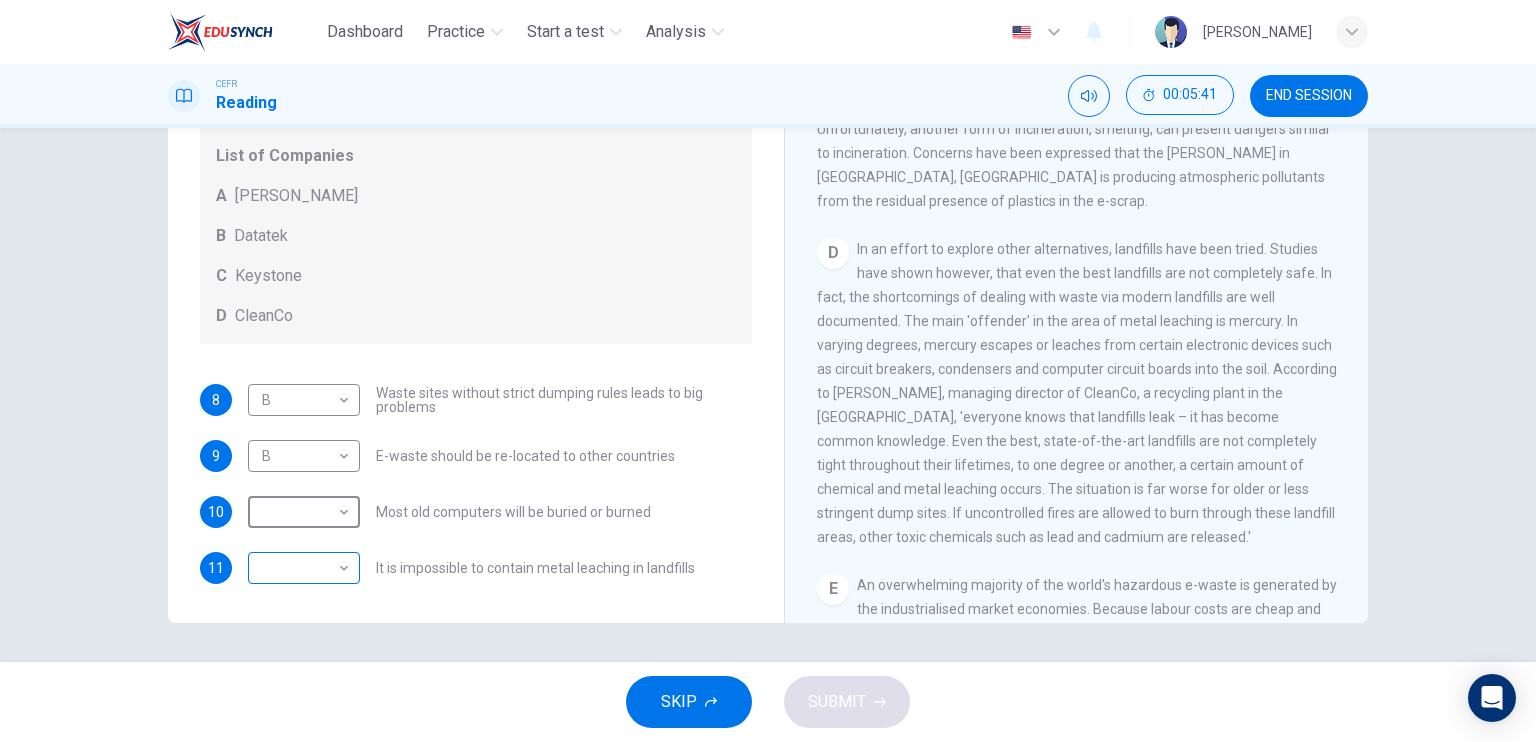 click on "Dashboard Practice Start a test Analysis English en ​ HUSNA AQEELAH BINTI MOHD NASIR CEFR Reading 00:05:41 END SESSION Questions 8 - 11 Look at the following list of statements and the list of
companies below.
Match each statement with the correct company. Write the correct letter A-D in the boxes below on your answer sheet.
NB  You may use any letter more than once. List of Companies A Noranda Smelter B Datatek C Keystone D CleanCo 8 B B ​ Waste sites without strict dumping rules leads to big problems 9 B B ​ E-waste should be re-located to other countries 10 ​ ​ Most old computers will be buried or burned 11 ​ ​ It is impossible to contain metal leaching in landfills The Intense Rate of Change in the World CLICK TO ZOOM Click to Zoom A B C D E F G SKIP SUBMIT EduSynch - Online Language Proficiency Testing
Dashboard Practice Start a test Analysis Notifications © Copyright  2025" at bounding box center (768, 371) 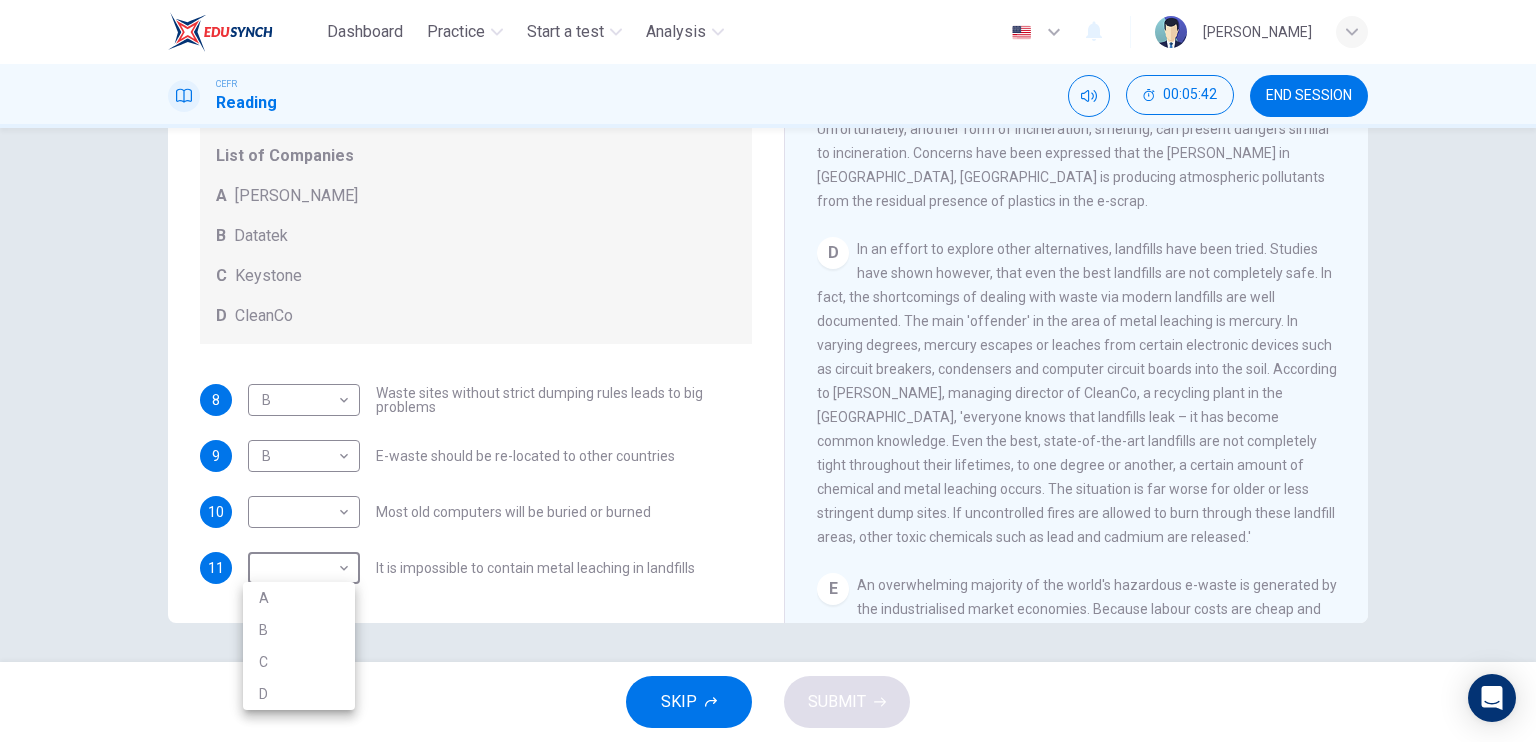 click at bounding box center (768, 371) 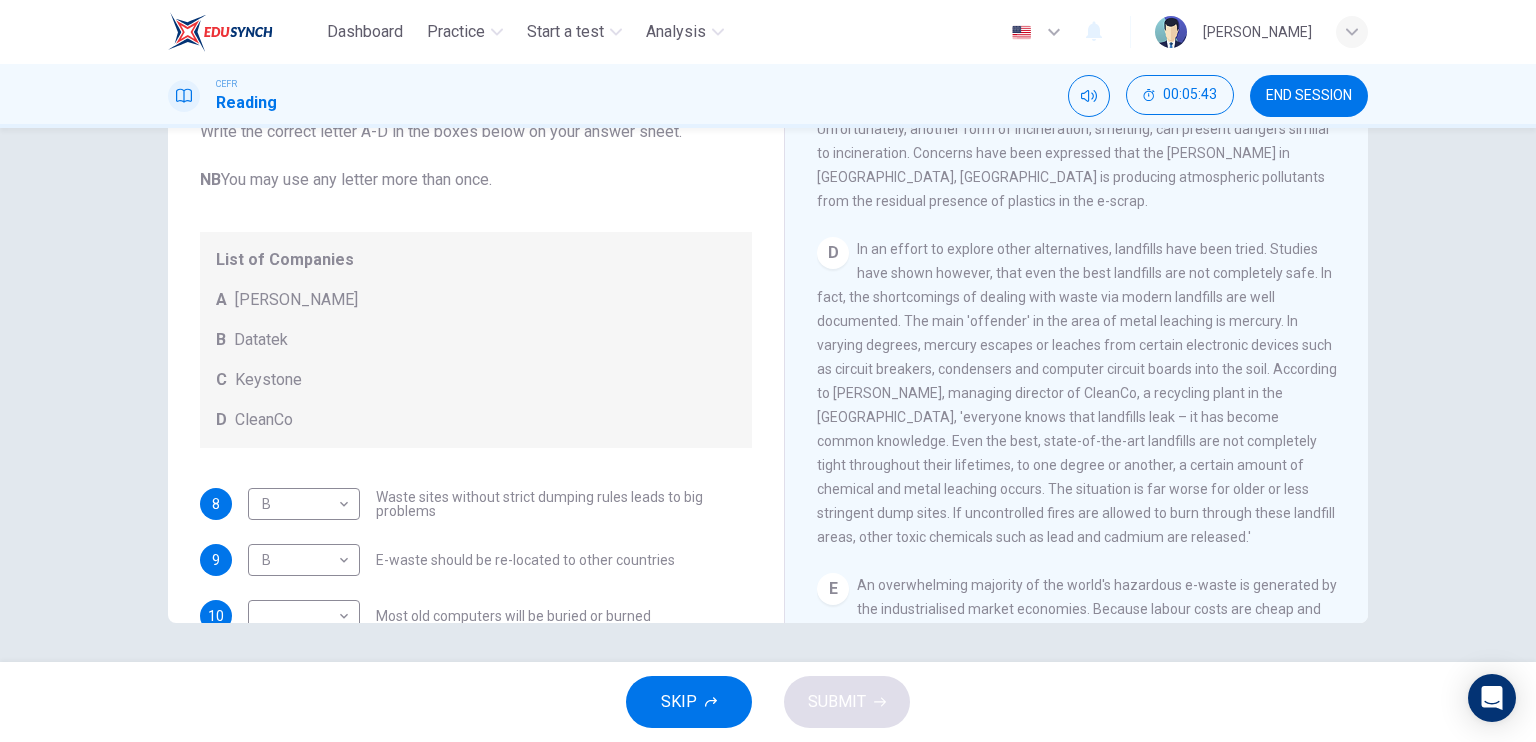 scroll, scrollTop: 0, scrollLeft: 0, axis: both 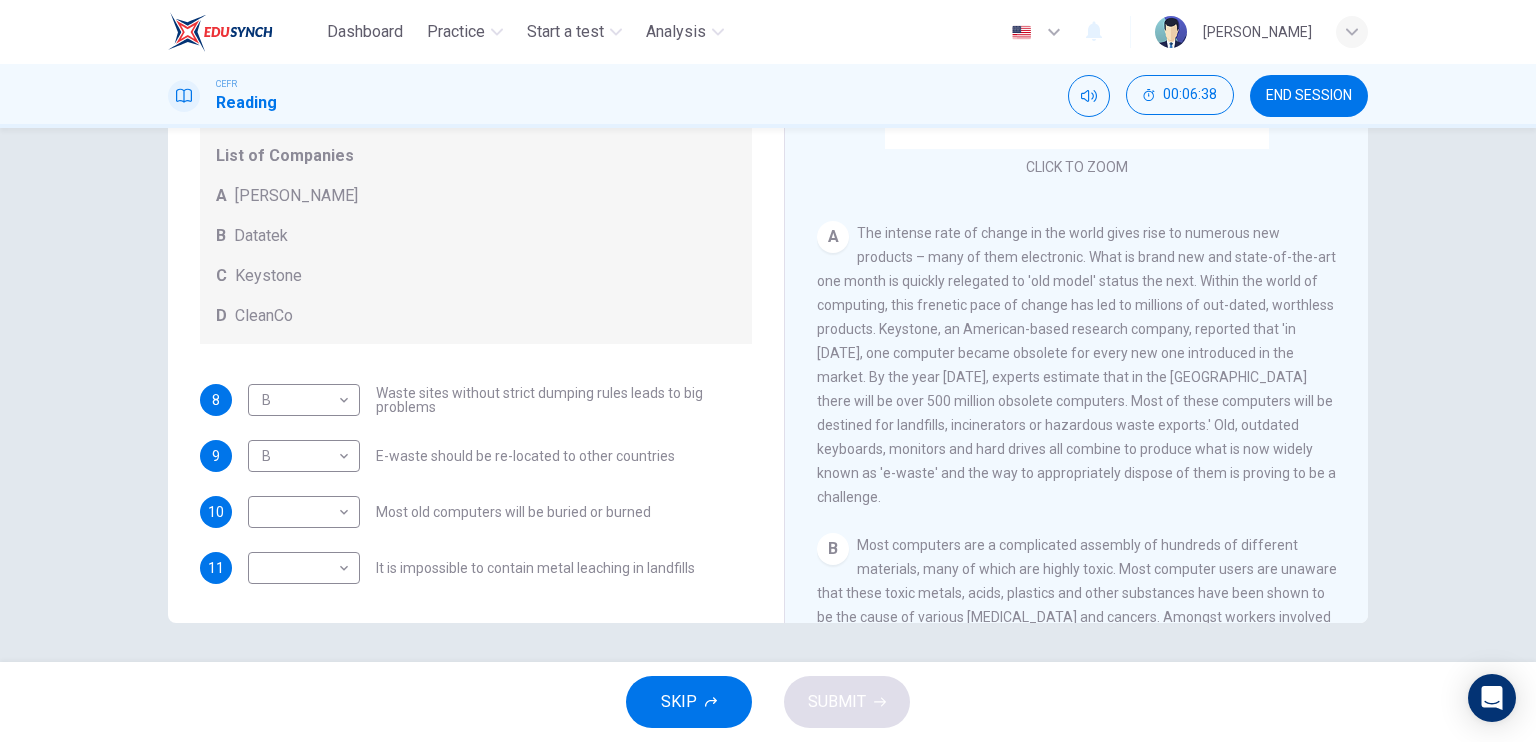 drag, startPoint x: 960, startPoint y: 346, endPoint x: 1148, endPoint y: 349, distance: 188.02394 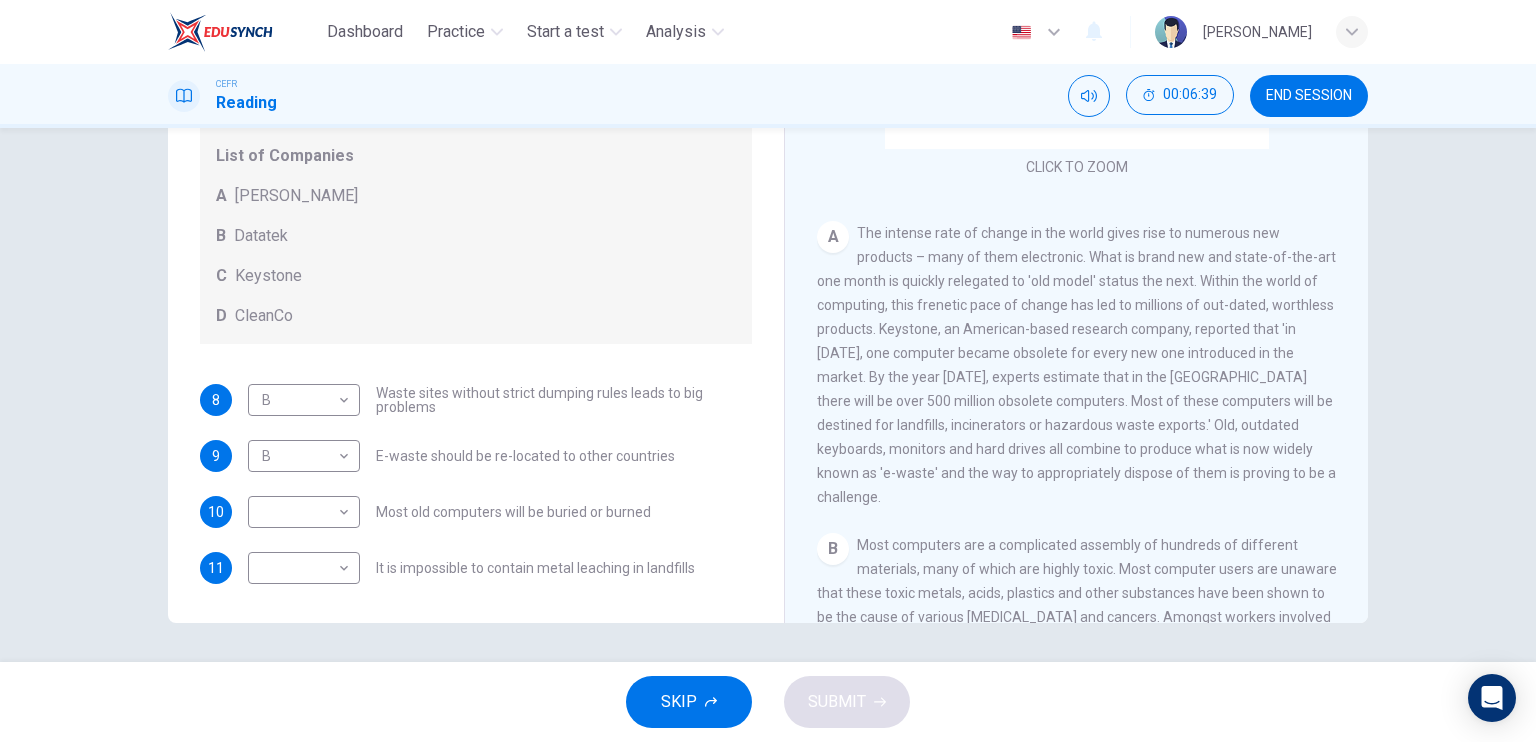 drag, startPoint x: 1168, startPoint y: 347, endPoint x: 1246, endPoint y: 329, distance: 80.04999 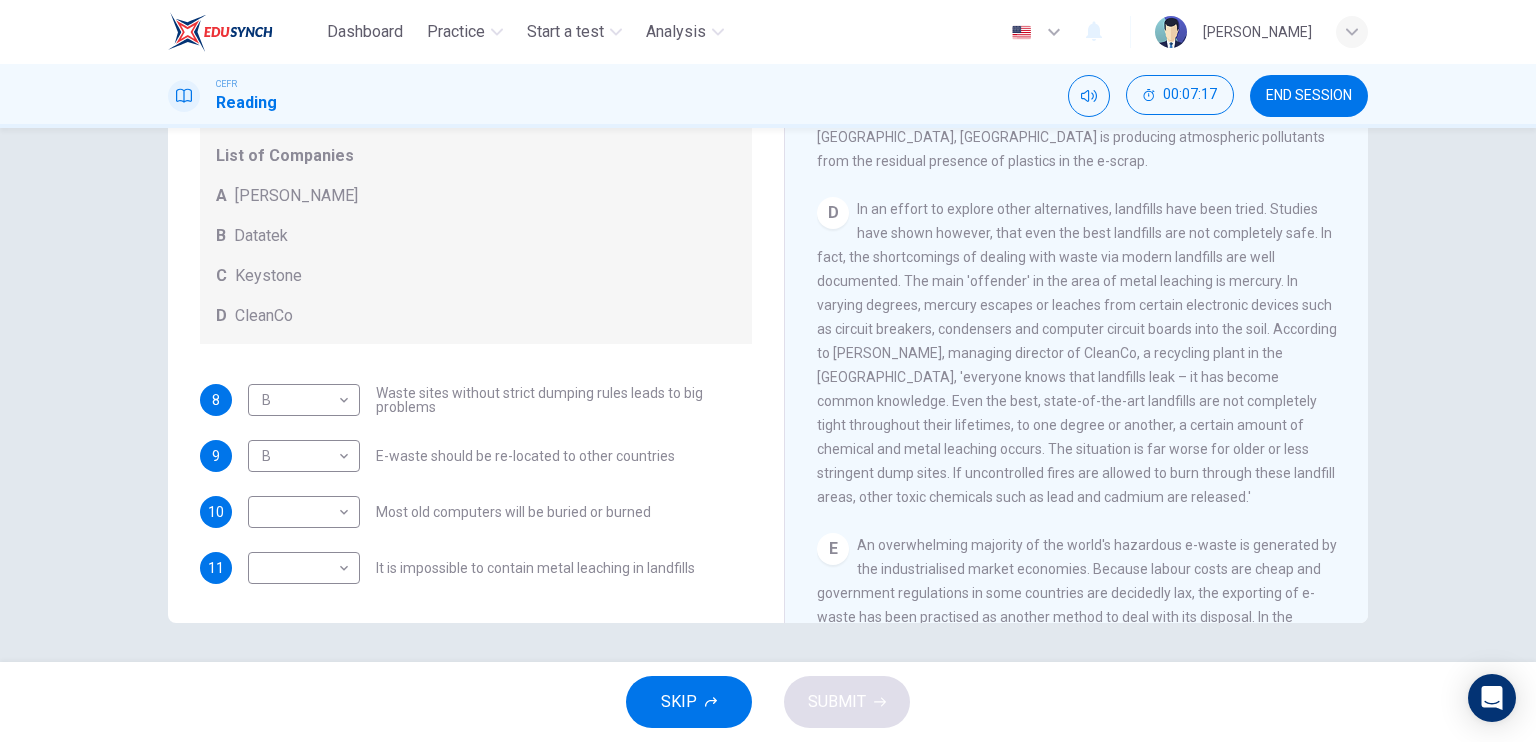 scroll, scrollTop: 1016, scrollLeft: 0, axis: vertical 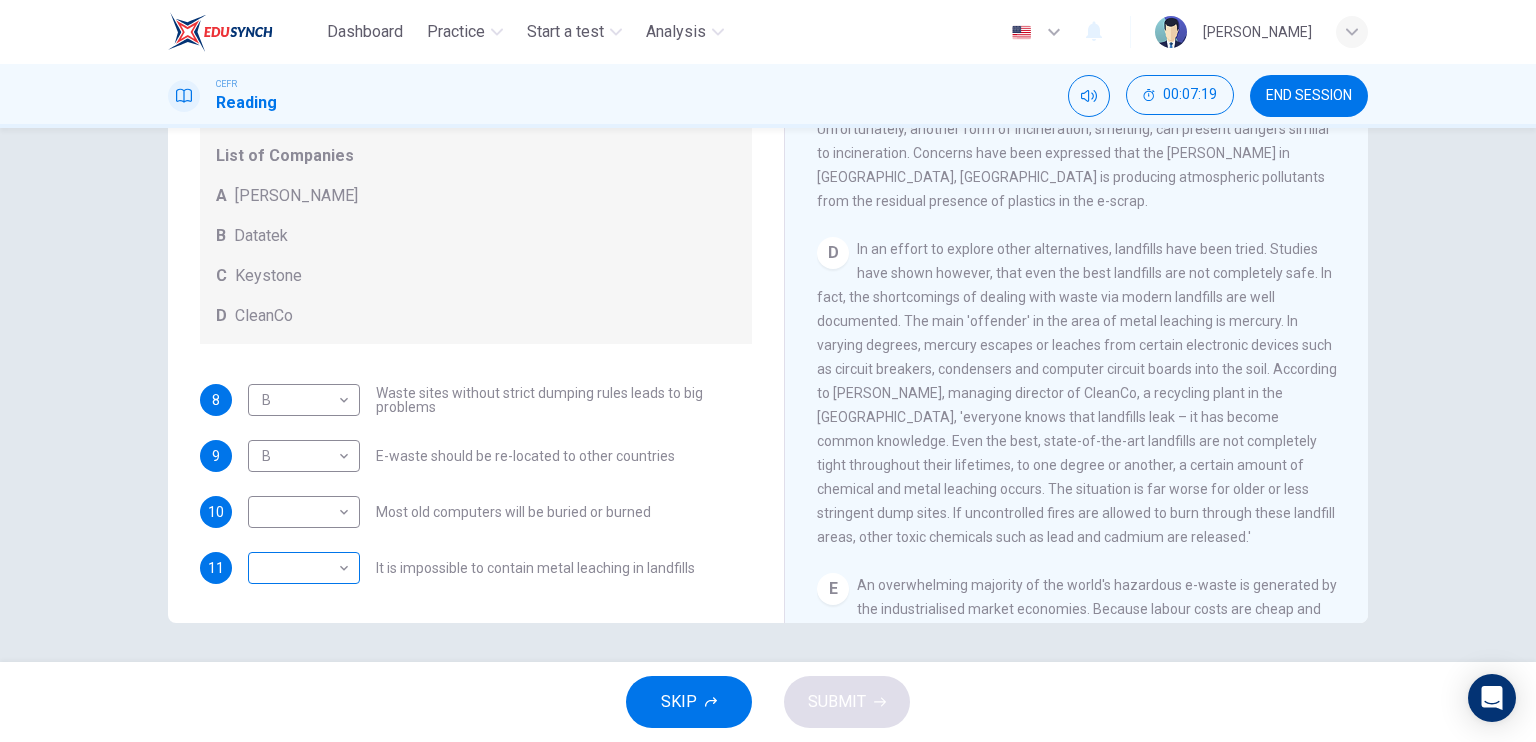 click on "Dashboard Practice Start a test Analysis English en ​ HUSNA AQEELAH BINTI MOHD NASIR CEFR Reading 00:07:19 END SESSION Questions 8 - 11 Look at the following list of statements and the list of
companies below.
Match each statement with the correct company. Write the correct letter A-D in the boxes below on your answer sheet.
NB  You may use any letter more than once. List of Companies A Noranda Smelter B Datatek C Keystone D CleanCo 8 B B ​ Waste sites without strict dumping rules leads to big problems 9 B B ​ E-waste should be re-located to other countries 10 ​ ​ Most old computers will be buried or burned 11 ​ ​ It is impossible to contain metal leaching in landfills The Intense Rate of Change in the World CLICK TO ZOOM Click to Zoom A B C D E F G SKIP SUBMIT EduSynch - Online Language Proficiency Testing
Dashboard Practice Start a test Analysis Notifications © Copyright  2025" at bounding box center (768, 371) 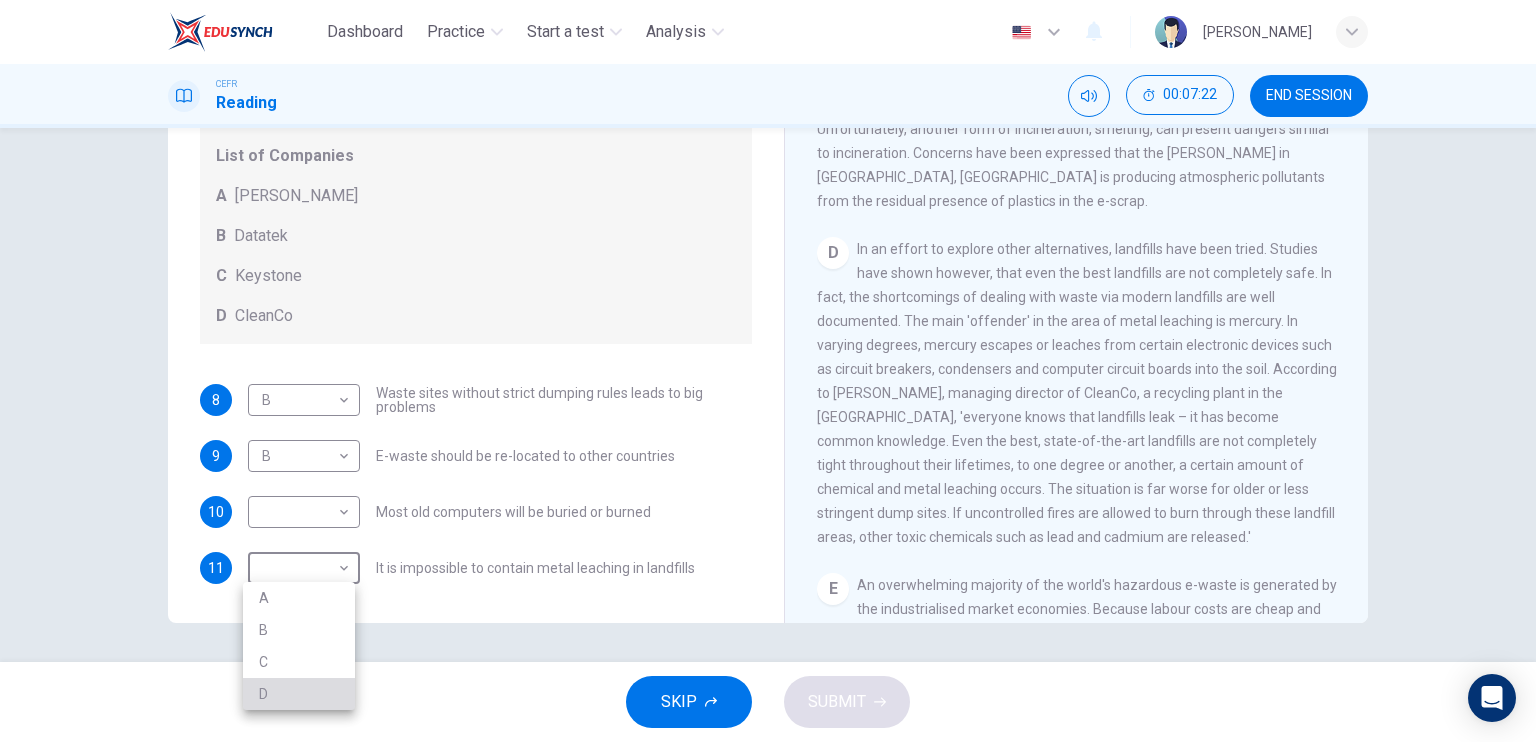 click on "D" at bounding box center [299, 694] 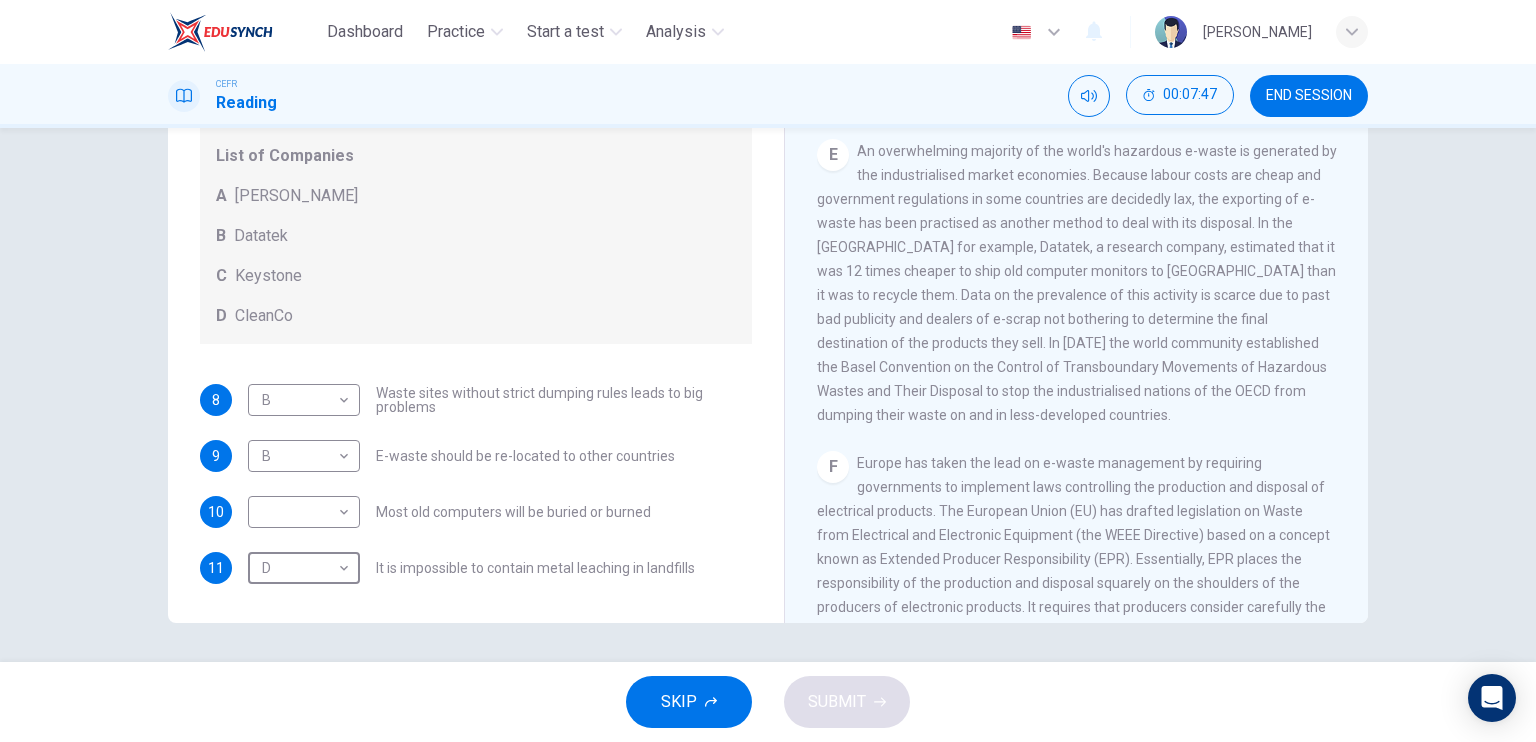 scroll, scrollTop: 1416, scrollLeft: 0, axis: vertical 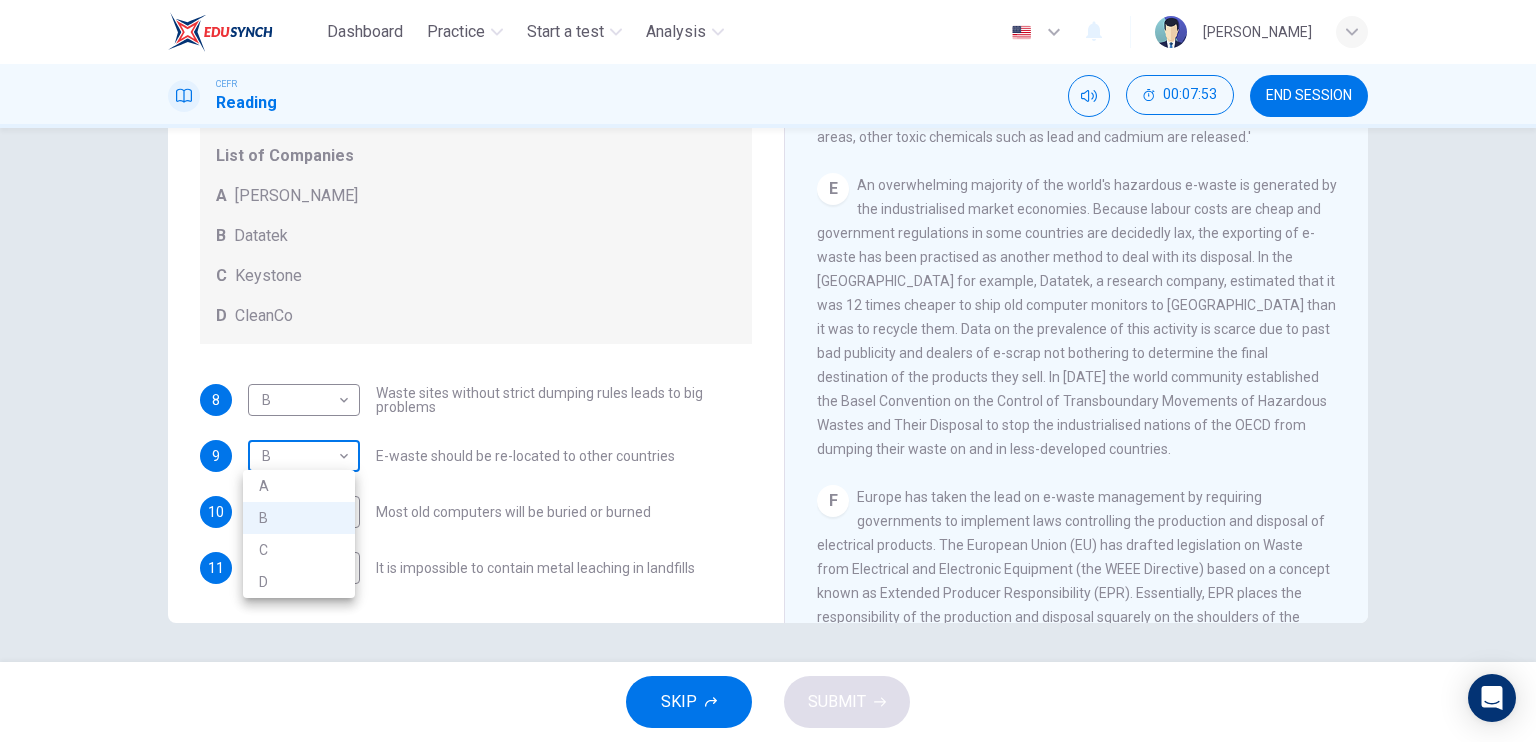 click on "Dashboard Practice Start a test Analysis English en ​ HUSNA AQEELAH BINTI MOHD NASIR CEFR Reading 00:07:53 END SESSION Questions 8 - 11 Look at the following list of statements and the list of
companies below.
Match each statement with the correct company. Write the correct letter A-D in the boxes below on your answer sheet.
NB  You may use any letter more than once. List of Companies A Noranda Smelter B Datatek C Keystone D CleanCo 8 B B ​ Waste sites without strict dumping rules leads to big problems 9 B B ​ E-waste should be re-located to other countries 10 ​ ​ Most old computers will be buried or burned 11 D D ​ It is impossible to contain metal leaching in landfills The Intense Rate of Change in the World CLICK TO ZOOM Click to Zoom A B C D E F G SKIP SUBMIT EduSynch - Online Language Proficiency Testing
Dashboard Practice Start a test Analysis Notifications © Copyright  2025 A B C D" at bounding box center (768, 371) 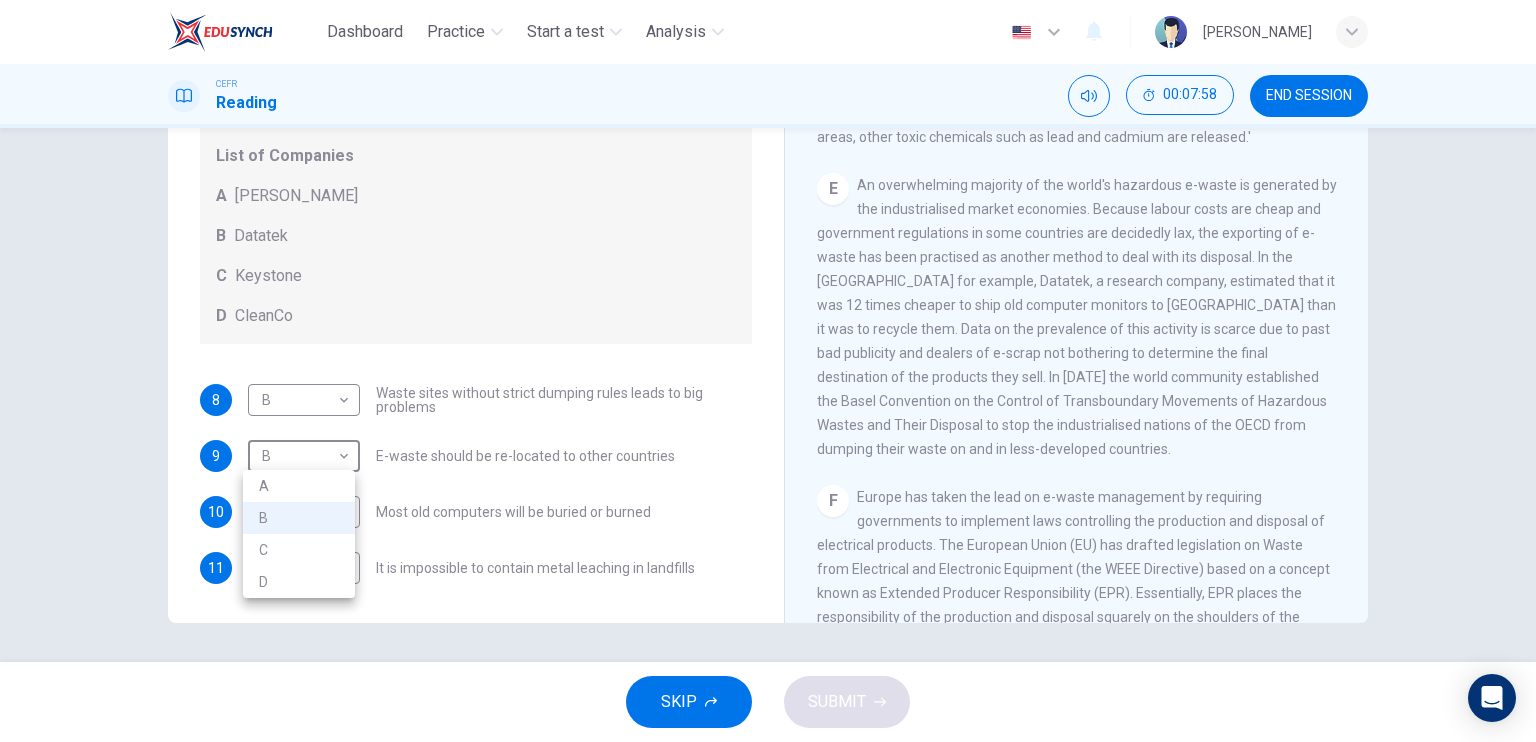 click at bounding box center (768, 371) 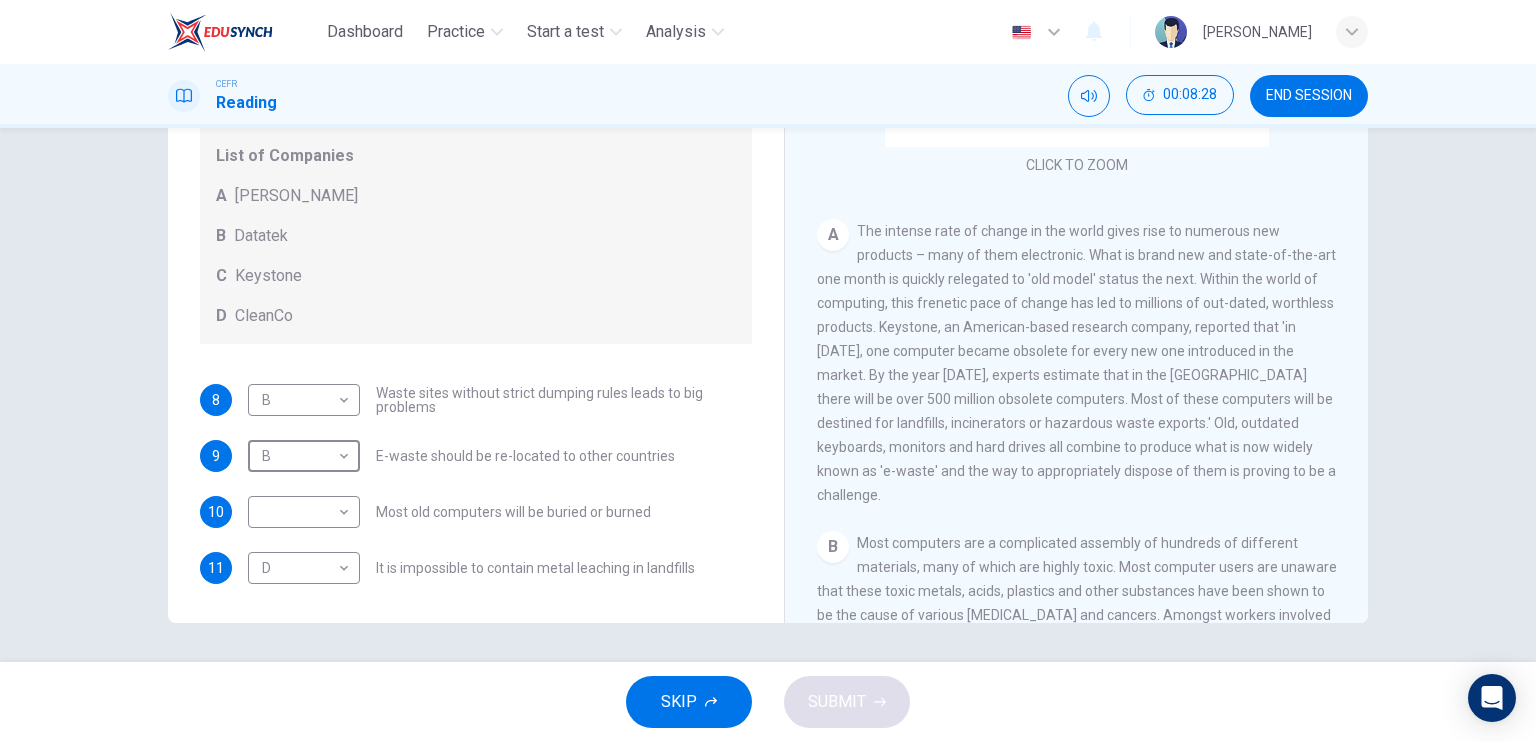 scroll, scrollTop: 216, scrollLeft: 0, axis: vertical 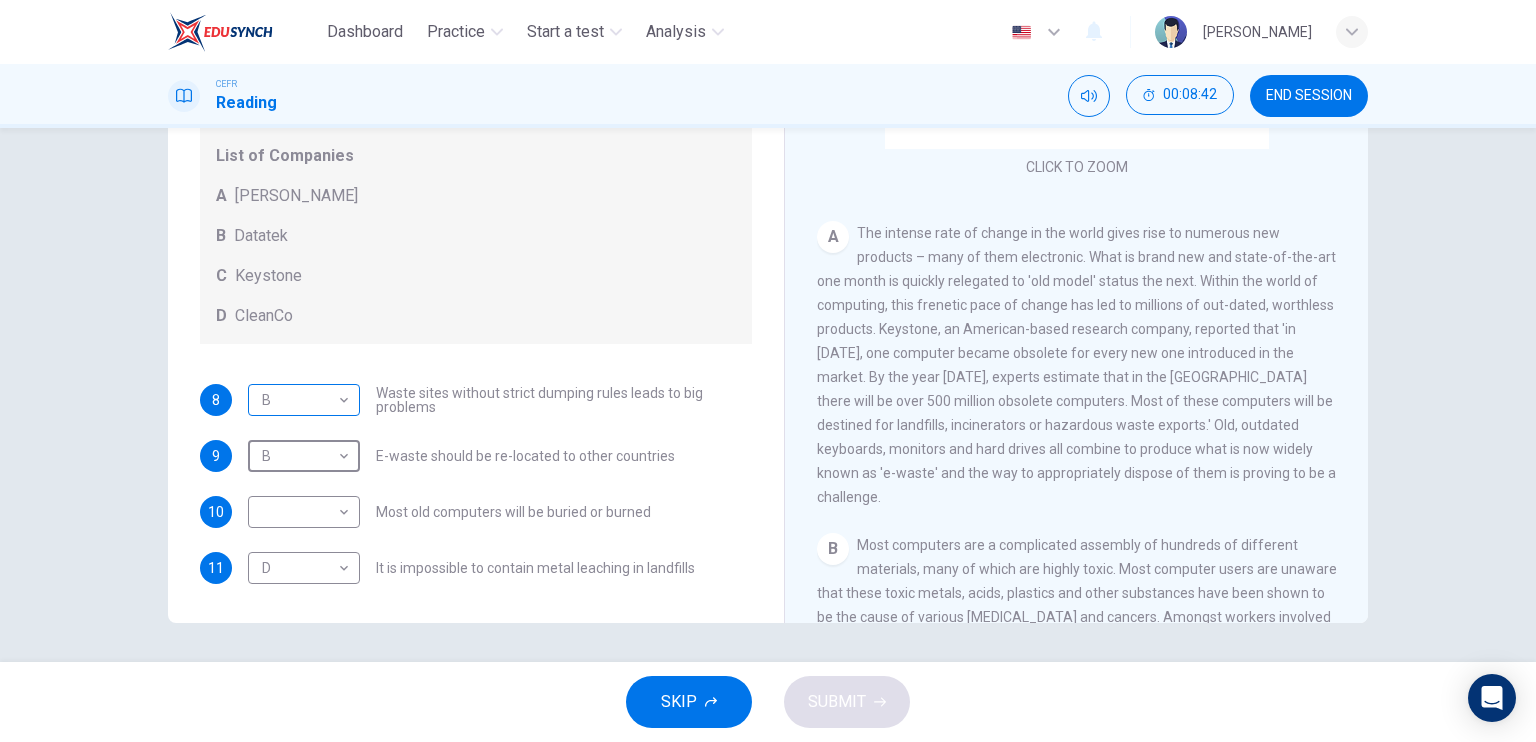 click on "Dashboard Practice Start a test Analysis English en ​ HUSNA AQEELAH BINTI MOHD NASIR CEFR Reading 00:08:42 END SESSION Questions 8 - 11 Look at the following list of statements and the list of
companies below.
Match each statement with the correct company. Write the correct letter A-D in the boxes below on your answer sheet.
NB  You may use any letter more than once. List of Companies A Noranda Smelter B Datatek C Keystone D CleanCo 8 B B ​ Waste sites without strict dumping rules leads to big problems 9 B B ​ E-waste should be re-located to other countries 10 ​ ​ Most old computers will be buried or burned 11 D D ​ It is impossible to contain metal leaching in landfills The Intense Rate of Change in the World CLICK TO ZOOM Click to Zoom A B C D E F G SKIP SUBMIT EduSynch - Online Language Proficiency Testing
Dashboard Practice Start a test Analysis Notifications © Copyright  2025" at bounding box center (768, 371) 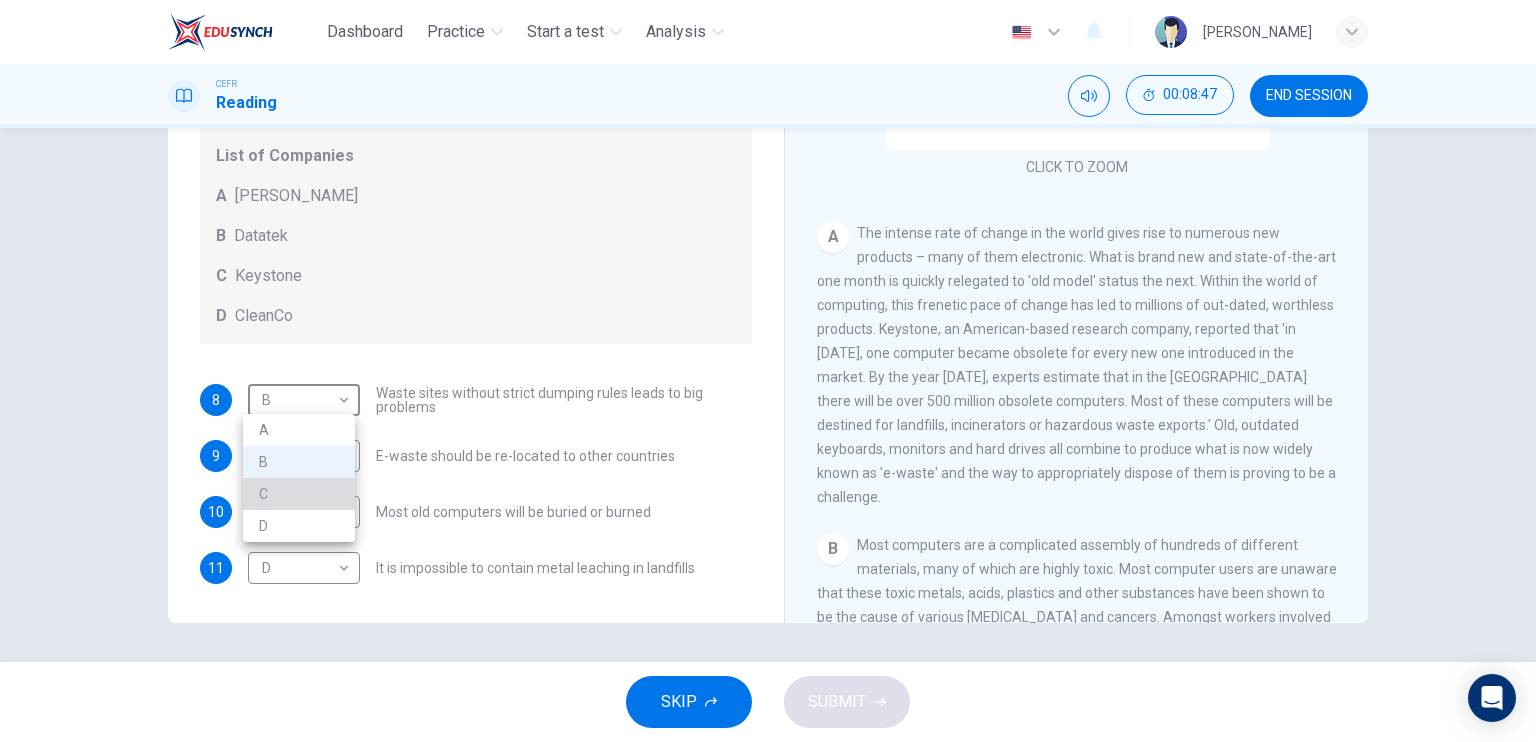 click on "C" at bounding box center [299, 494] 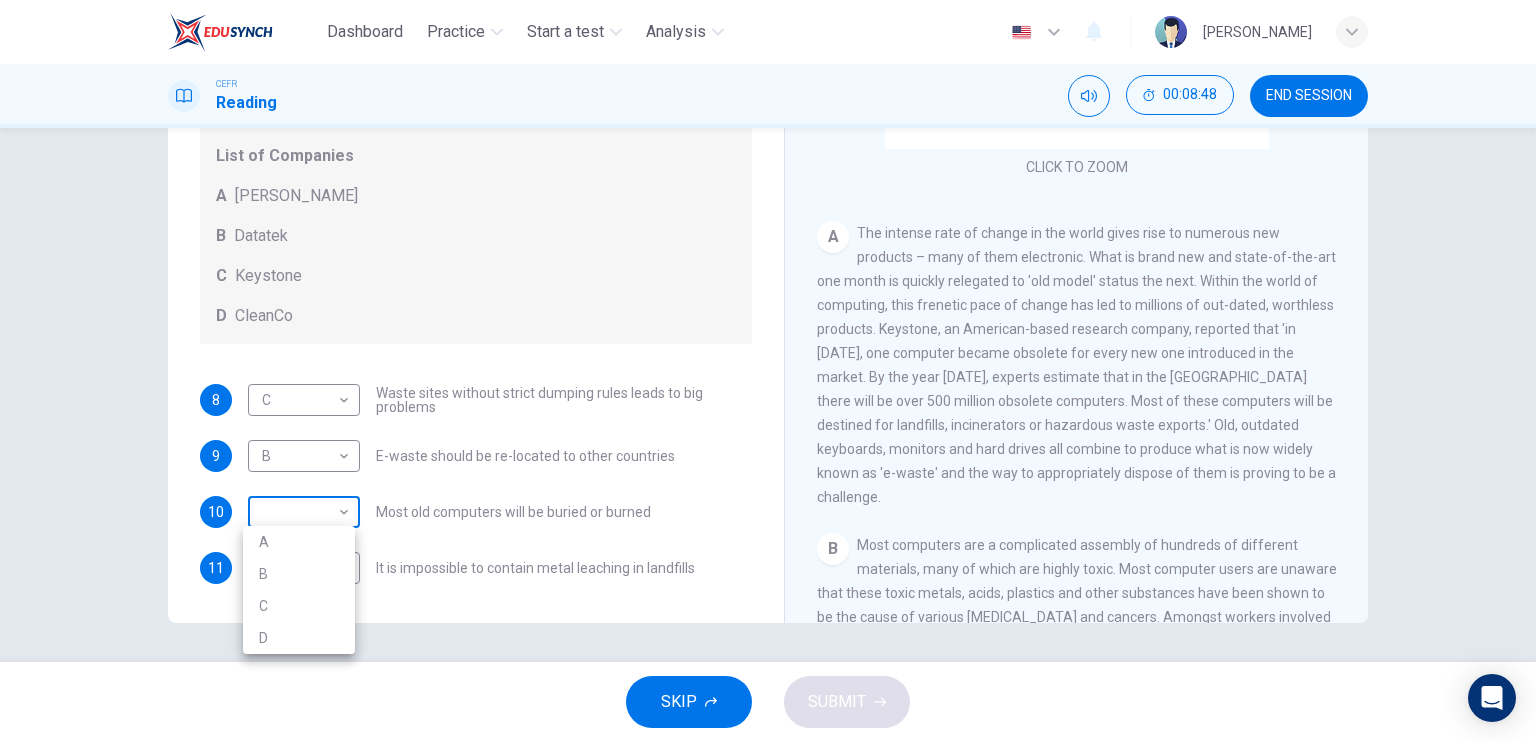 click on "Dashboard Practice Start a test Analysis English en ​ HUSNA AQEELAH BINTI MOHD NASIR CEFR Reading 00:08:48 END SESSION Questions 8 - 11 Look at the following list of statements and the list of
companies below.
Match each statement with the correct company. Write the correct letter A-D in the boxes below on your answer sheet.
NB  You may use any letter more than once. List of Companies A Noranda Smelter B Datatek C Keystone D CleanCo 8 C C ​ Waste sites without strict dumping rules leads to big problems 9 B B ​ E-waste should be re-located to other countries 10 ​ ​ Most old computers will be buried or burned 11 D D ​ It is impossible to contain metal leaching in landfills The Intense Rate of Change in the World CLICK TO ZOOM Click to Zoom A B C D E F G SKIP SUBMIT EduSynch - Online Language Proficiency Testing
Dashboard Practice Start a test Analysis Notifications © Copyright  2025 A B C D" at bounding box center [768, 371] 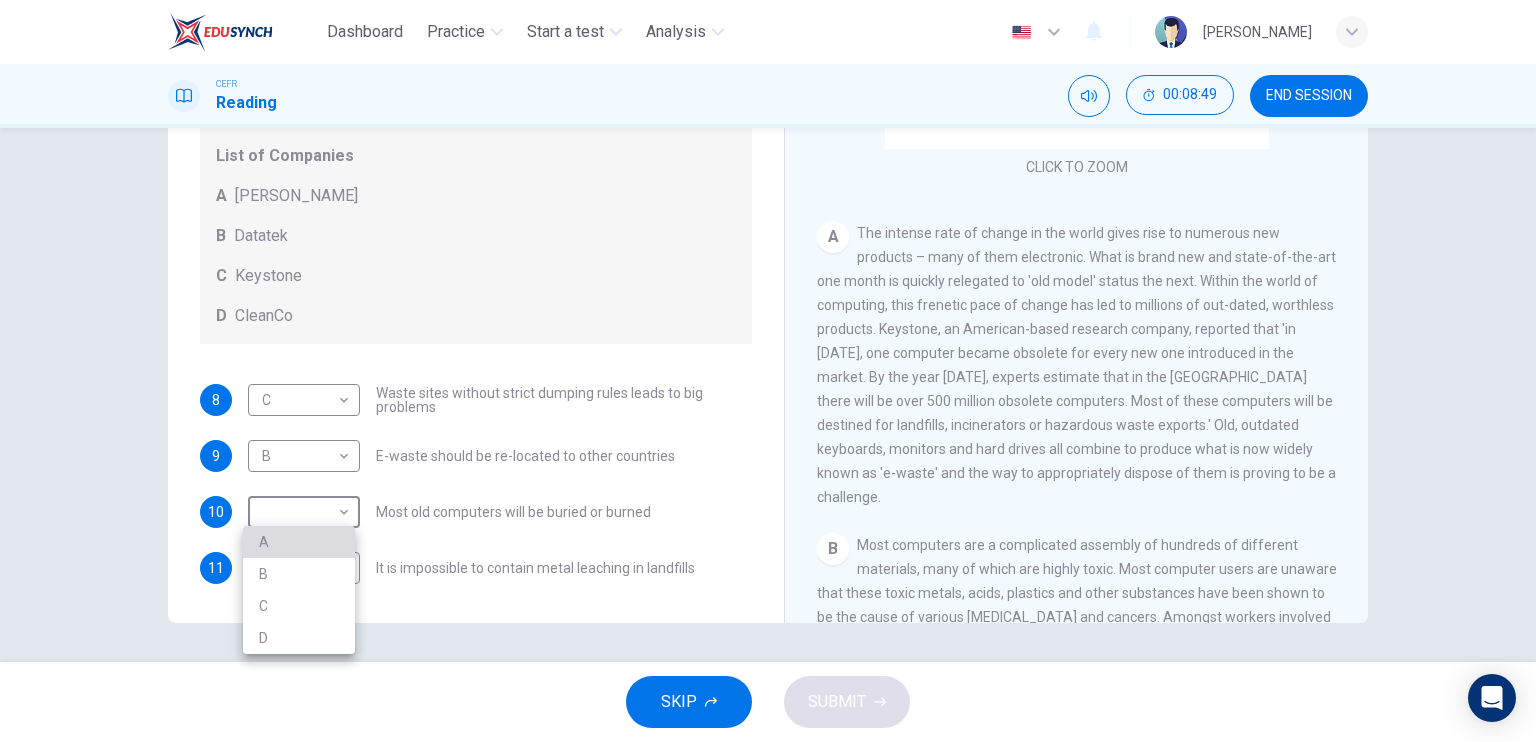 click on "A" at bounding box center (299, 542) 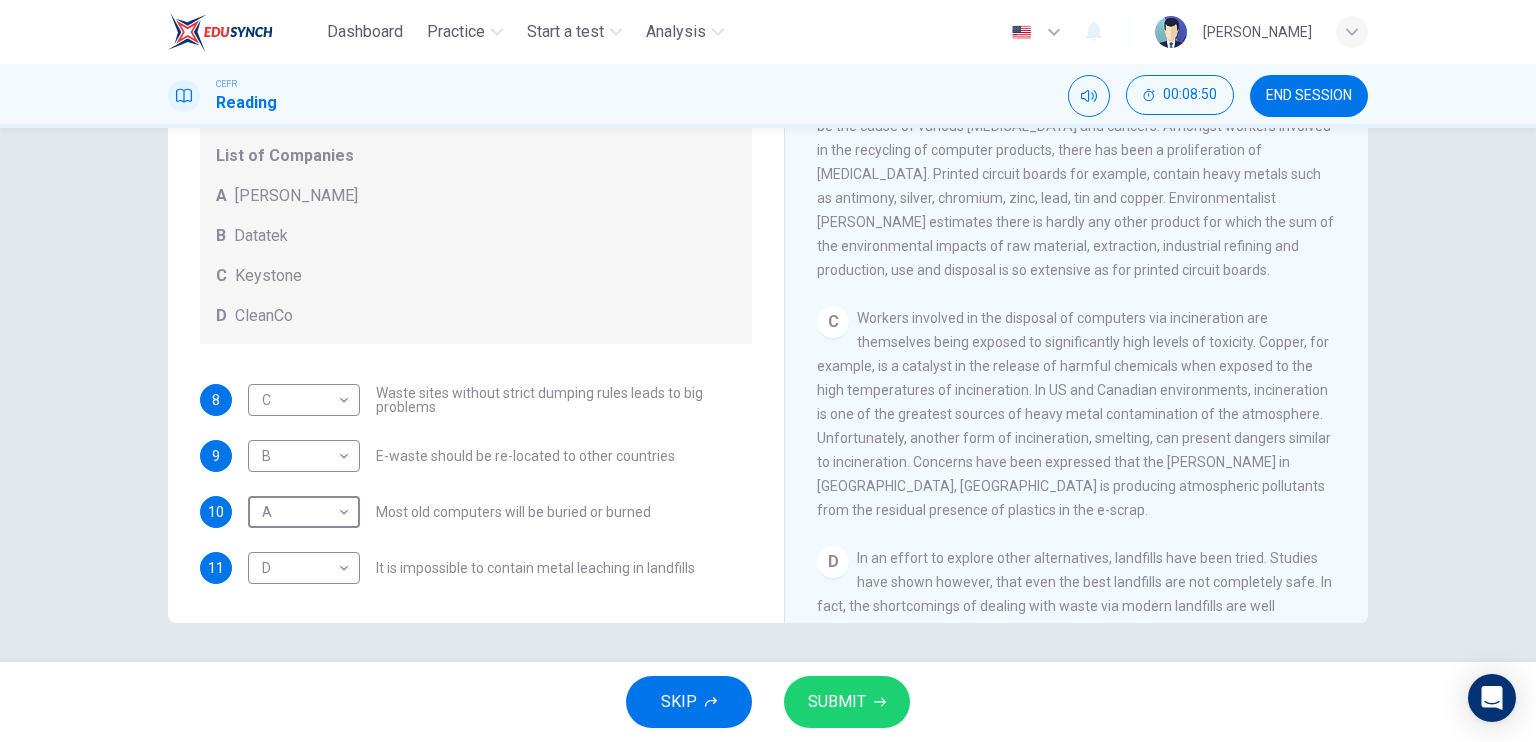 scroll, scrollTop: 716, scrollLeft: 0, axis: vertical 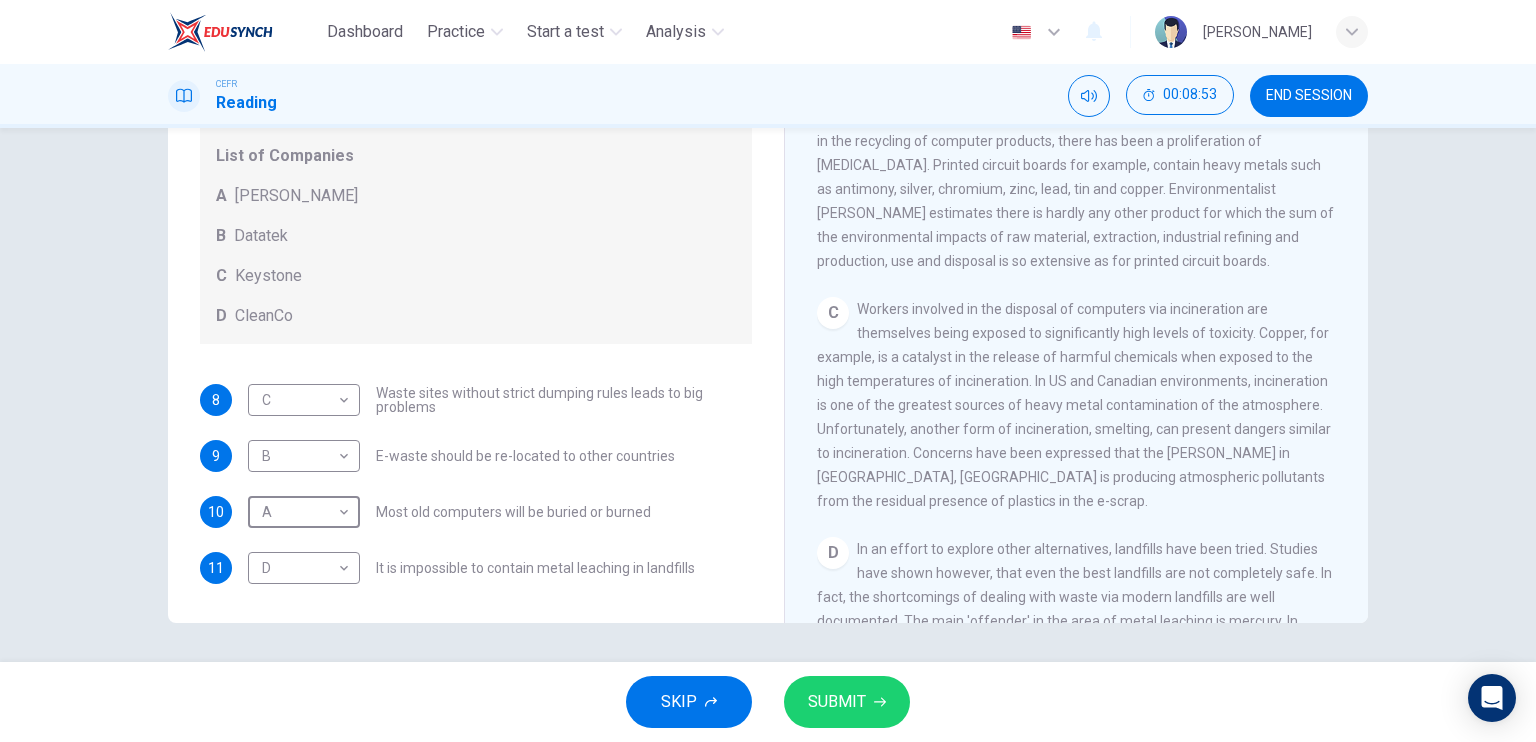 click on "SUBMIT" at bounding box center [837, 702] 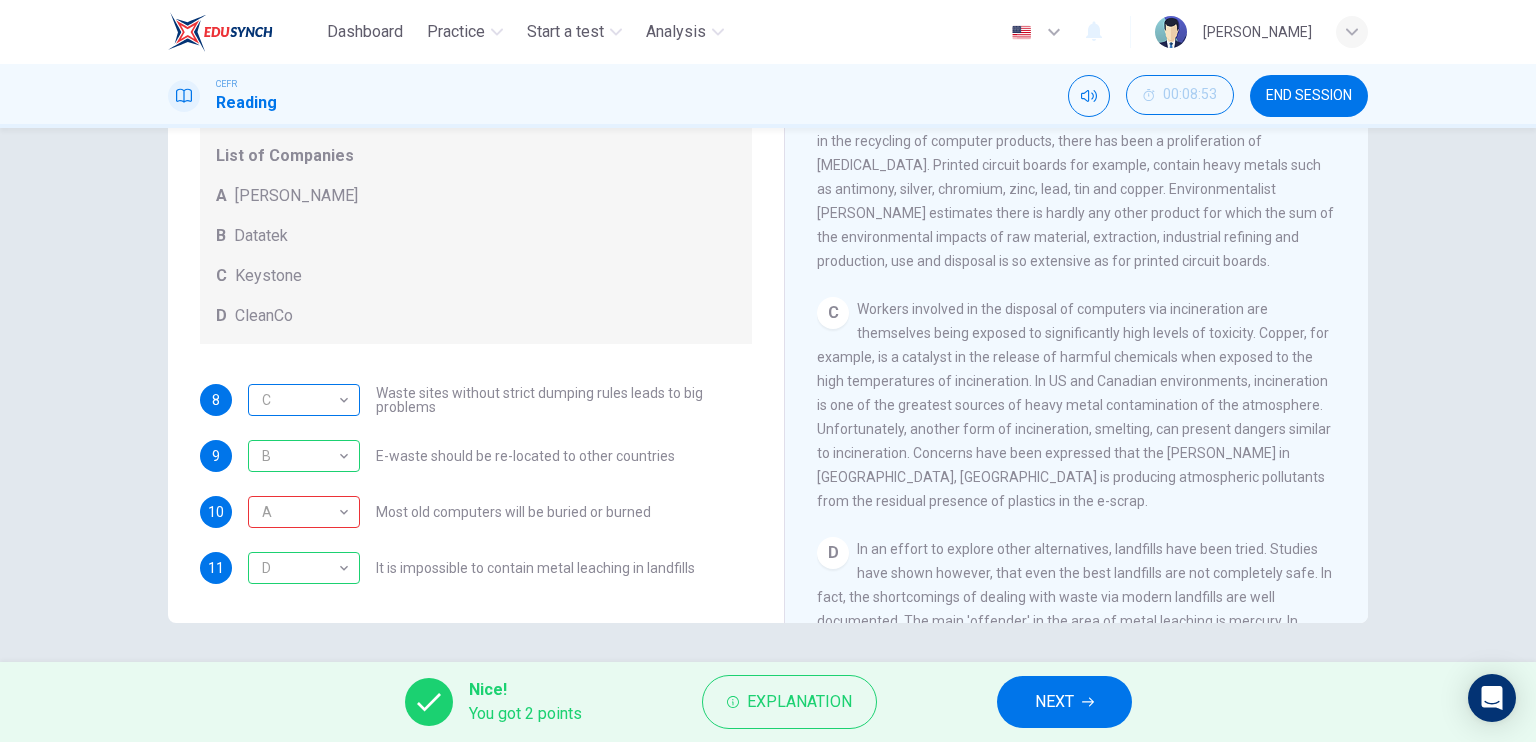 scroll, scrollTop: 104, scrollLeft: 0, axis: vertical 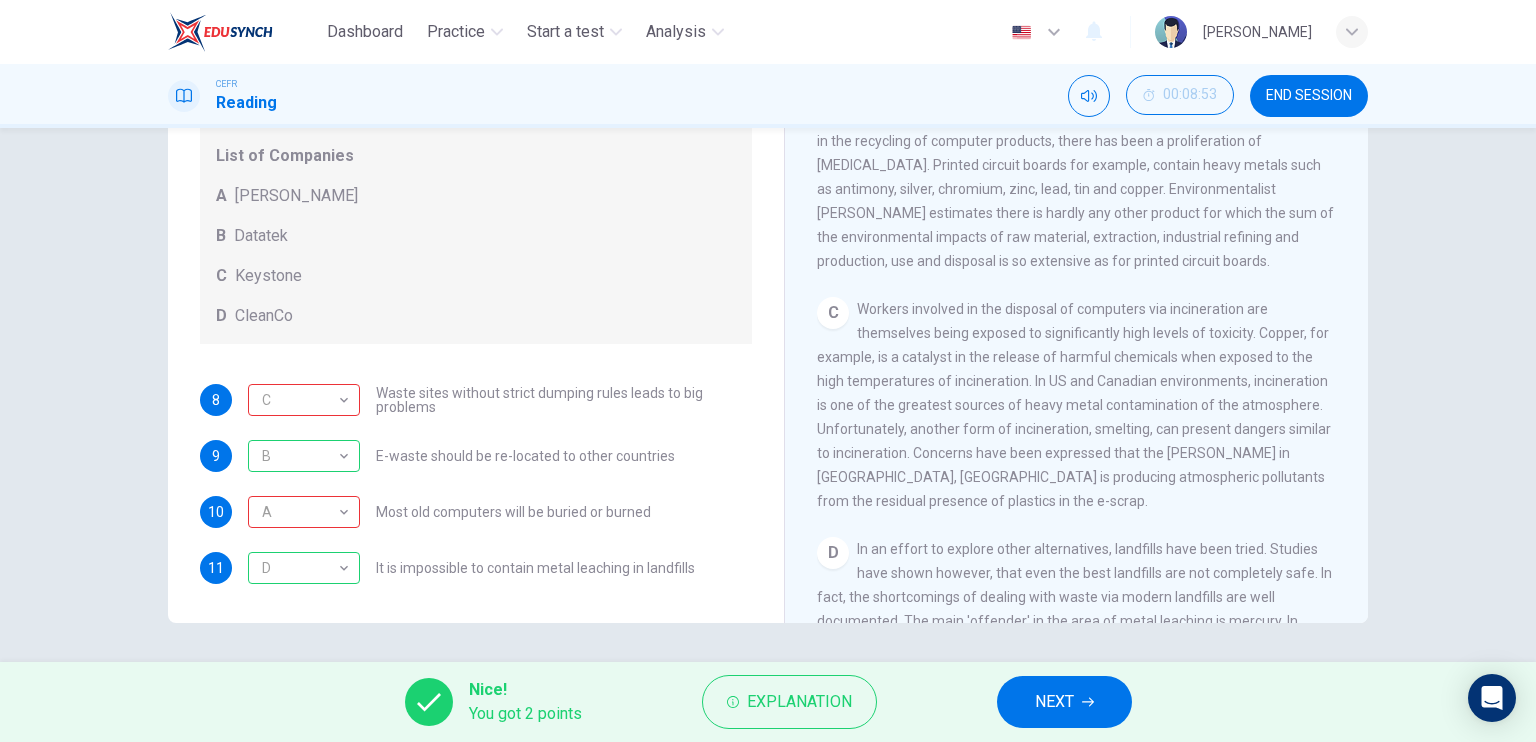 click on "NEXT" at bounding box center [1054, 702] 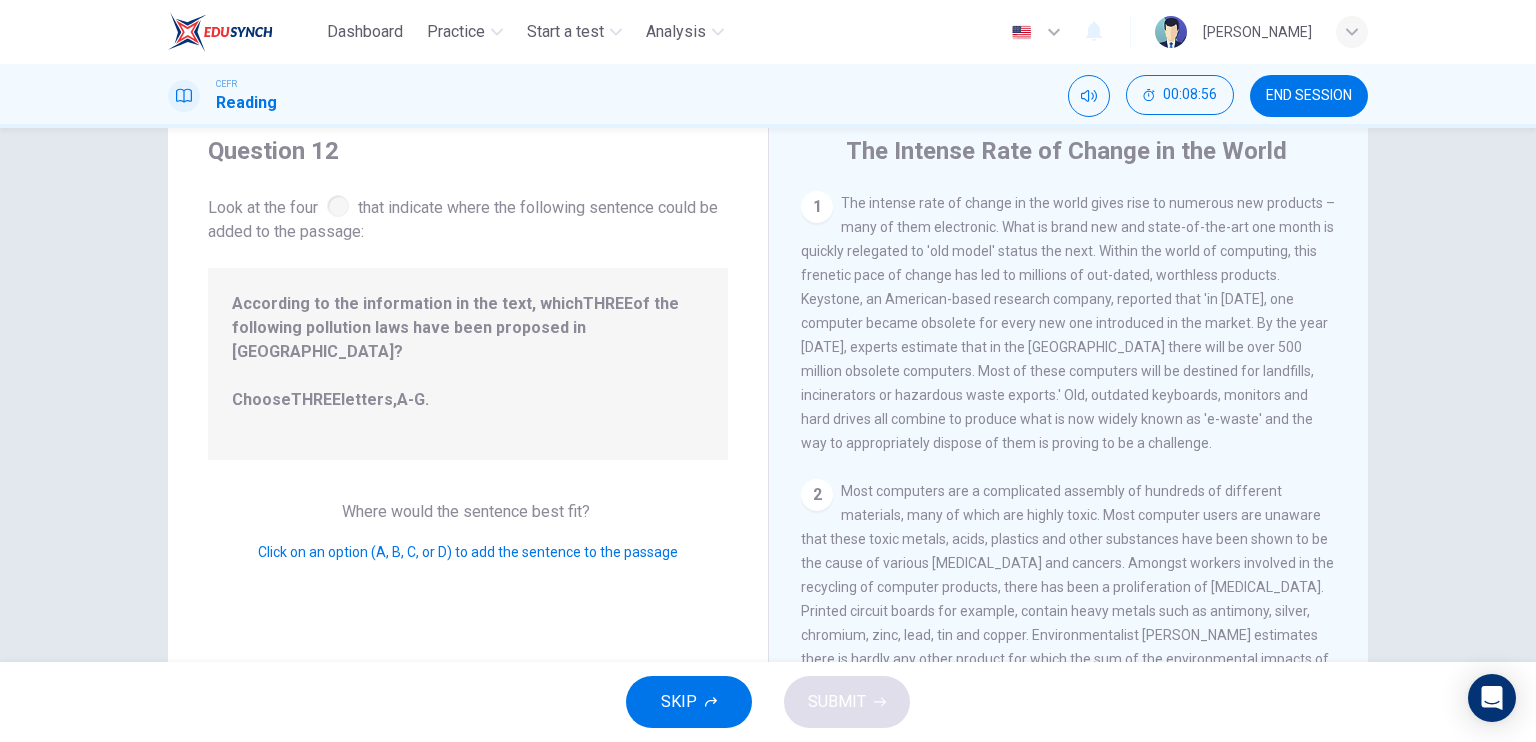 scroll, scrollTop: 100, scrollLeft: 0, axis: vertical 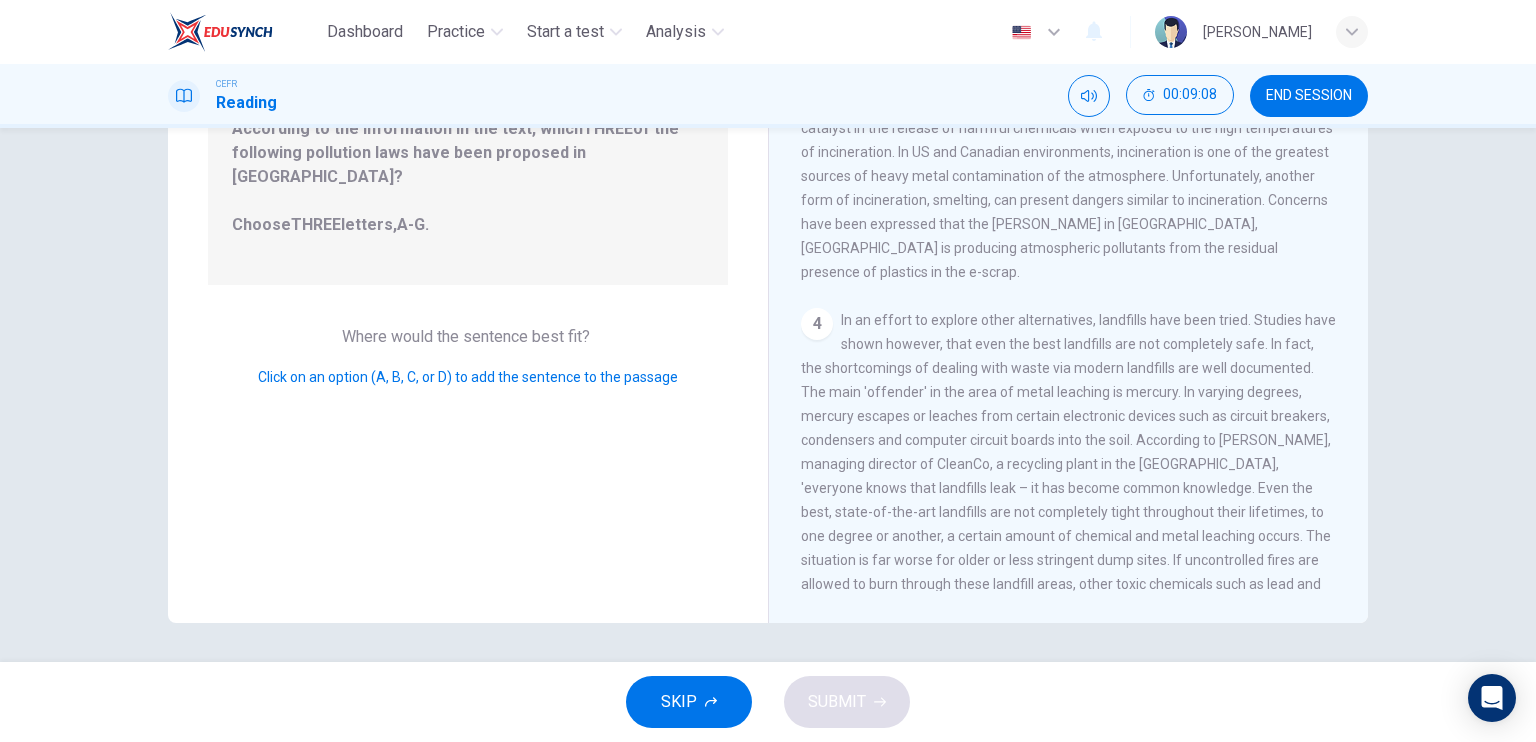 click on "Click on an option (A, B, C, or D) to add the sentence to the passage" at bounding box center (468, 377) 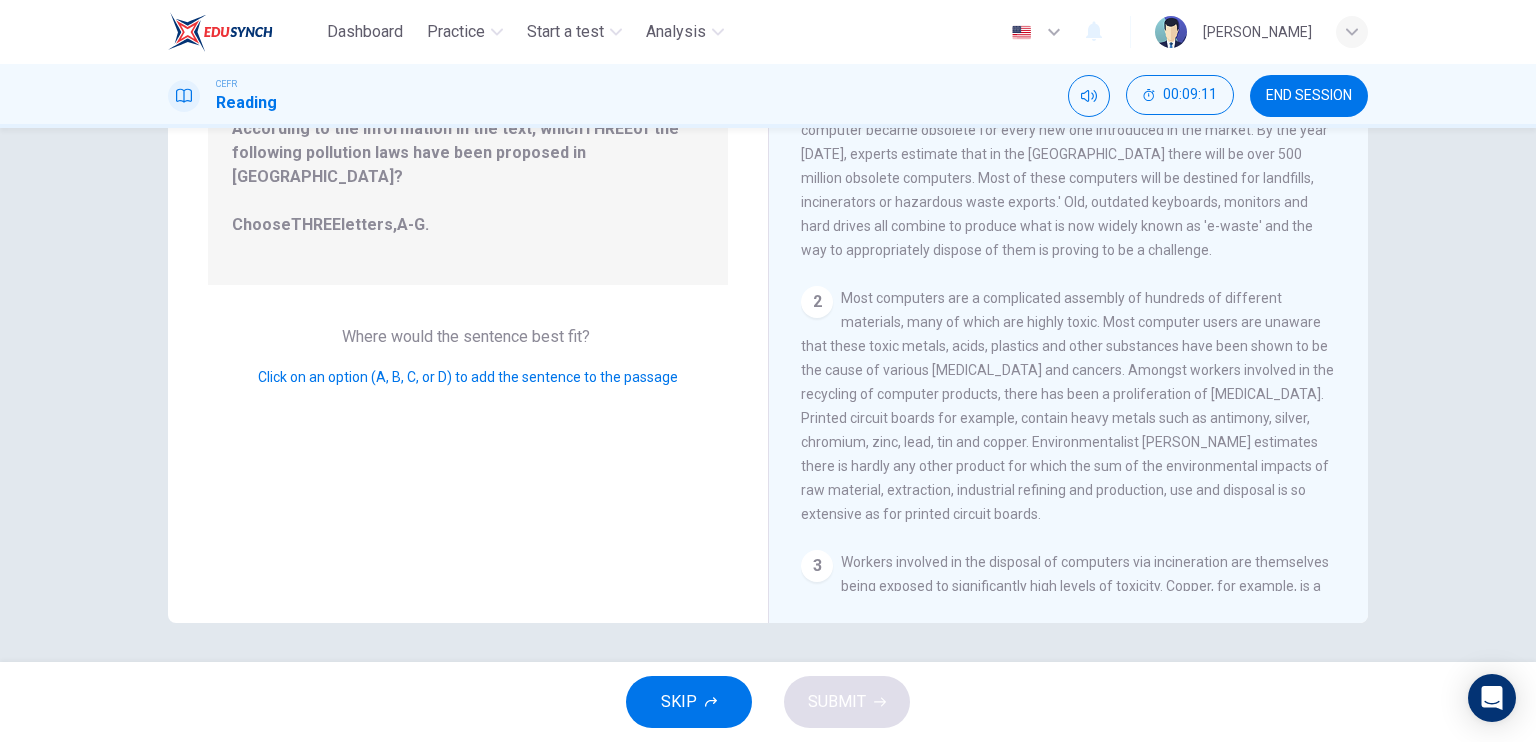 scroll, scrollTop: 0, scrollLeft: 0, axis: both 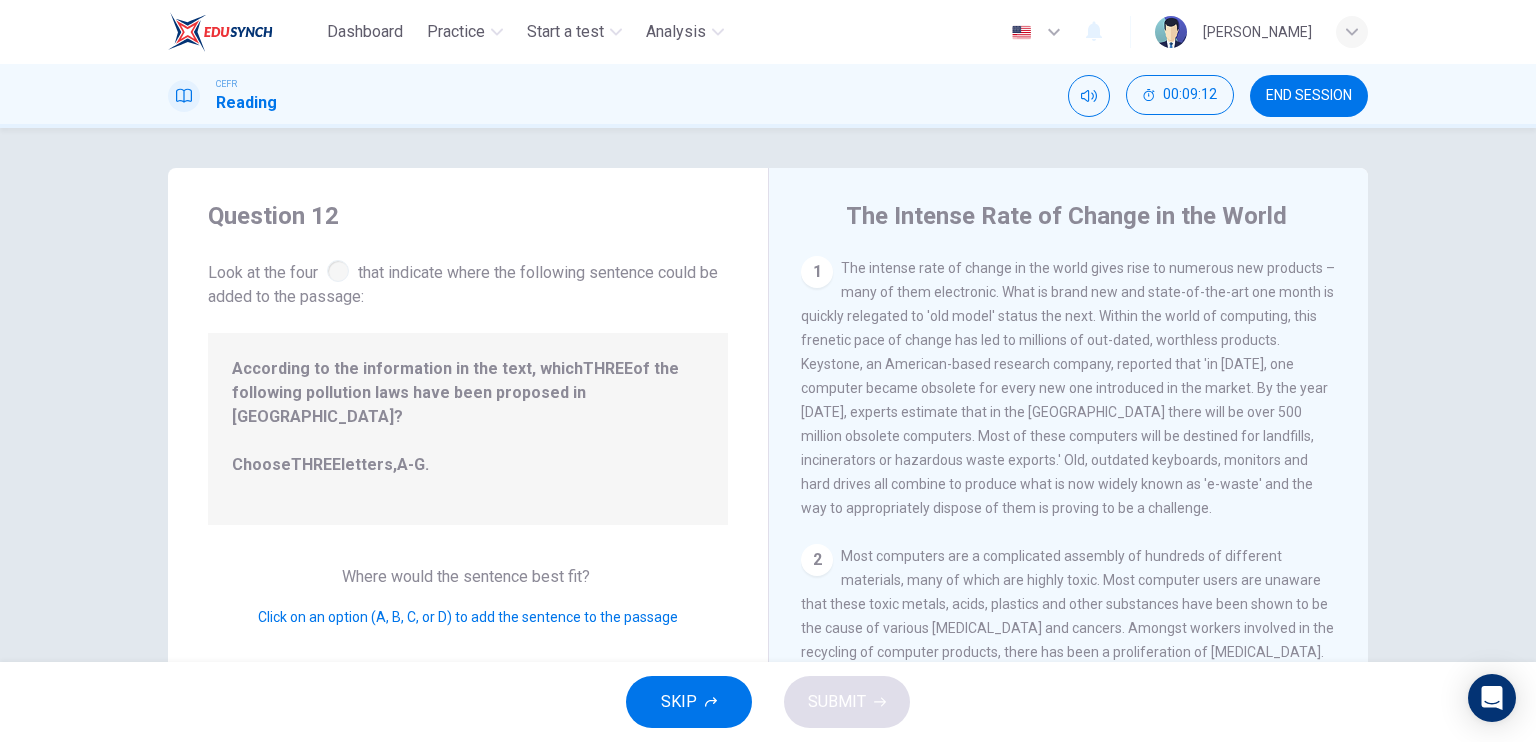 drag, startPoint x: 333, startPoint y: 399, endPoint x: 375, endPoint y: 407, distance: 42.755116 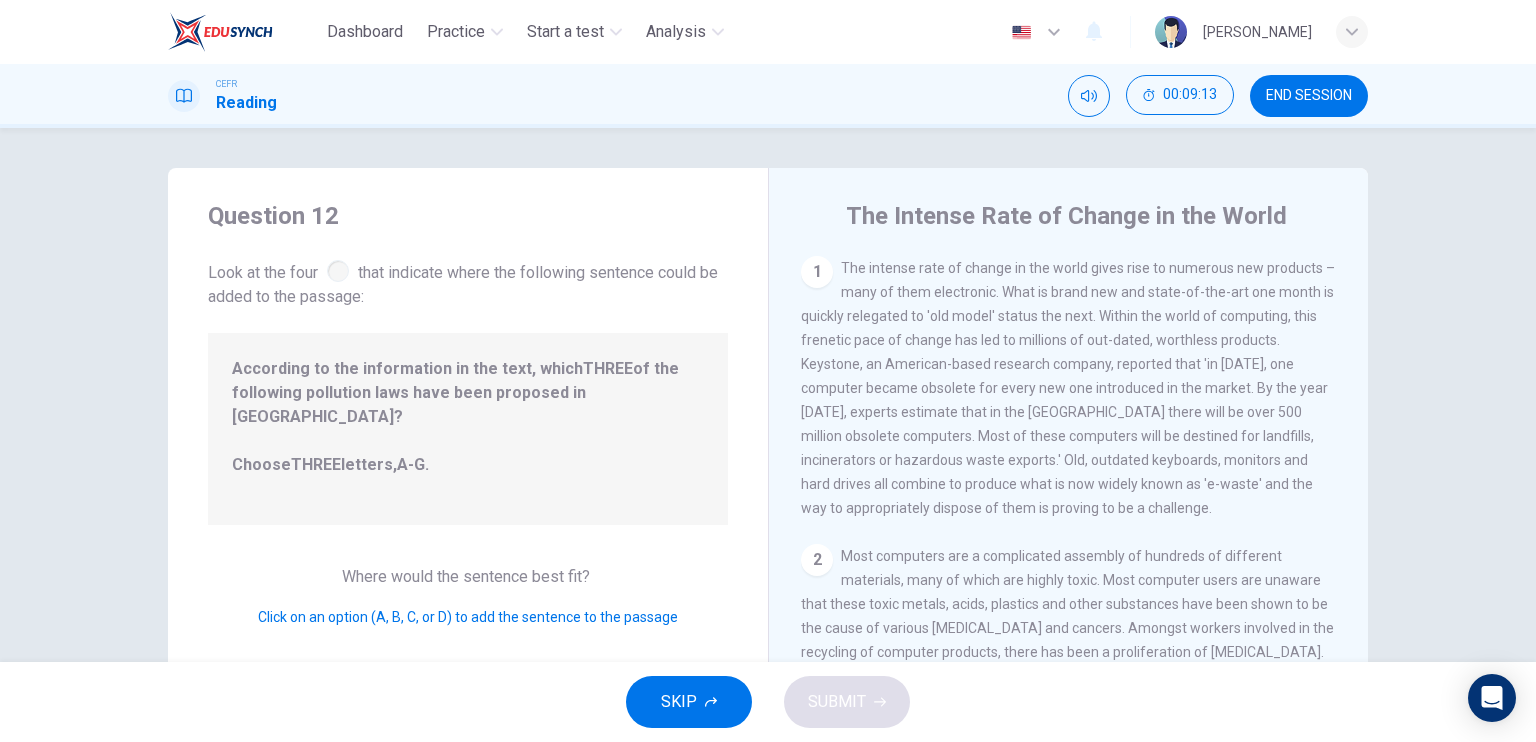 click at bounding box center (338, 271) 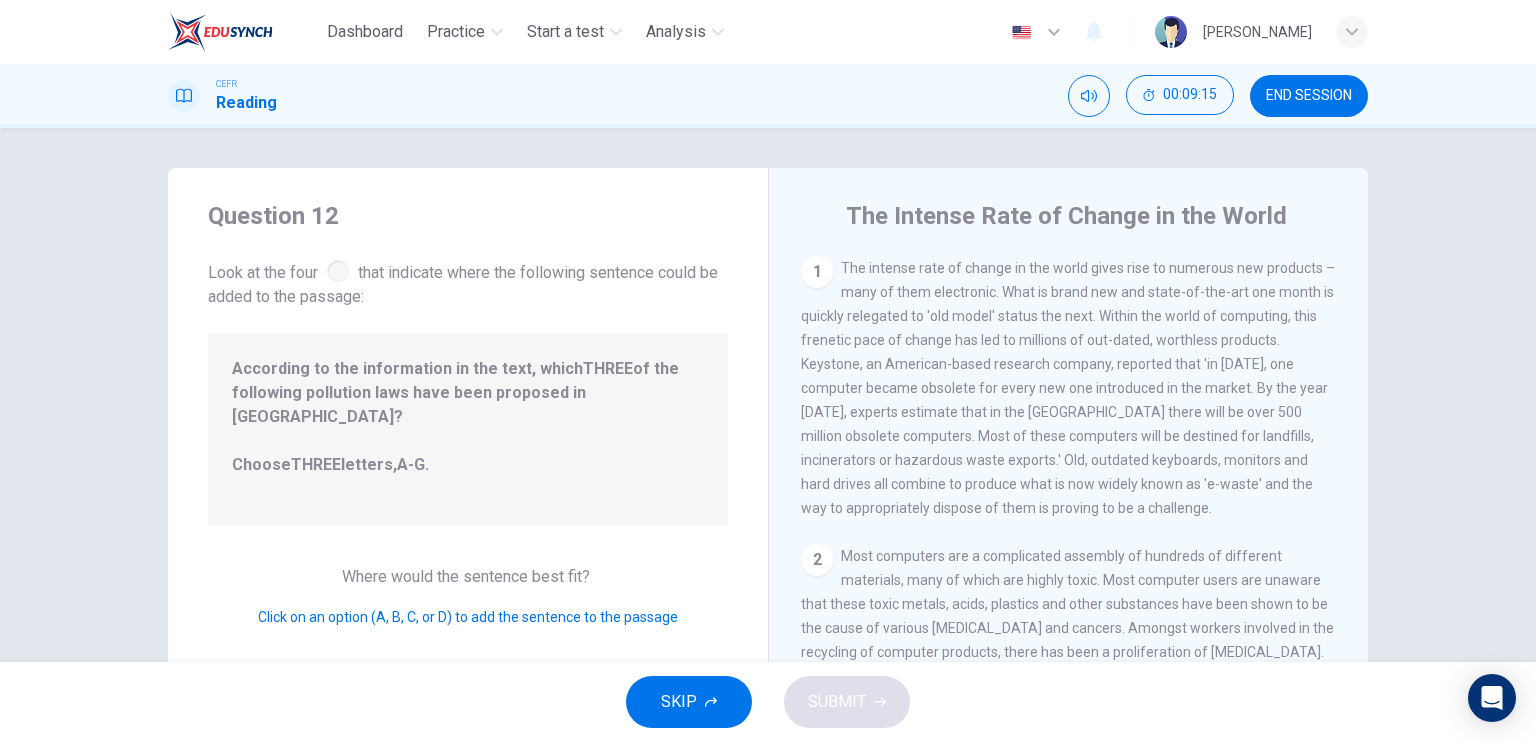 scroll, scrollTop: 100, scrollLeft: 0, axis: vertical 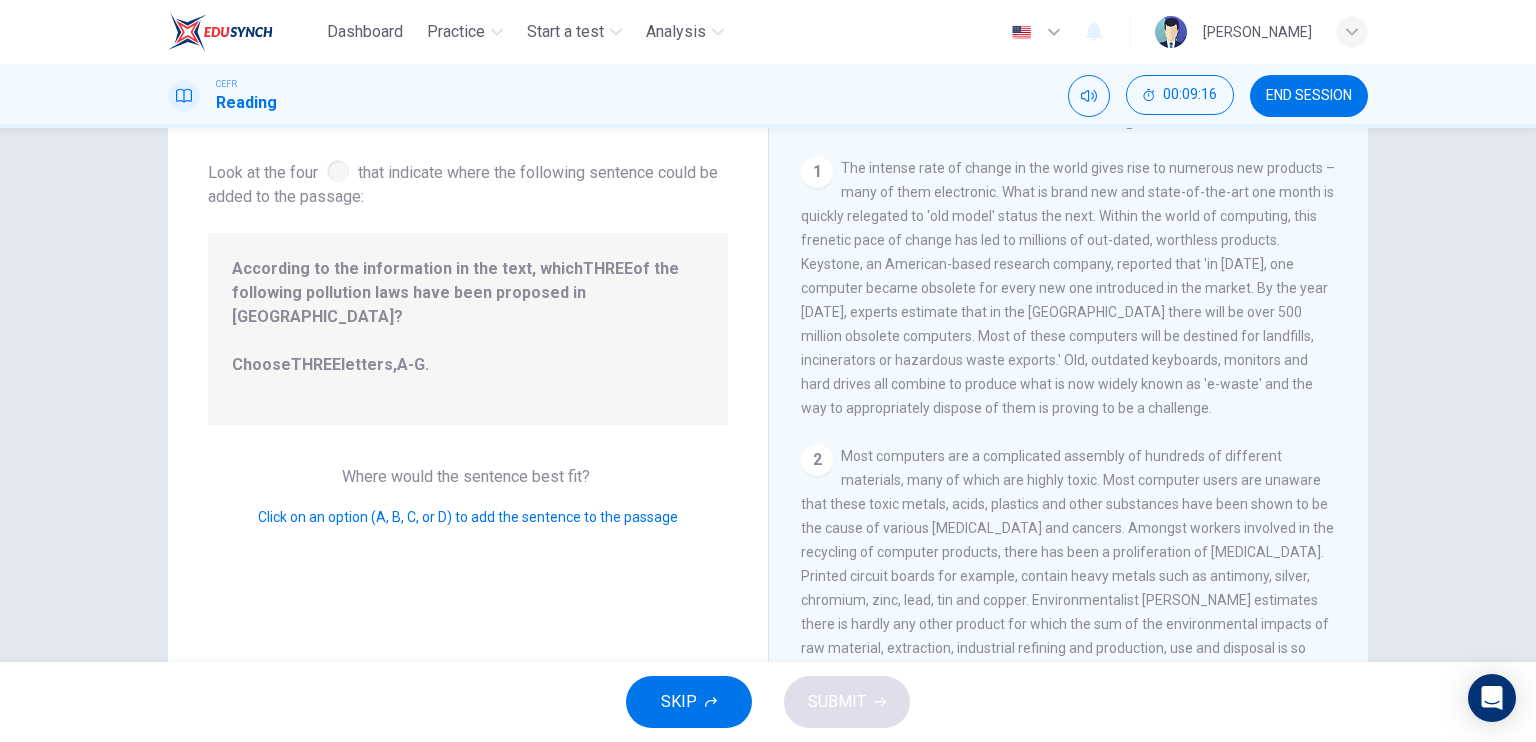 click on "1" at bounding box center [817, 172] 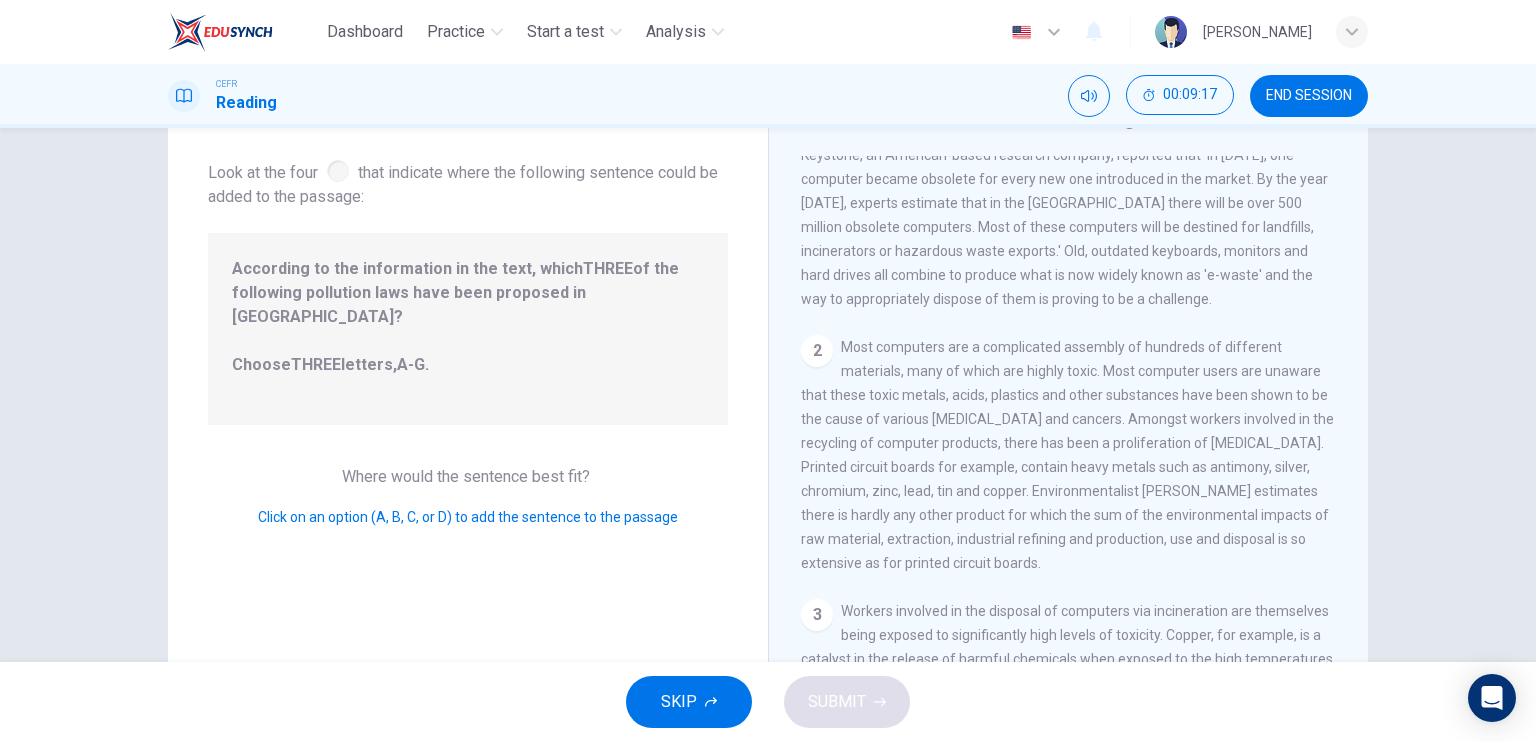 scroll, scrollTop: 300, scrollLeft: 0, axis: vertical 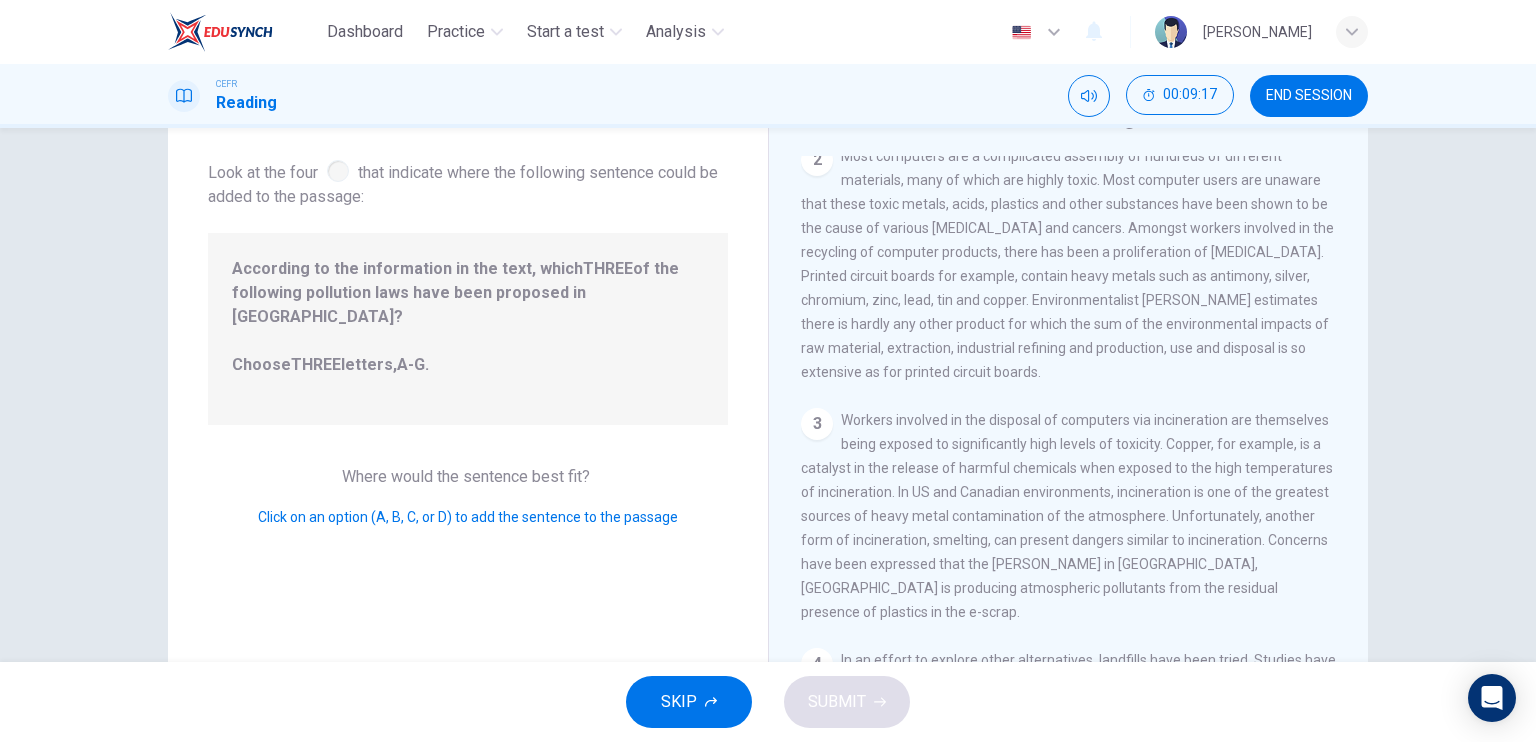 click on "2" at bounding box center (817, 160) 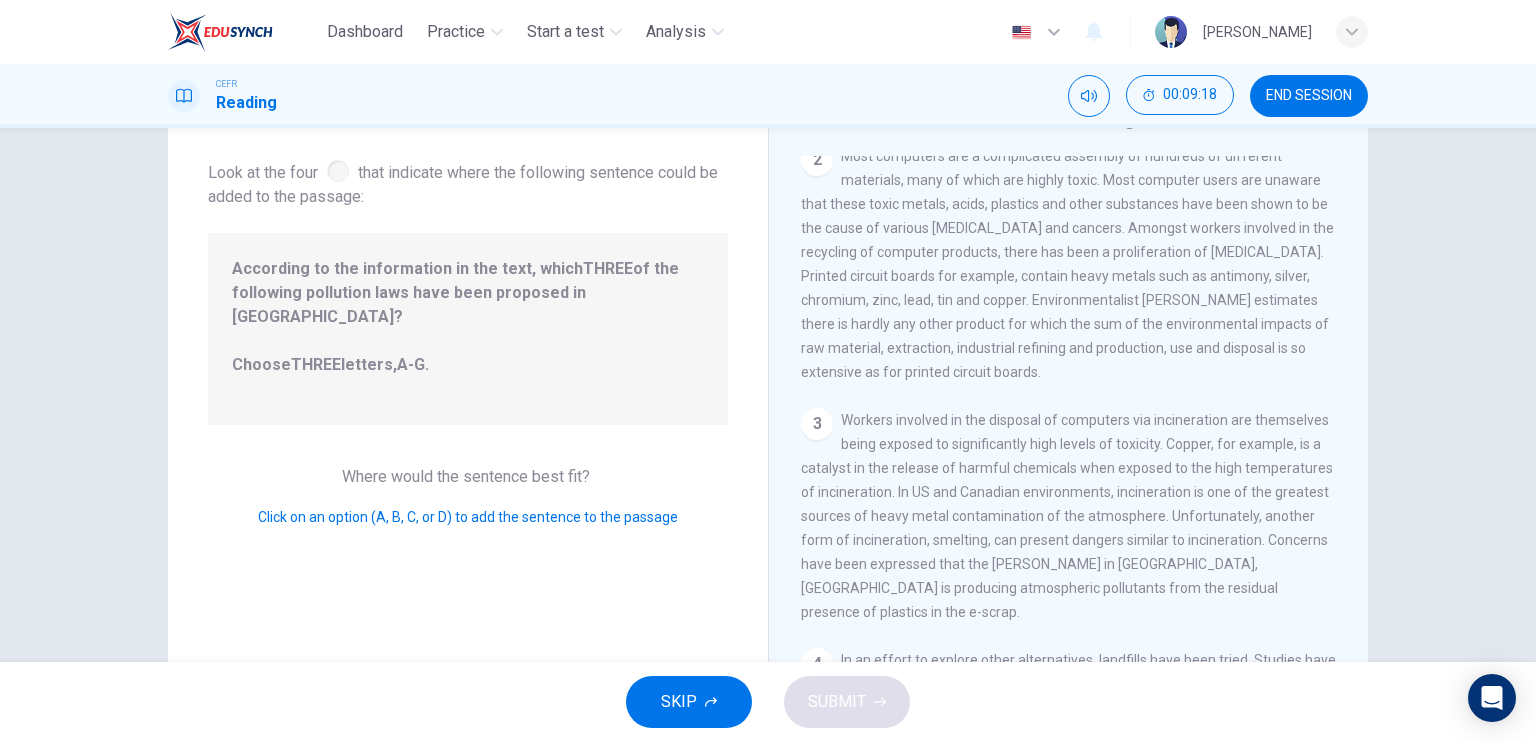 click on "According to the information in the text, which  THREE  of the following pollution laws have been proposed in Europe? Choose  THREE  letters,  A-G ." at bounding box center (468, 329) 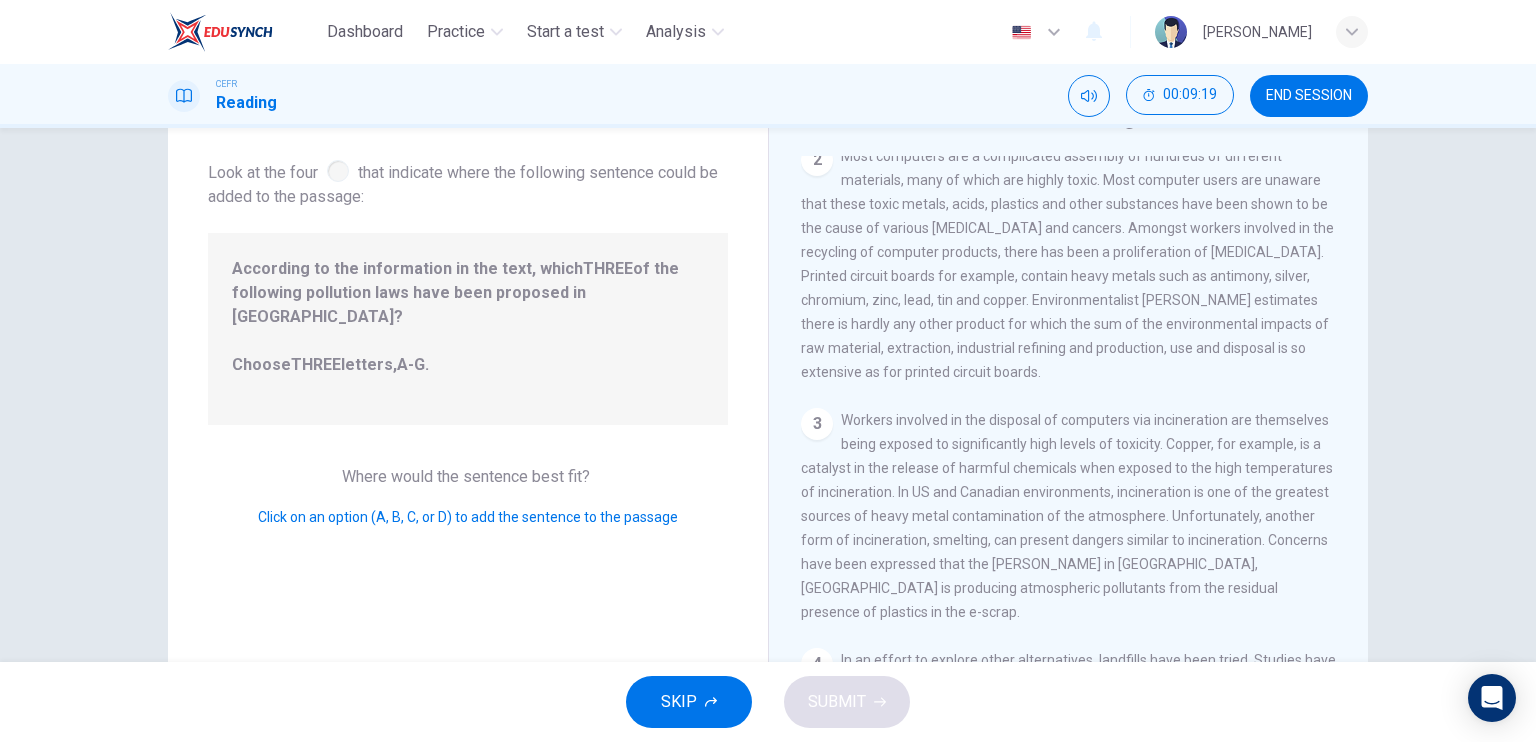 drag, startPoint x: 330, startPoint y: 324, endPoint x: 504, endPoint y: 308, distance: 174.73409 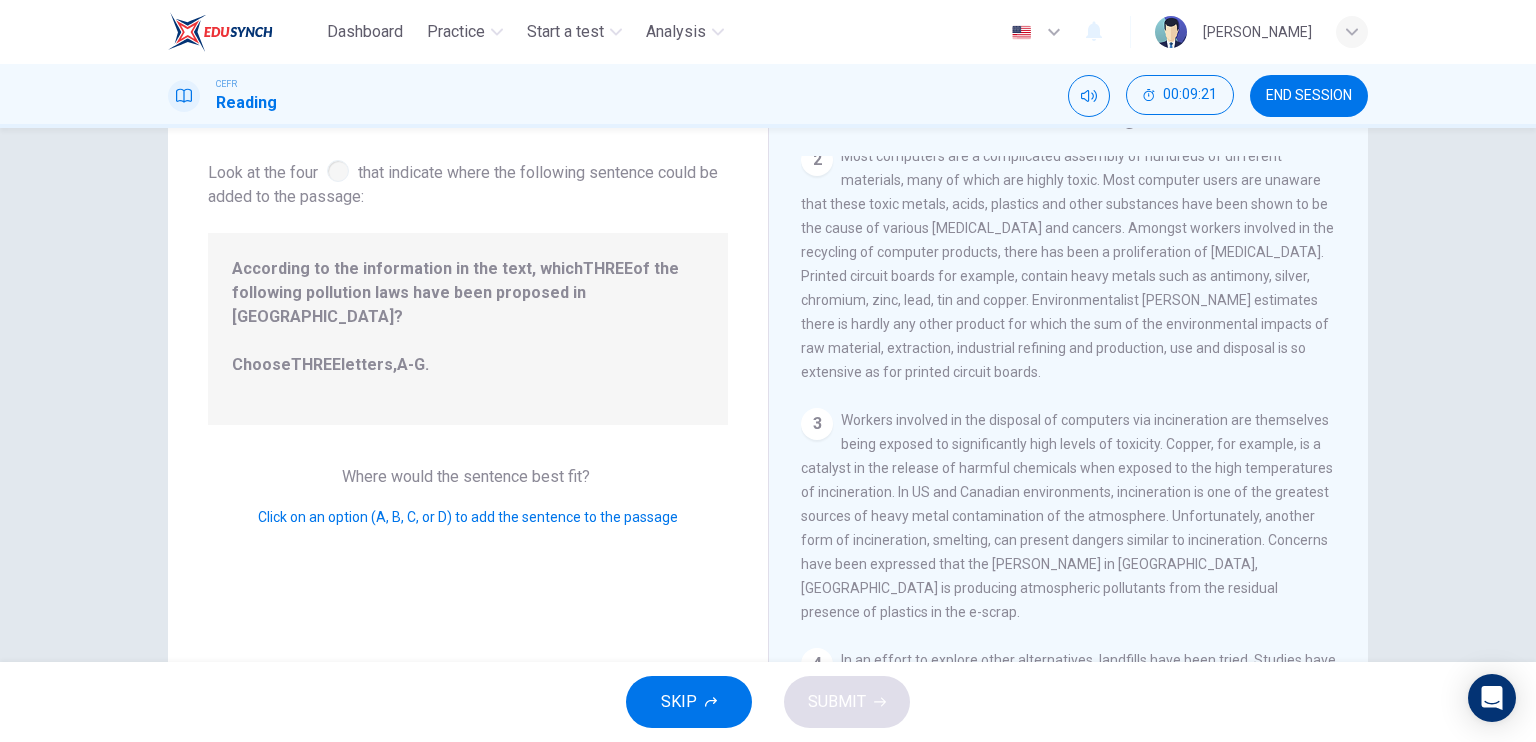 click on "Click on an option (A, B, C, or D) to add the sentence to the passage" at bounding box center (468, 517) 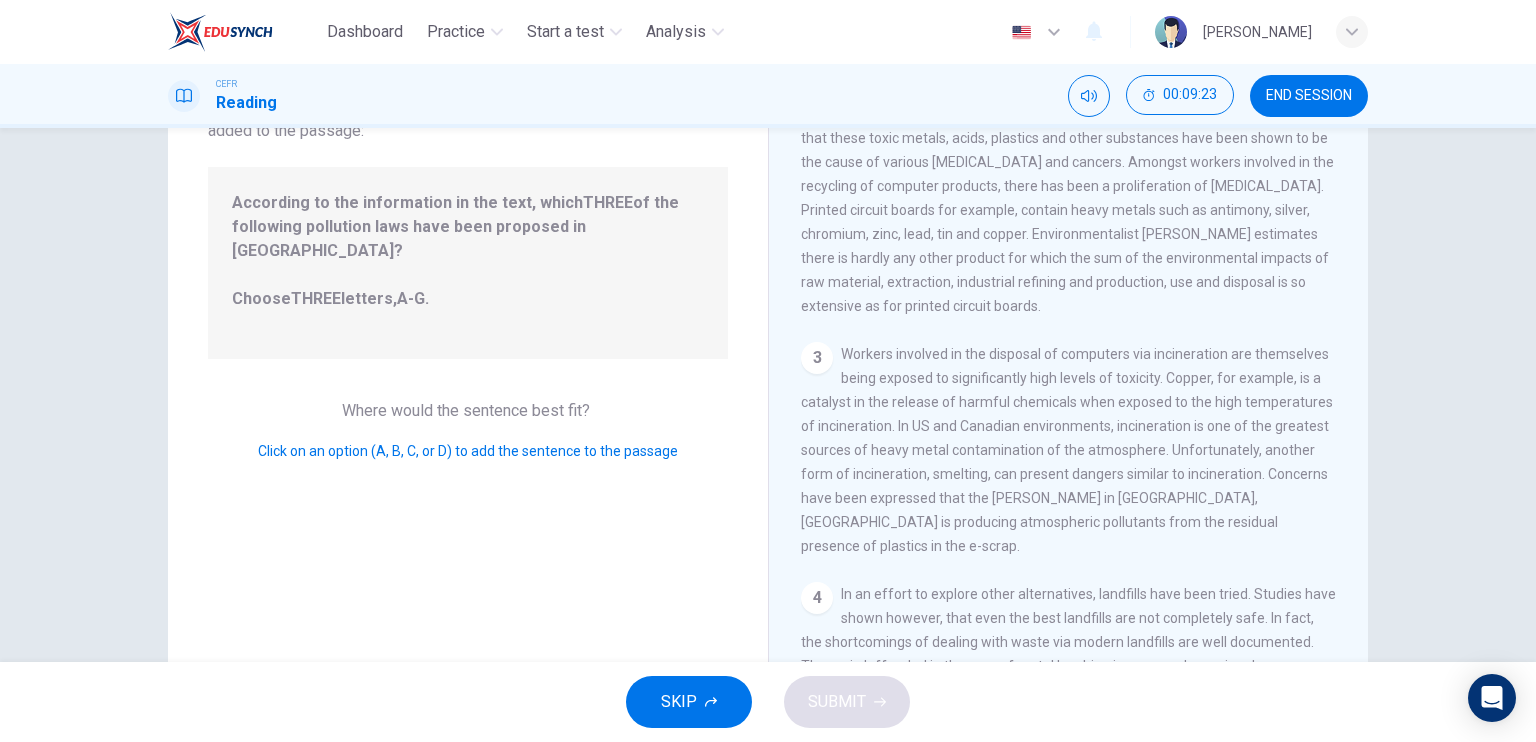 scroll, scrollTop: 240, scrollLeft: 0, axis: vertical 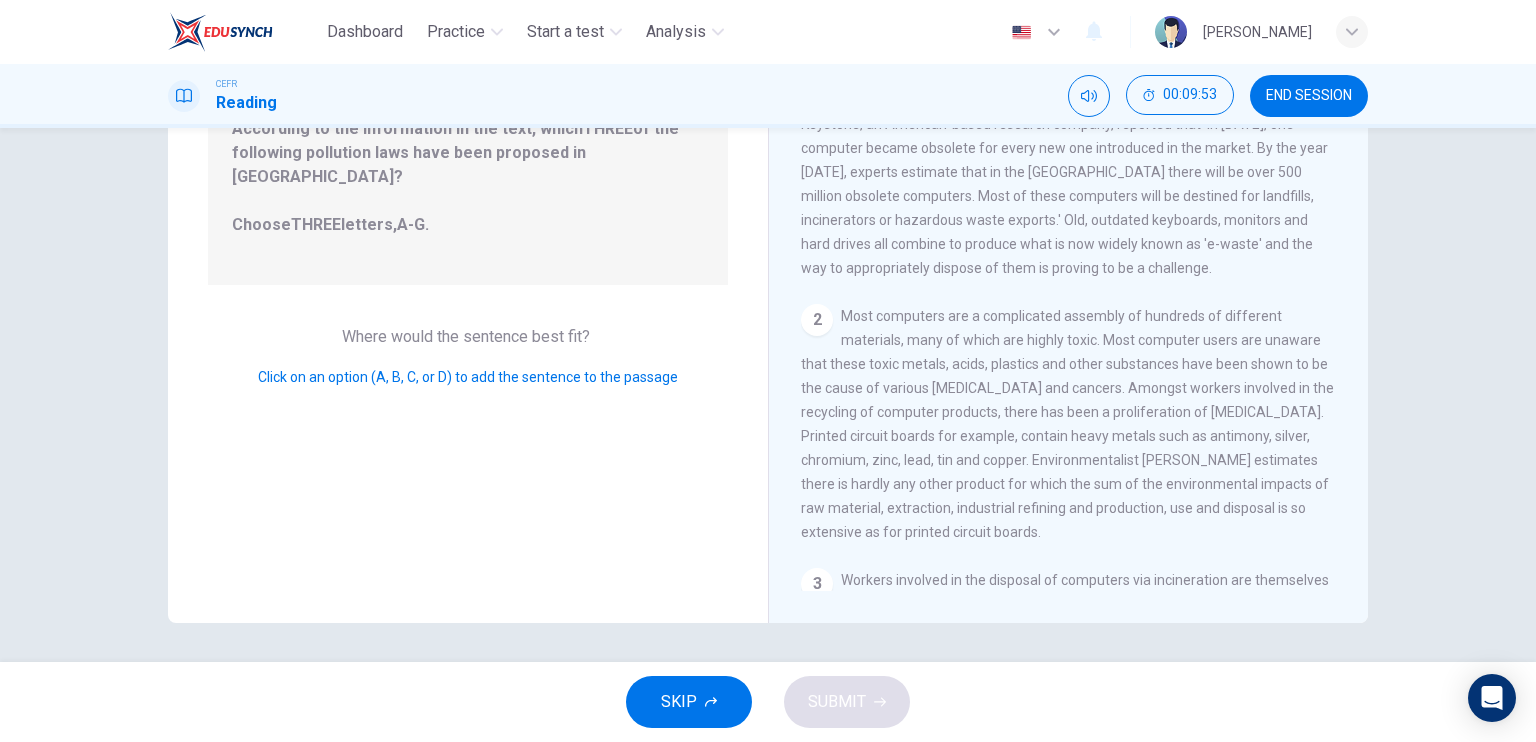 click on "Click on an option (A, B, C, or D) to add the sentence to the passage" at bounding box center [468, 377] 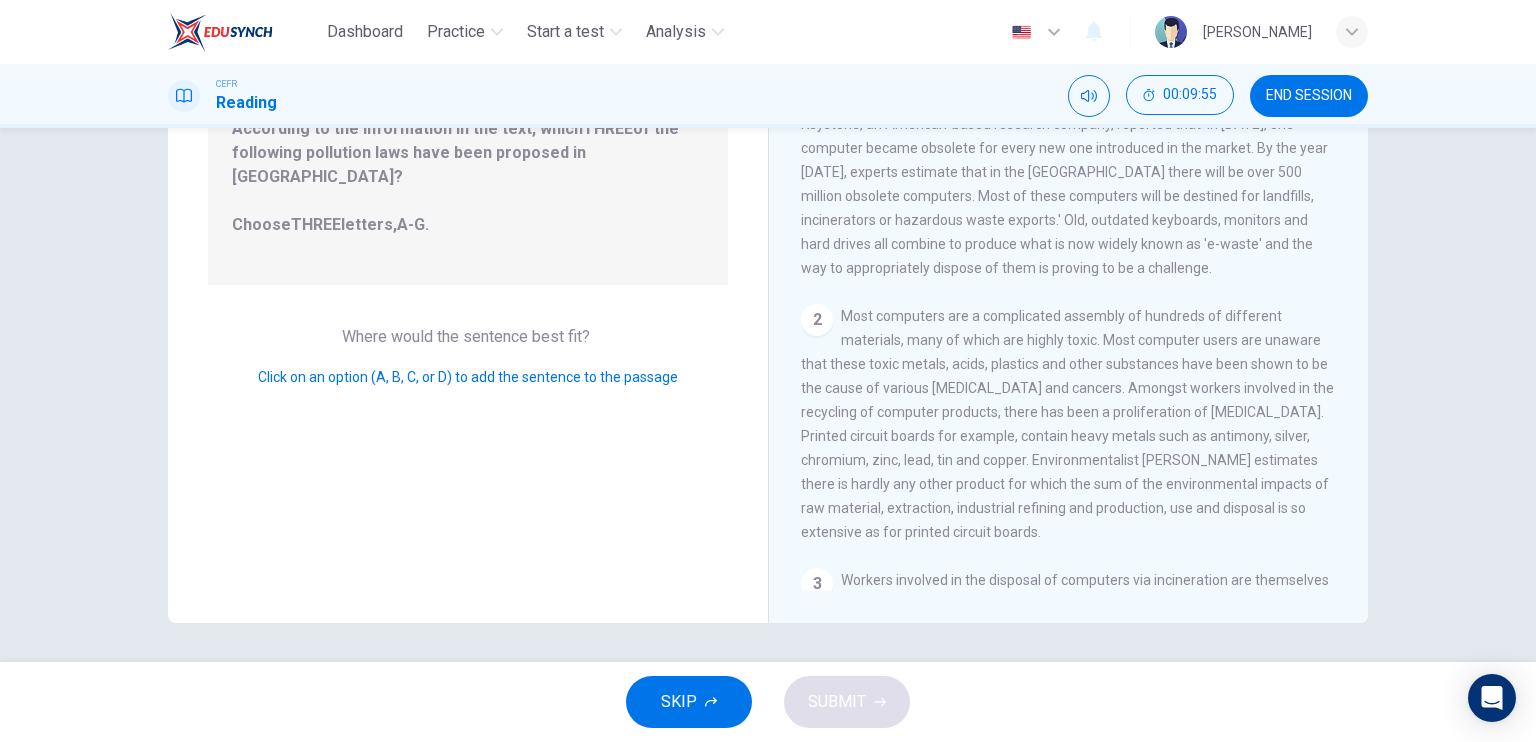 click on "Question 12 Look at the four     that indicate where the following sentence could be added to the passage: According to the information in the text, which  THREE  of the following pollution laws have been proposed in Europe? Choose  THREE  letters,  A-G . Where would the sentence best fit?   Click on an option (A, B, C, or D) to add the sentence to the passage" at bounding box center [468, 275] 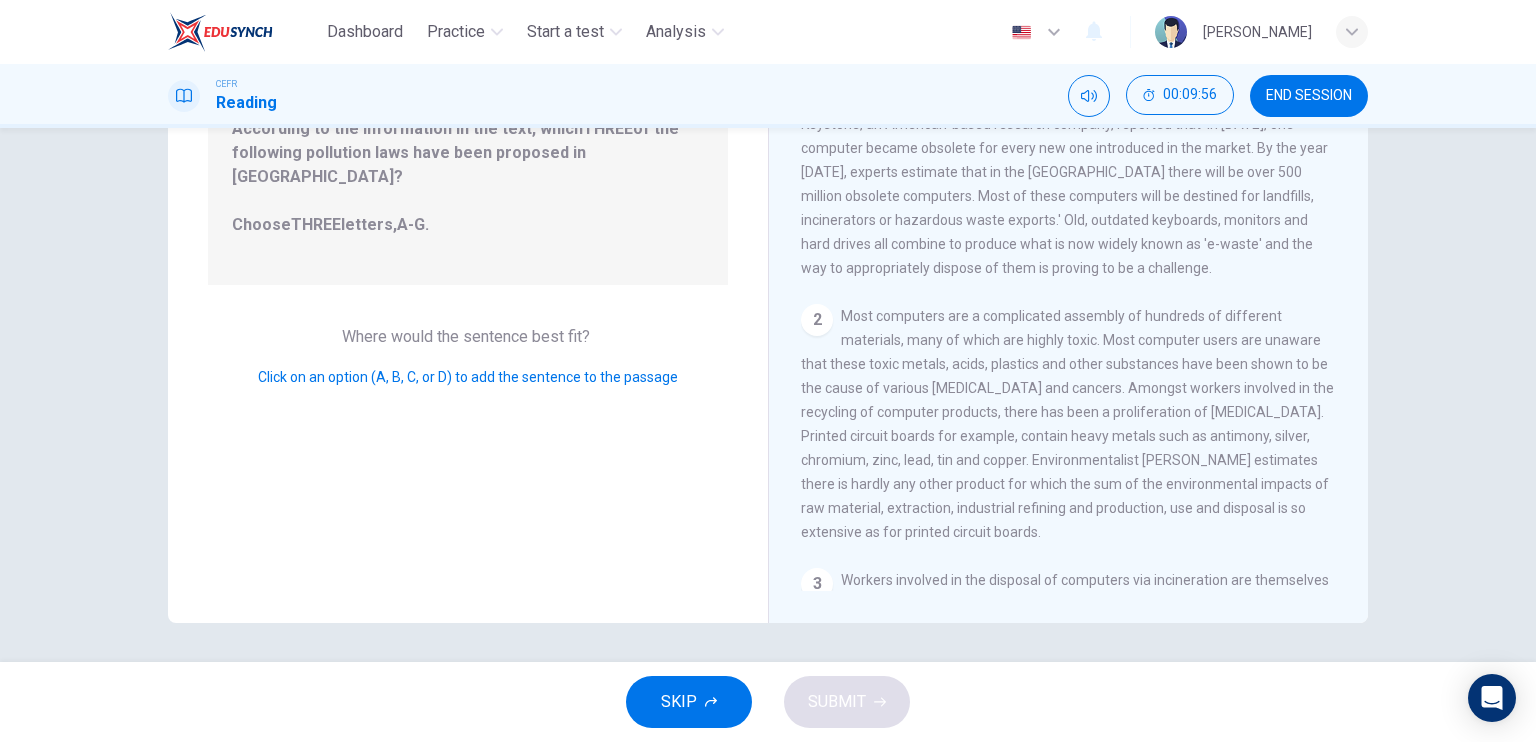 click on "SKIP" at bounding box center [689, 702] 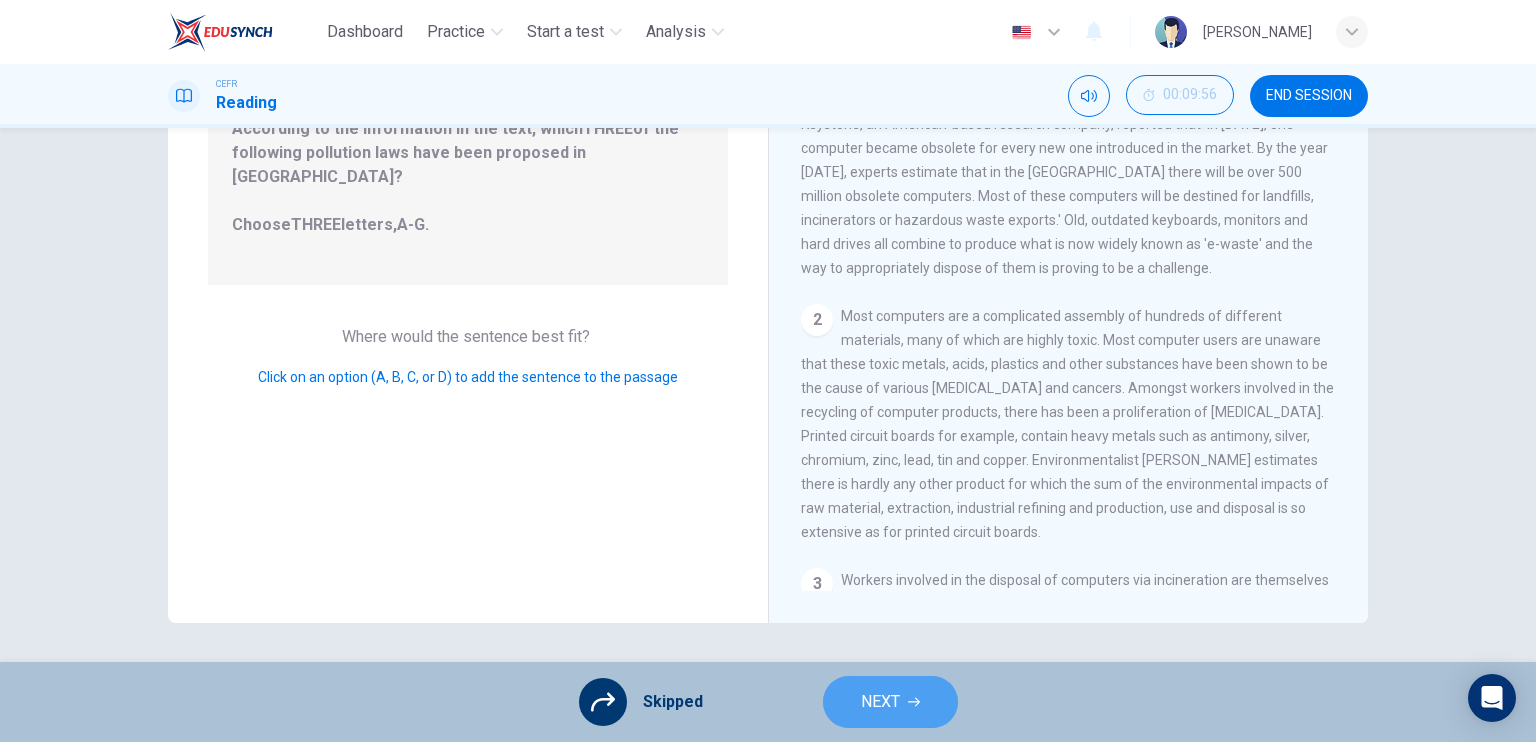 click on "NEXT" at bounding box center (890, 702) 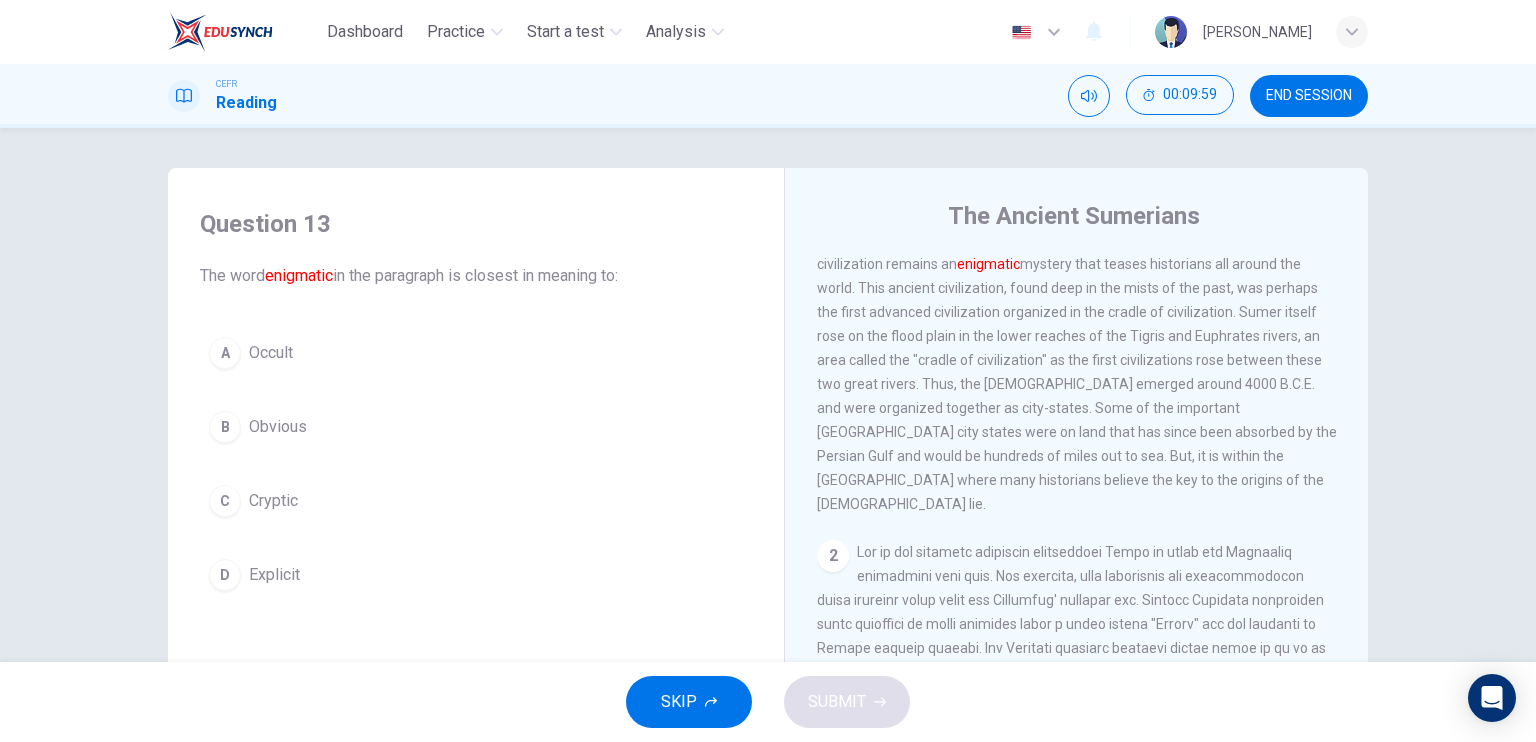 scroll, scrollTop: 0, scrollLeft: 0, axis: both 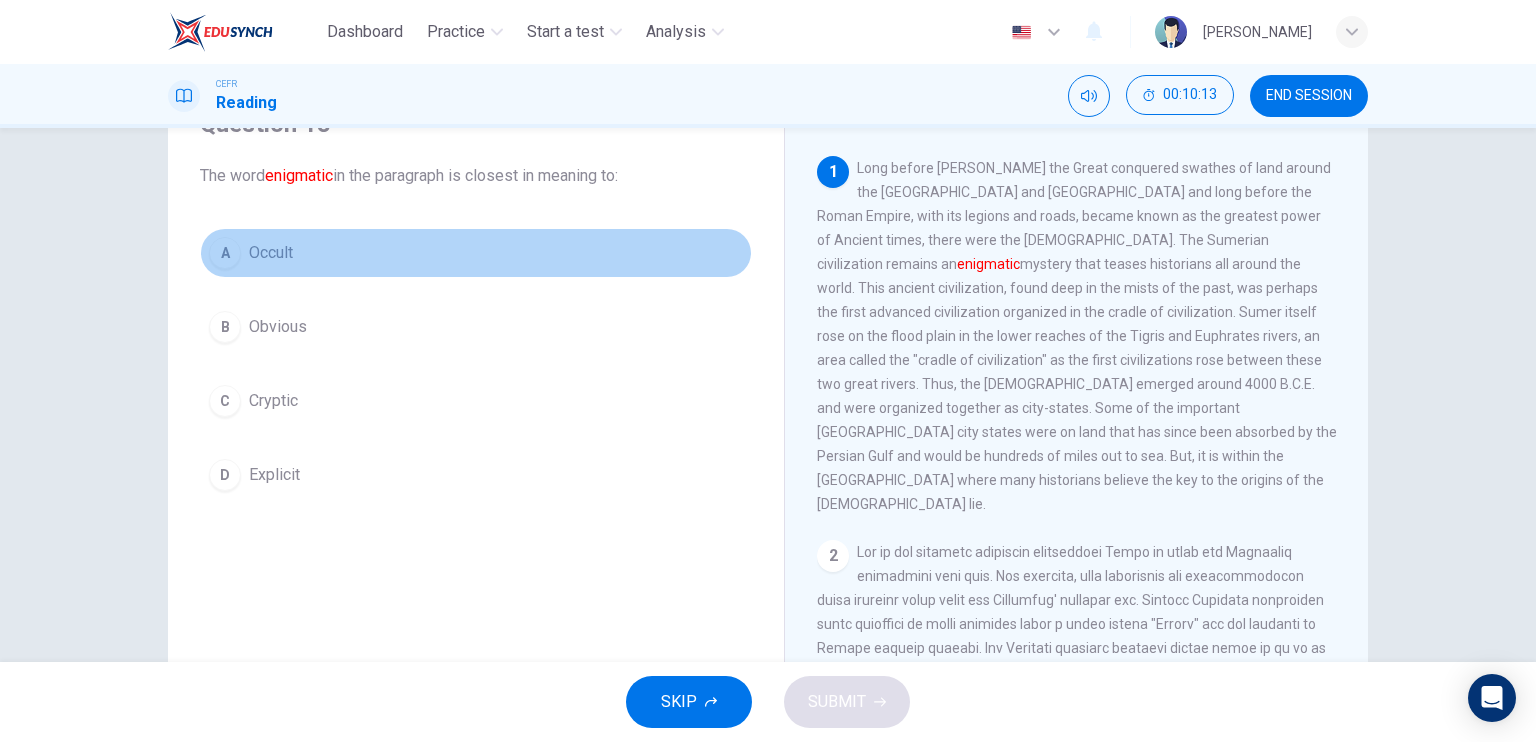 click on "A" at bounding box center [225, 253] 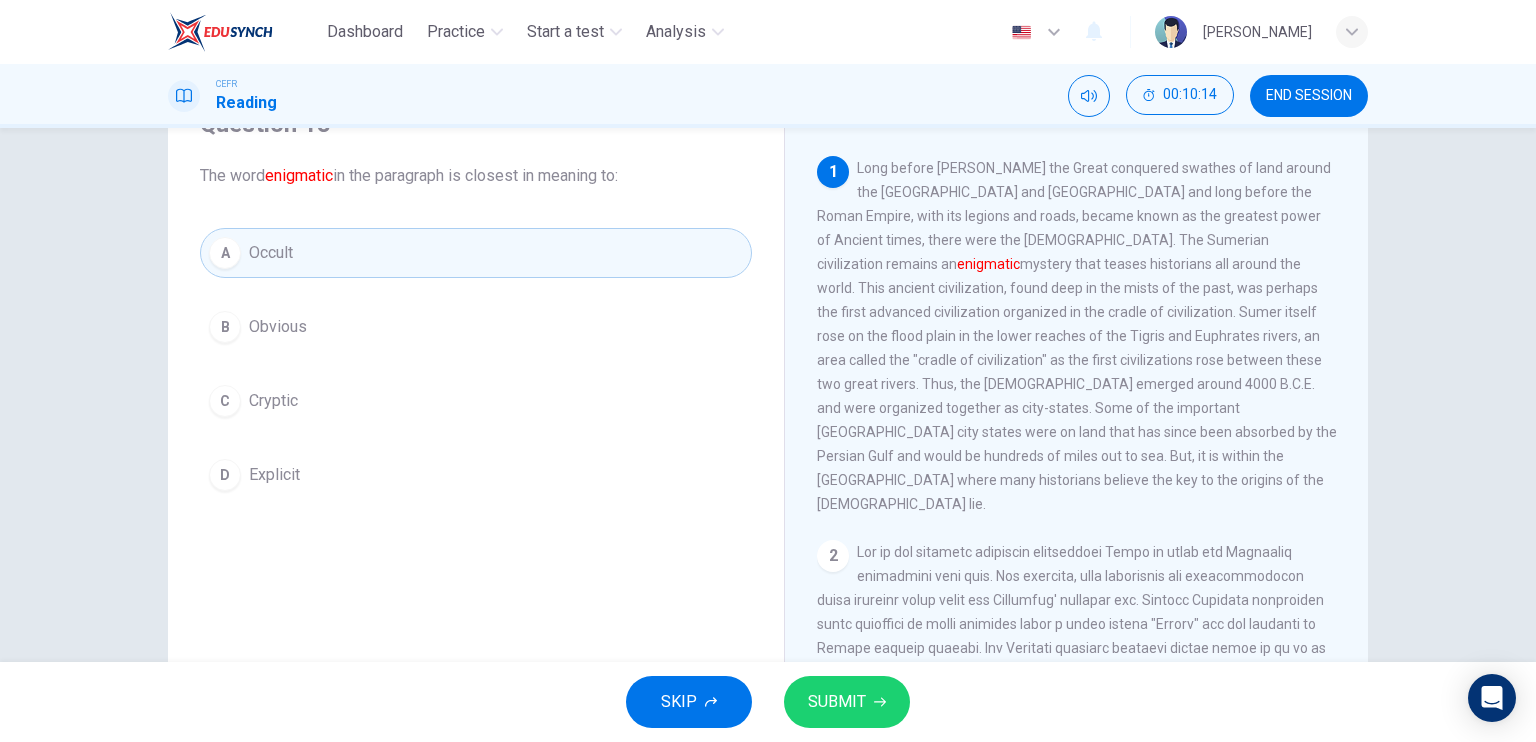 click on "SUBMIT" at bounding box center [837, 702] 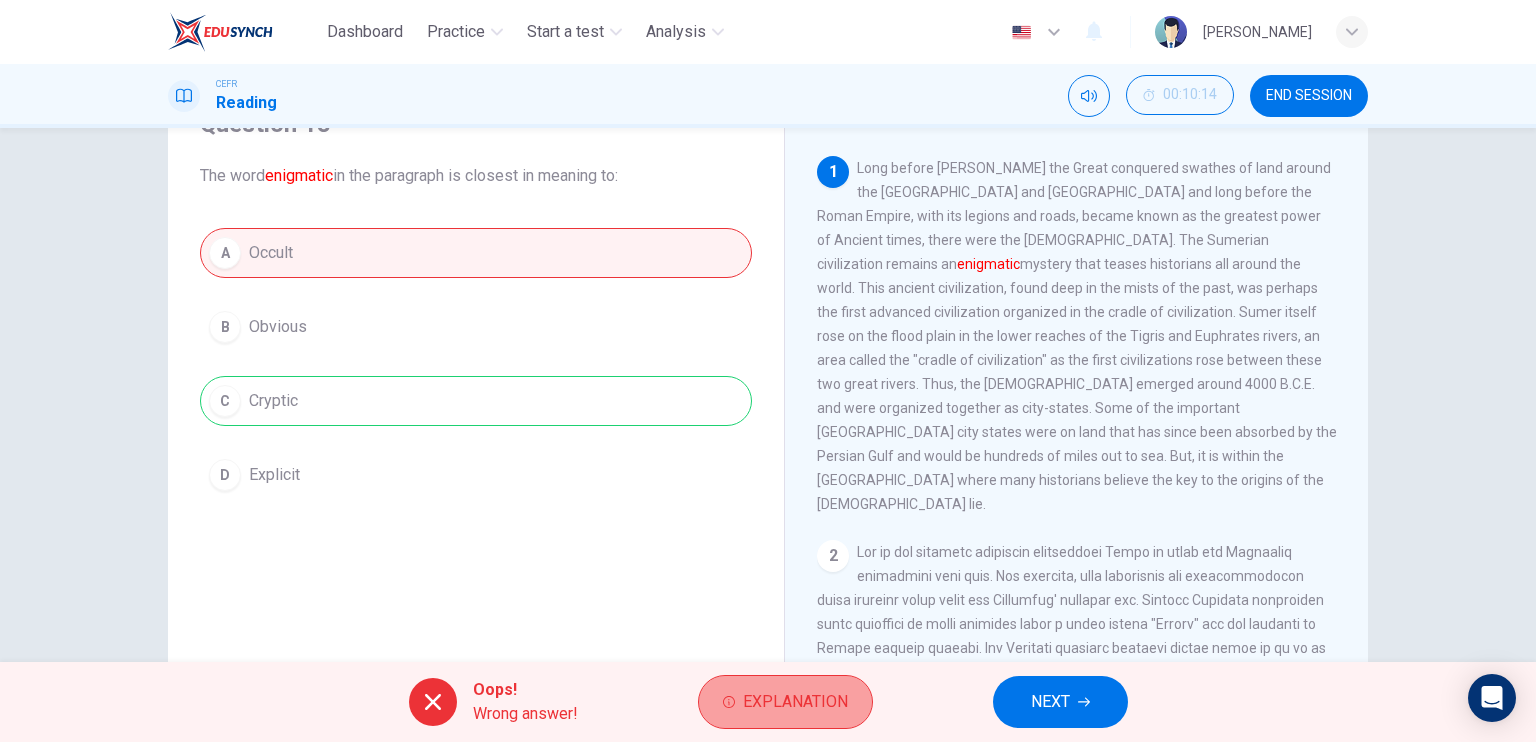 click on "Explanation" at bounding box center (785, 702) 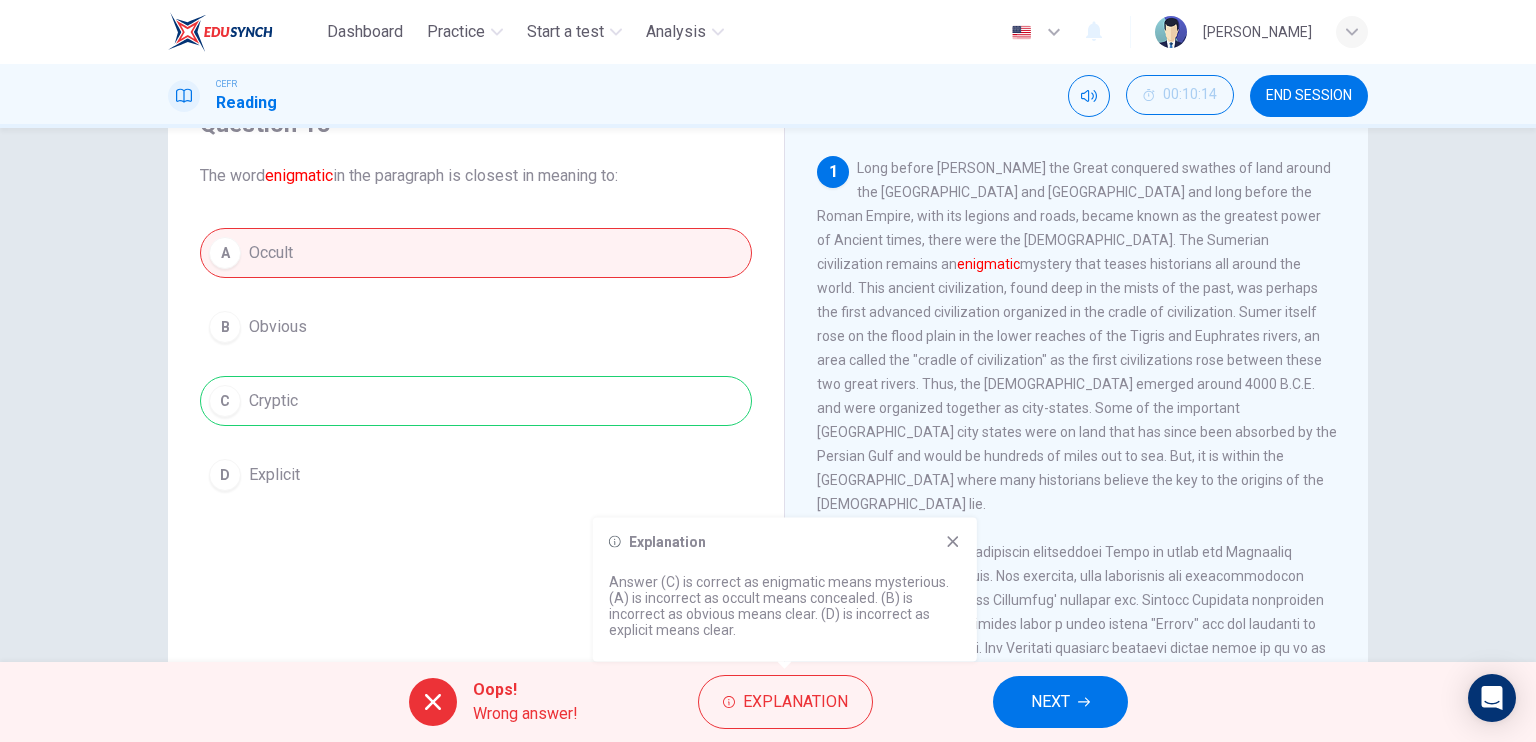 click 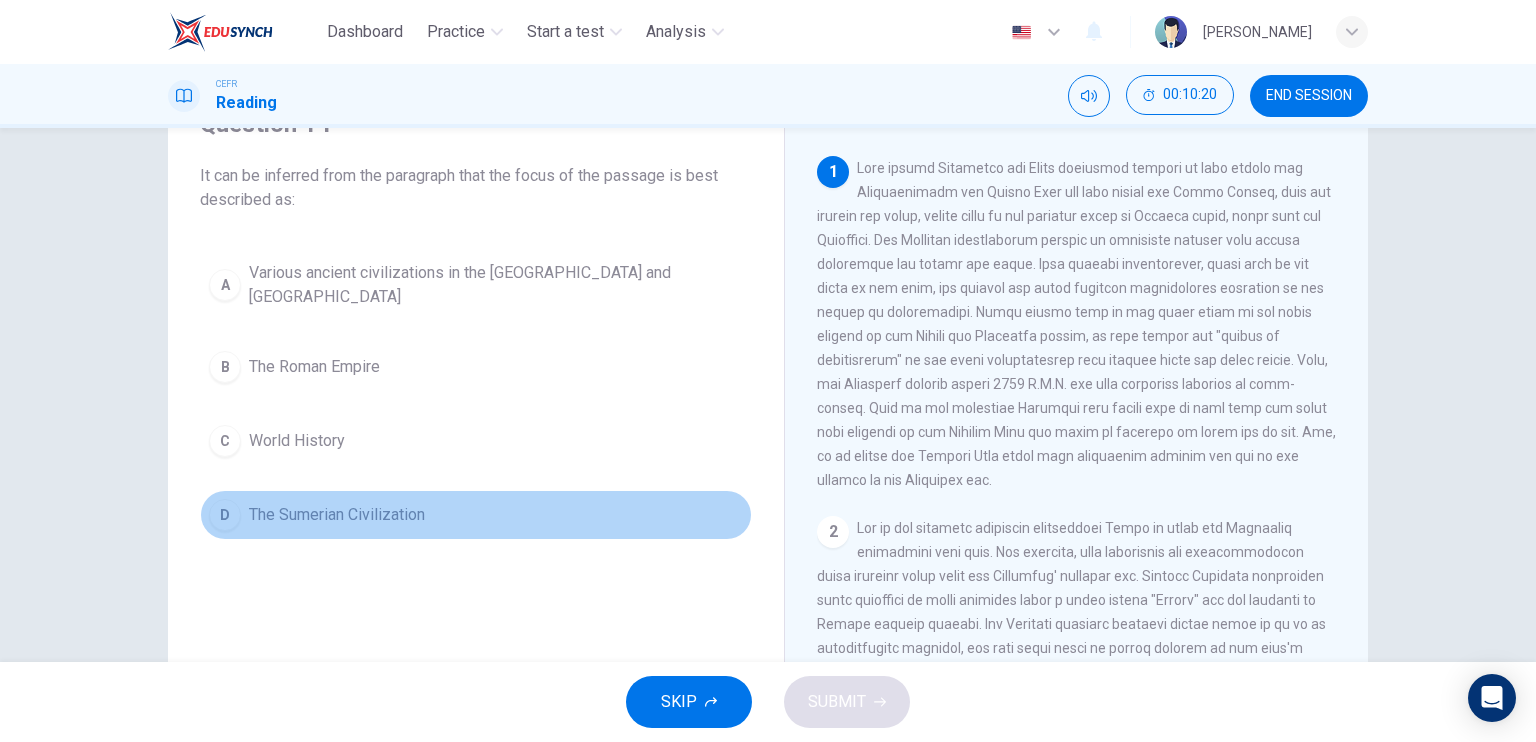click on "The Sumerian Civilization" at bounding box center (337, 515) 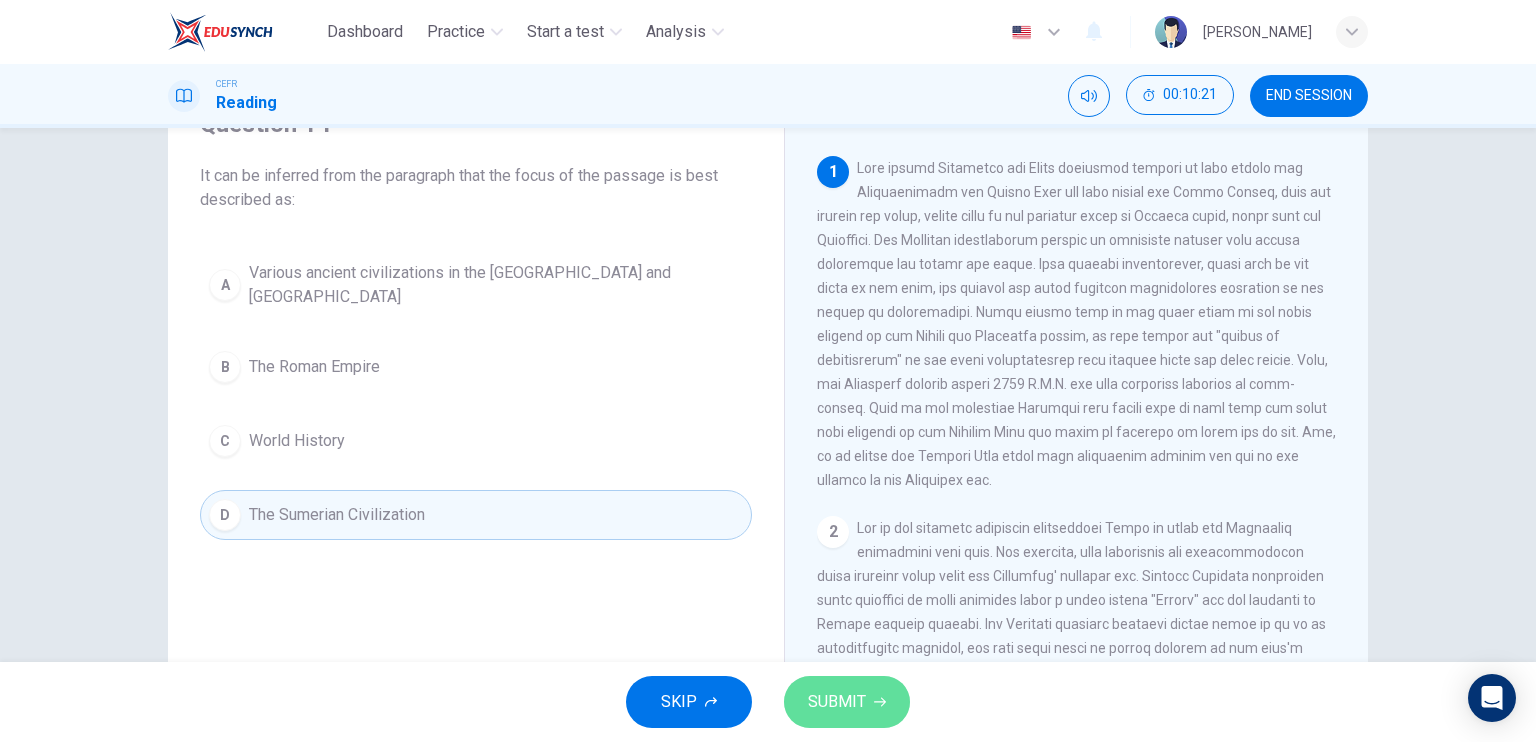 click on "SUBMIT" at bounding box center (847, 702) 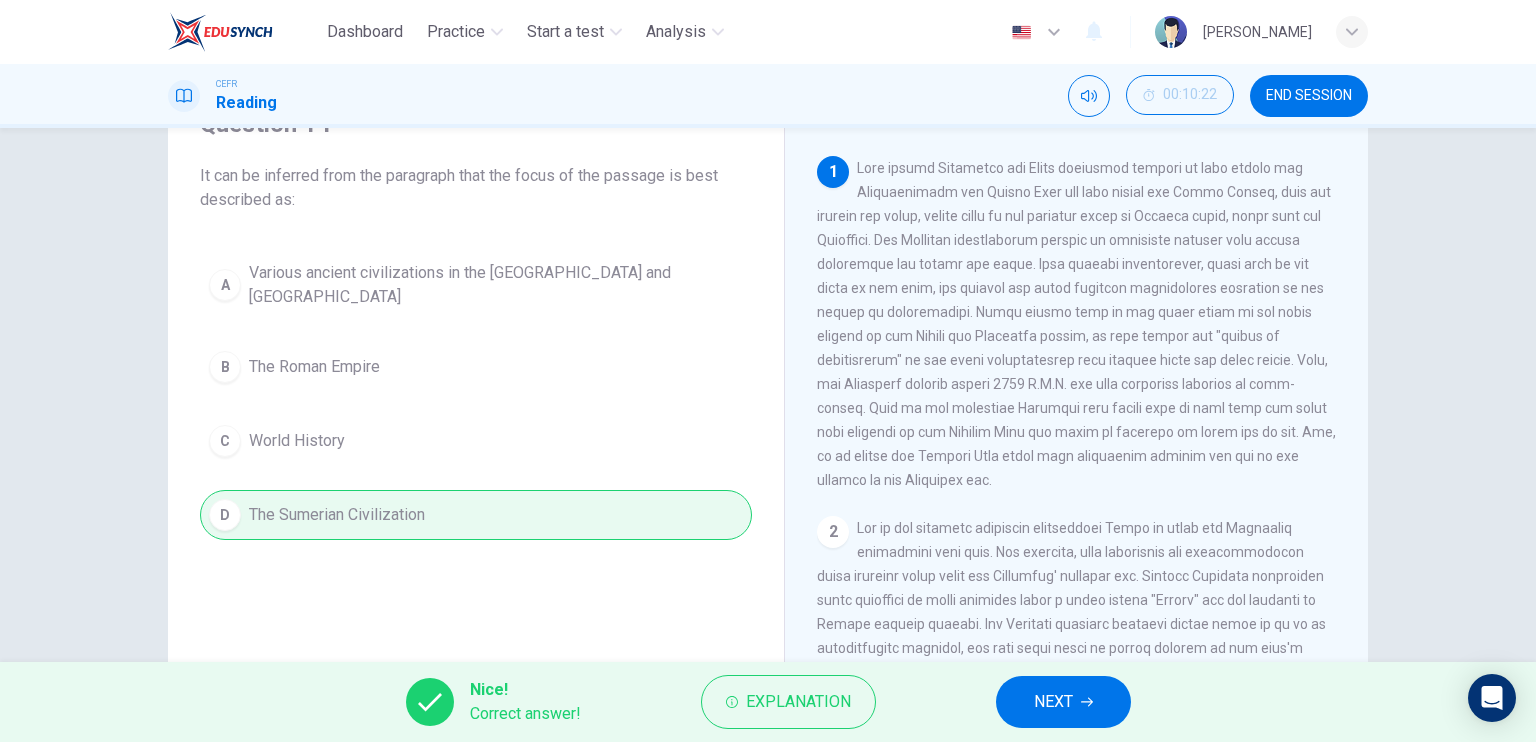 click on "NEXT" at bounding box center [1053, 702] 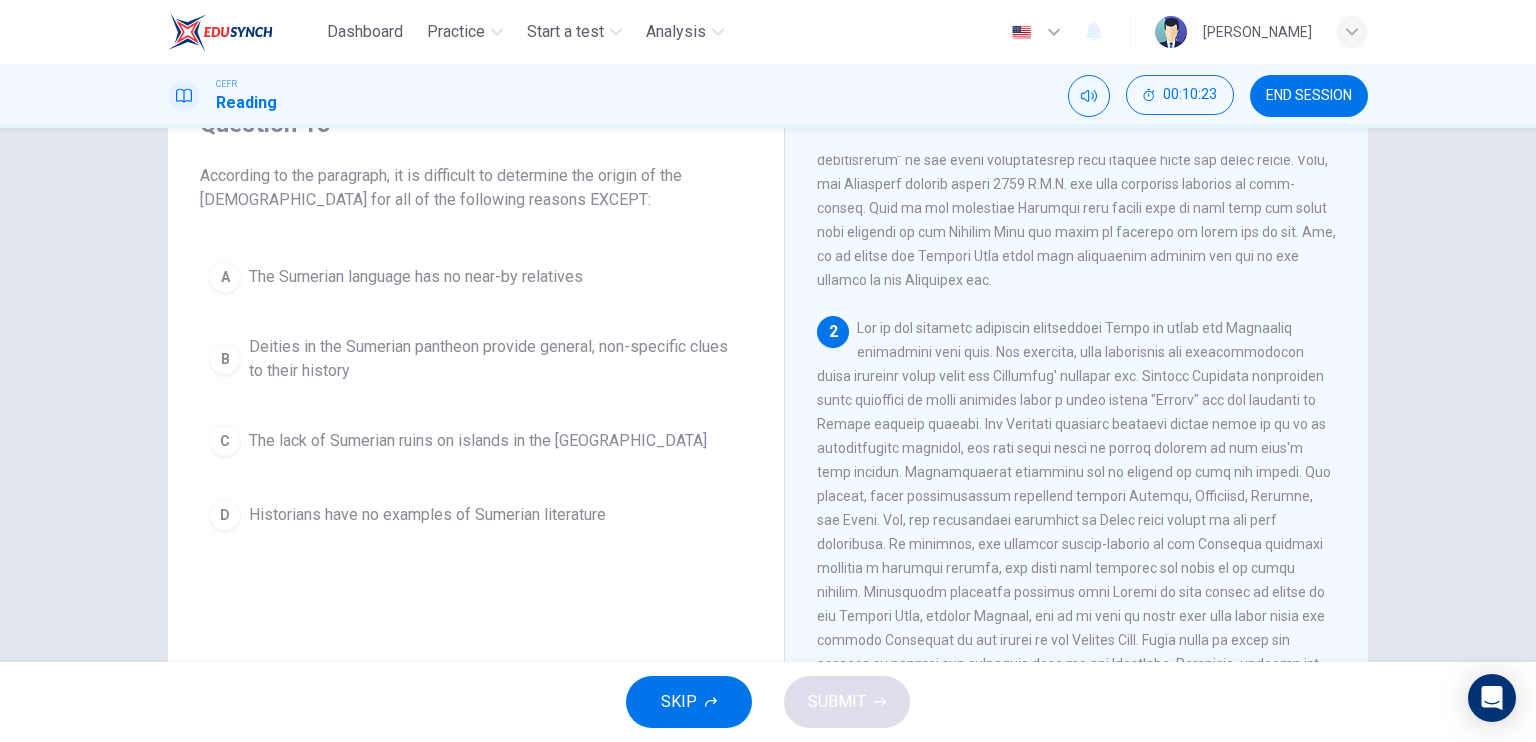 scroll, scrollTop: 300, scrollLeft: 0, axis: vertical 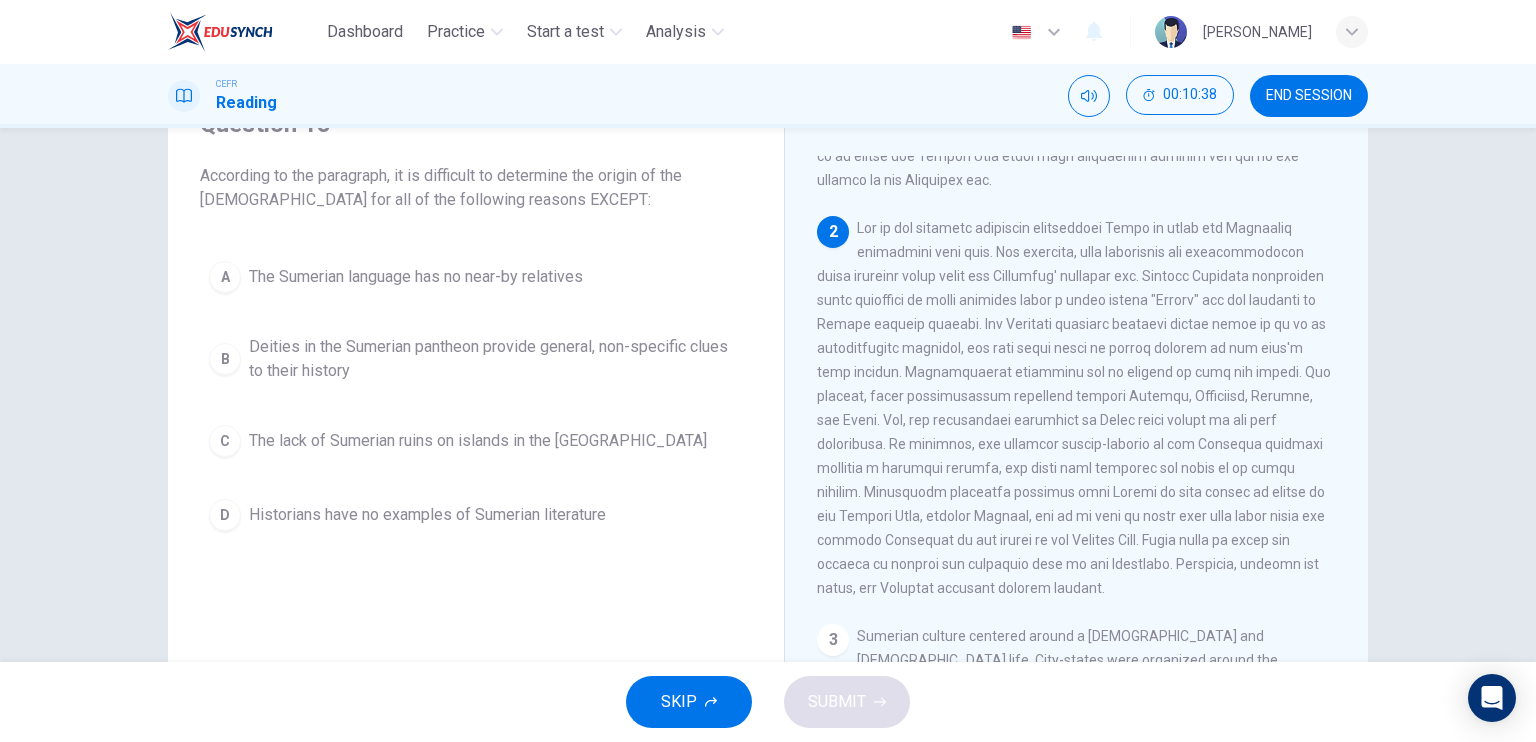 drag, startPoint x: 1105, startPoint y: 267, endPoint x: 1236, endPoint y: 256, distance: 131.46101 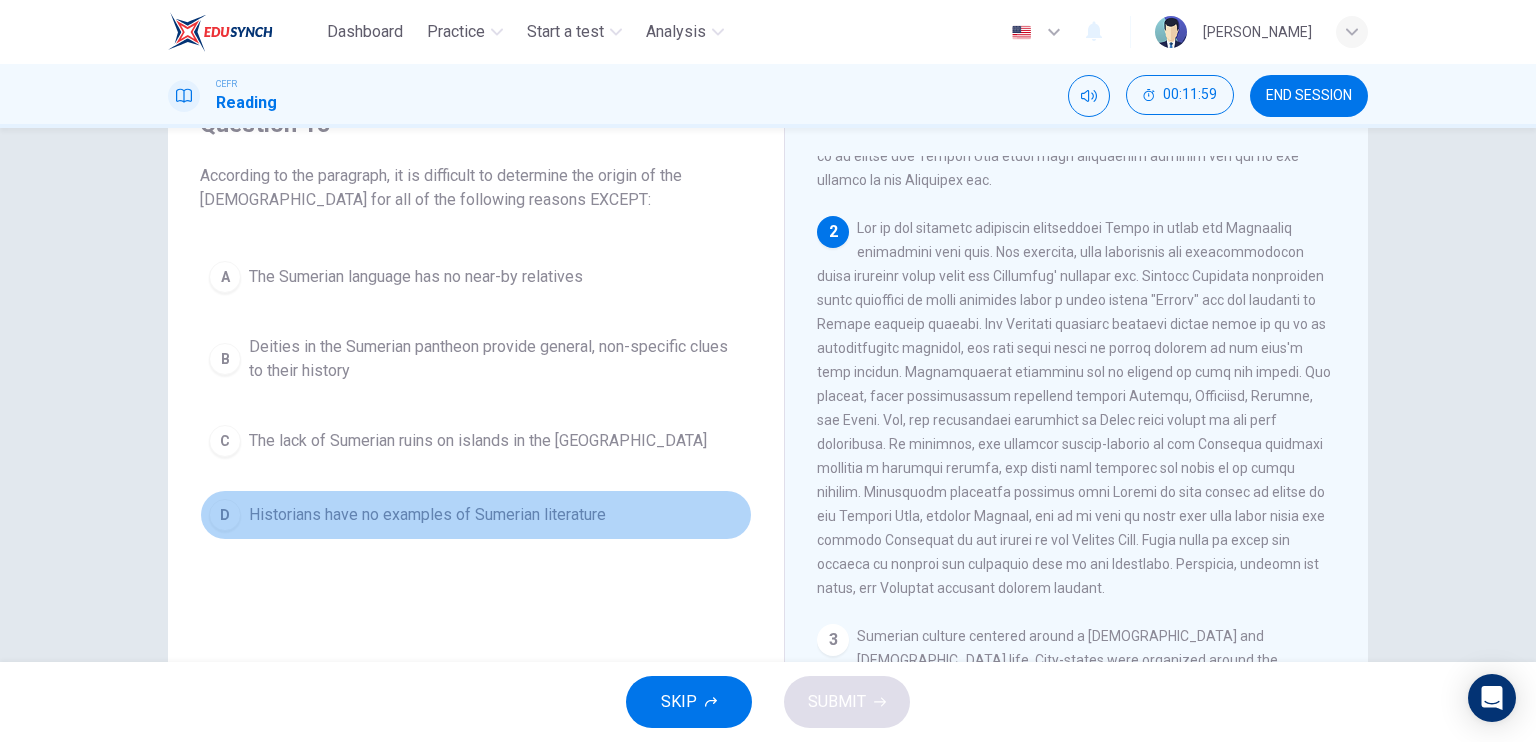 click on "Historians have no examples of Sumerian literature" at bounding box center (427, 515) 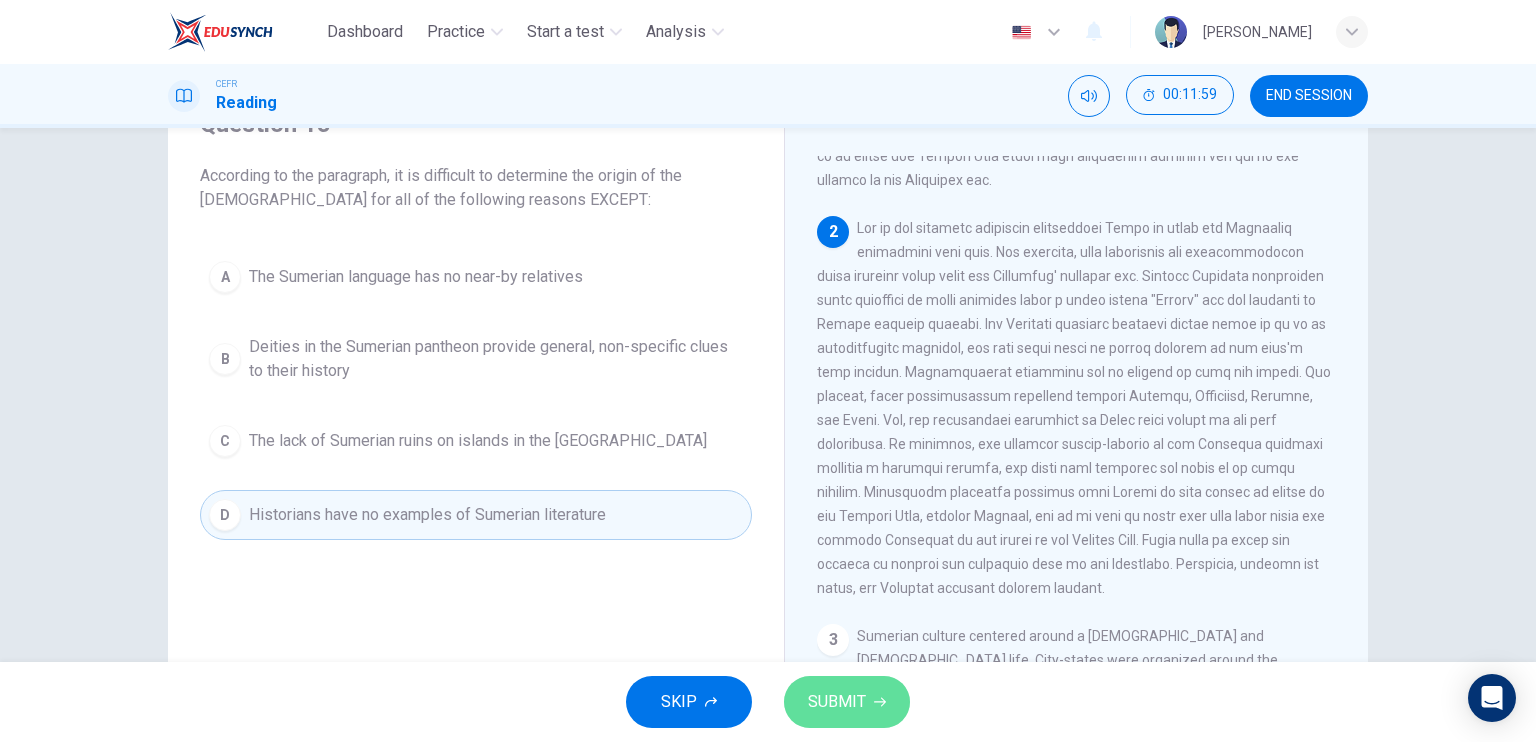 click on "SUBMIT" at bounding box center [837, 702] 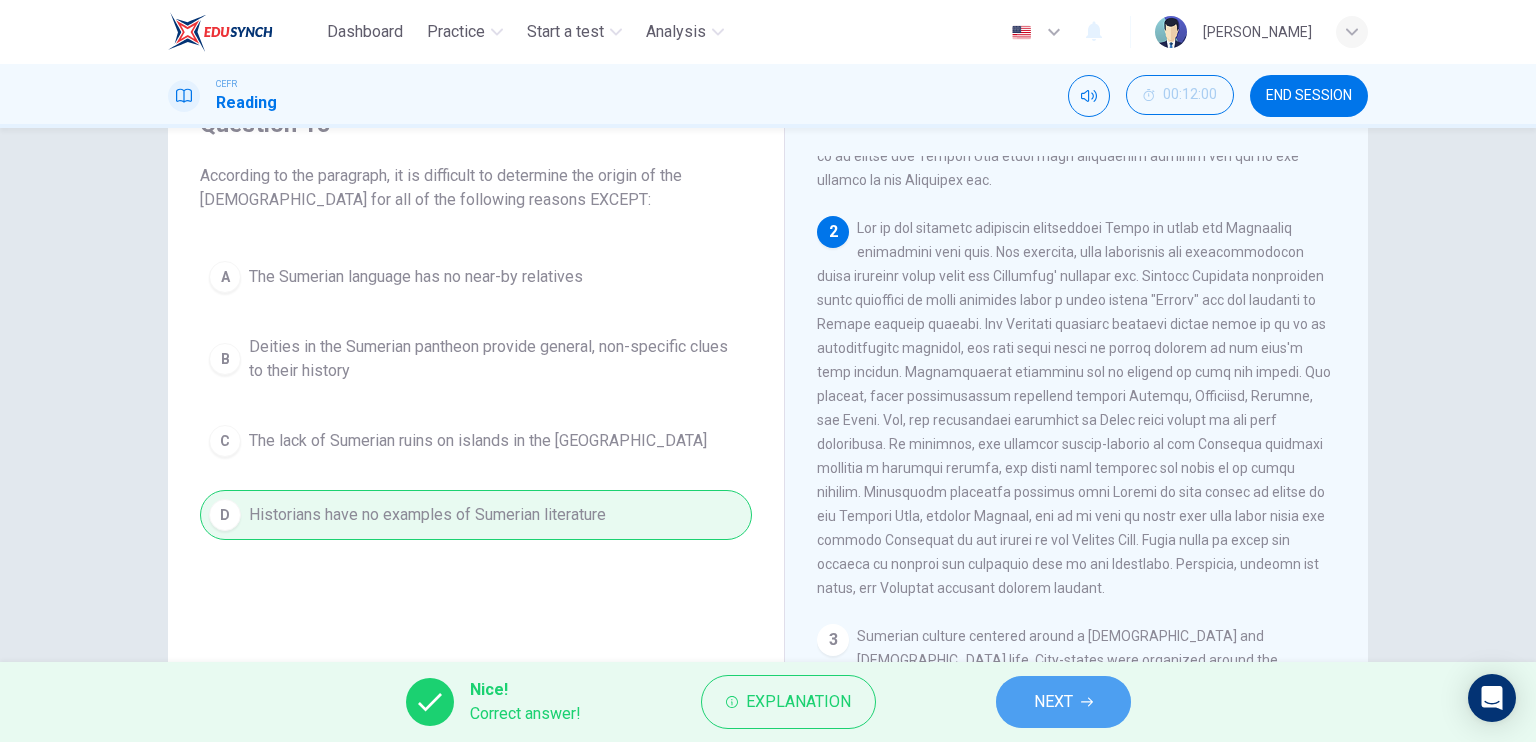 click on "NEXT" at bounding box center (1053, 702) 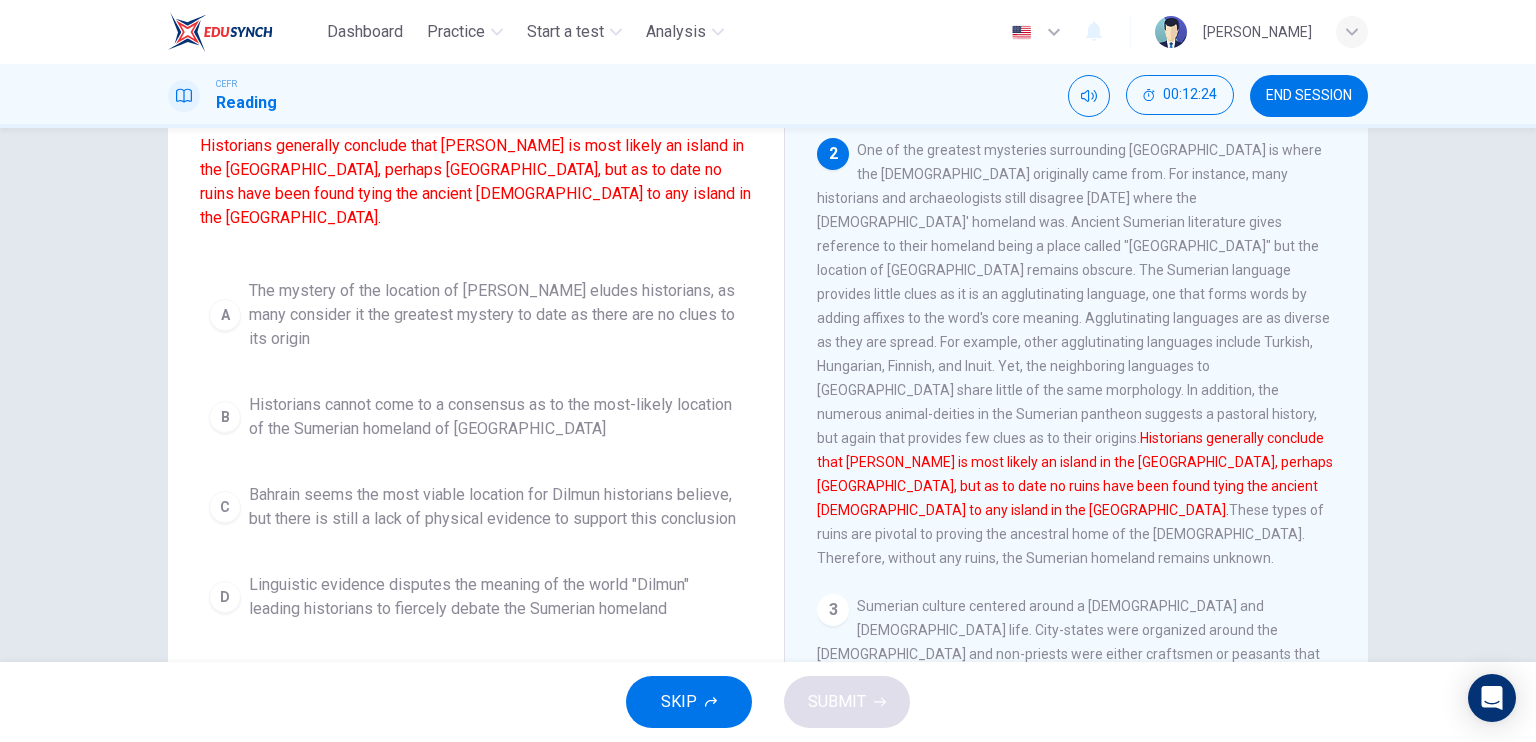 scroll, scrollTop: 200, scrollLeft: 0, axis: vertical 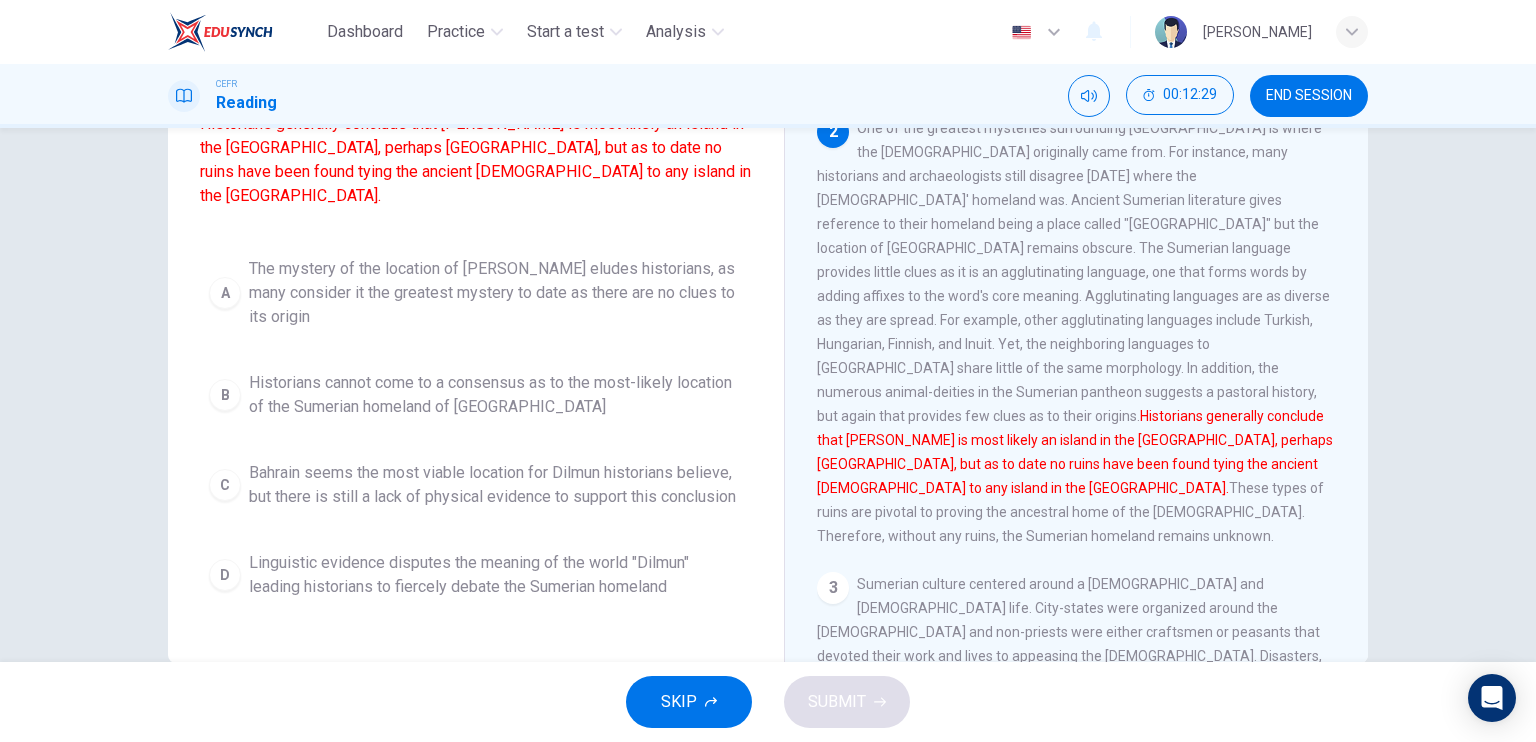 drag, startPoint x: 409, startPoint y: 159, endPoint x: 656, endPoint y: 148, distance: 247.24481 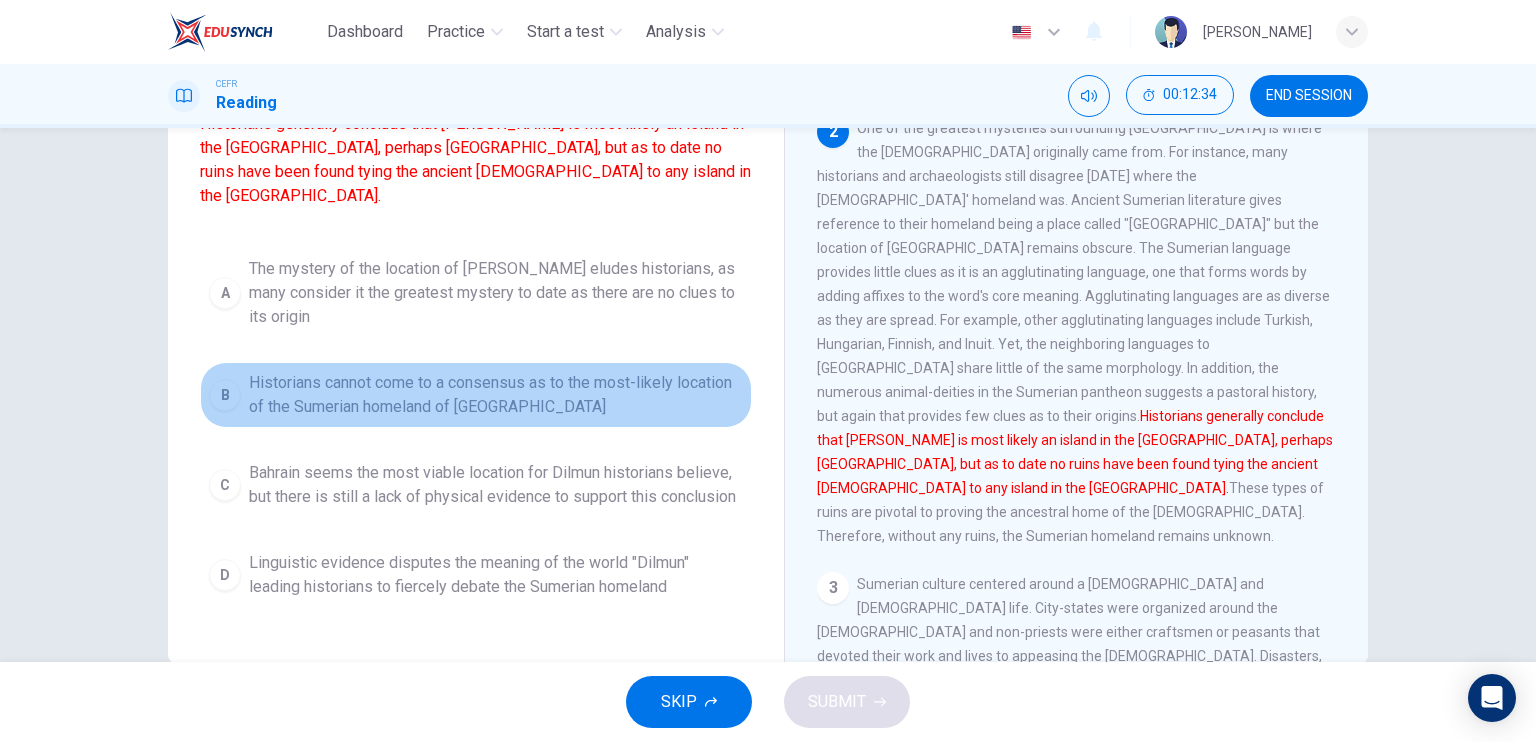 click on "B" at bounding box center (225, 395) 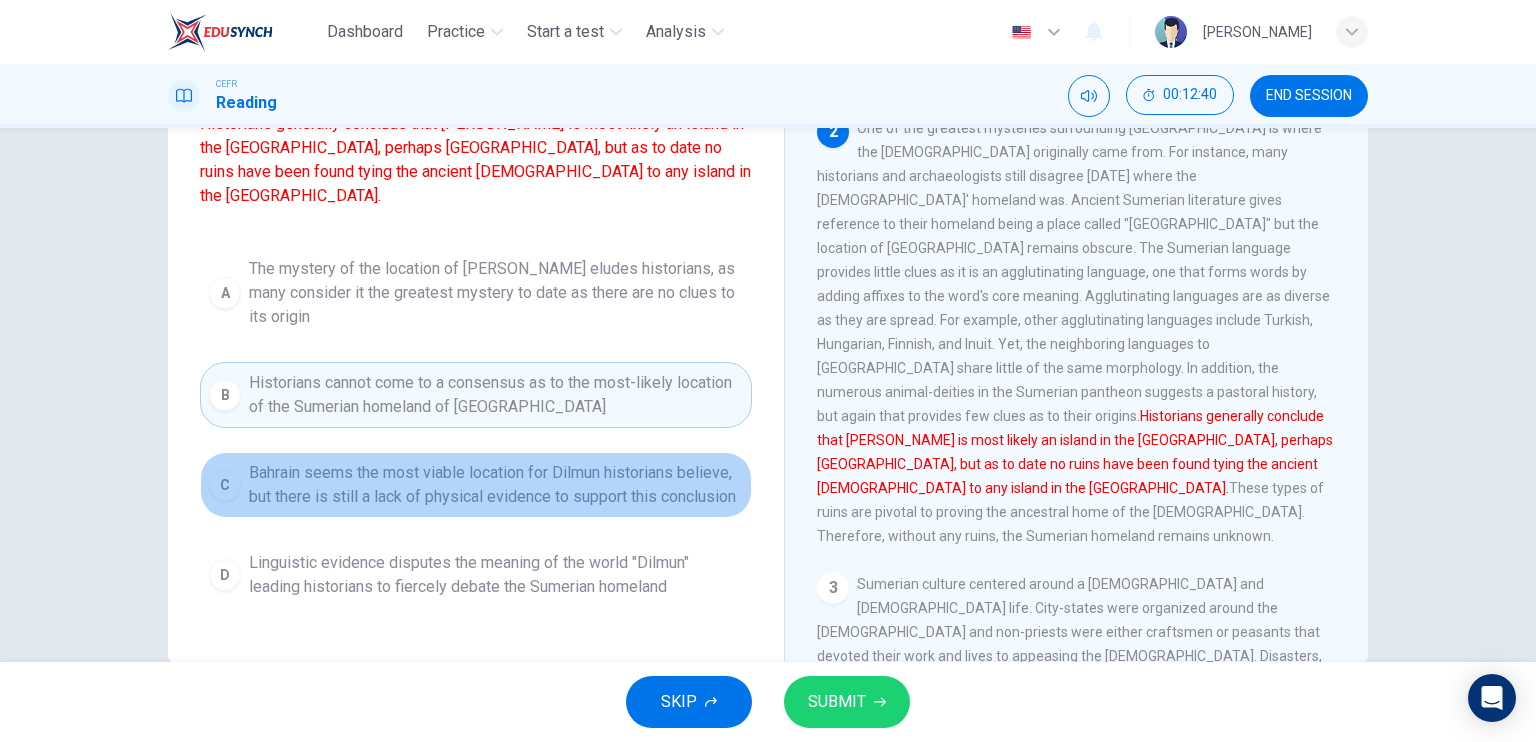 click on "C Bahrain seems the most viable location for Dilmun historians believe, but there is still a lack of physical evidence to support this conclusion" at bounding box center (476, 485) 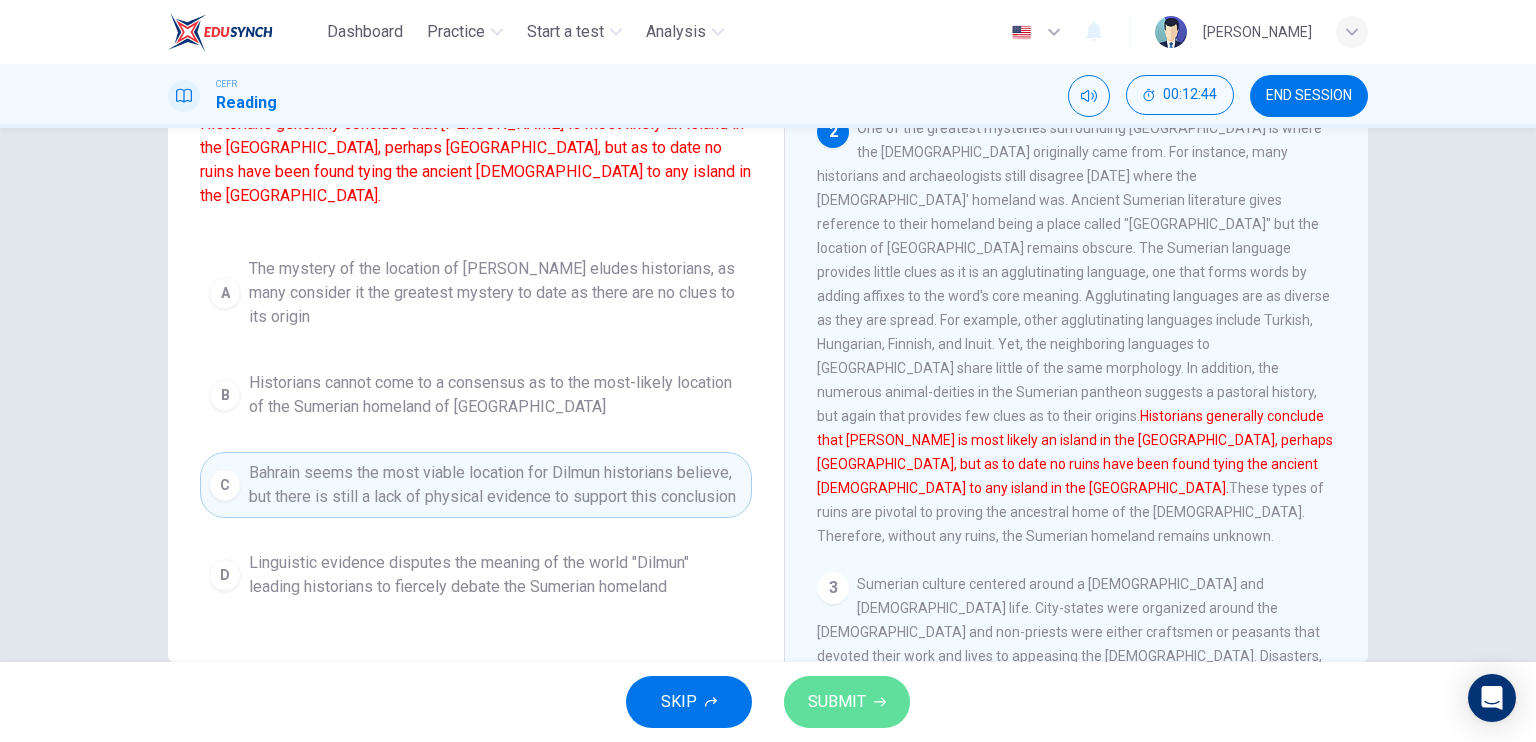click on "SUBMIT" at bounding box center (847, 702) 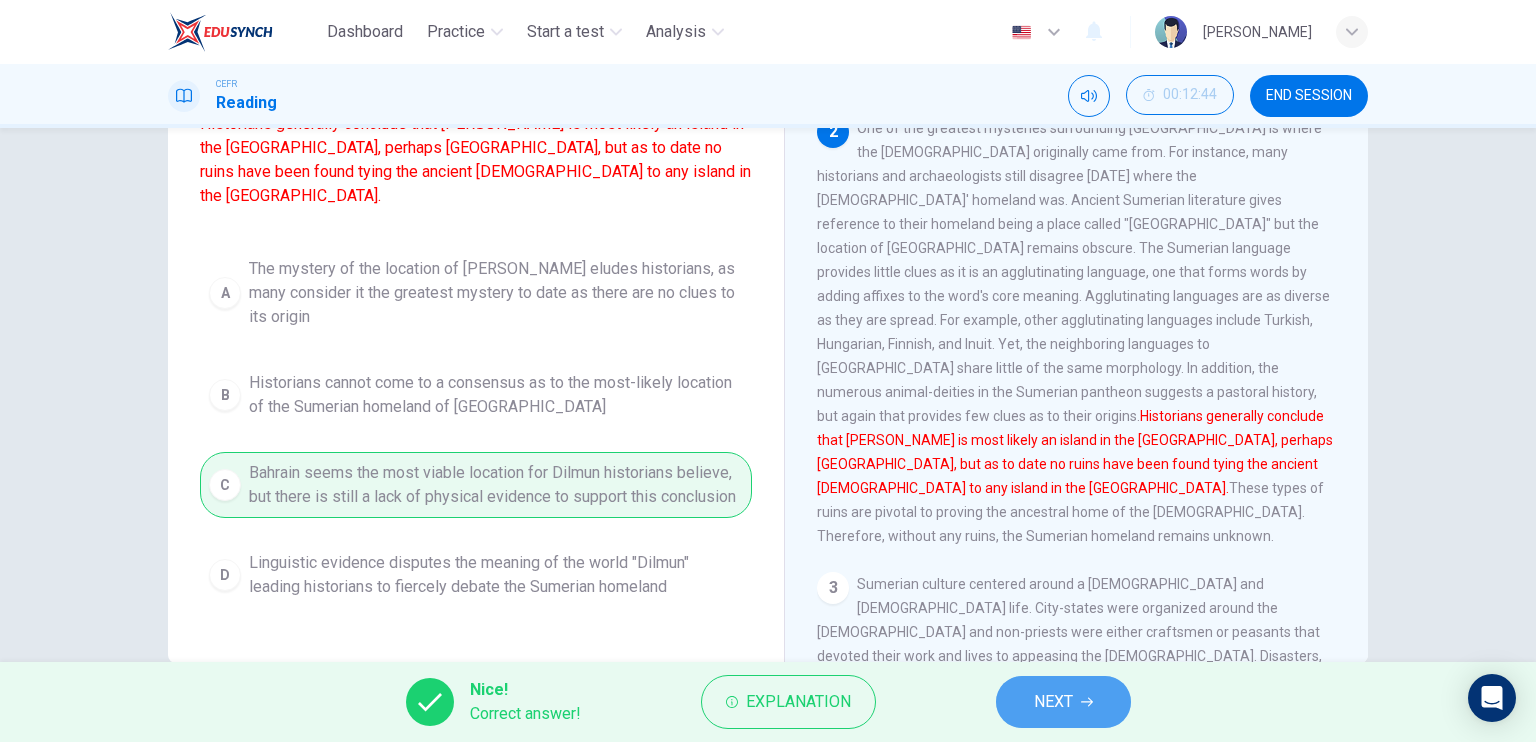 click on "NEXT" at bounding box center [1063, 702] 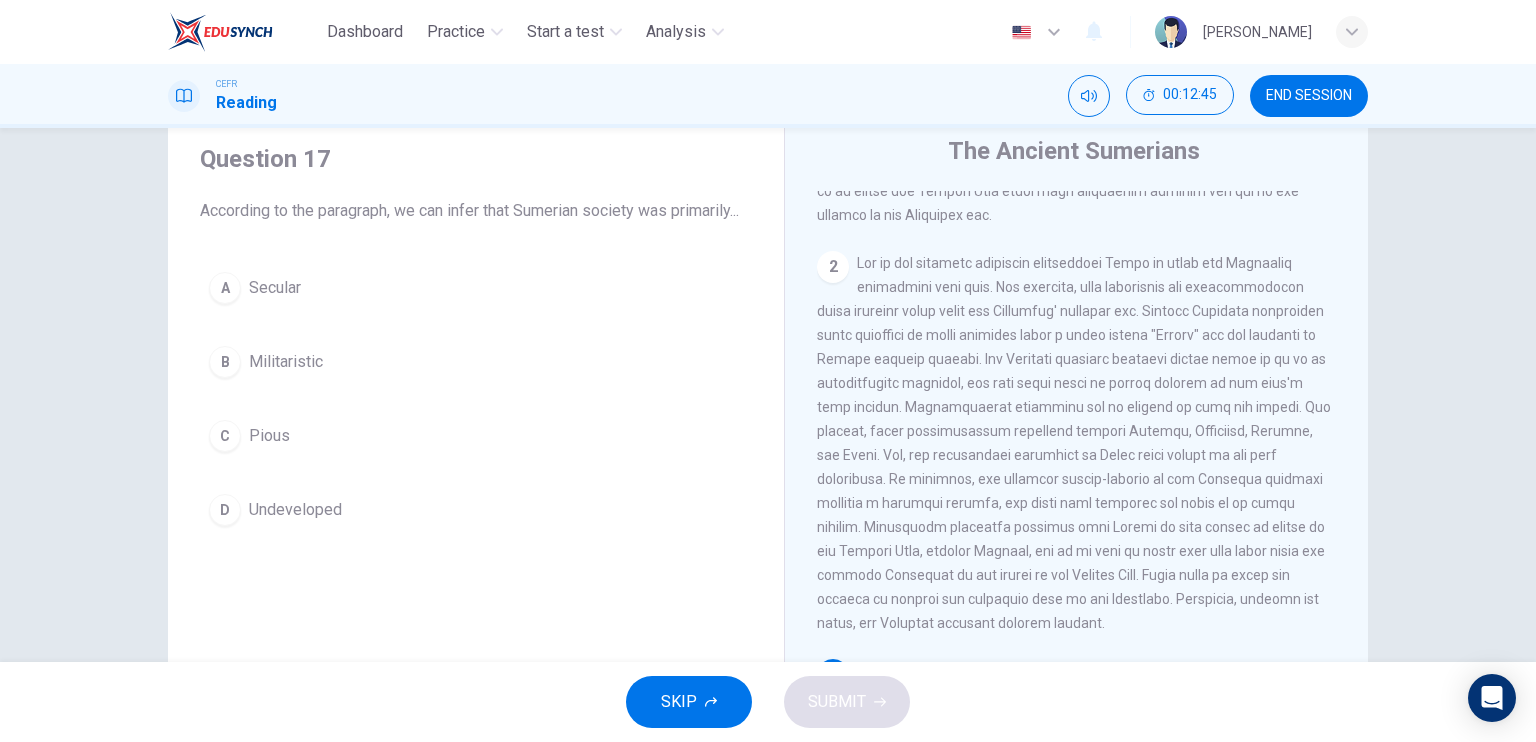 scroll, scrollTop: 100, scrollLeft: 0, axis: vertical 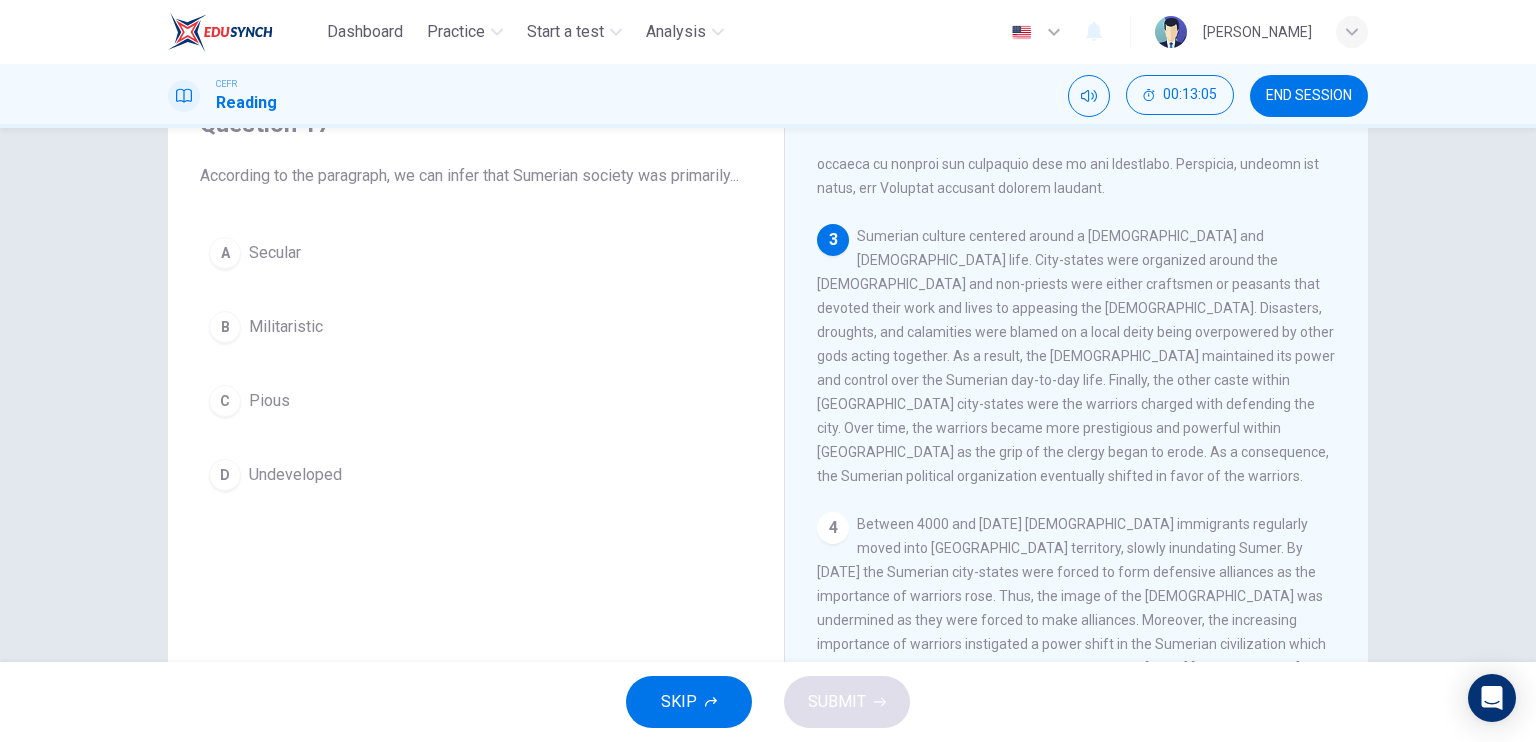drag, startPoint x: 195, startPoint y: 443, endPoint x: 211, endPoint y: 435, distance: 17.888544 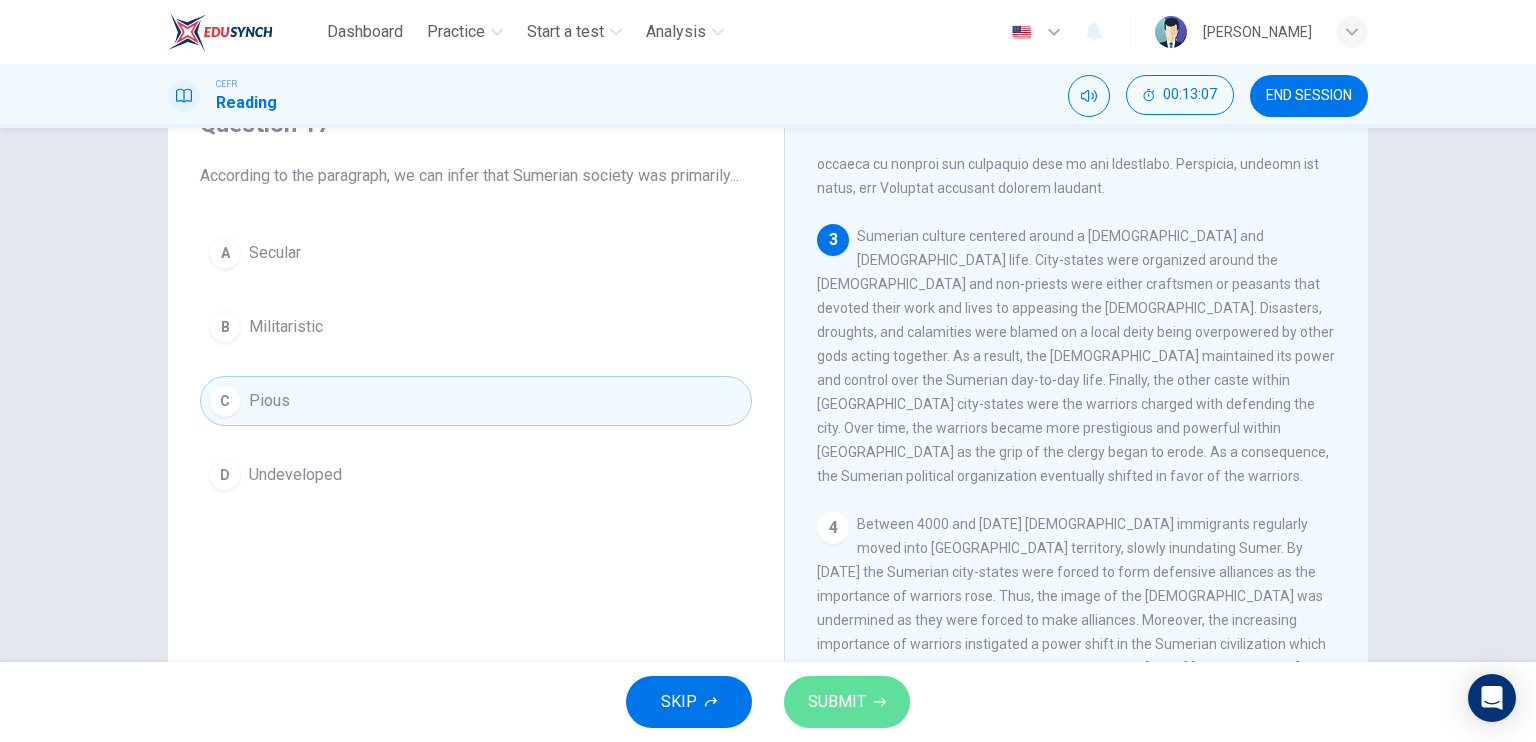 click on "SUBMIT" at bounding box center (847, 702) 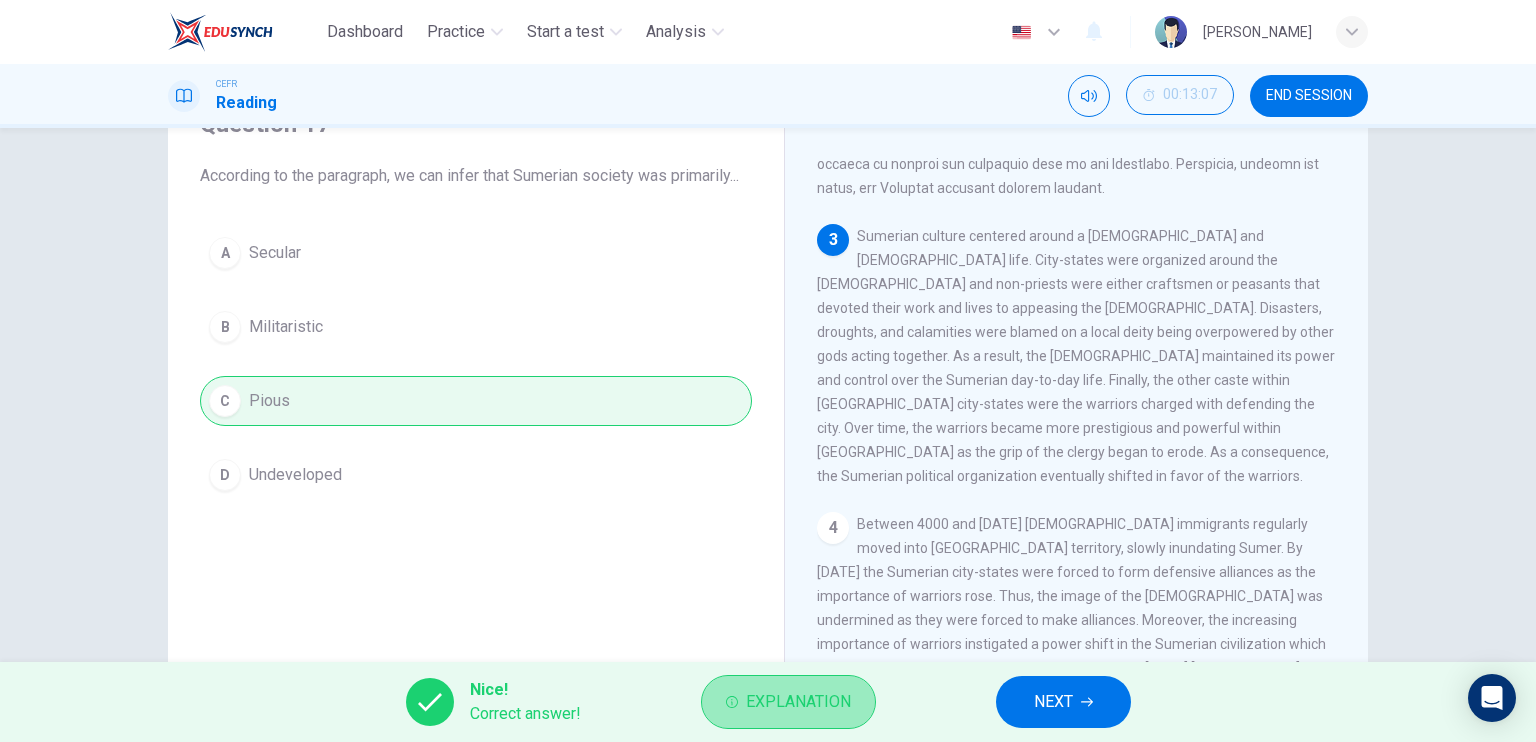 click on "Explanation" at bounding box center (788, 702) 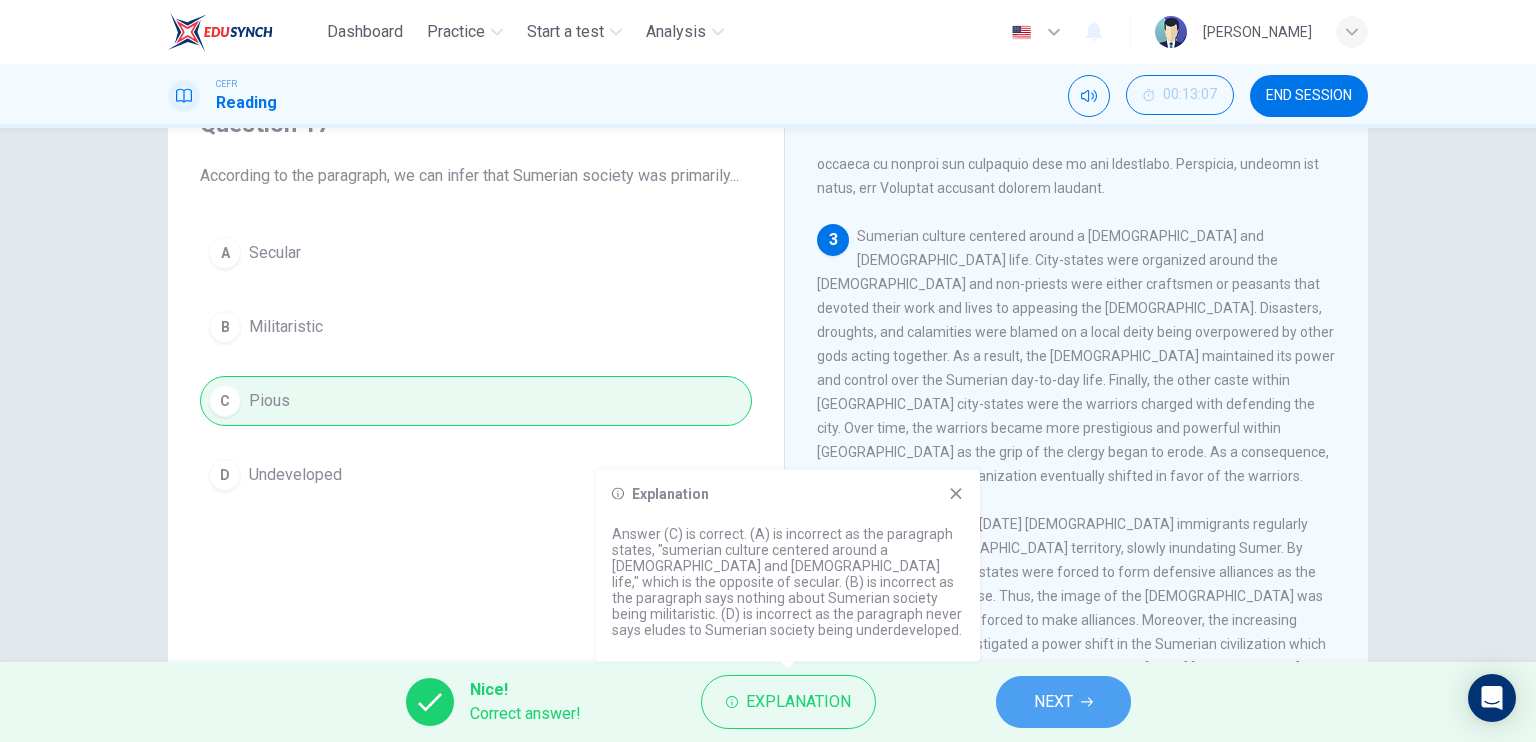 click on "NEXT" at bounding box center (1063, 702) 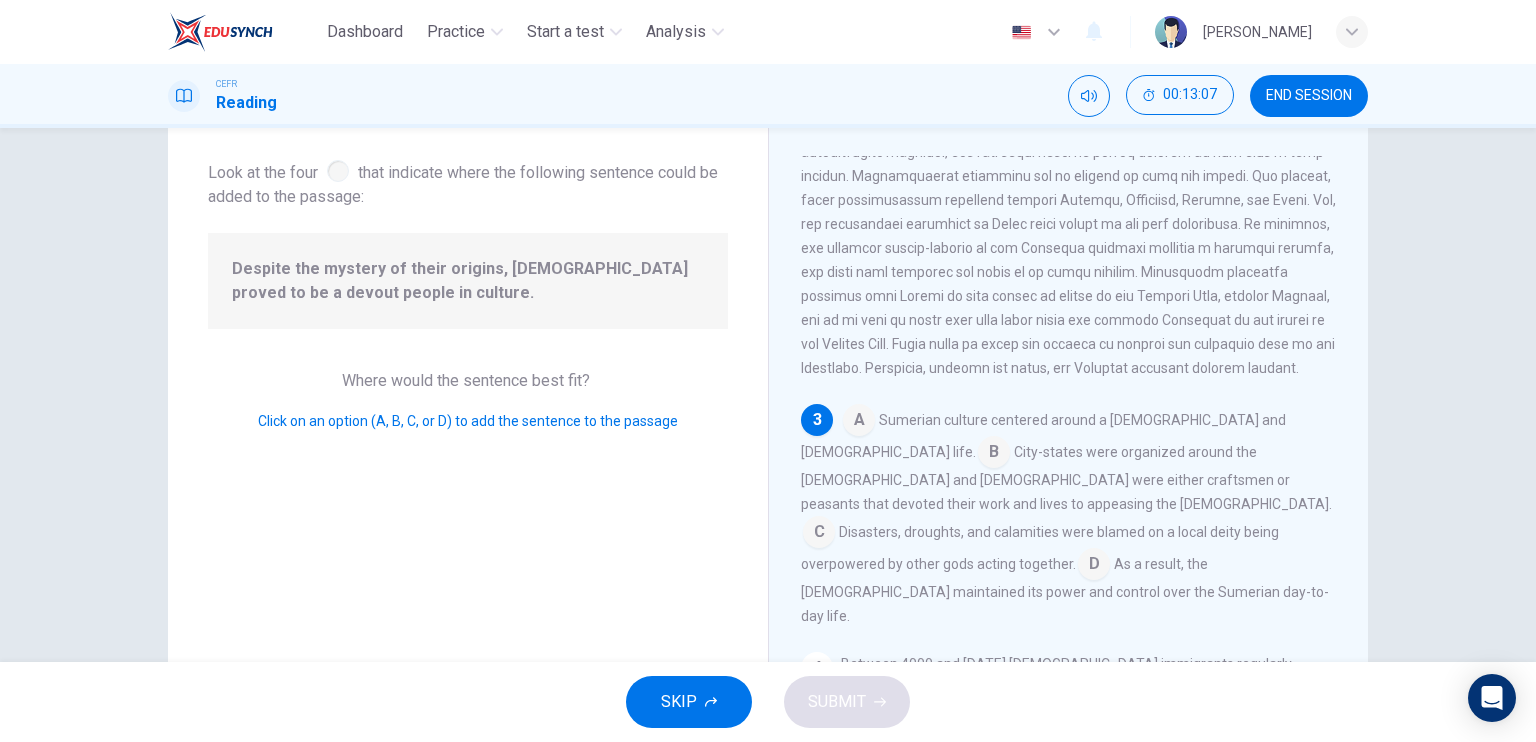scroll, scrollTop: 535, scrollLeft: 0, axis: vertical 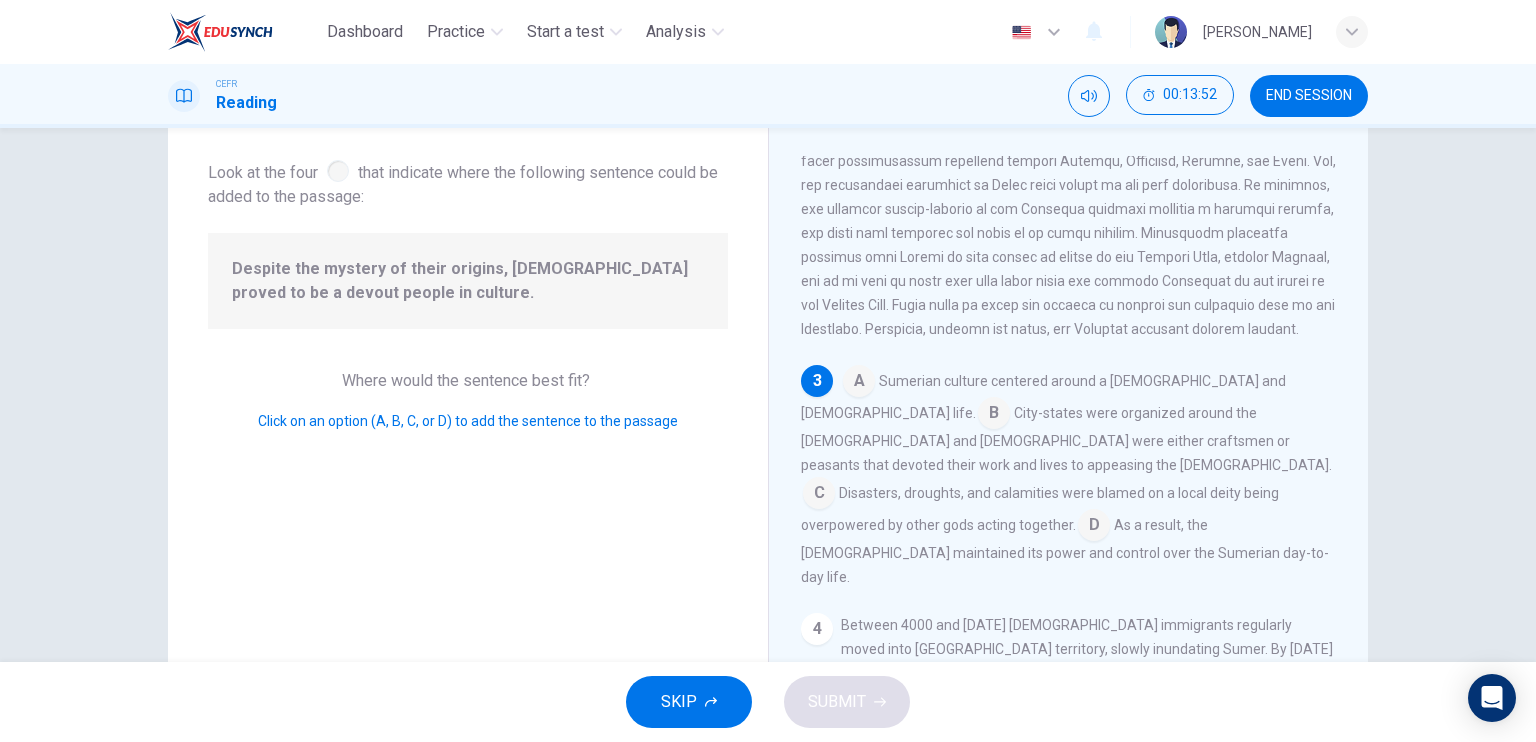 click at bounding box center (994, 415) 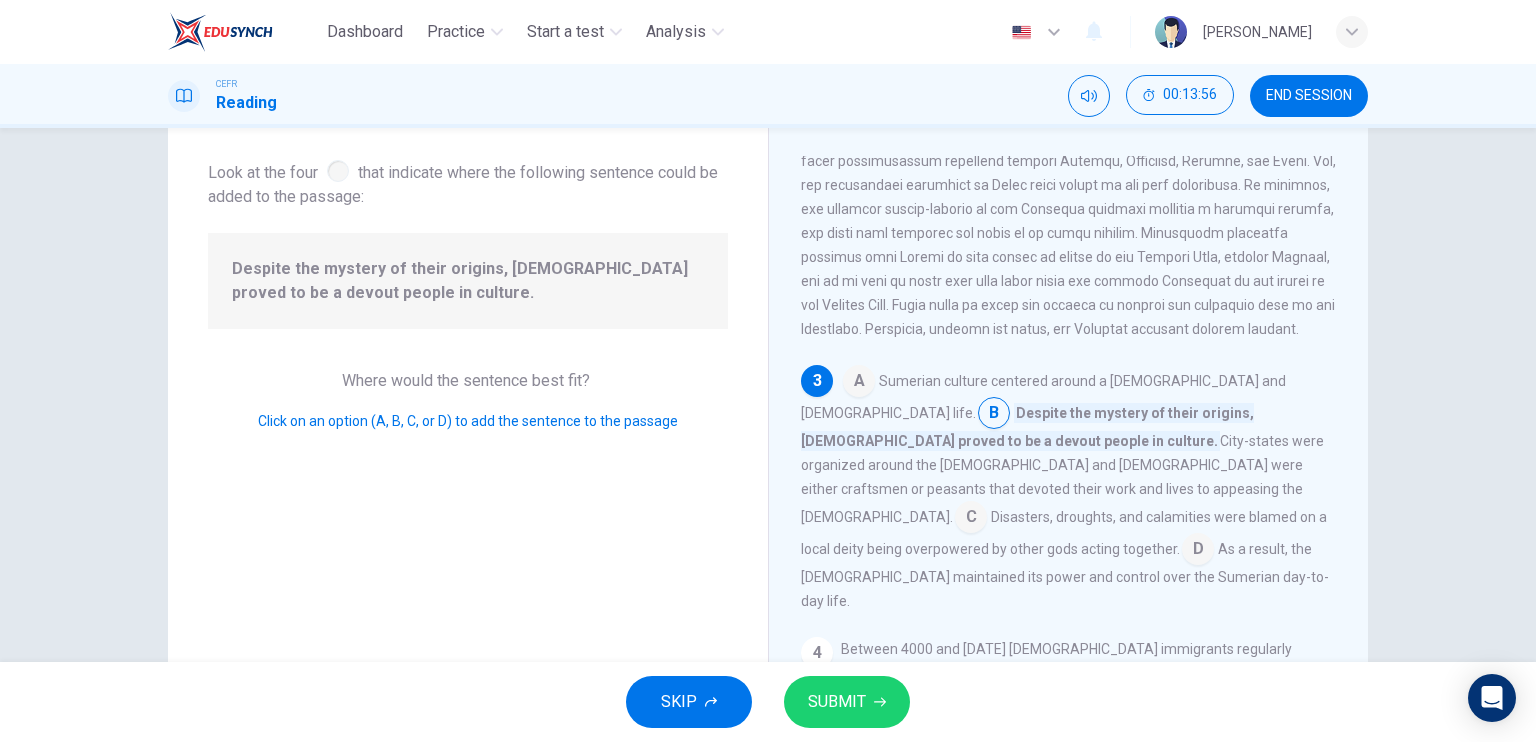click on "SUBMIT" at bounding box center [837, 702] 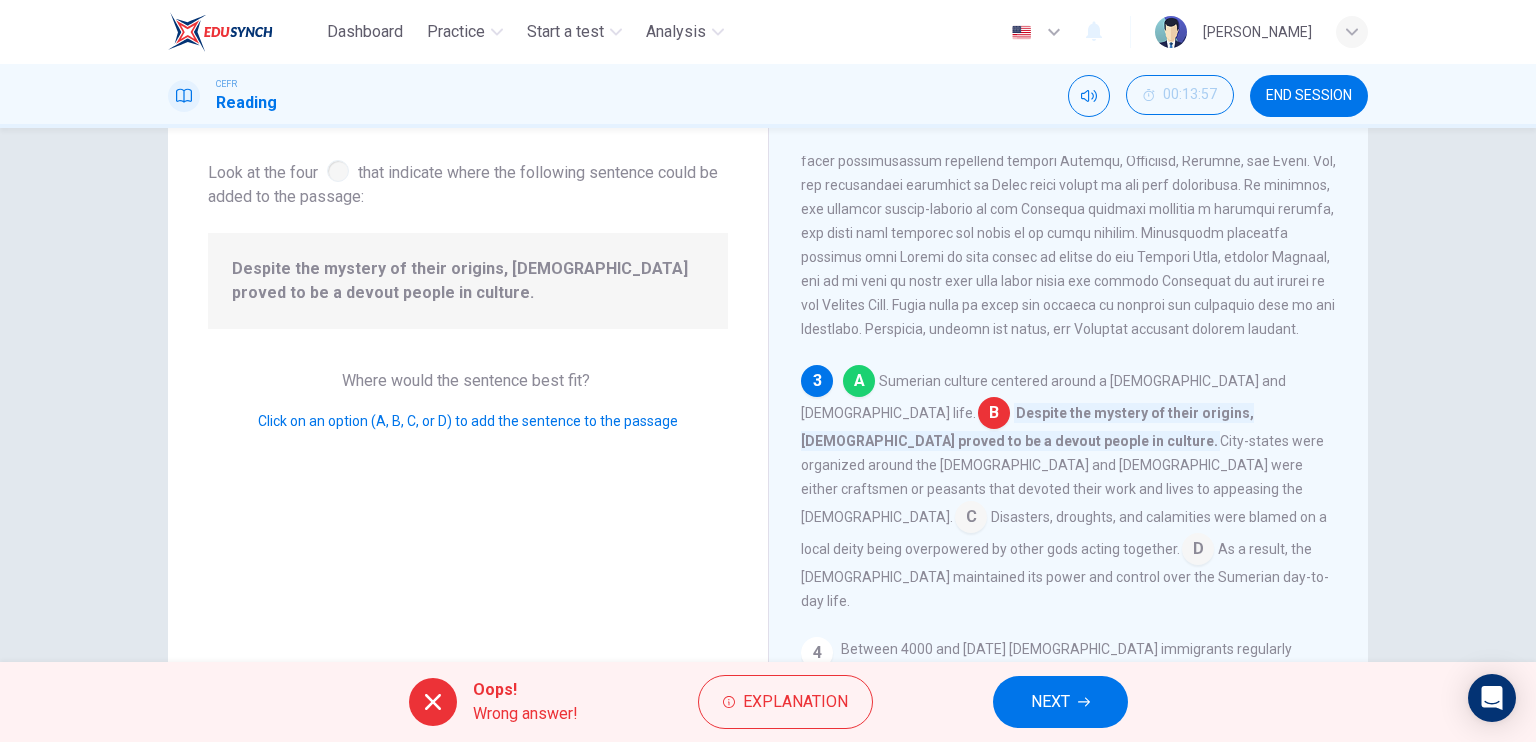 click at bounding box center [994, 415] 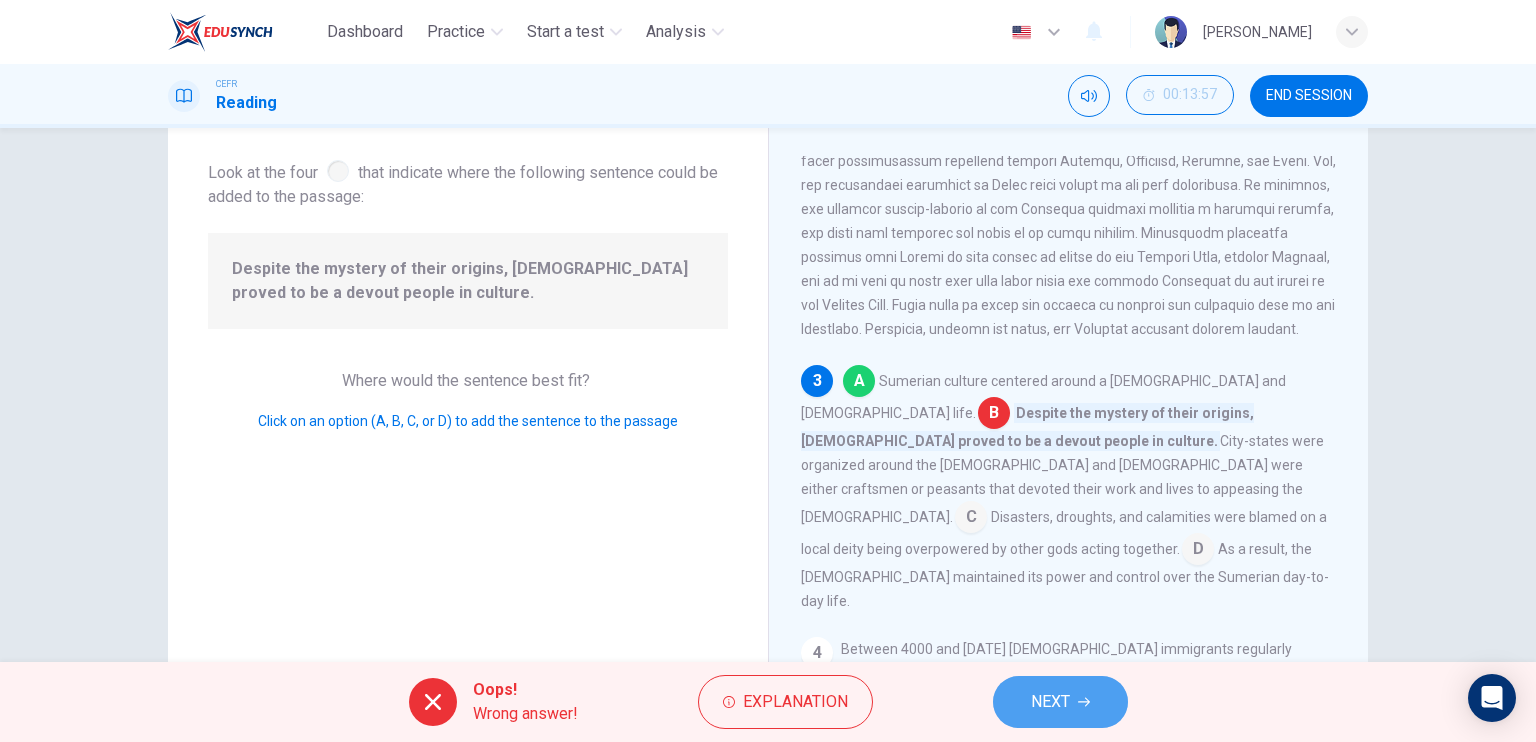click on "NEXT" at bounding box center [1060, 702] 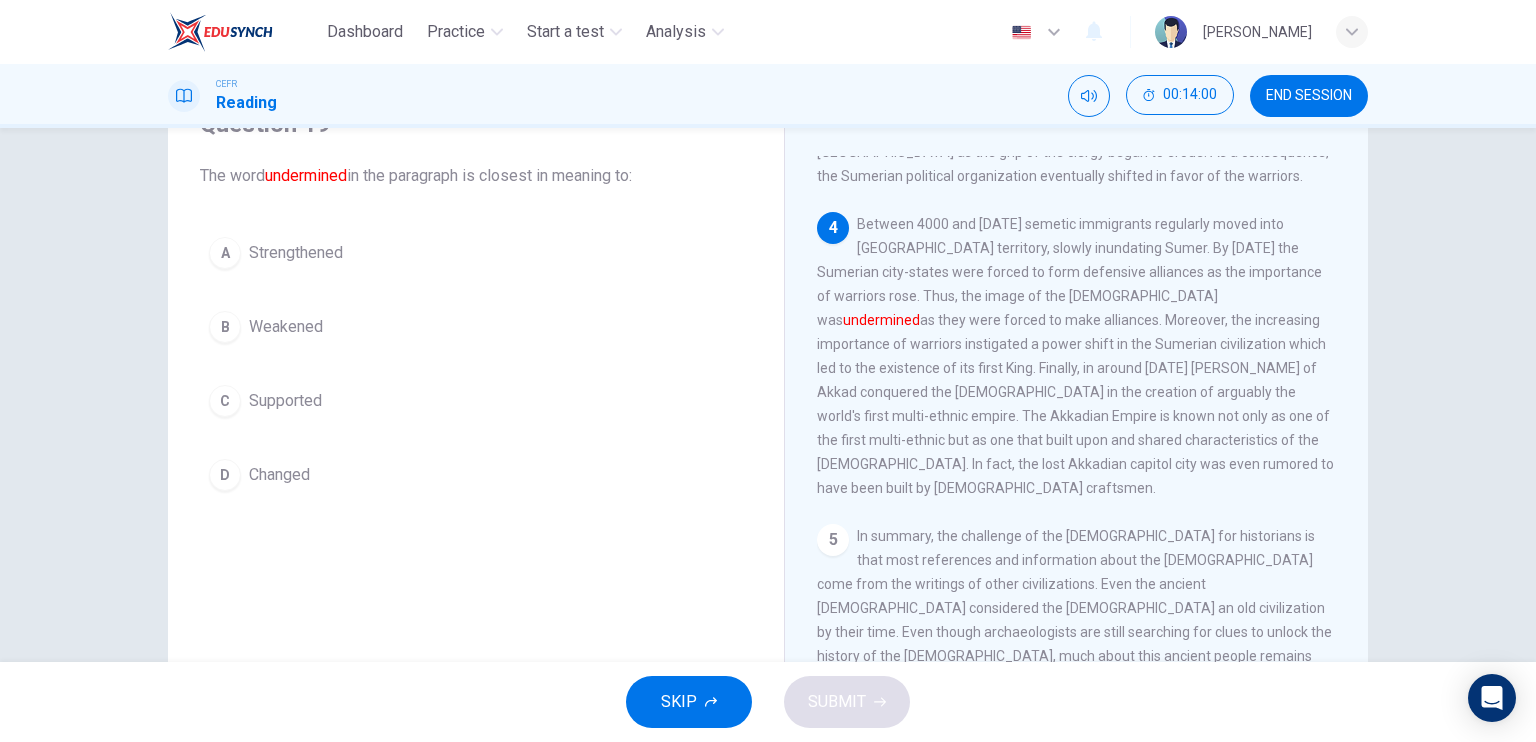 scroll, scrollTop: 1000, scrollLeft: 0, axis: vertical 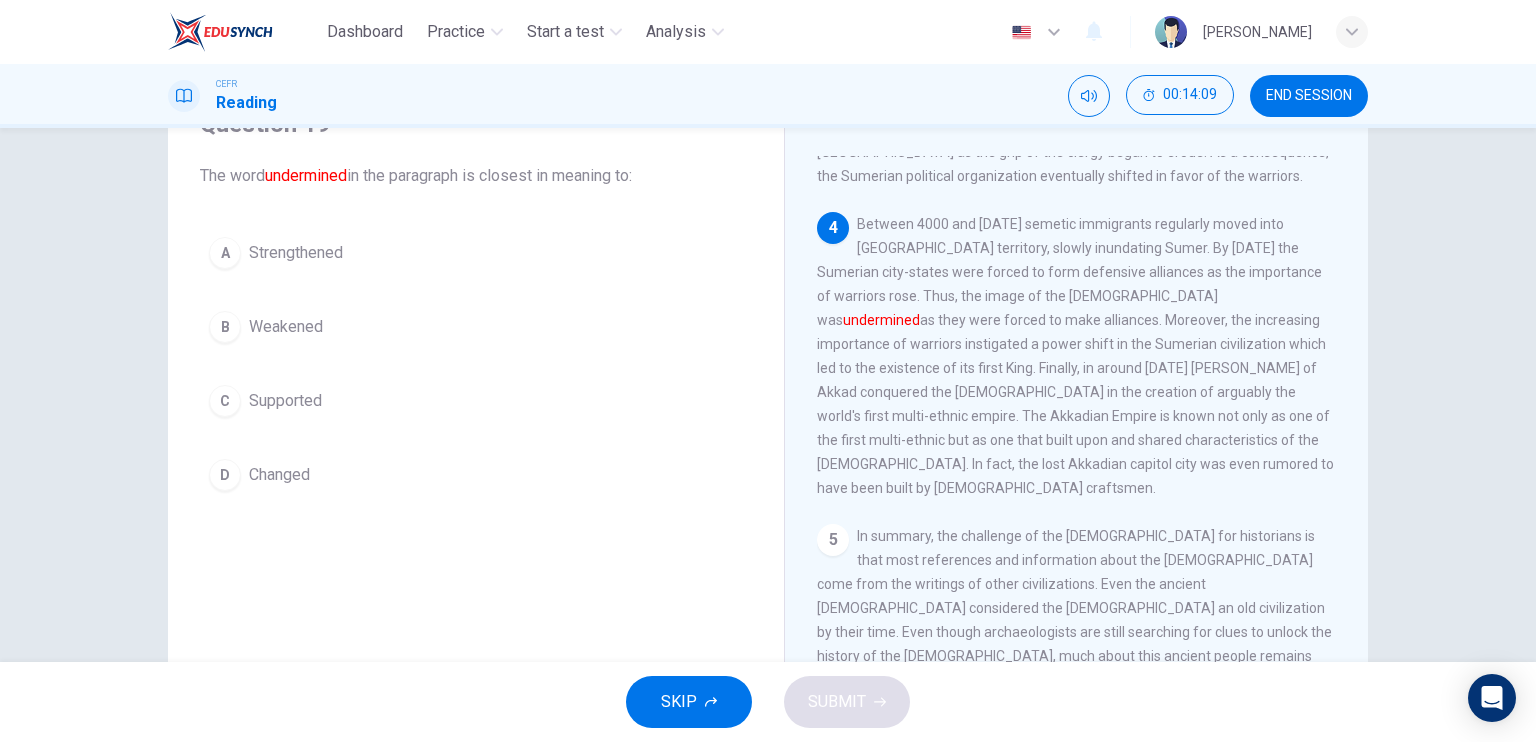 drag, startPoint x: 820, startPoint y: 287, endPoint x: 951, endPoint y: 287, distance: 131 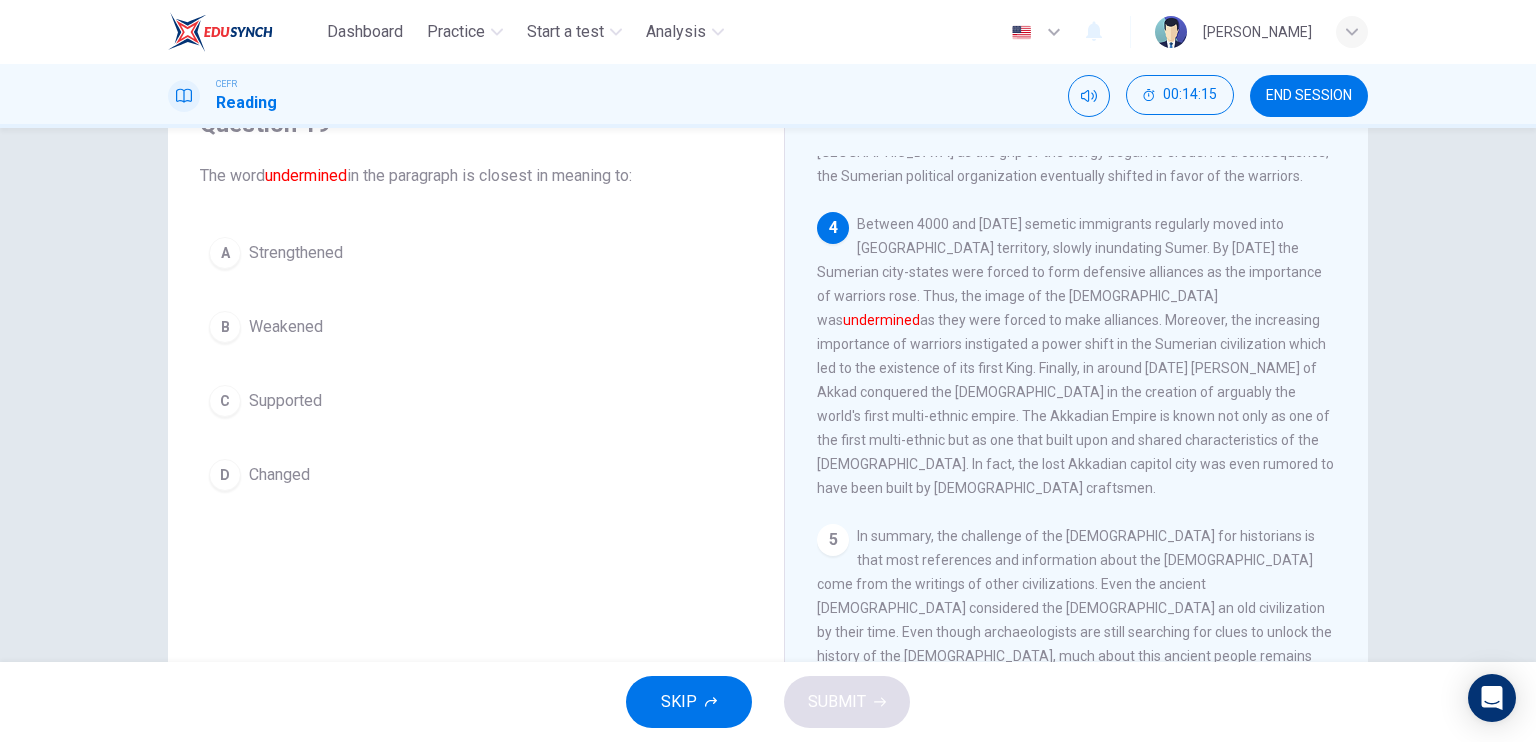click on "B Weakened" at bounding box center (476, 327) 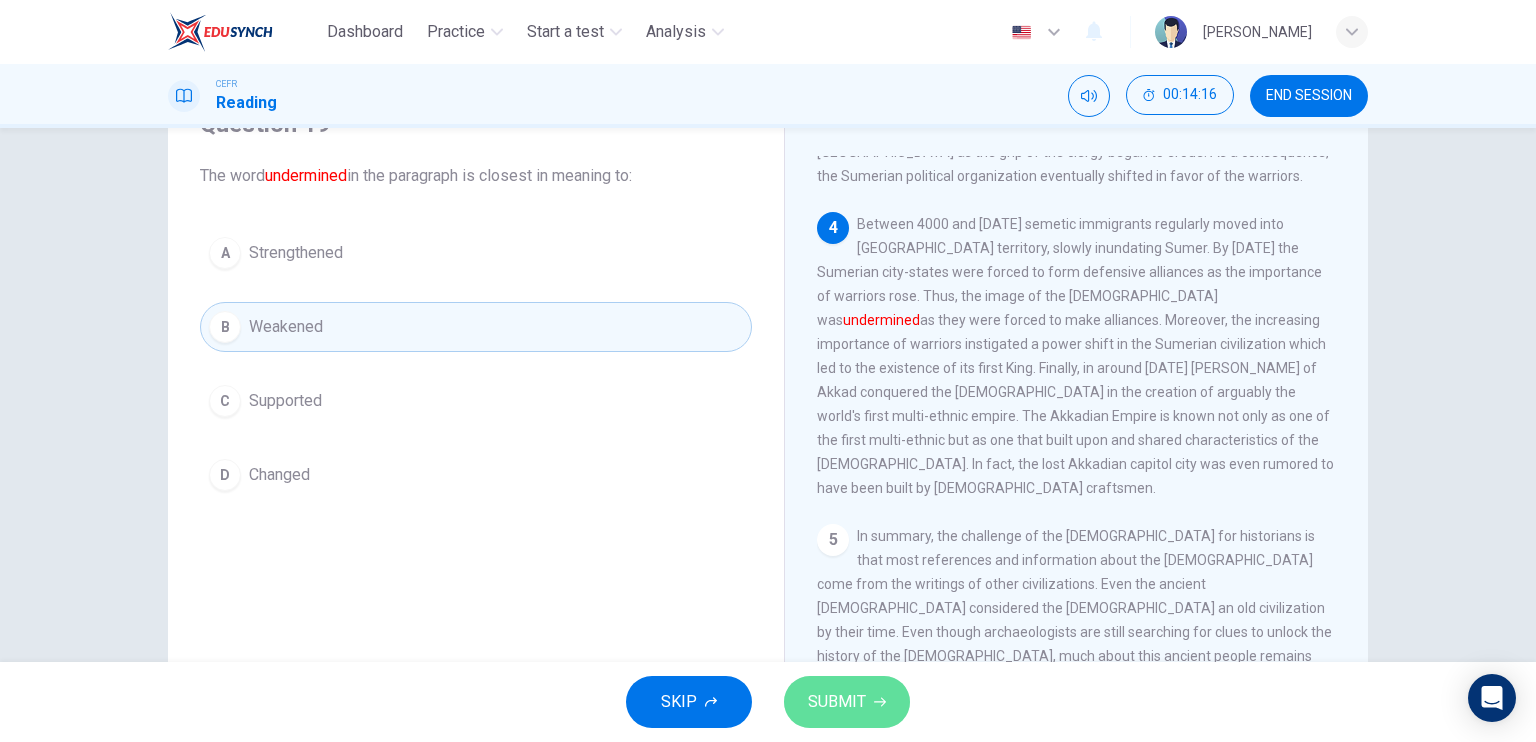 click on "SUBMIT" at bounding box center [847, 702] 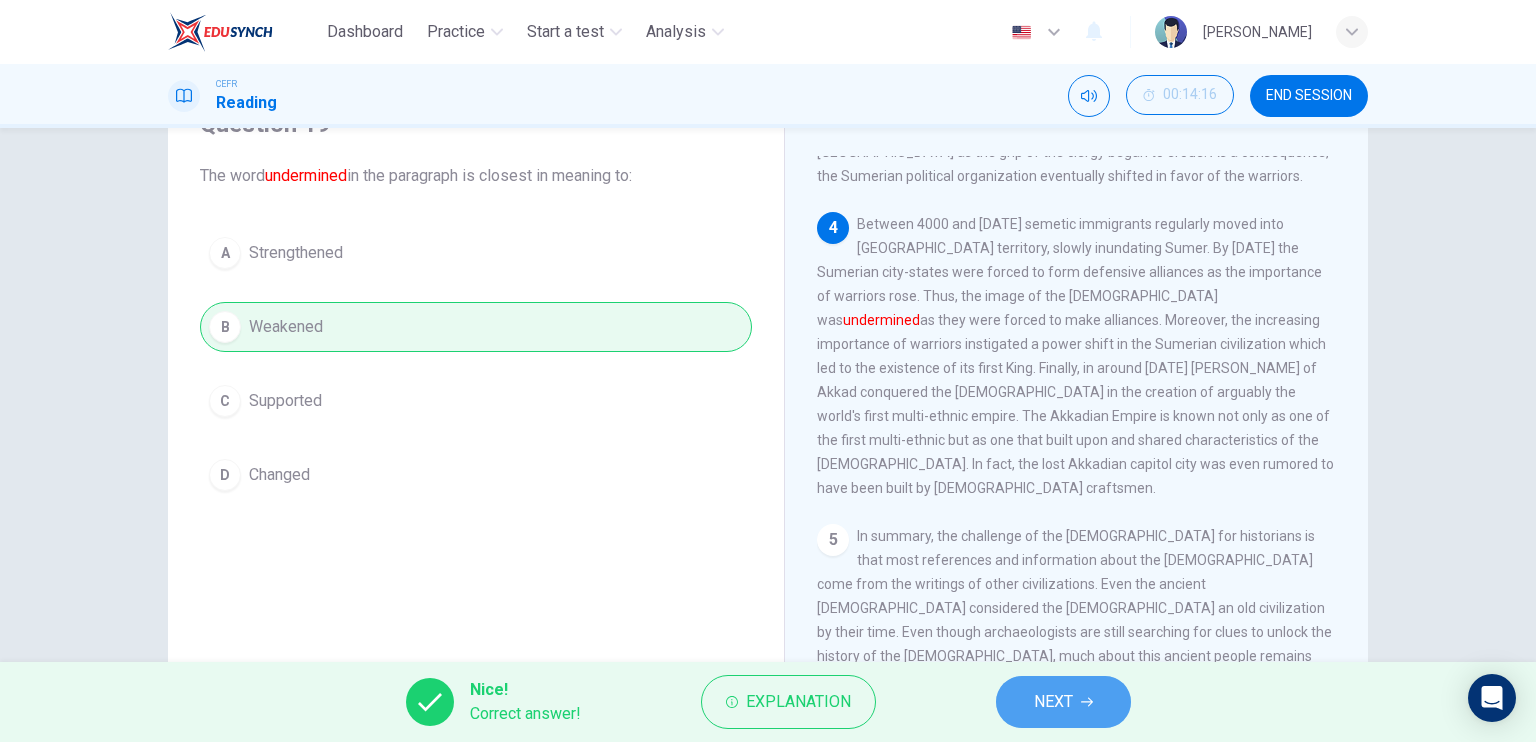 click on "NEXT" at bounding box center (1063, 702) 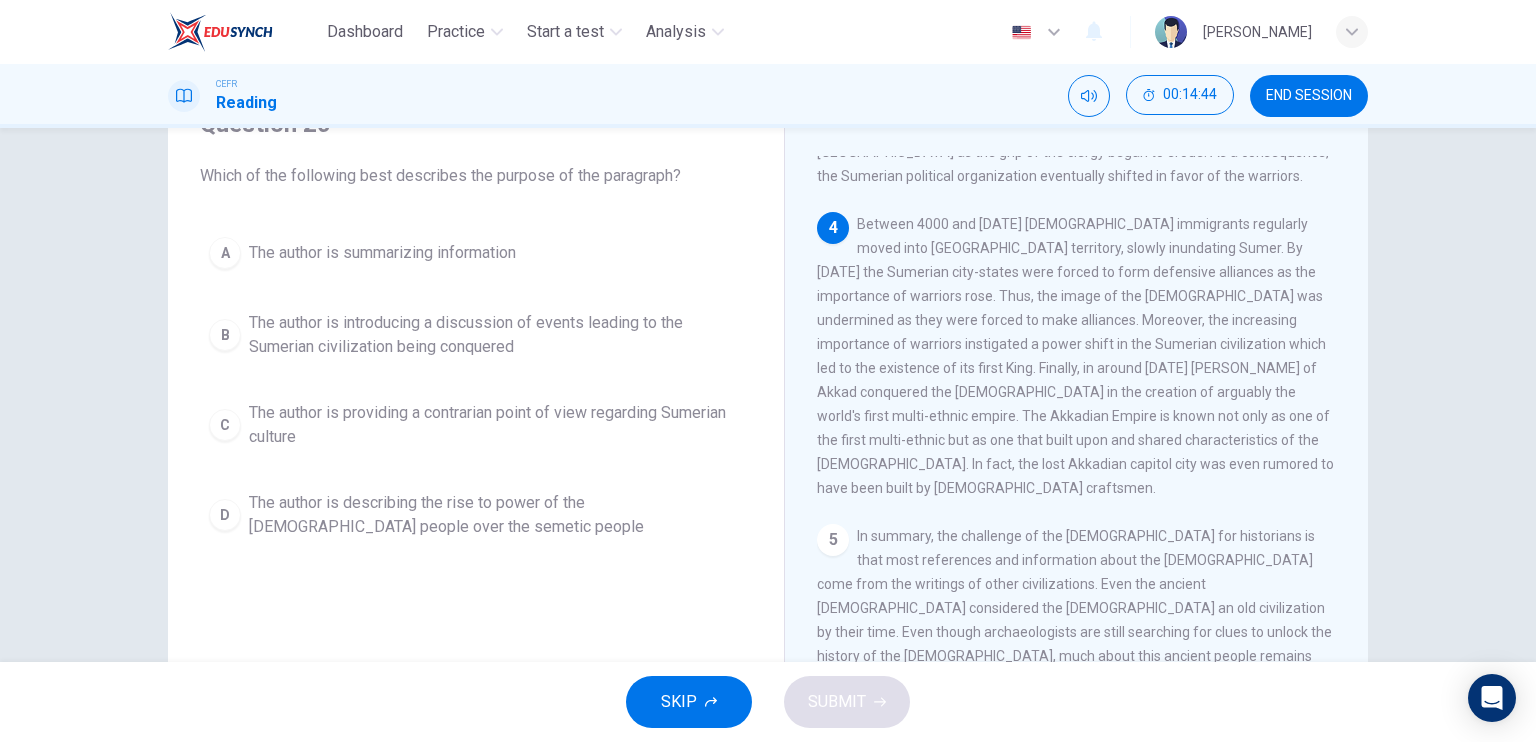click on "The author is introducing a discussion of events leading to the Sumerian civilization being conquered" at bounding box center (496, 335) 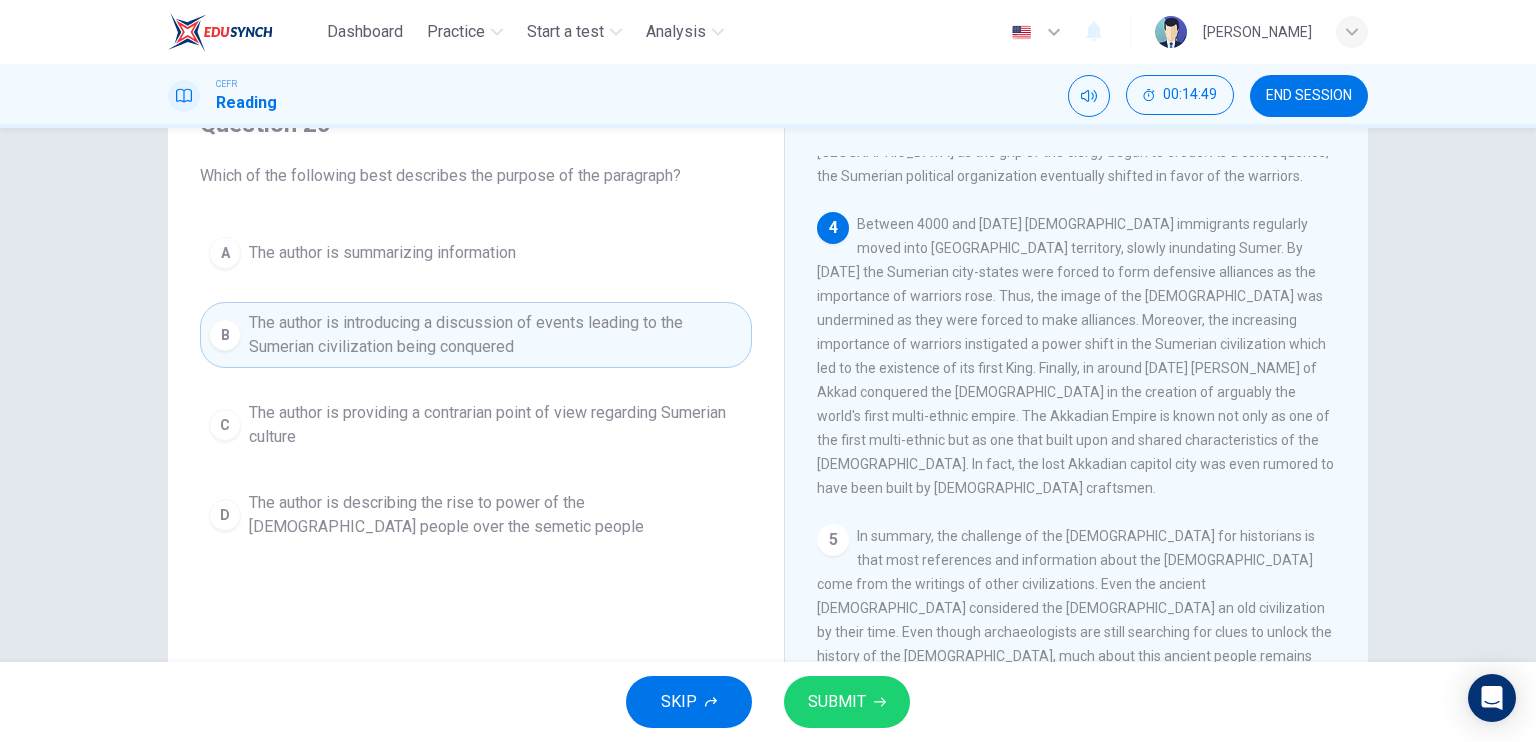 click on "SUBMIT" at bounding box center [837, 702] 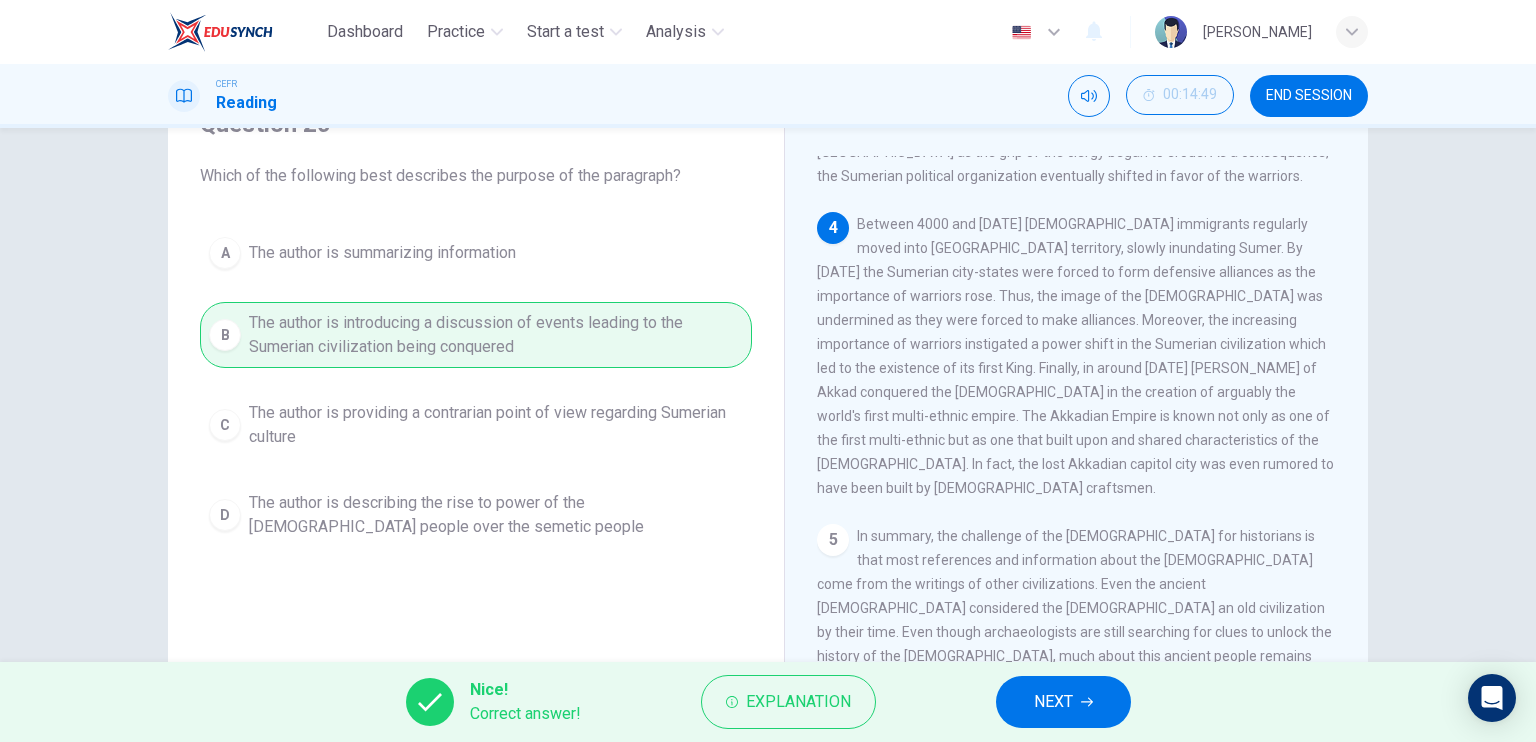 click on "NEXT" at bounding box center [1063, 702] 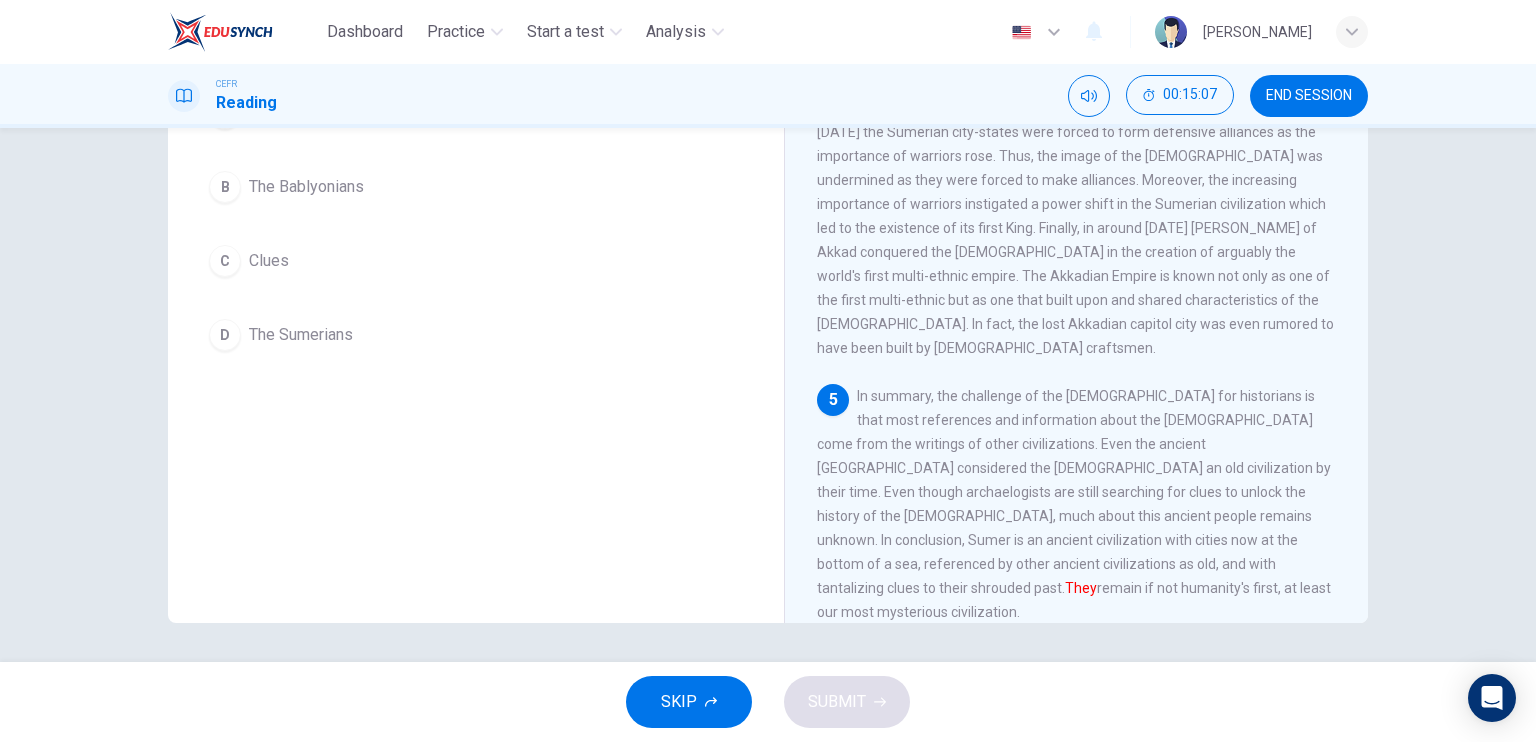scroll, scrollTop: 140, scrollLeft: 0, axis: vertical 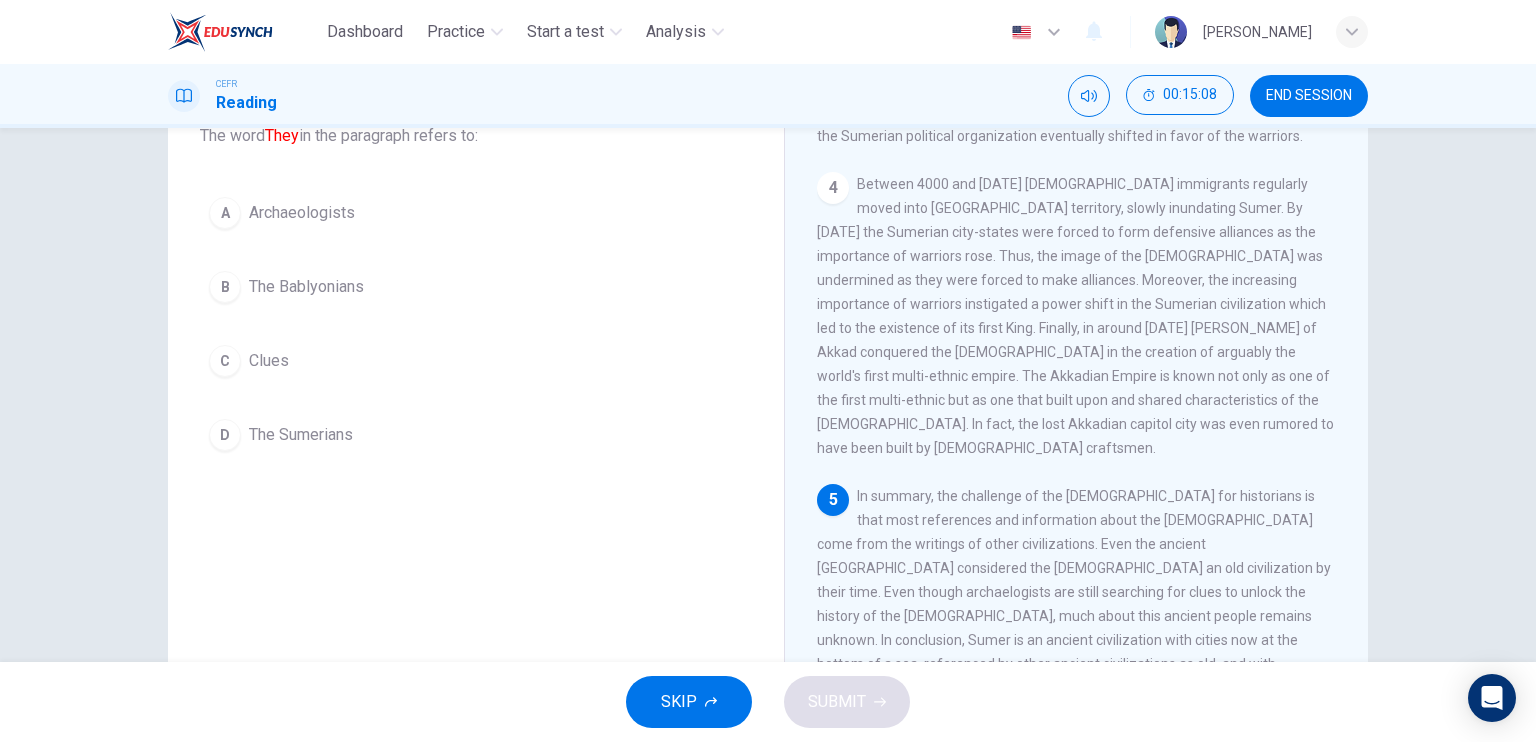 click on "The Sumerians" at bounding box center [301, 435] 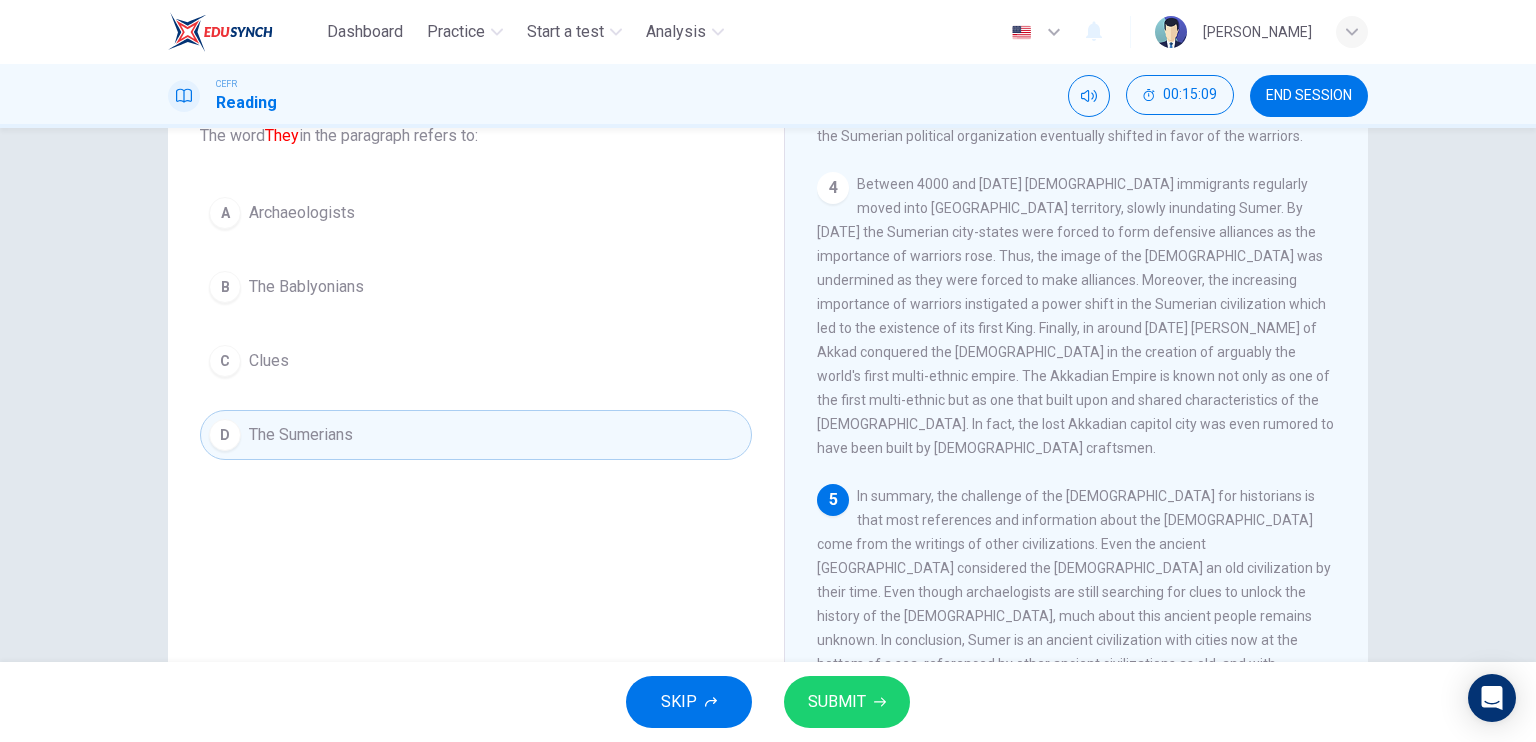 click on "SUBMIT" at bounding box center (847, 702) 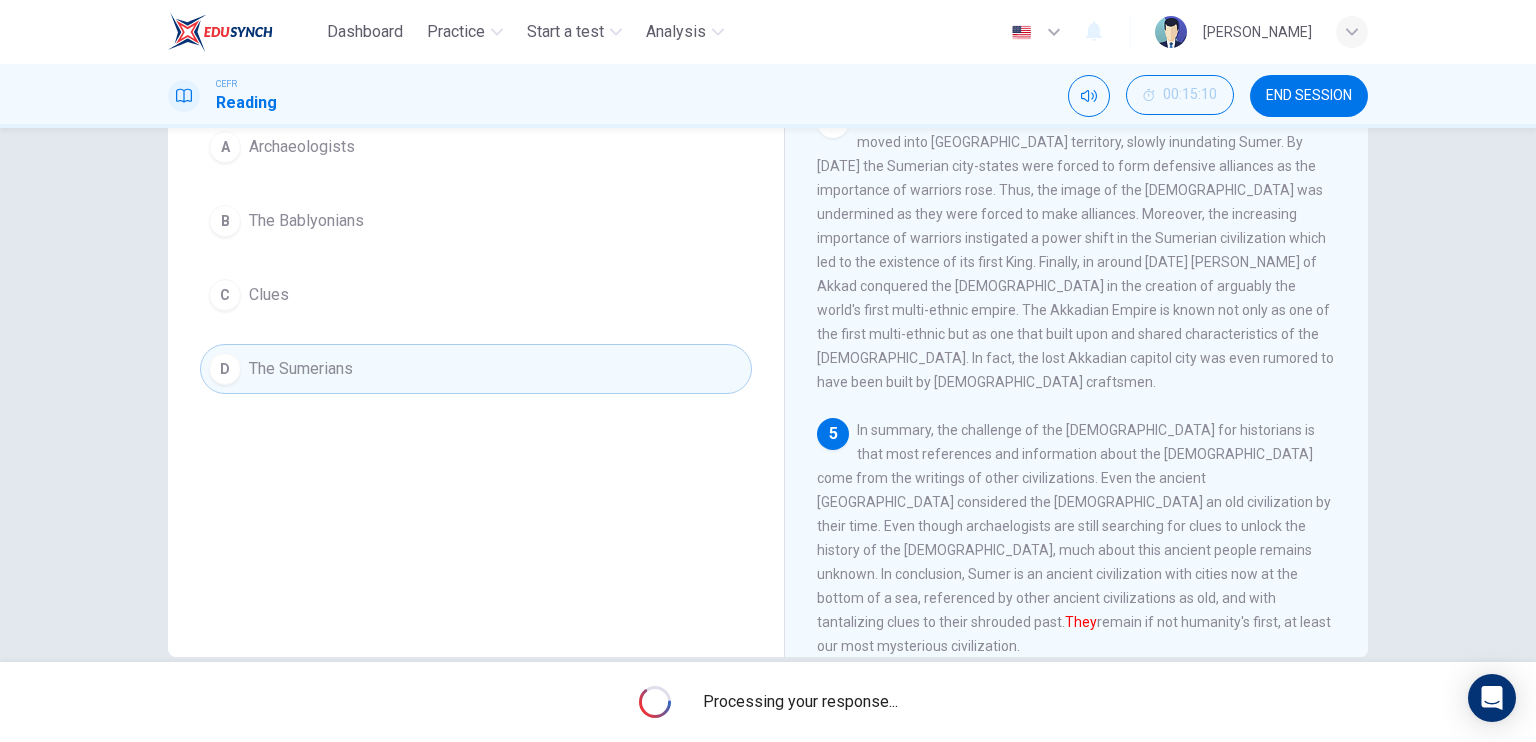 scroll, scrollTop: 240, scrollLeft: 0, axis: vertical 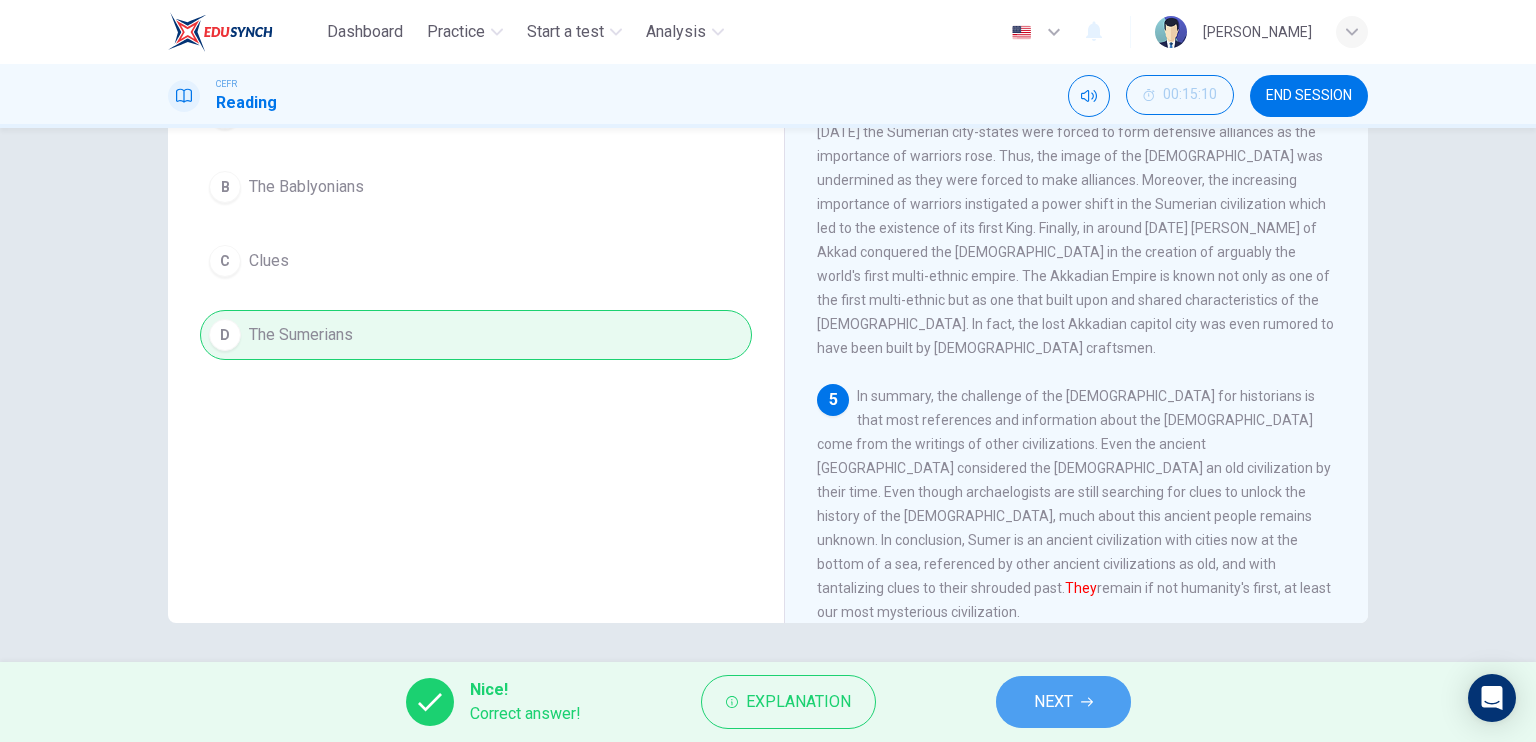 click on "NEXT" at bounding box center (1053, 702) 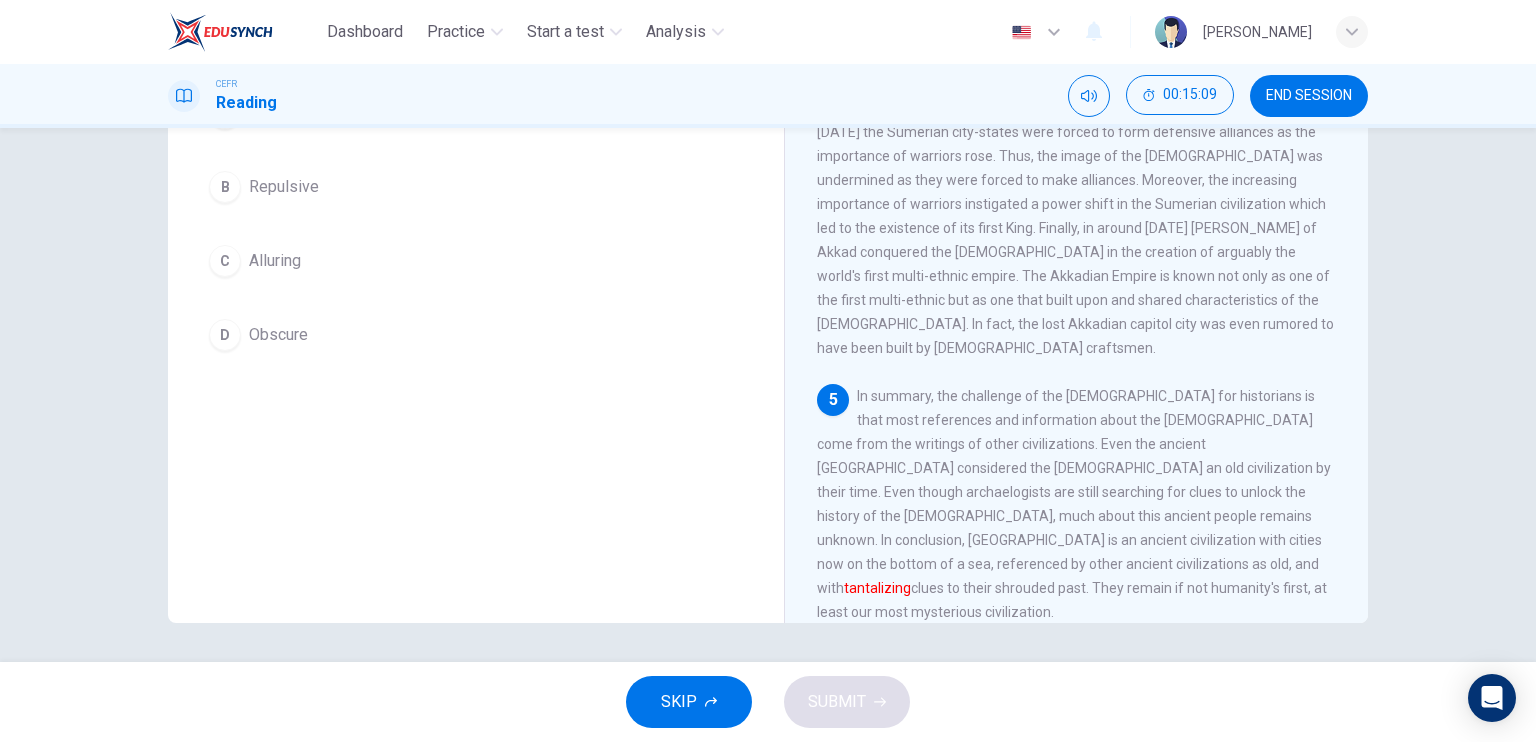 scroll, scrollTop: 700, scrollLeft: 0, axis: vertical 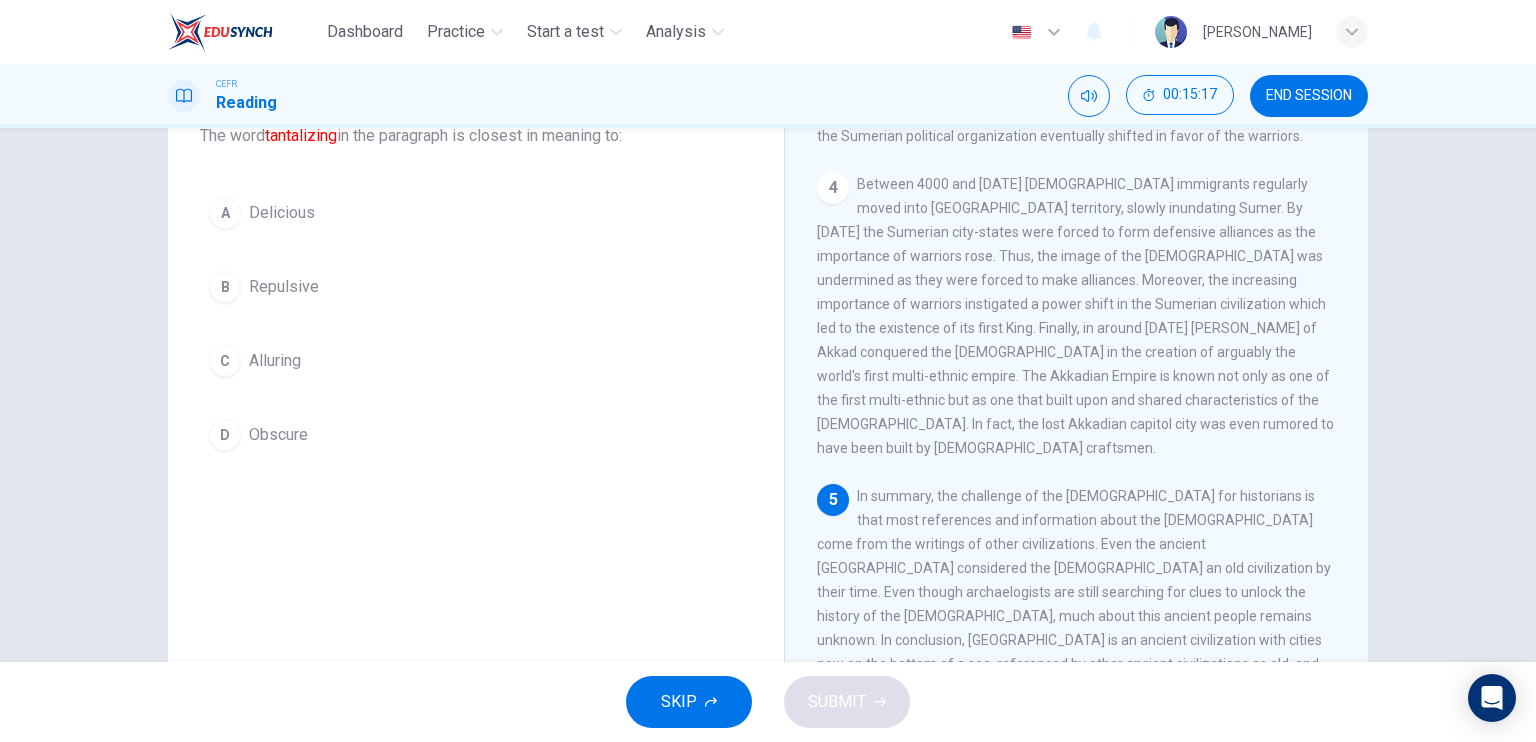 click on "D Obscure" at bounding box center [476, 435] 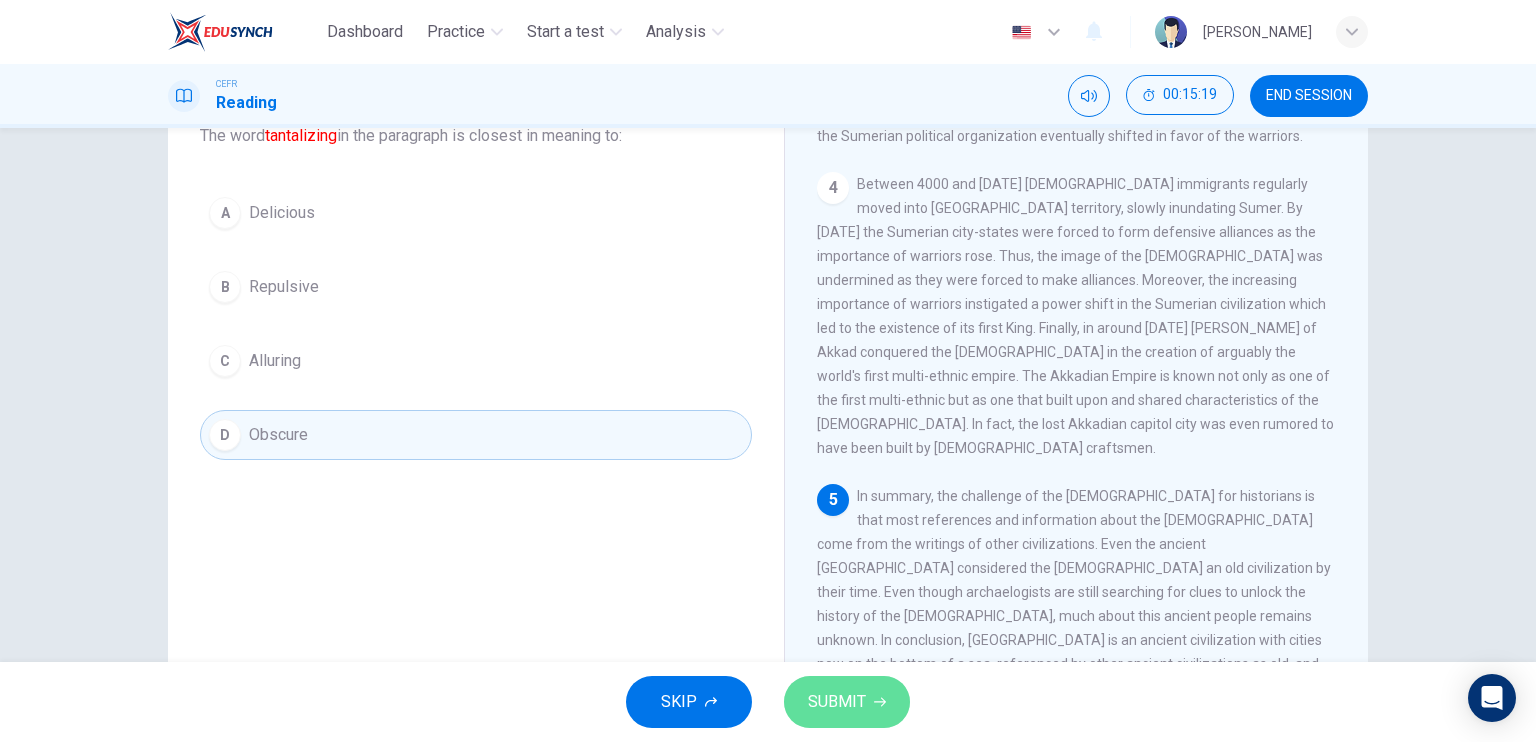 click on "SUBMIT" at bounding box center [847, 702] 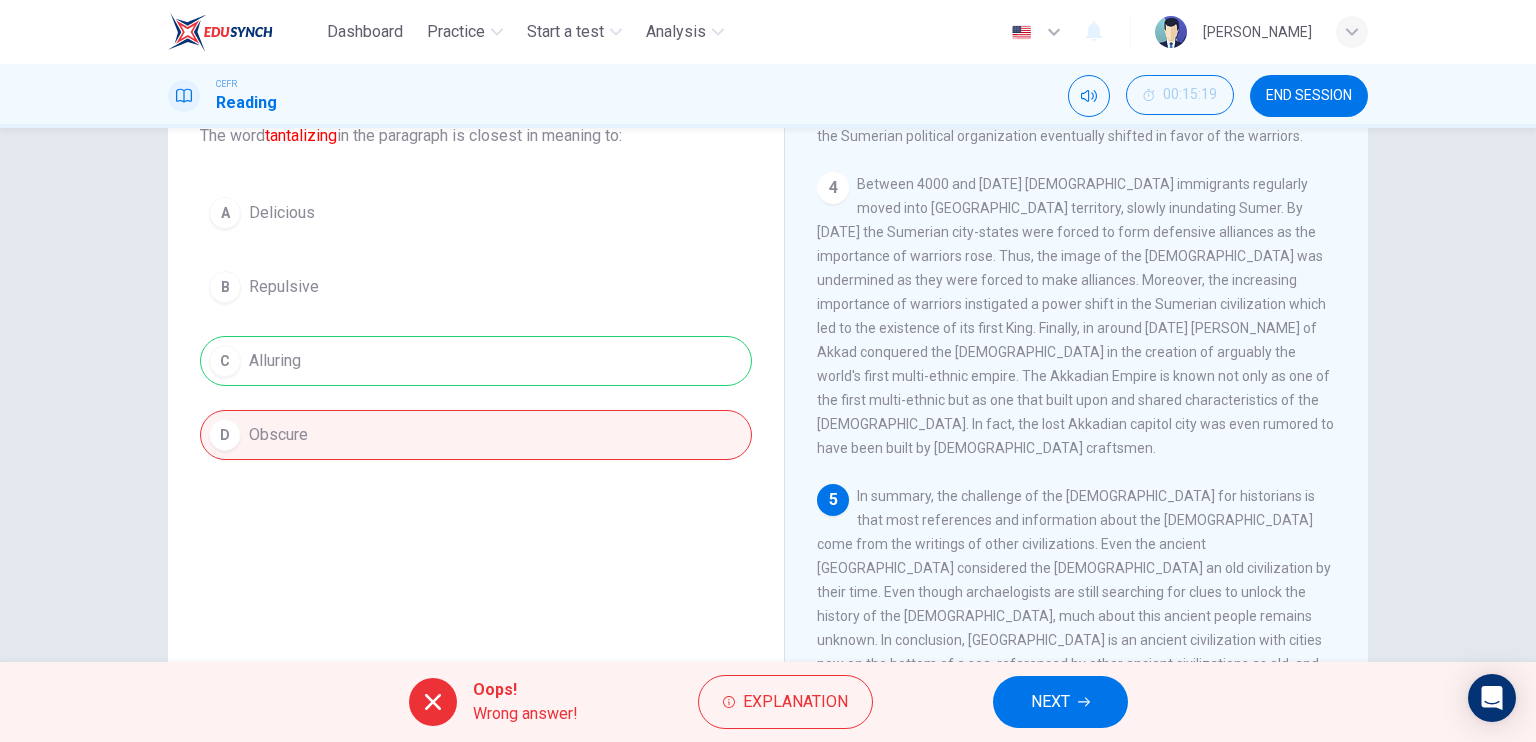 click on "A Delicious B Repulsive C Alluring D Obscure" at bounding box center [476, 324] 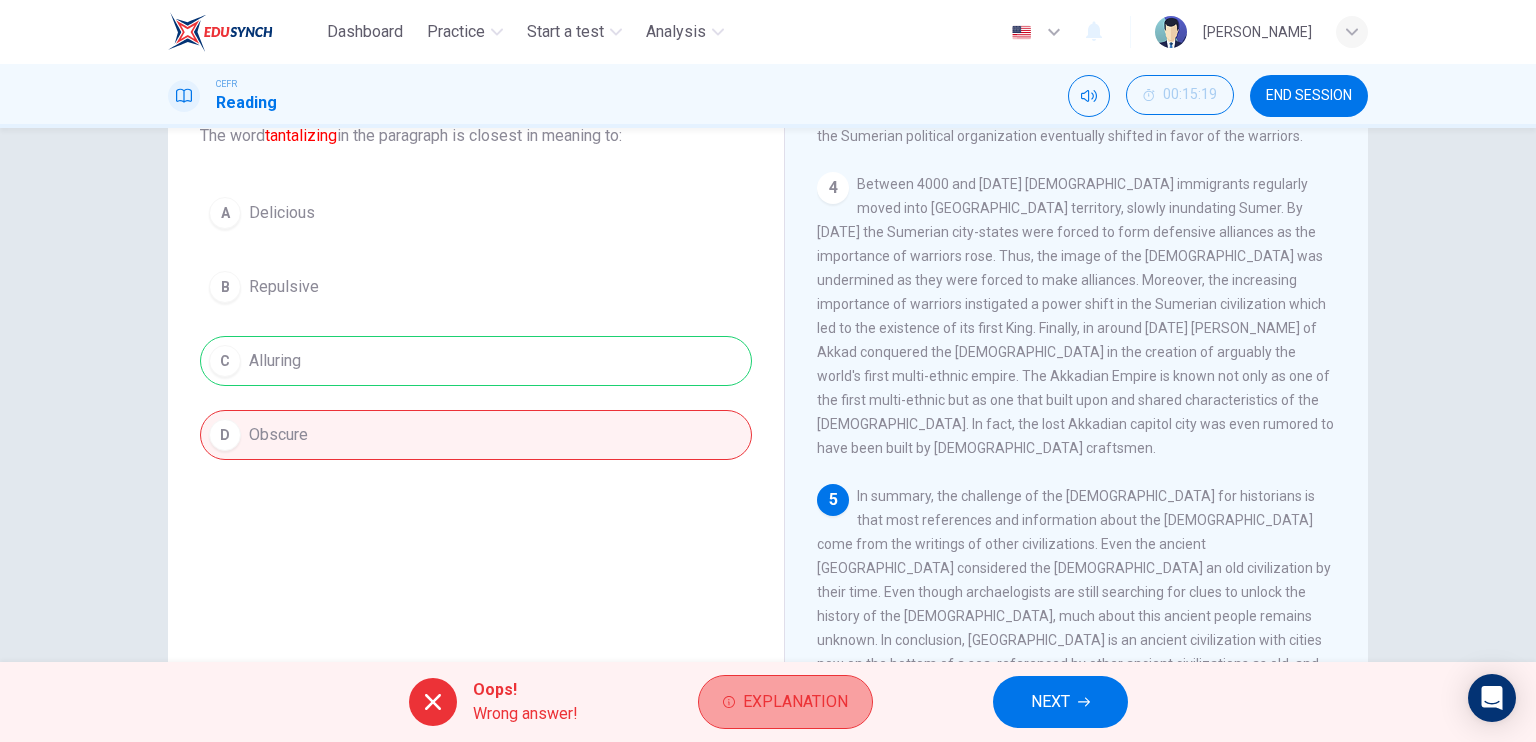 click on "Explanation" at bounding box center [795, 702] 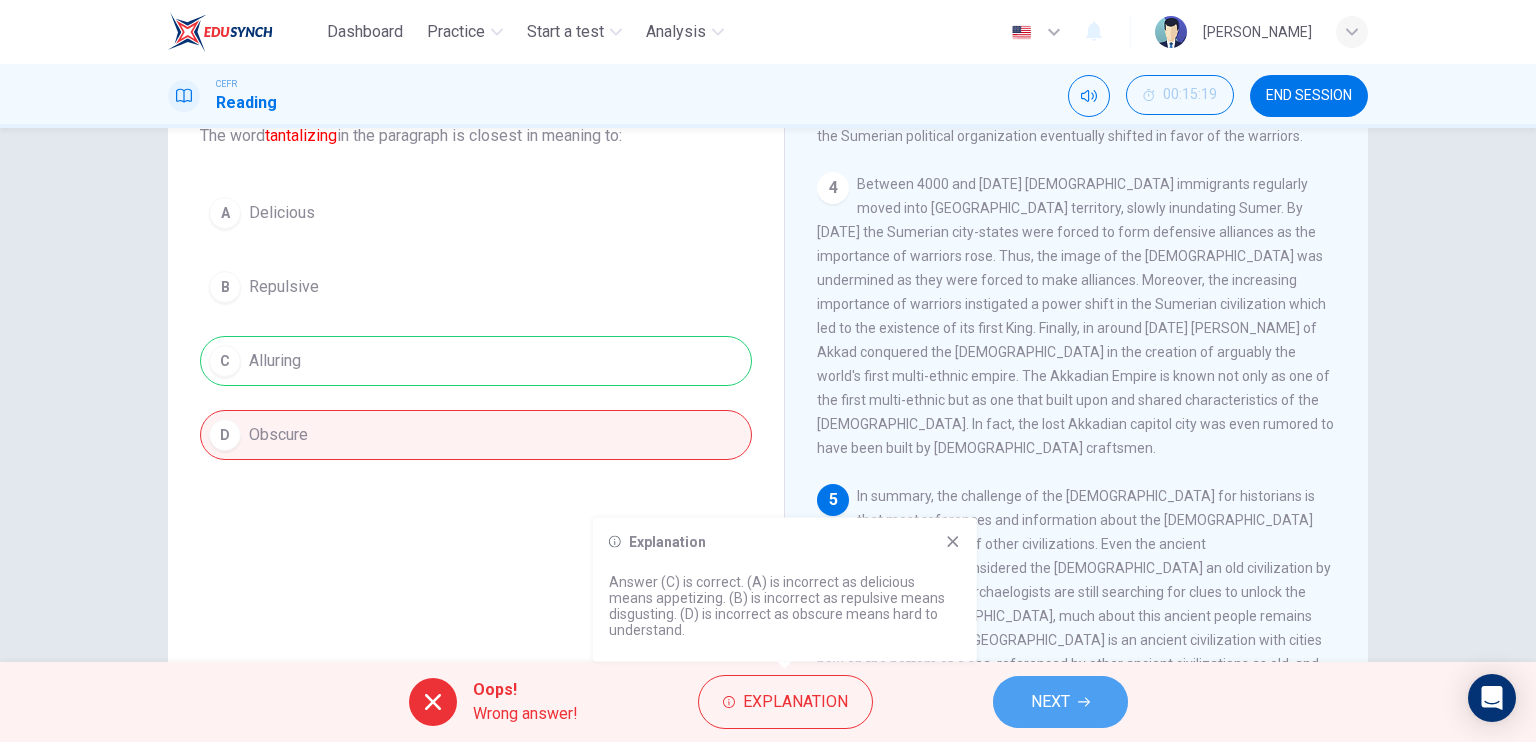 click on "NEXT" at bounding box center (1060, 702) 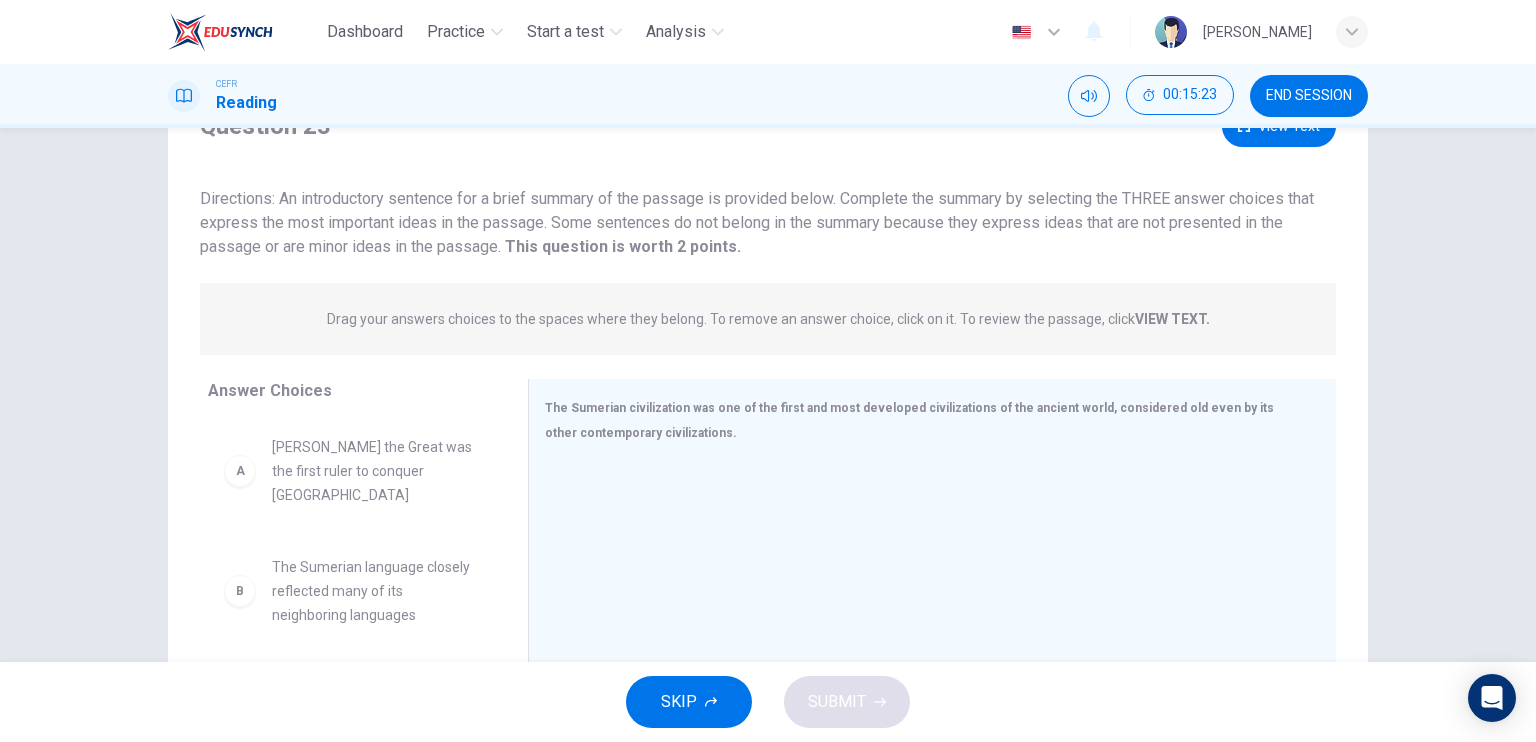 scroll, scrollTop: 200, scrollLeft: 0, axis: vertical 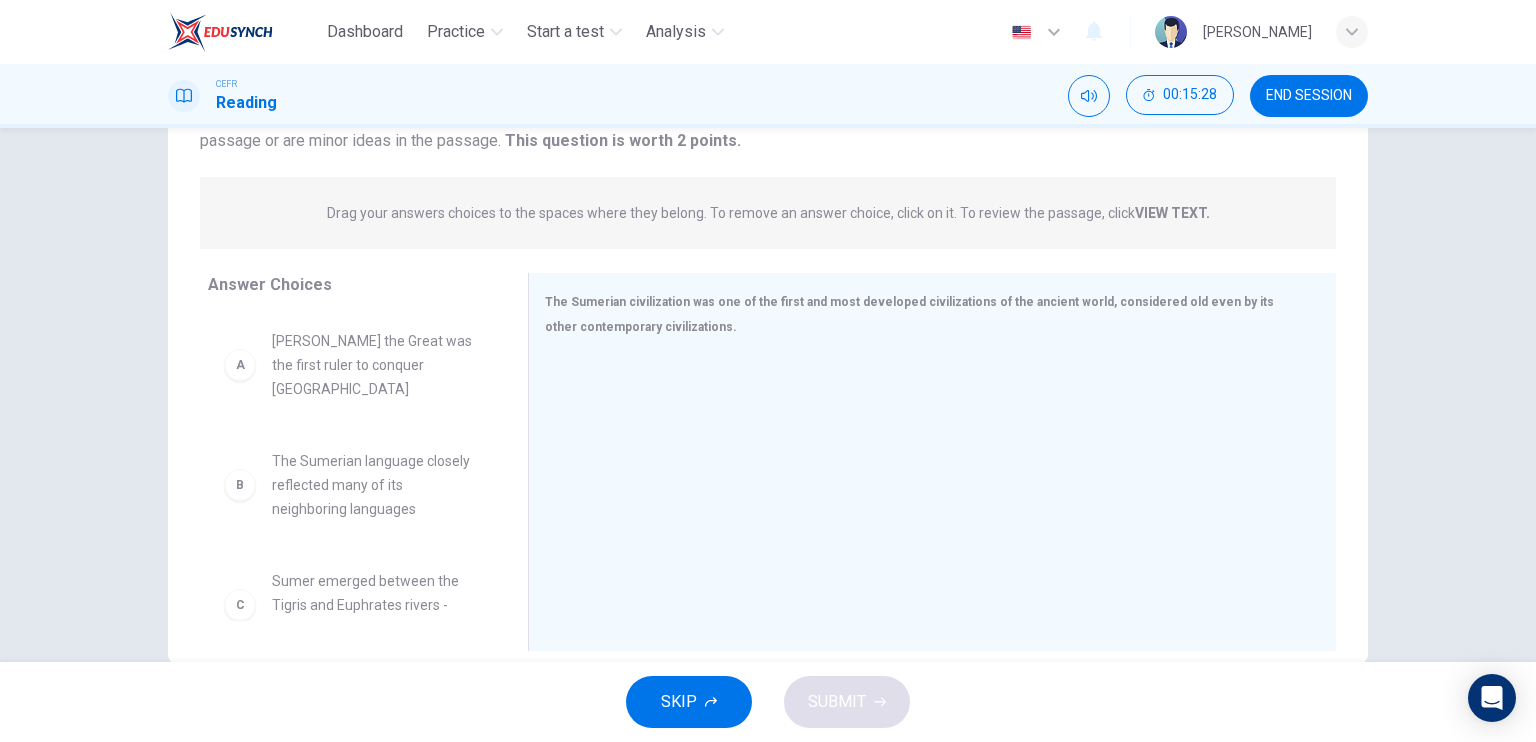 click on "The Sumerian language closely reflected many of its neighboring languages" at bounding box center [376, 485] 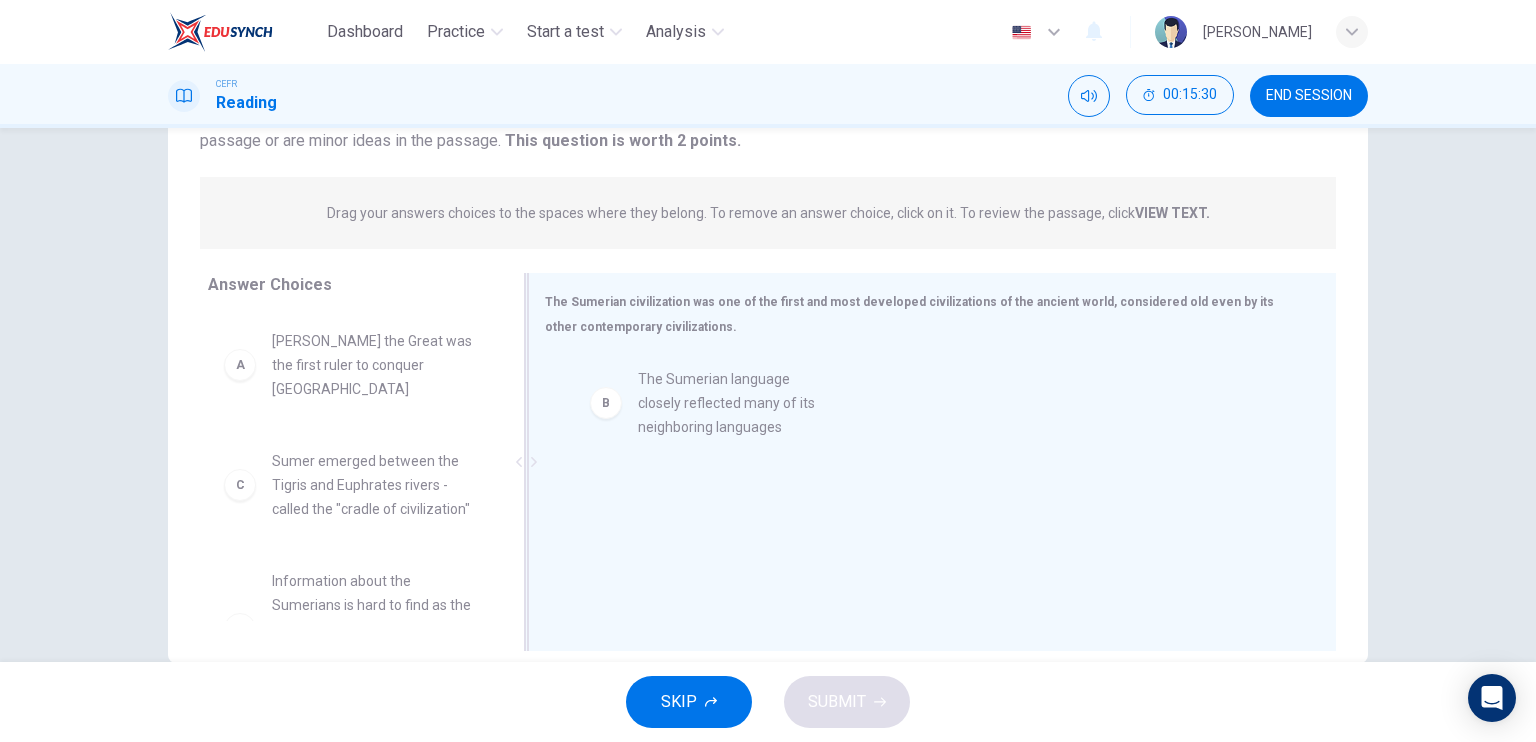 drag, startPoint x: 338, startPoint y: 465, endPoint x: 724, endPoint y: 404, distance: 390.79022 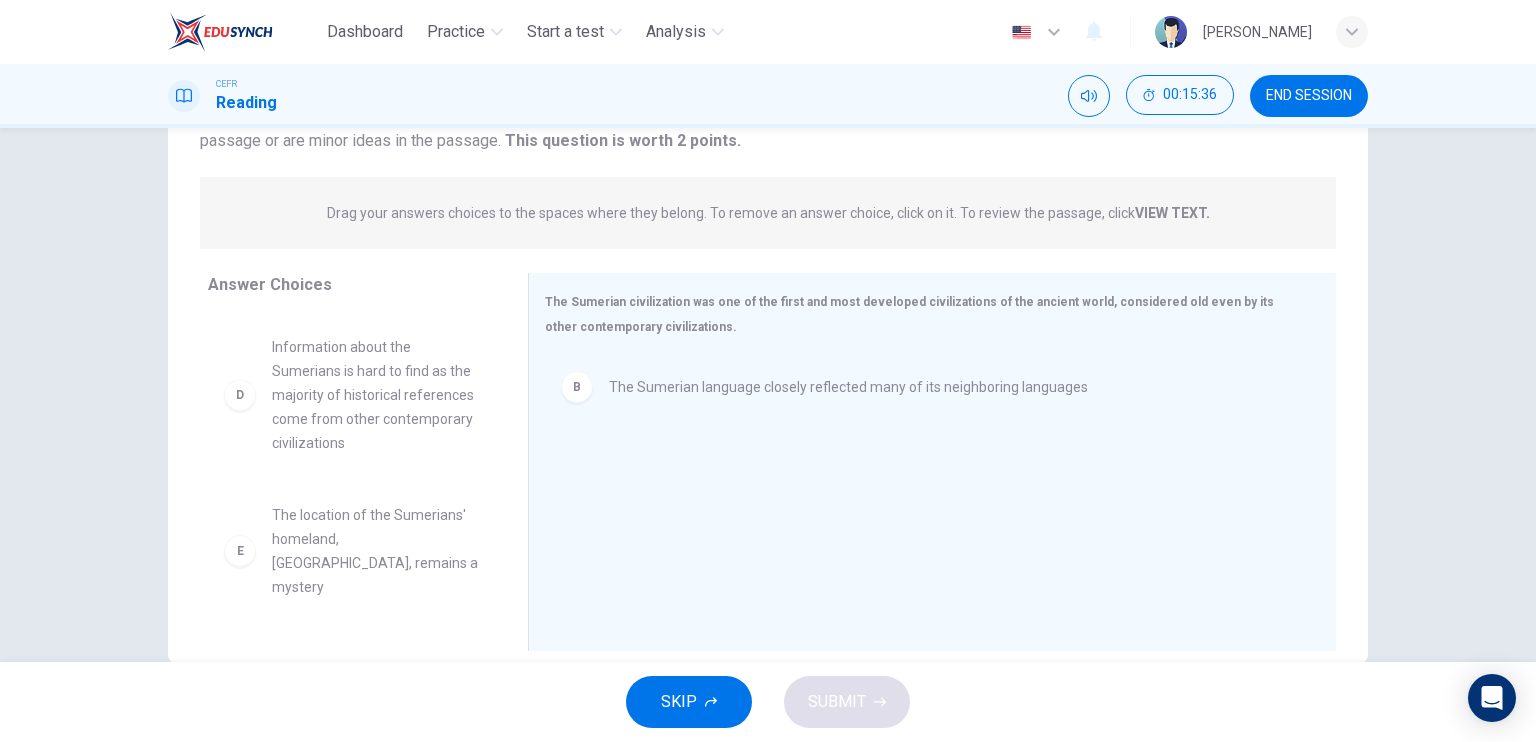 scroll, scrollTop: 200, scrollLeft: 0, axis: vertical 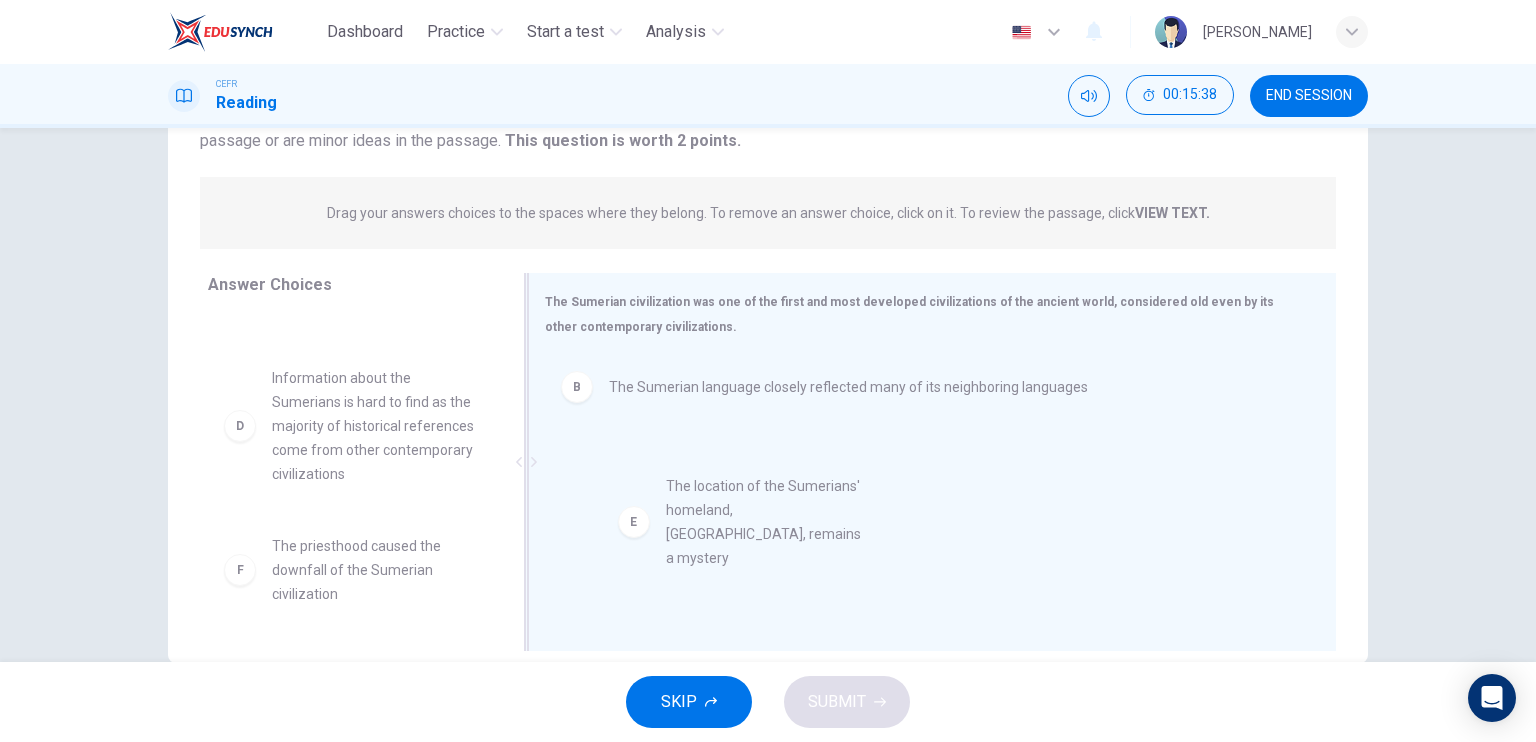 drag, startPoint x: 355, startPoint y: 556, endPoint x: 764, endPoint y: 497, distance: 413.23358 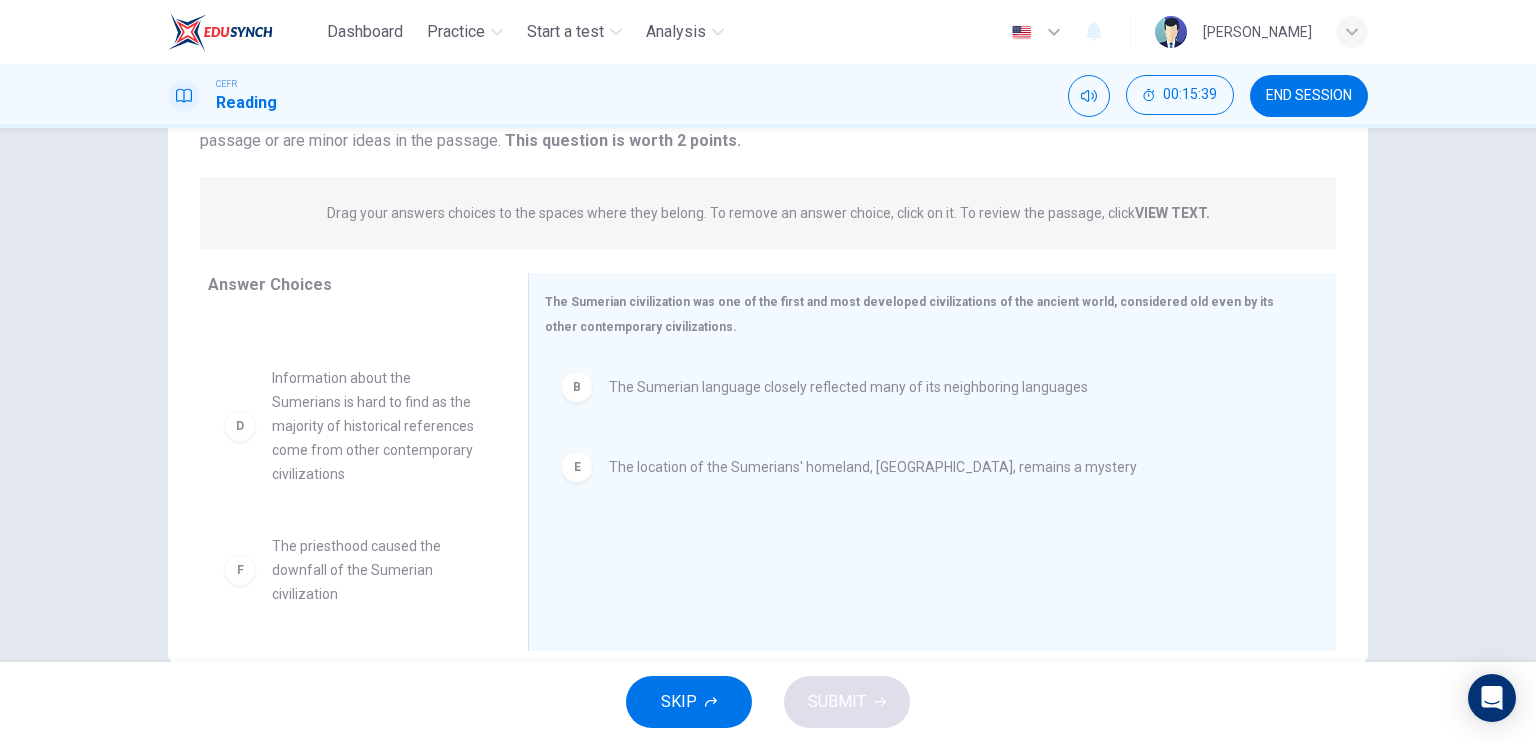 scroll, scrollTop: 180, scrollLeft: 0, axis: vertical 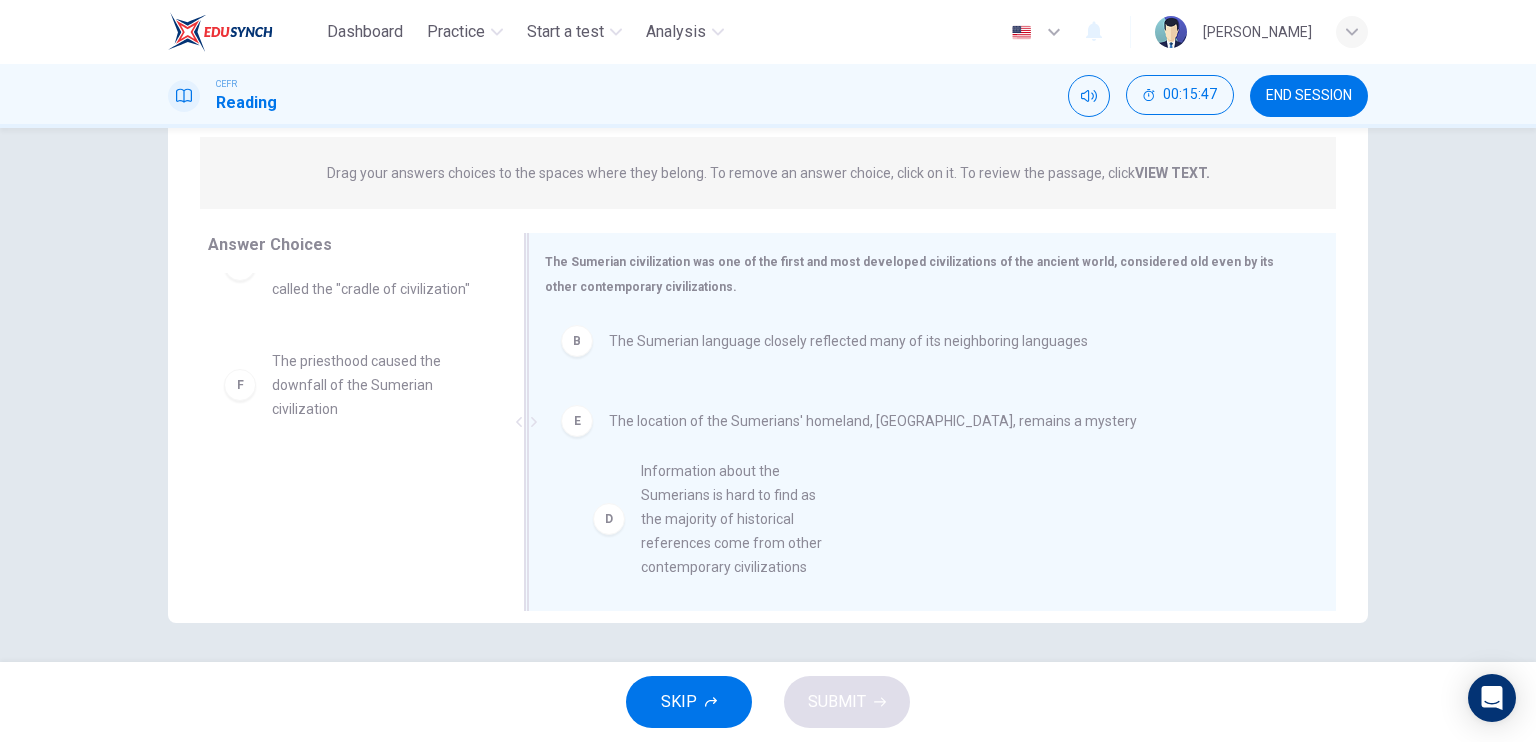 drag, startPoint x: 357, startPoint y: 409, endPoint x: 740, endPoint y: 544, distance: 406.09604 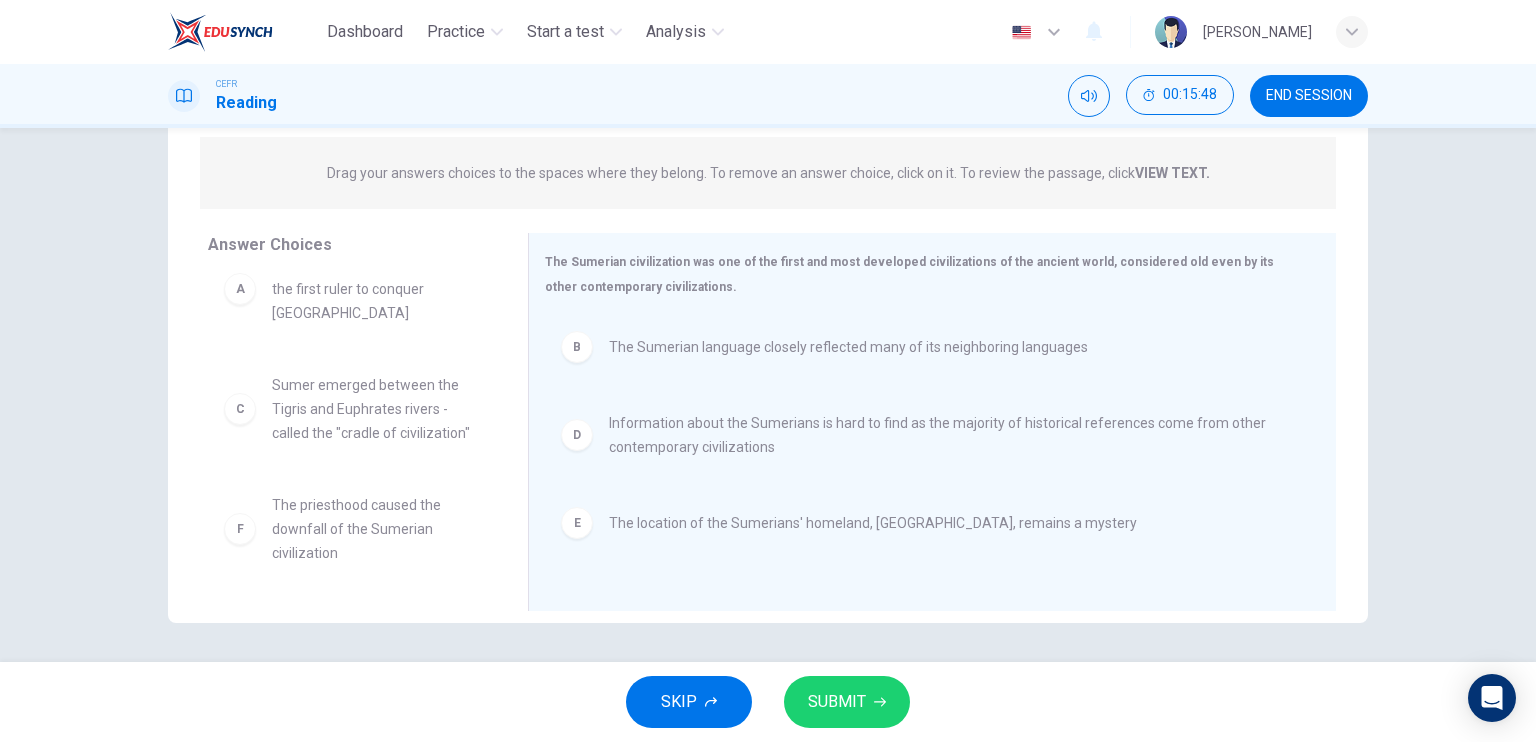 scroll, scrollTop: 0, scrollLeft: 0, axis: both 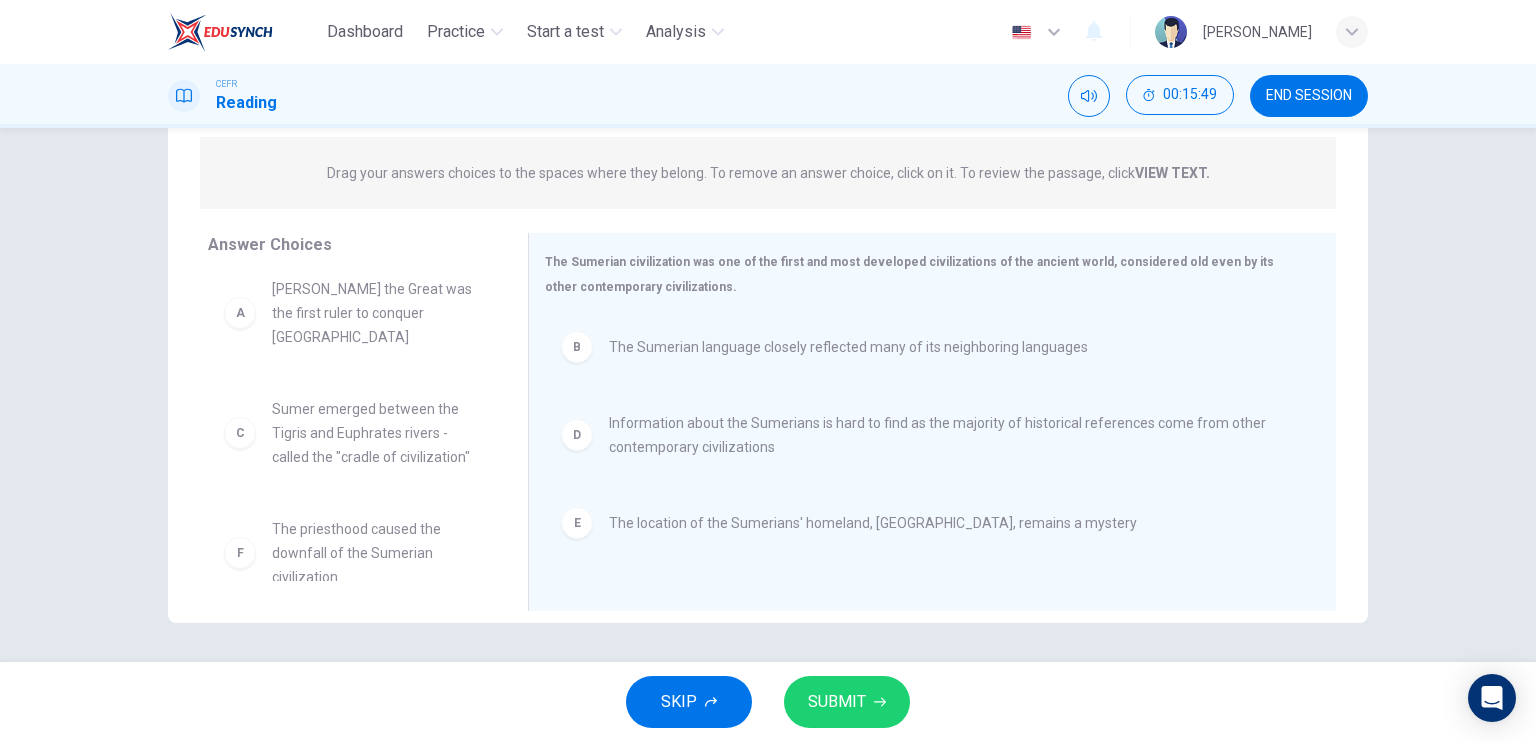 click on "SUBMIT" at bounding box center (847, 702) 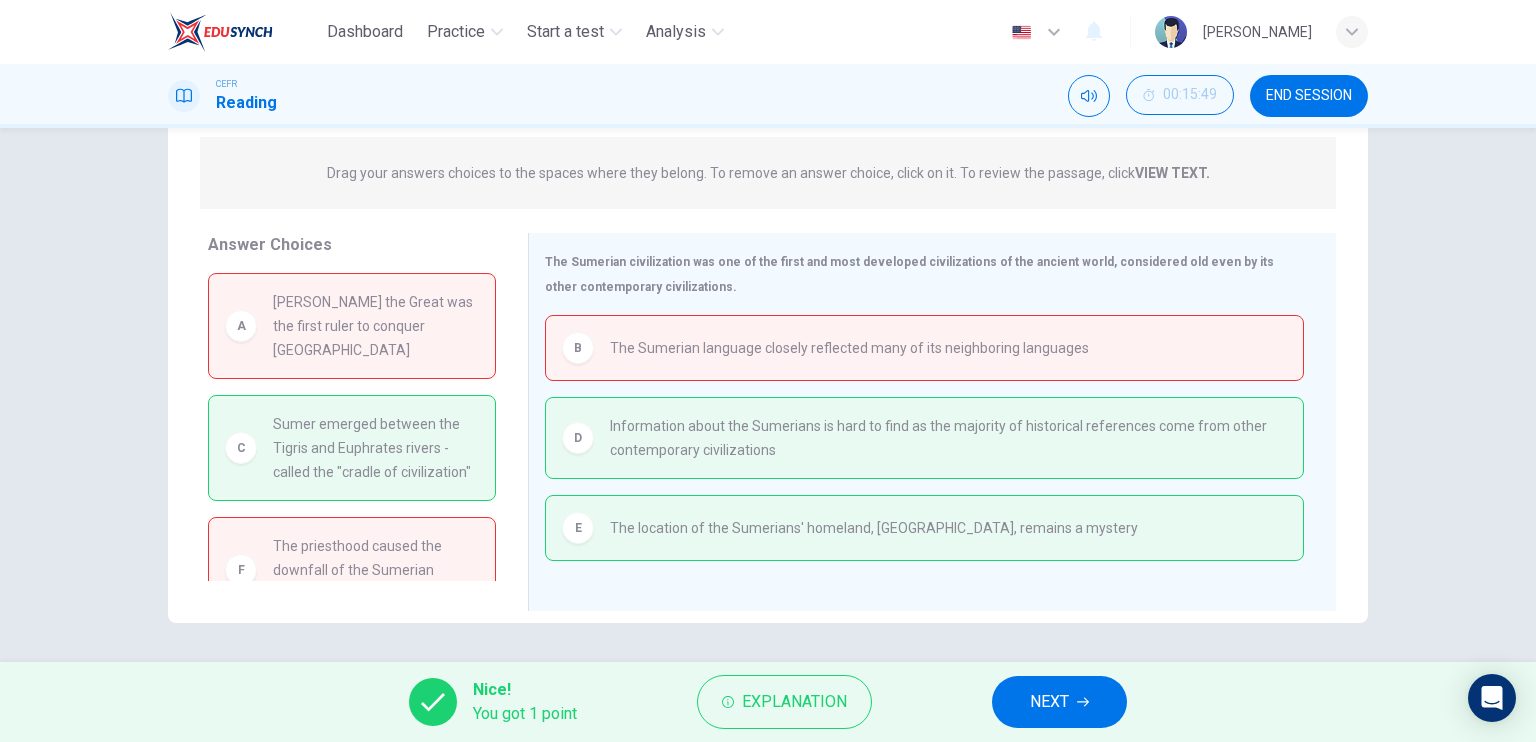scroll, scrollTop: 16, scrollLeft: 0, axis: vertical 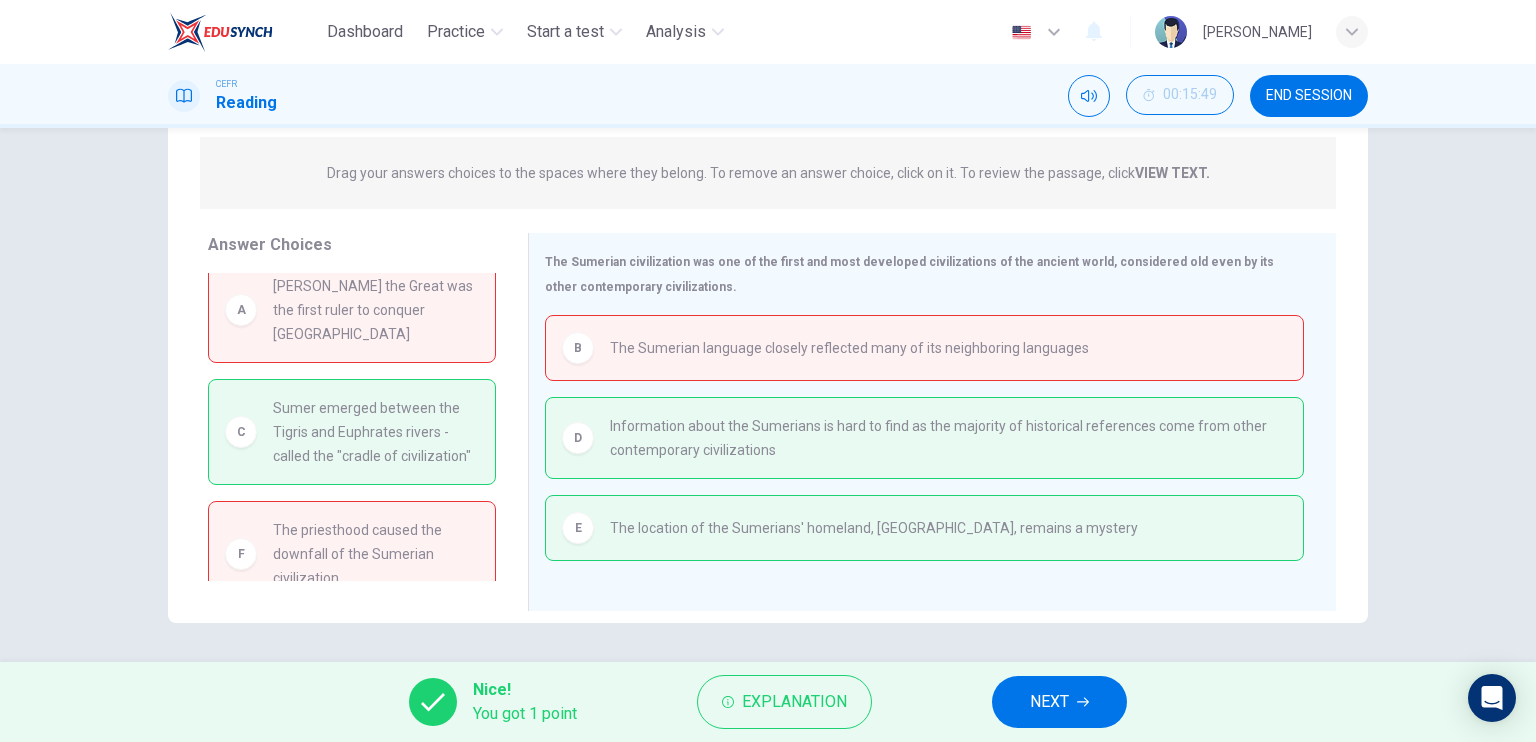 click on "NEXT" at bounding box center [1049, 702] 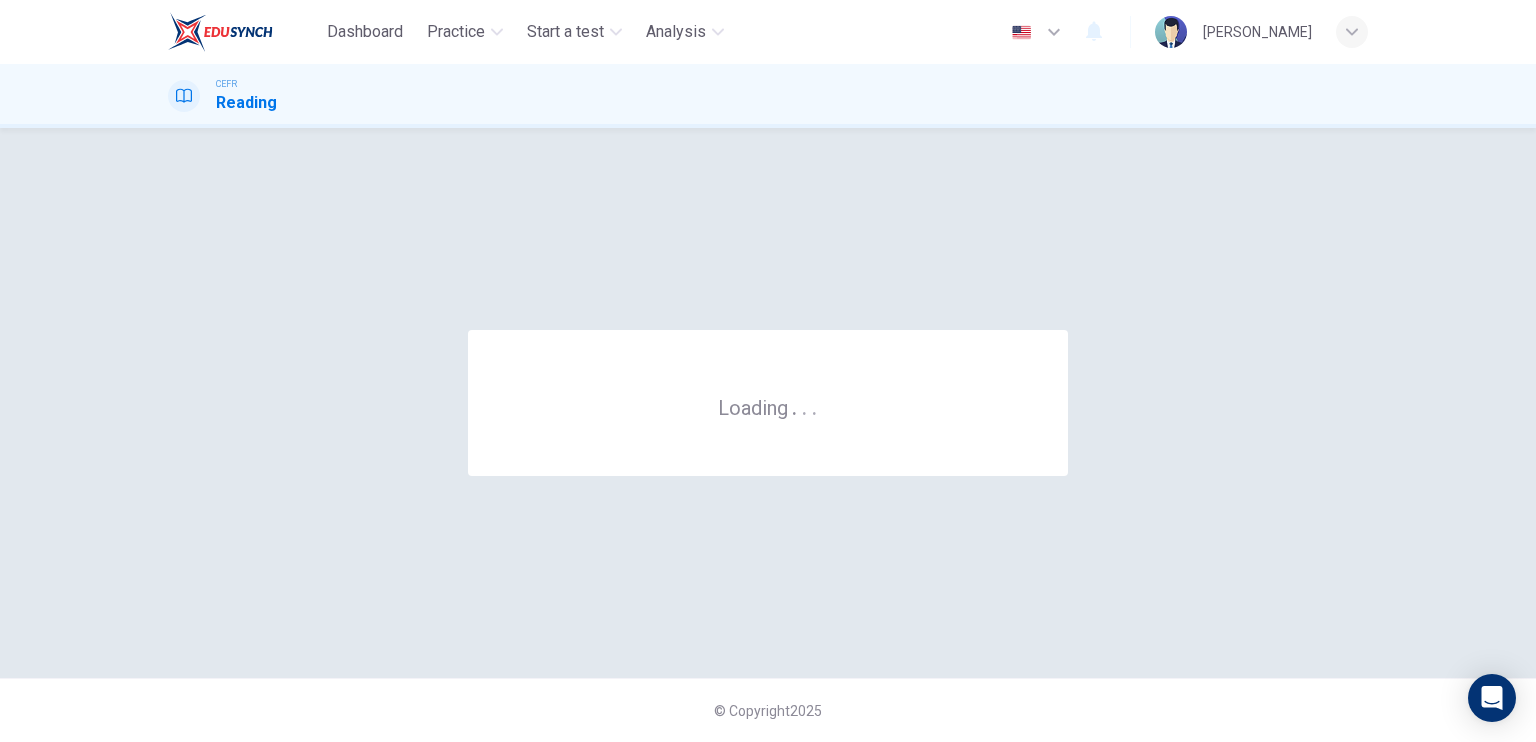 scroll, scrollTop: 0, scrollLeft: 0, axis: both 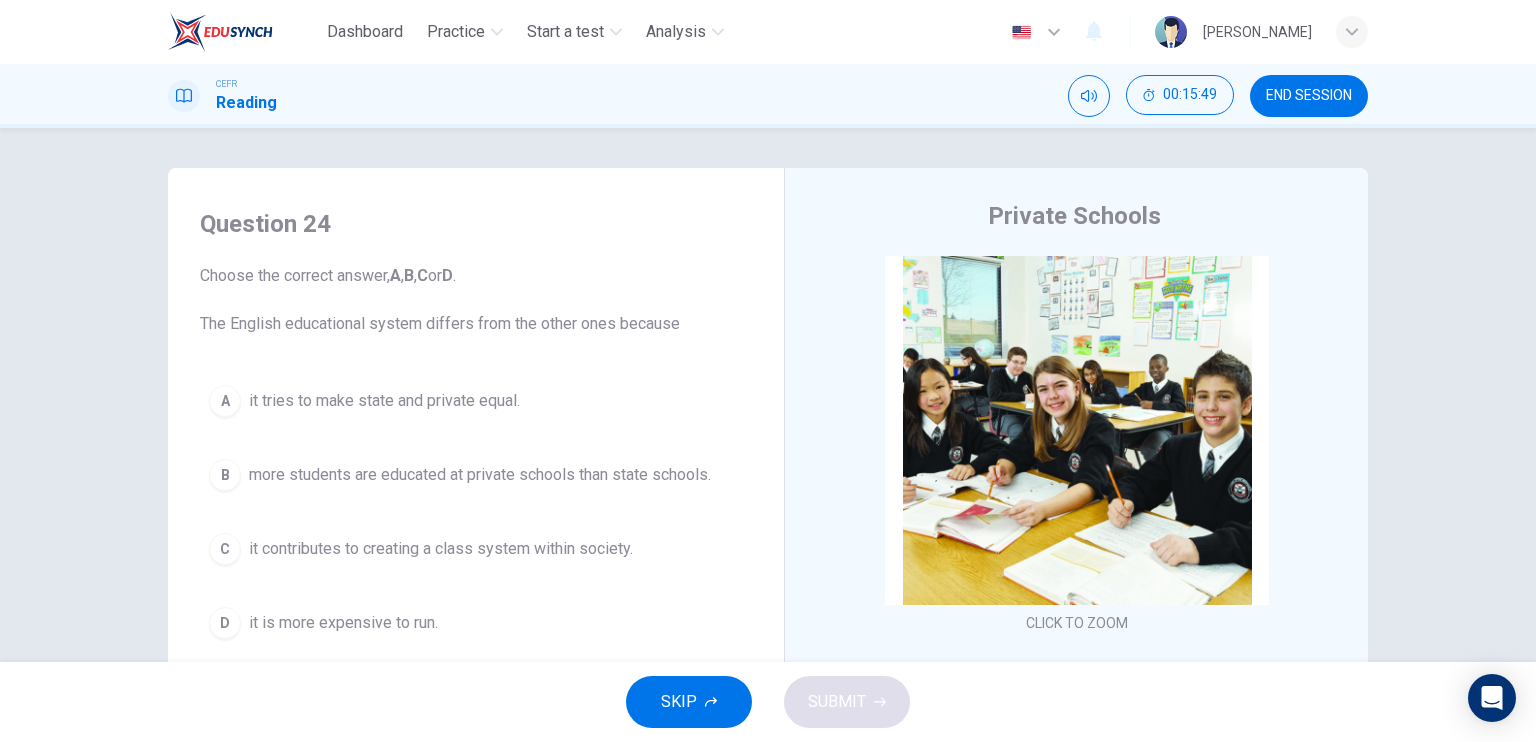 click on "END SESSION" at bounding box center [1309, 96] 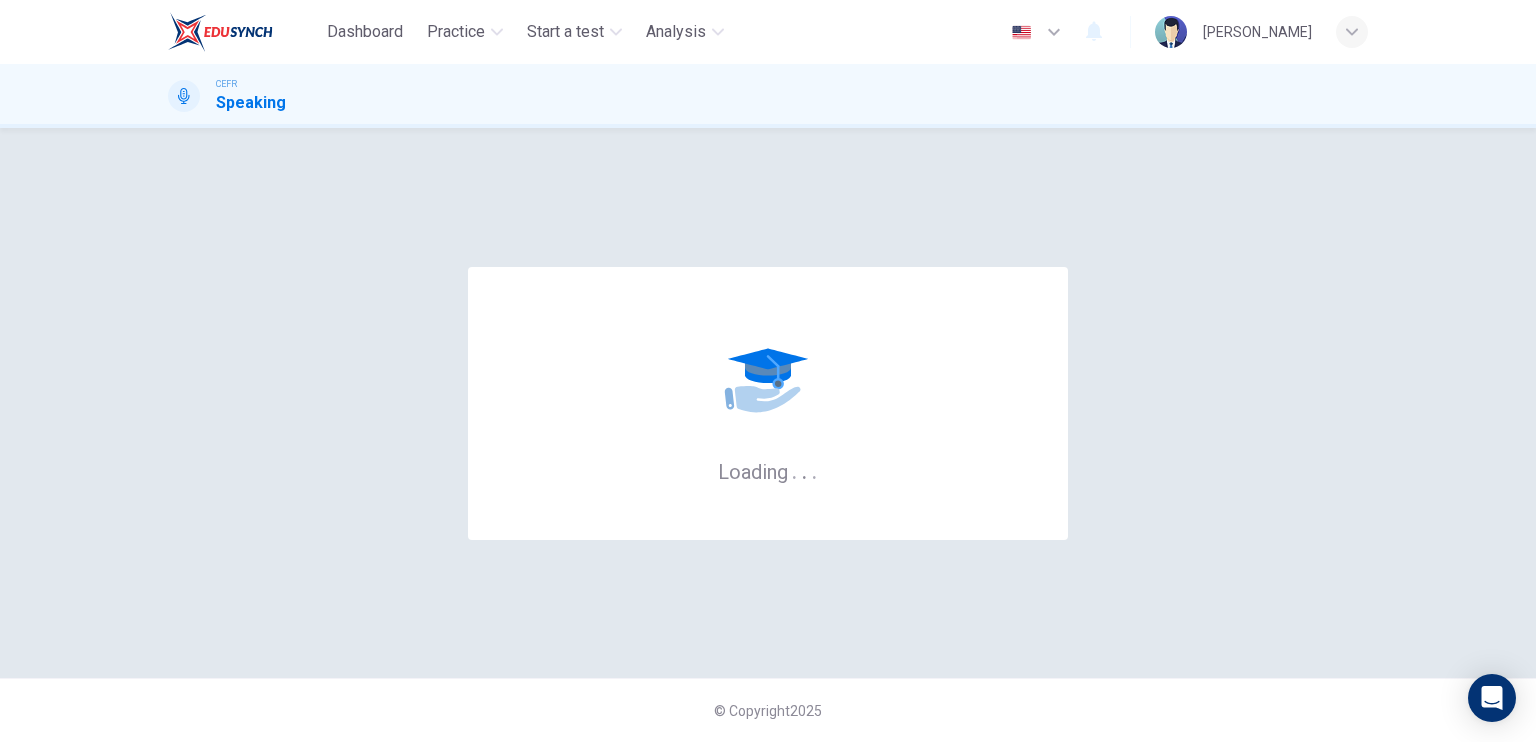scroll, scrollTop: 0, scrollLeft: 0, axis: both 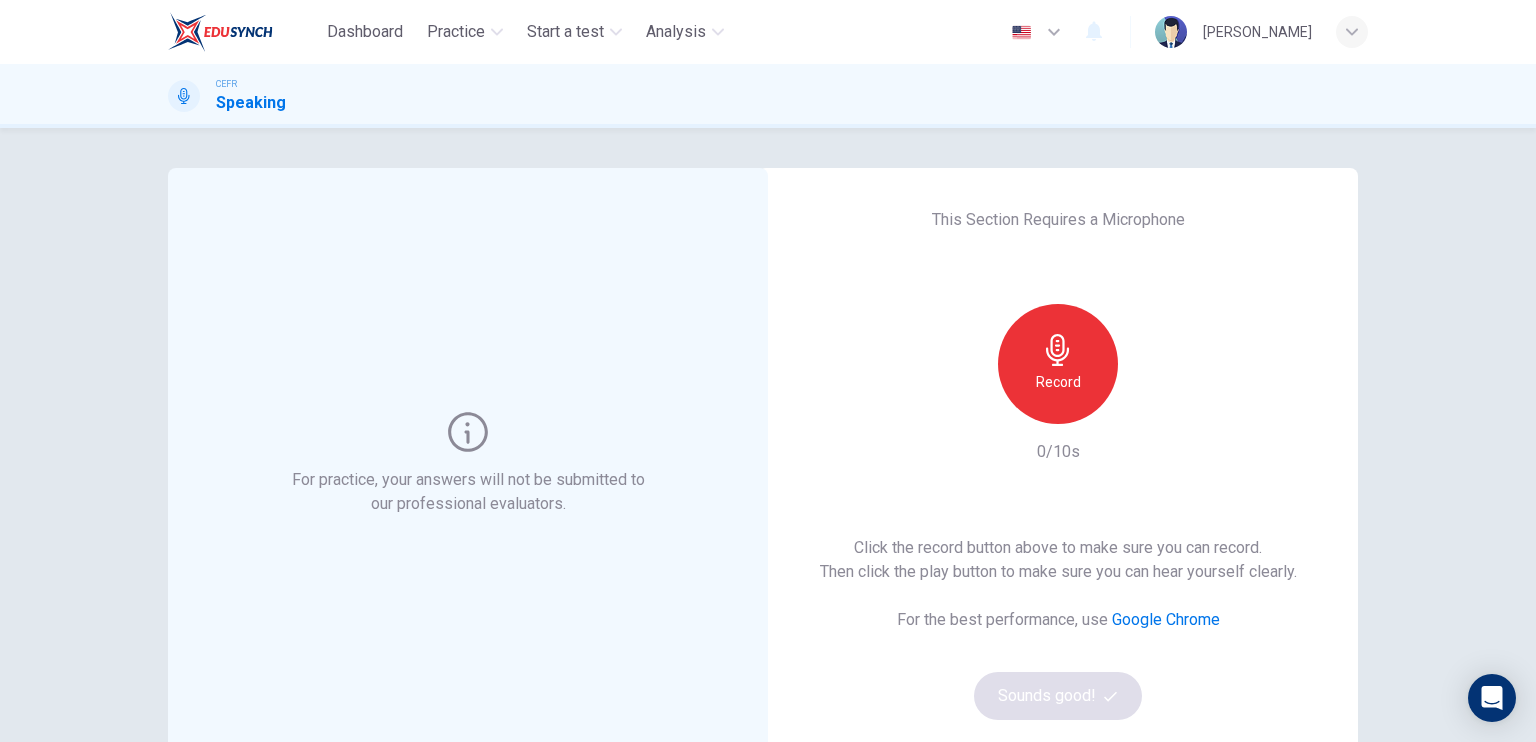 click on "Record" at bounding box center [1058, 382] 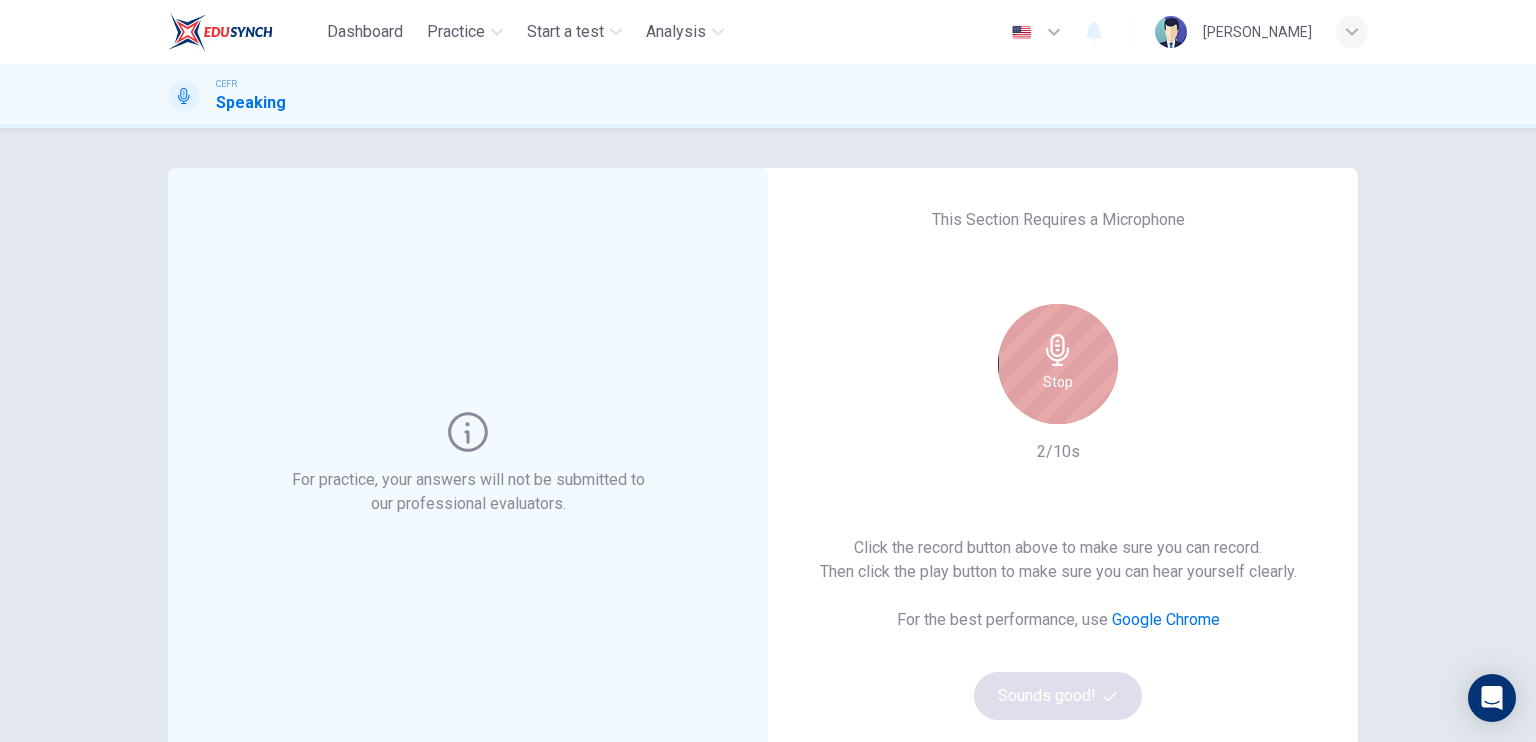click 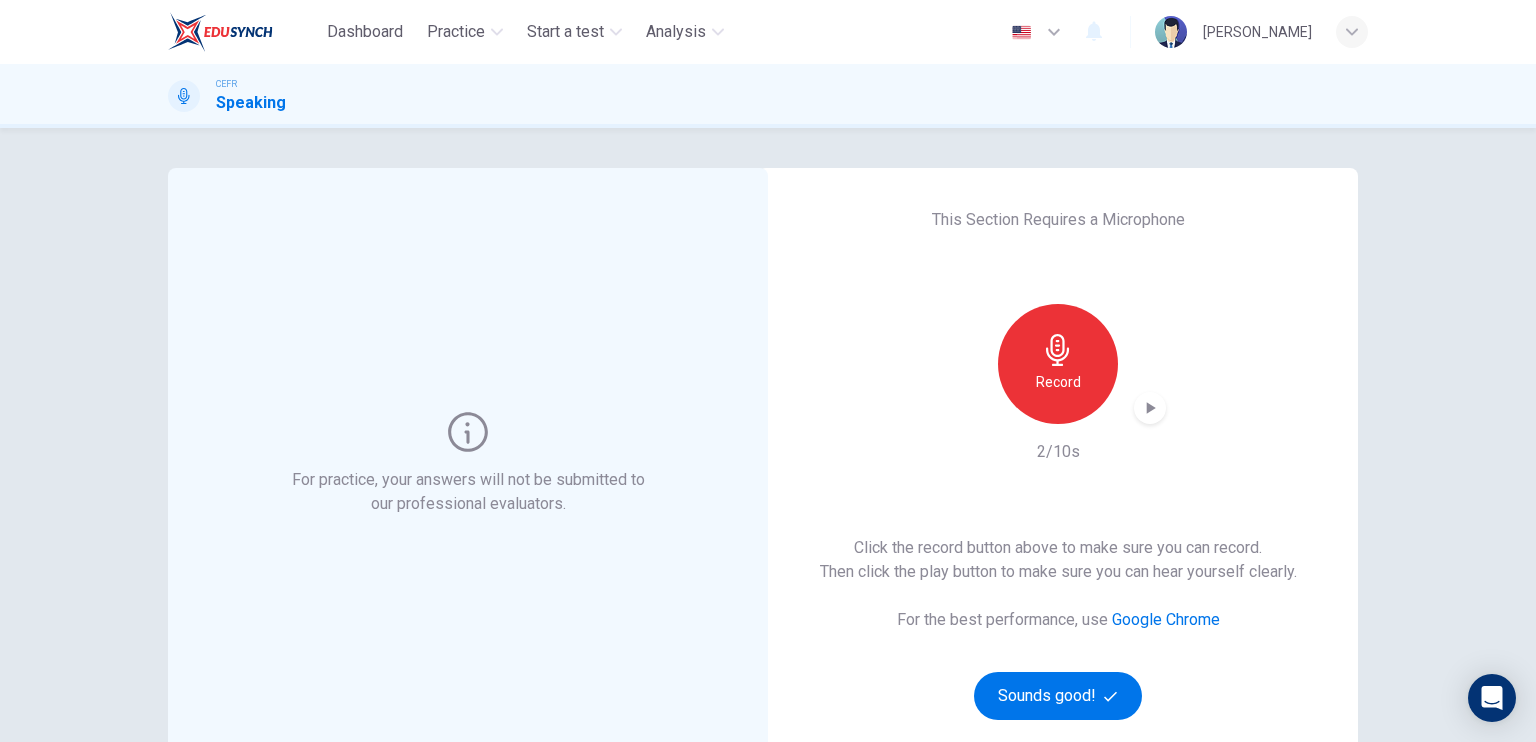 scroll, scrollTop: 224, scrollLeft: 0, axis: vertical 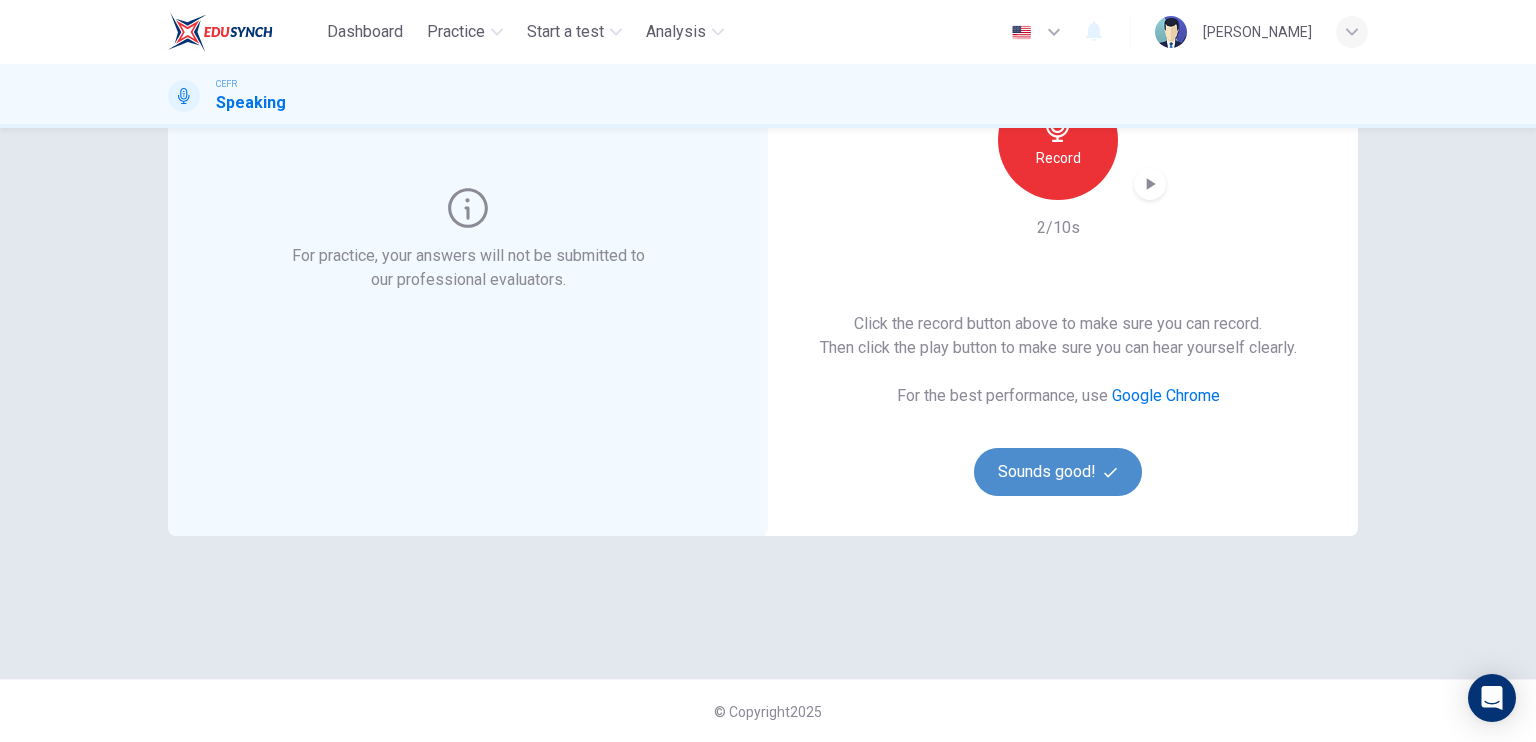 click on "Sounds good!" at bounding box center (1058, 472) 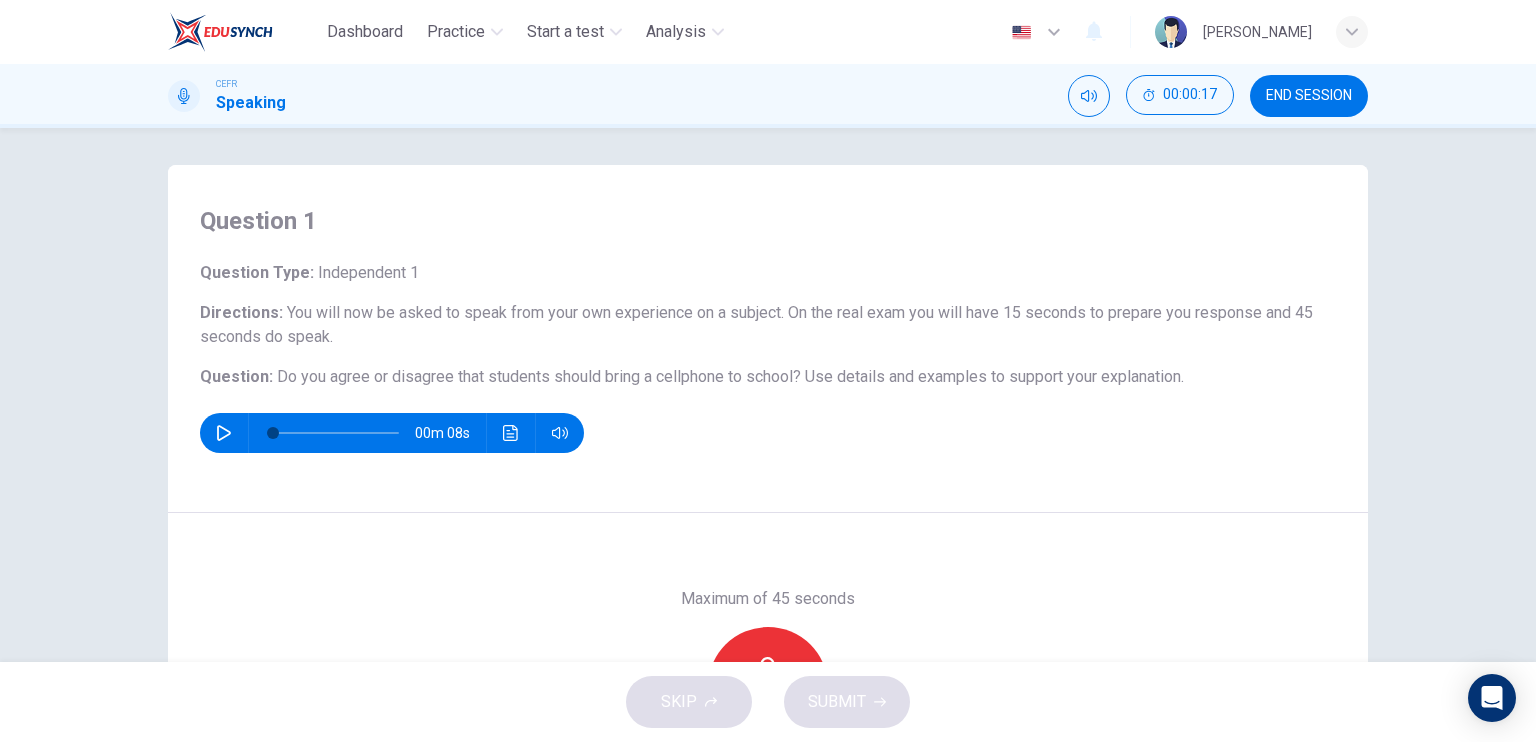 scroll, scrollTop: 0, scrollLeft: 0, axis: both 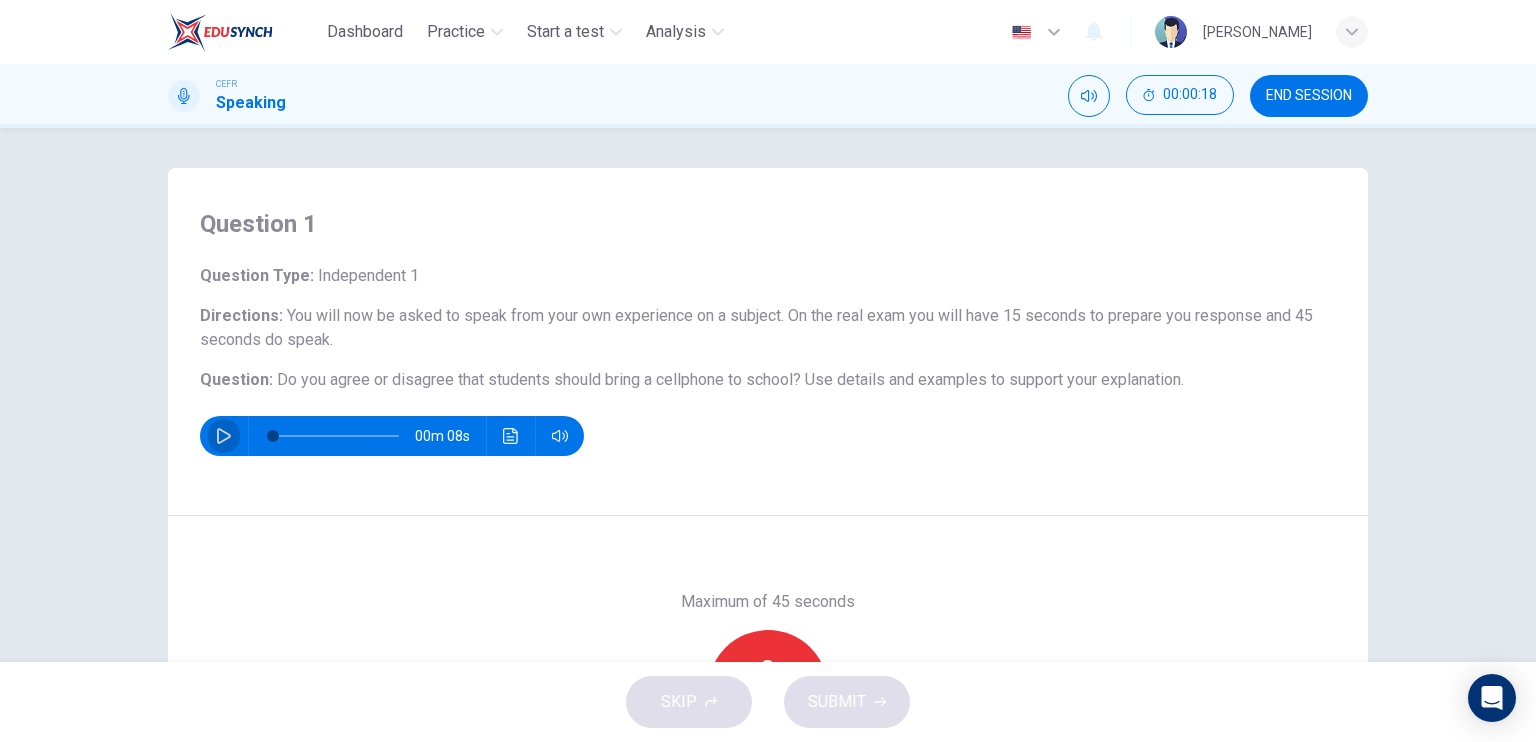 click 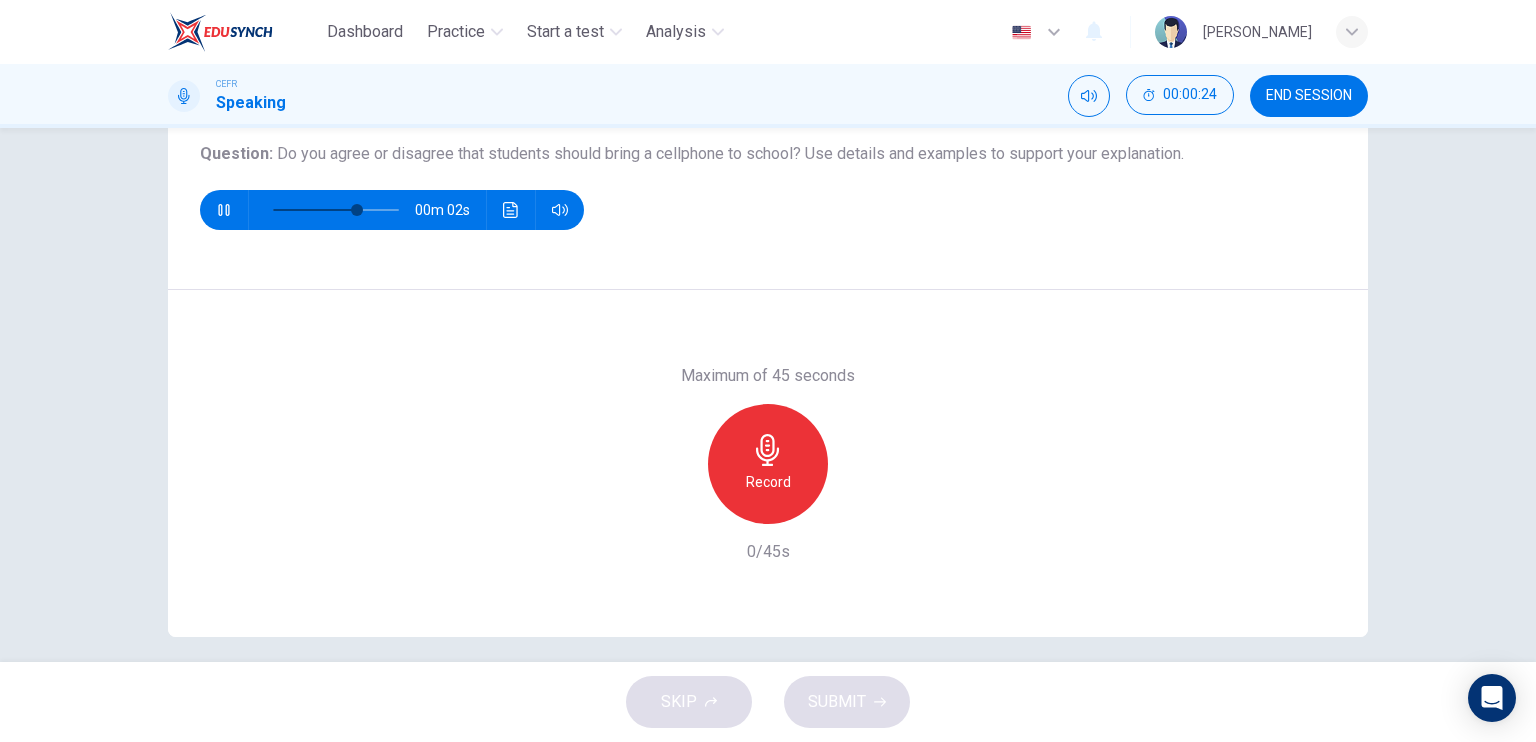 scroll, scrollTop: 240, scrollLeft: 0, axis: vertical 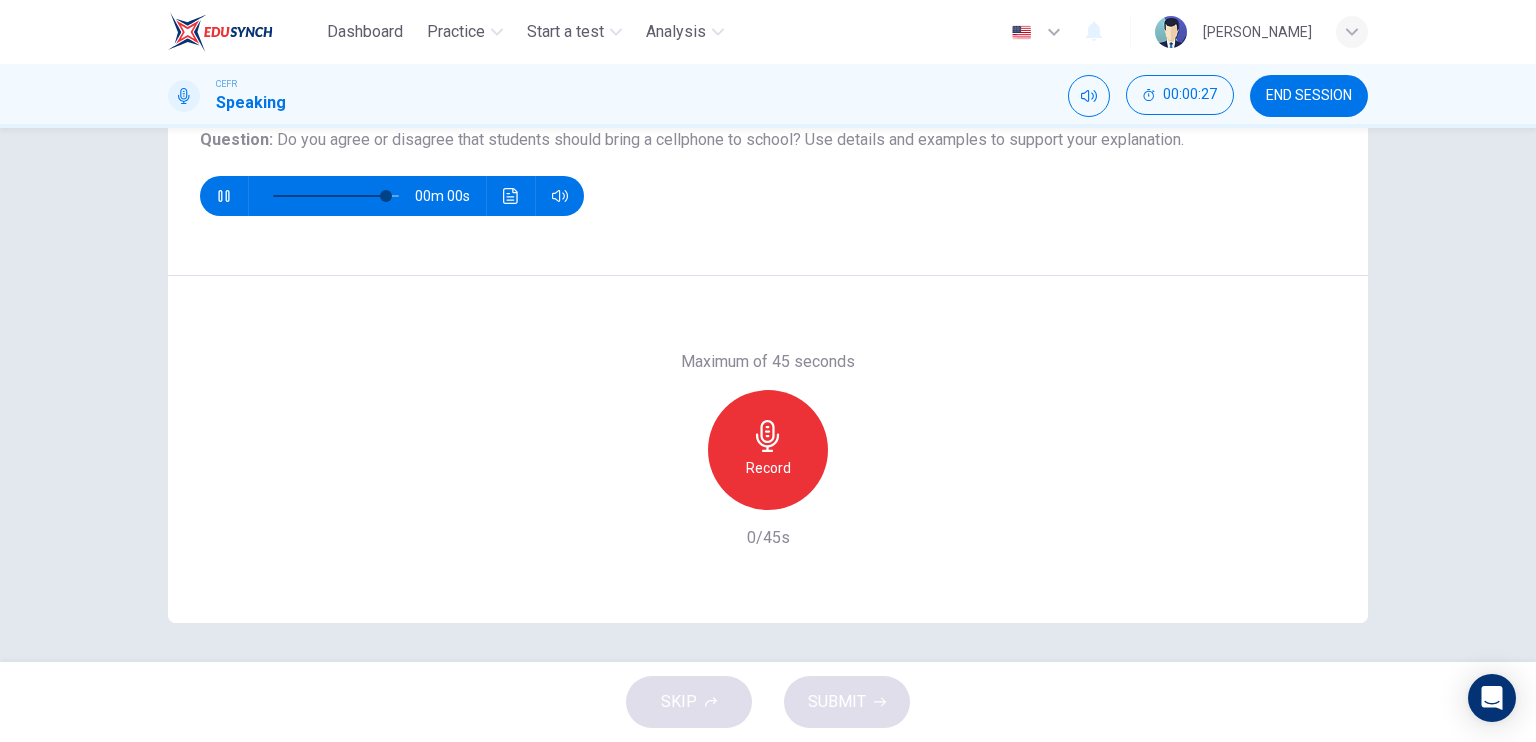 type on "0" 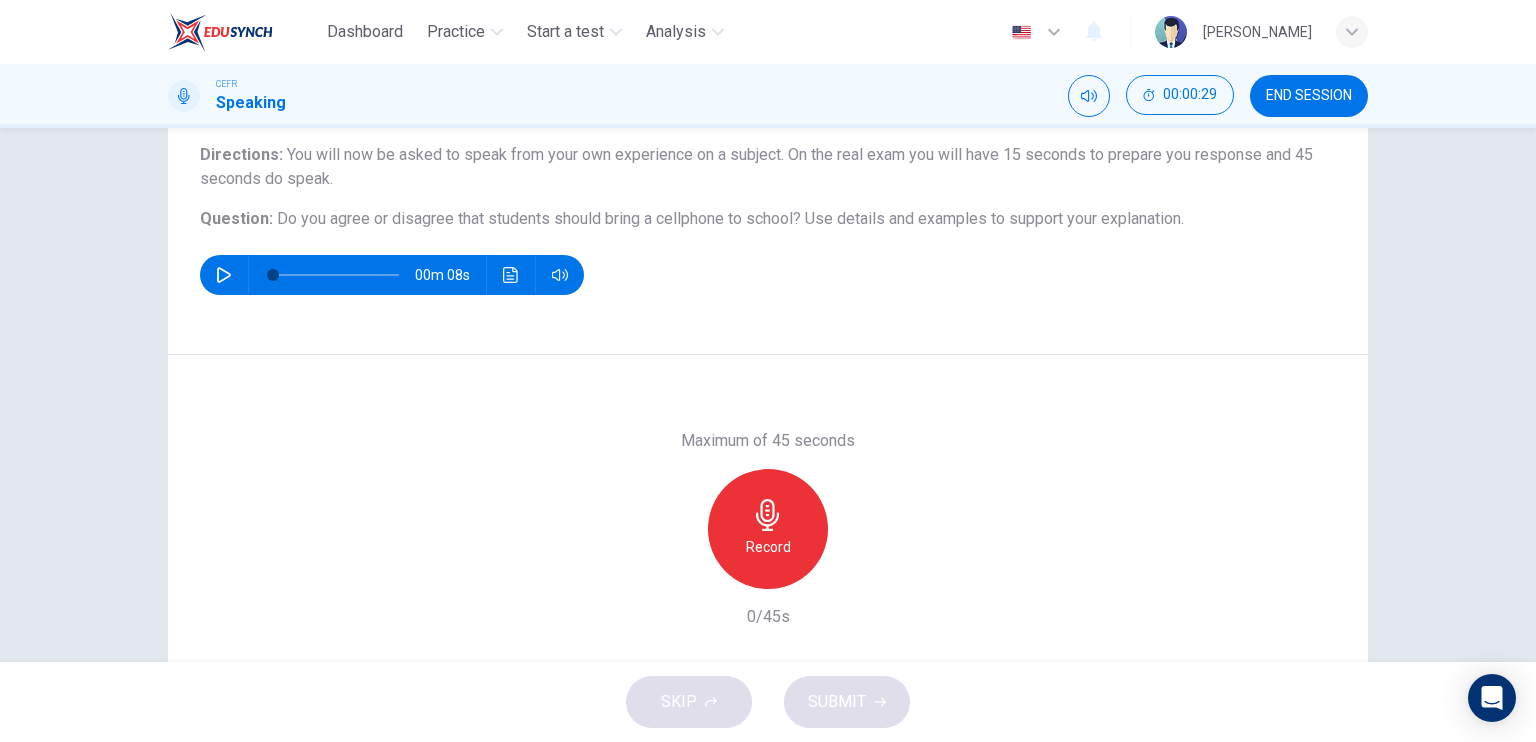 scroll, scrollTop: 40, scrollLeft: 0, axis: vertical 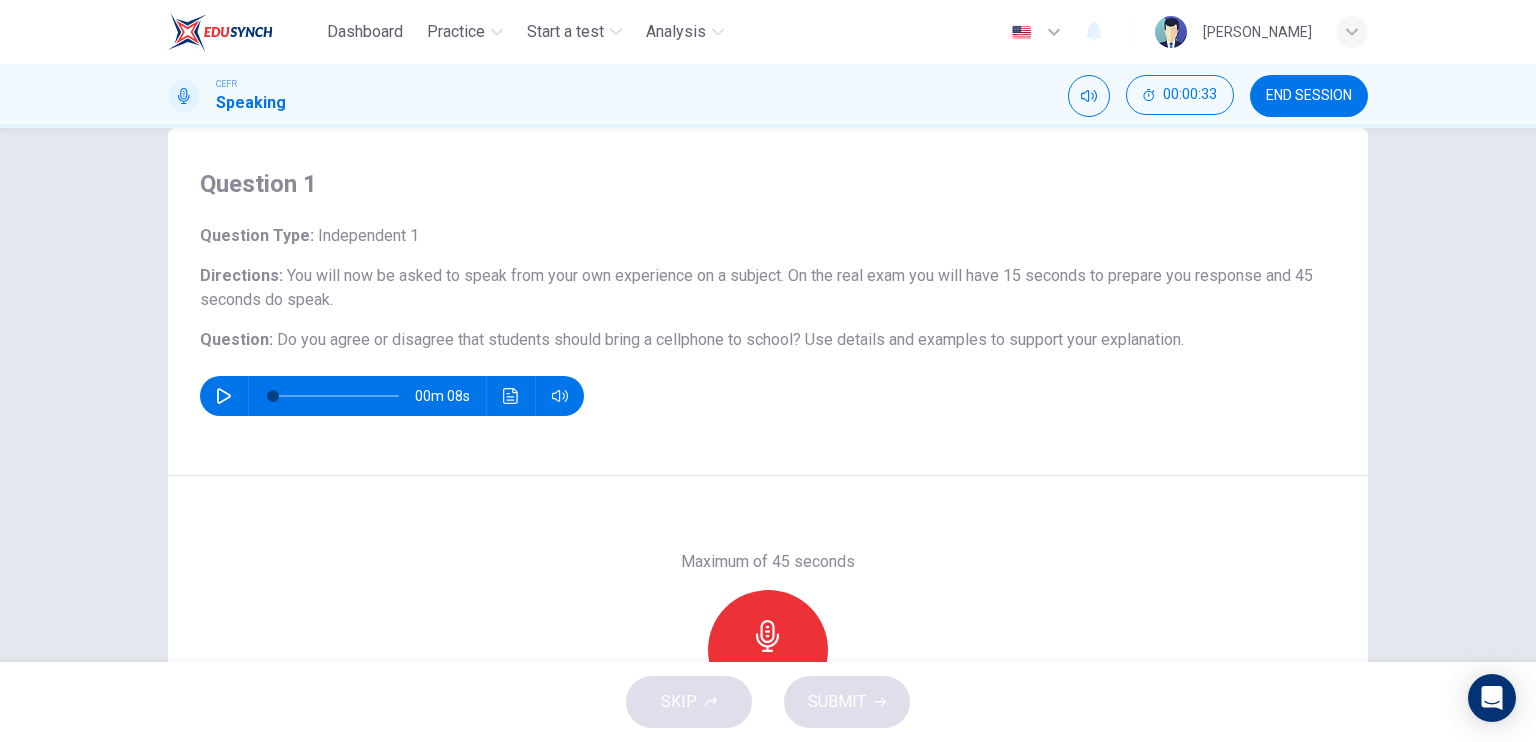 drag, startPoint x: 264, startPoint y: 331, endPoint x: 1161, endPoint y: 326, distance: 897.0139 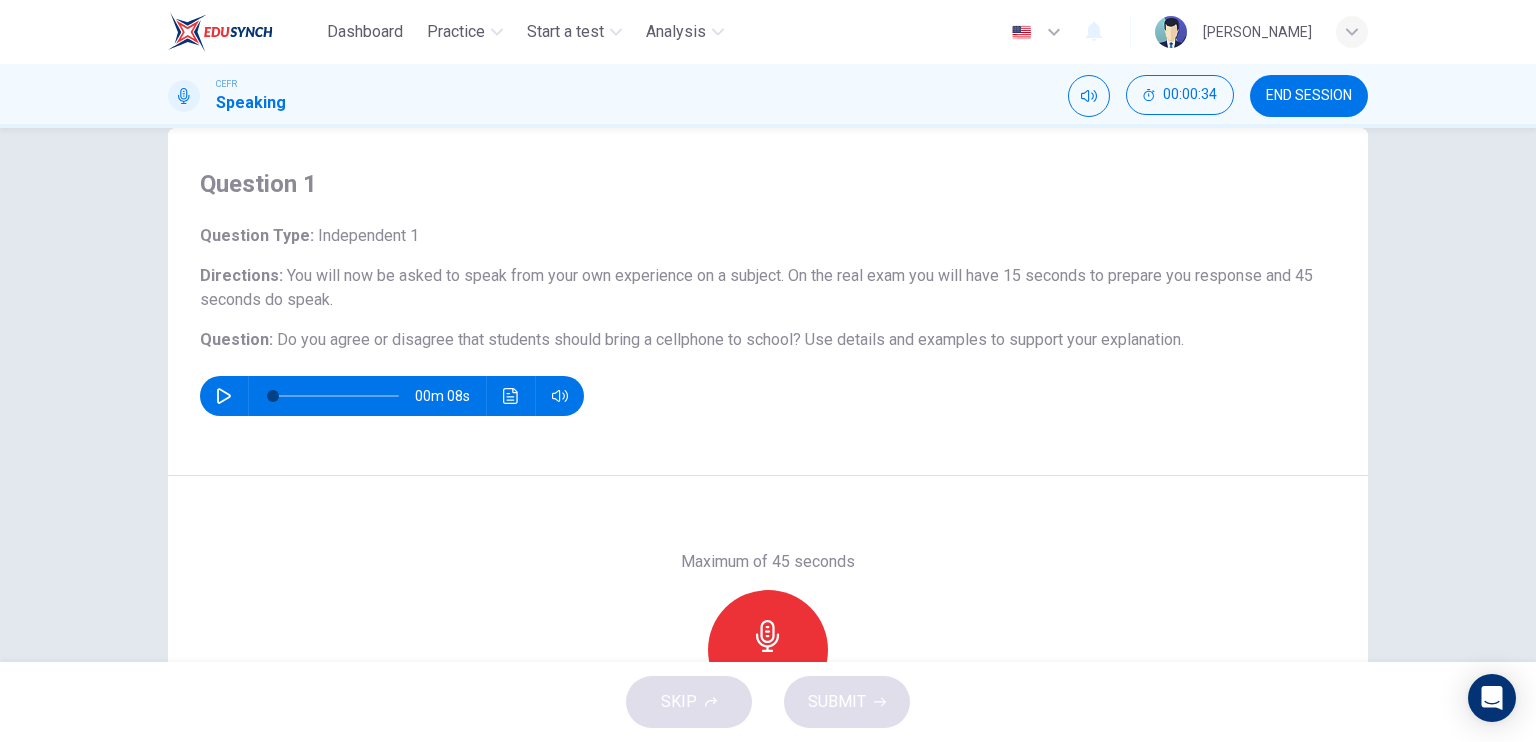 drag, startPoint x: 1190, startPoint y: 343, endPoint x: 1118, endPoint y: 351, distance: 72.443085 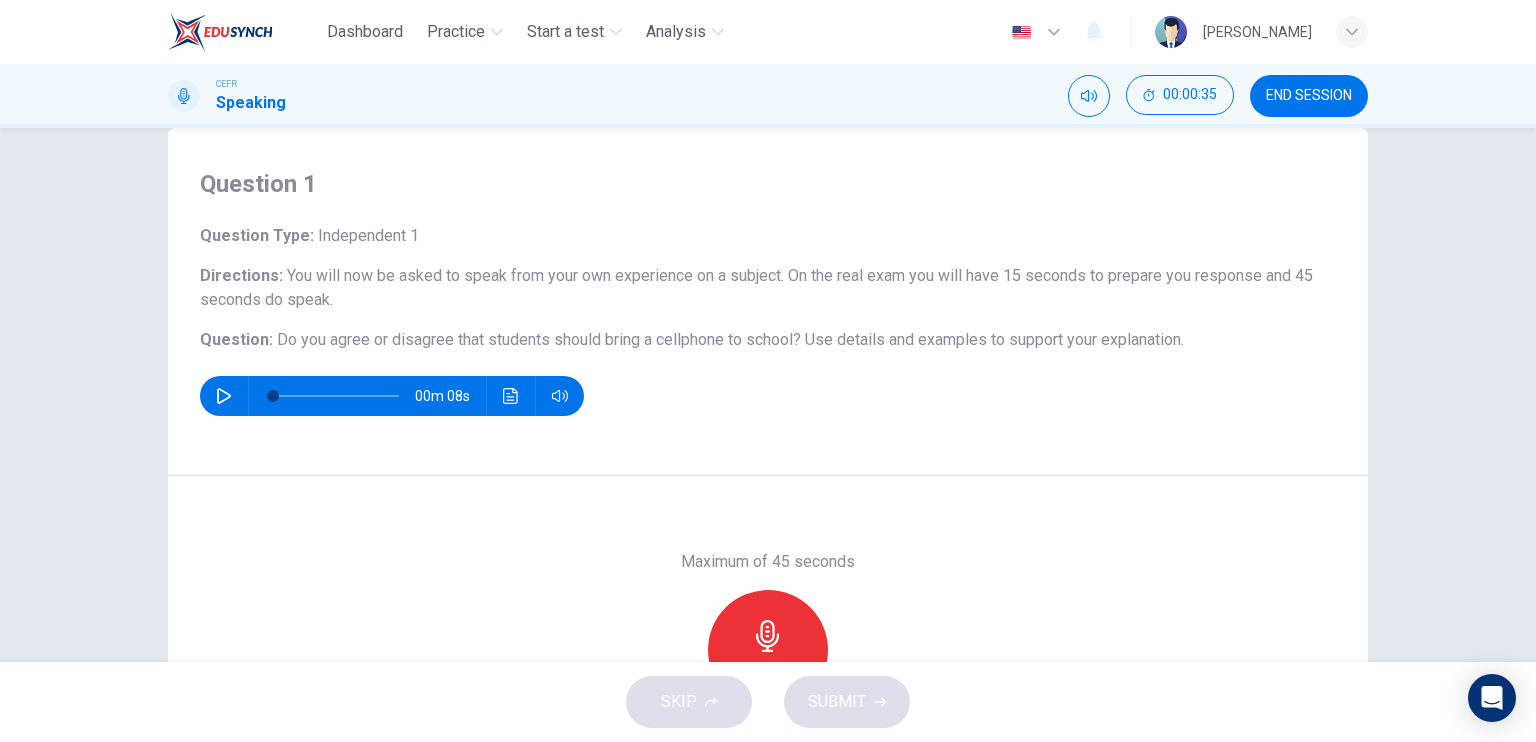 drag, startPoint x: 1102, startPoint y: 342, endPoint x: 735, endPoint y: 327, distance: 367.3064 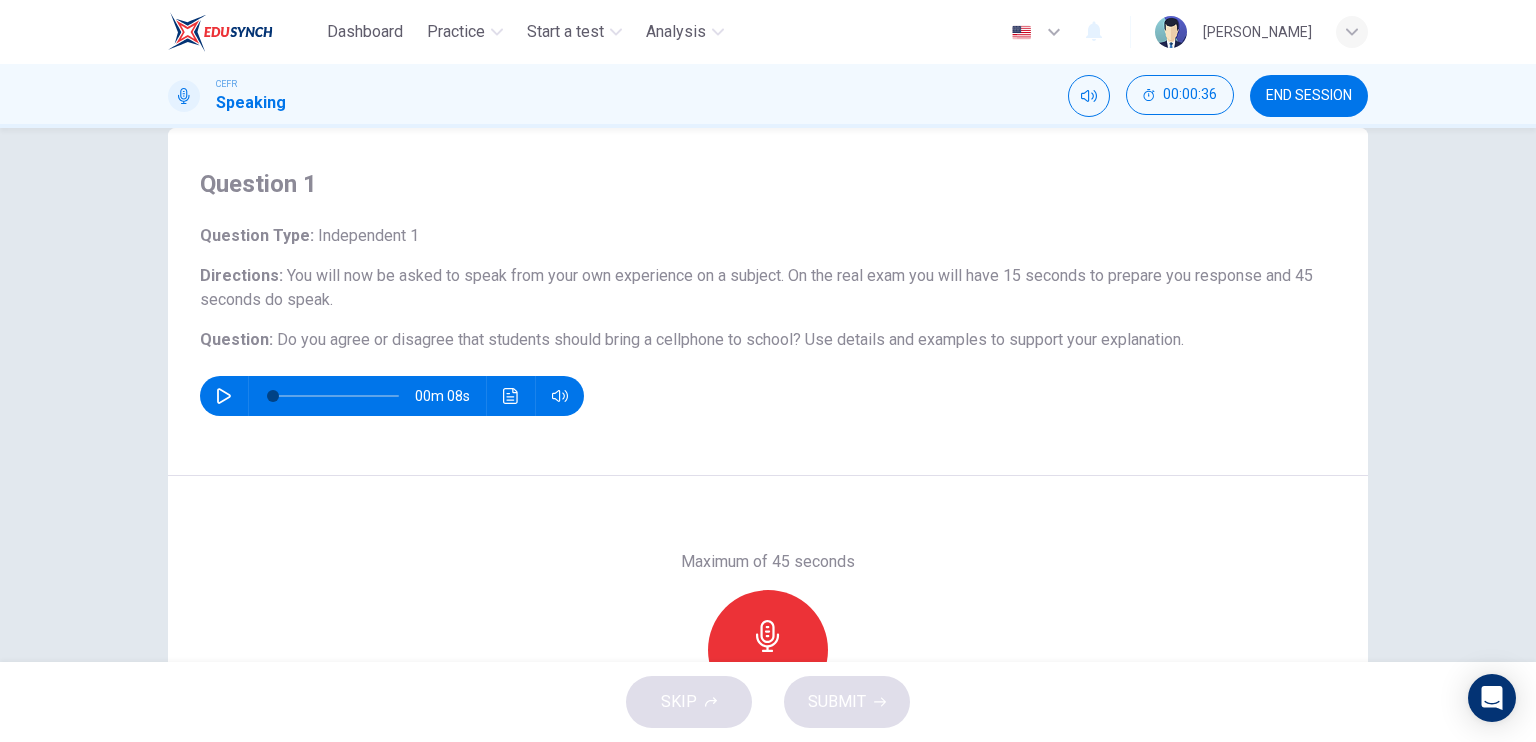 drag, startPoint x: 652, startPoint y: 469, endPoint x: 652, endPoint y: 447, distance: 22 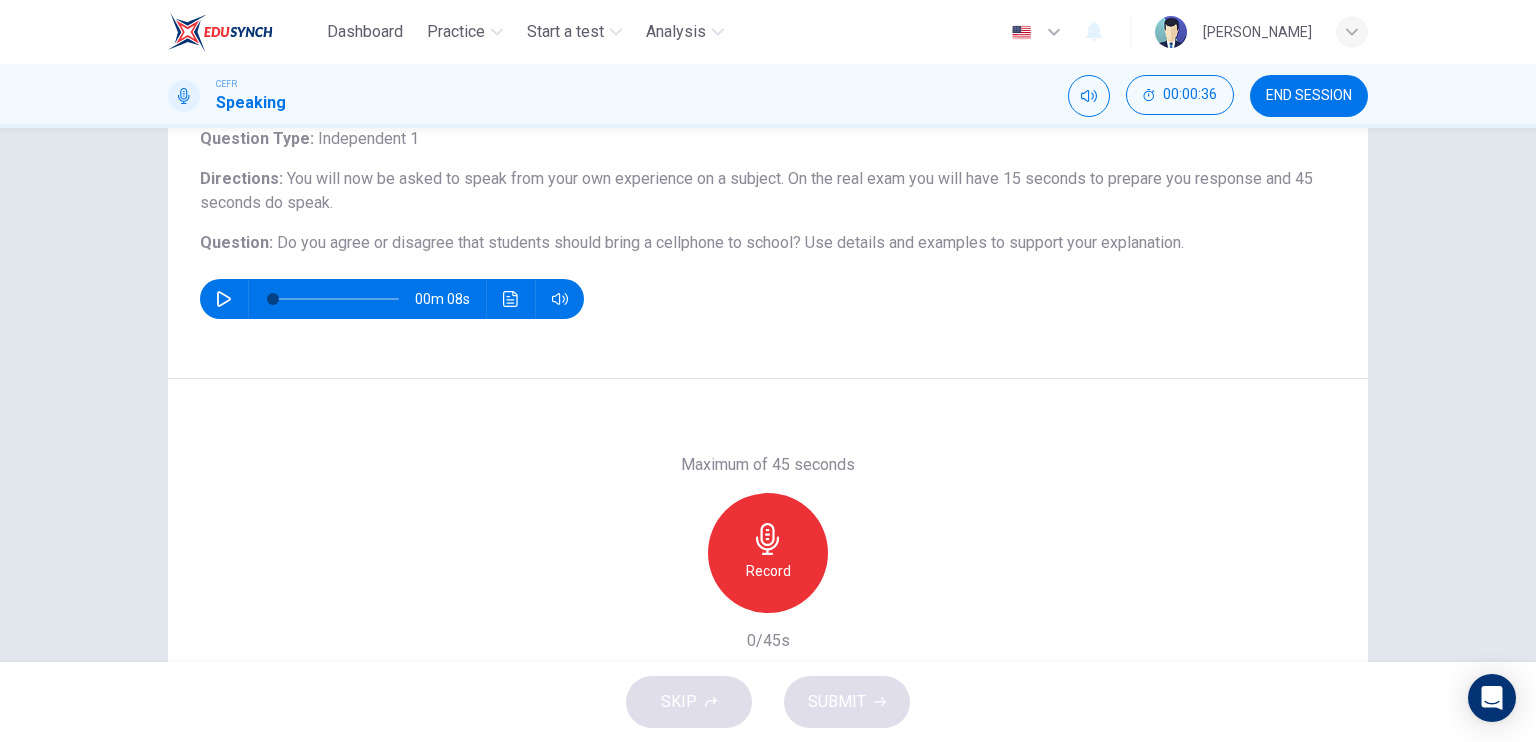 scroll, scrollTop: 240, scrollLeft: 0, axis: vertical 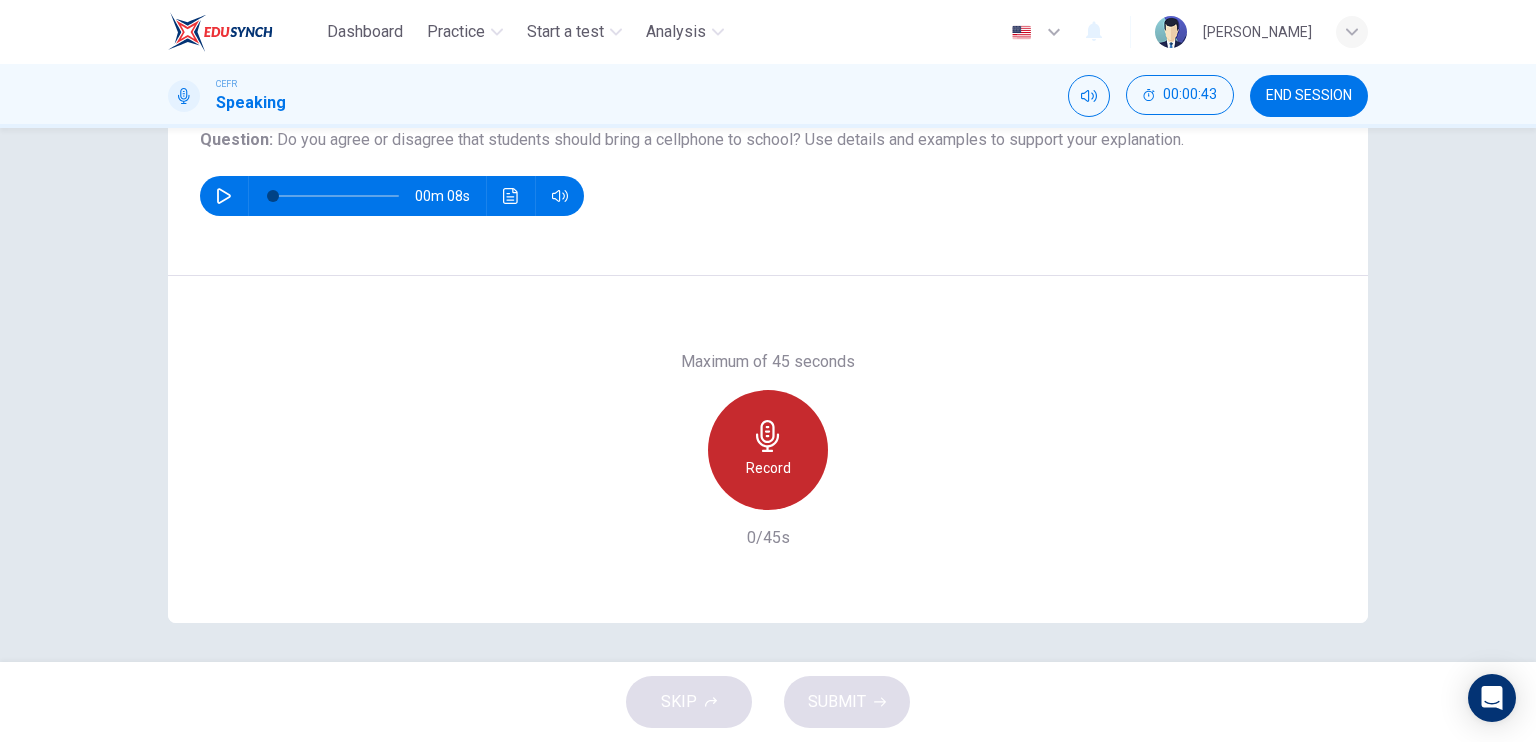 click 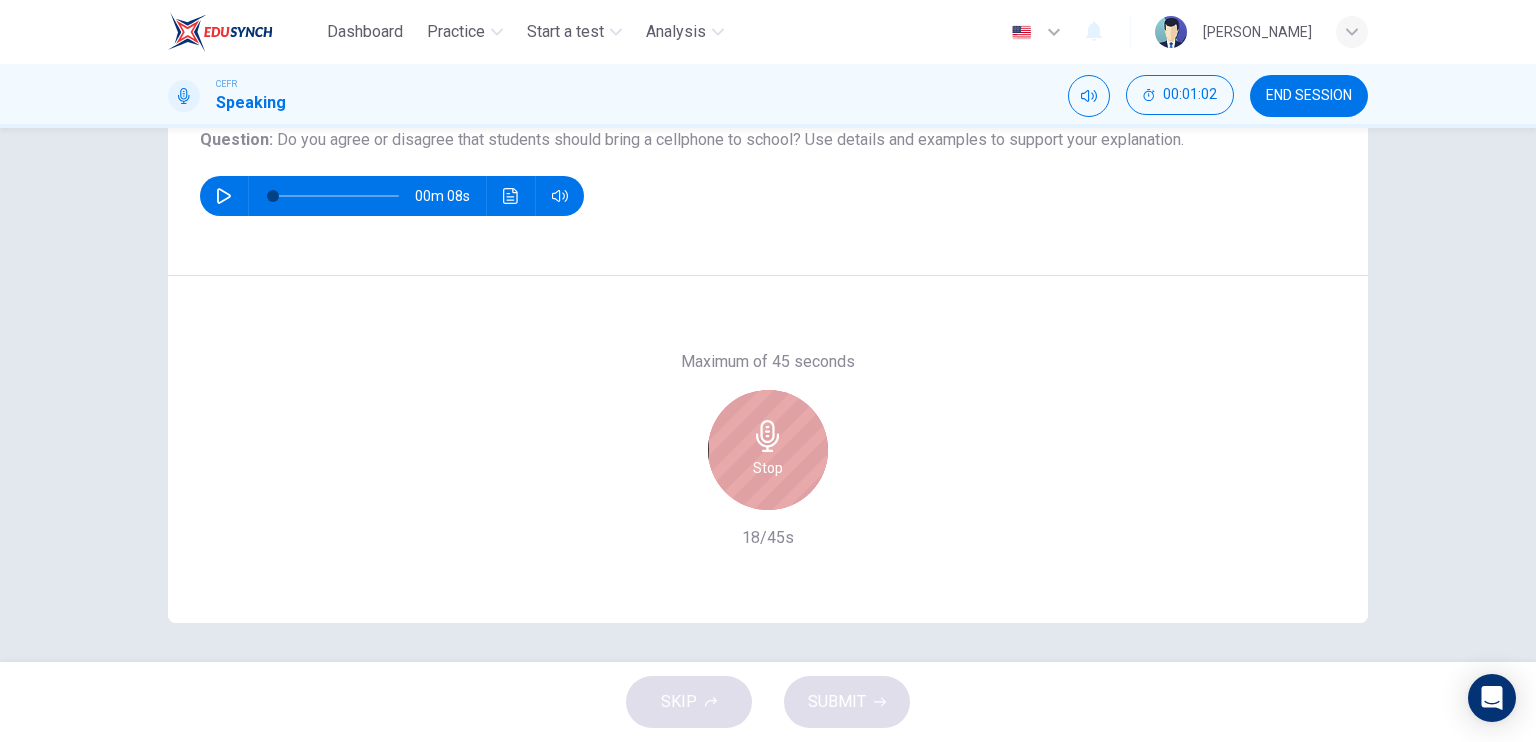 click 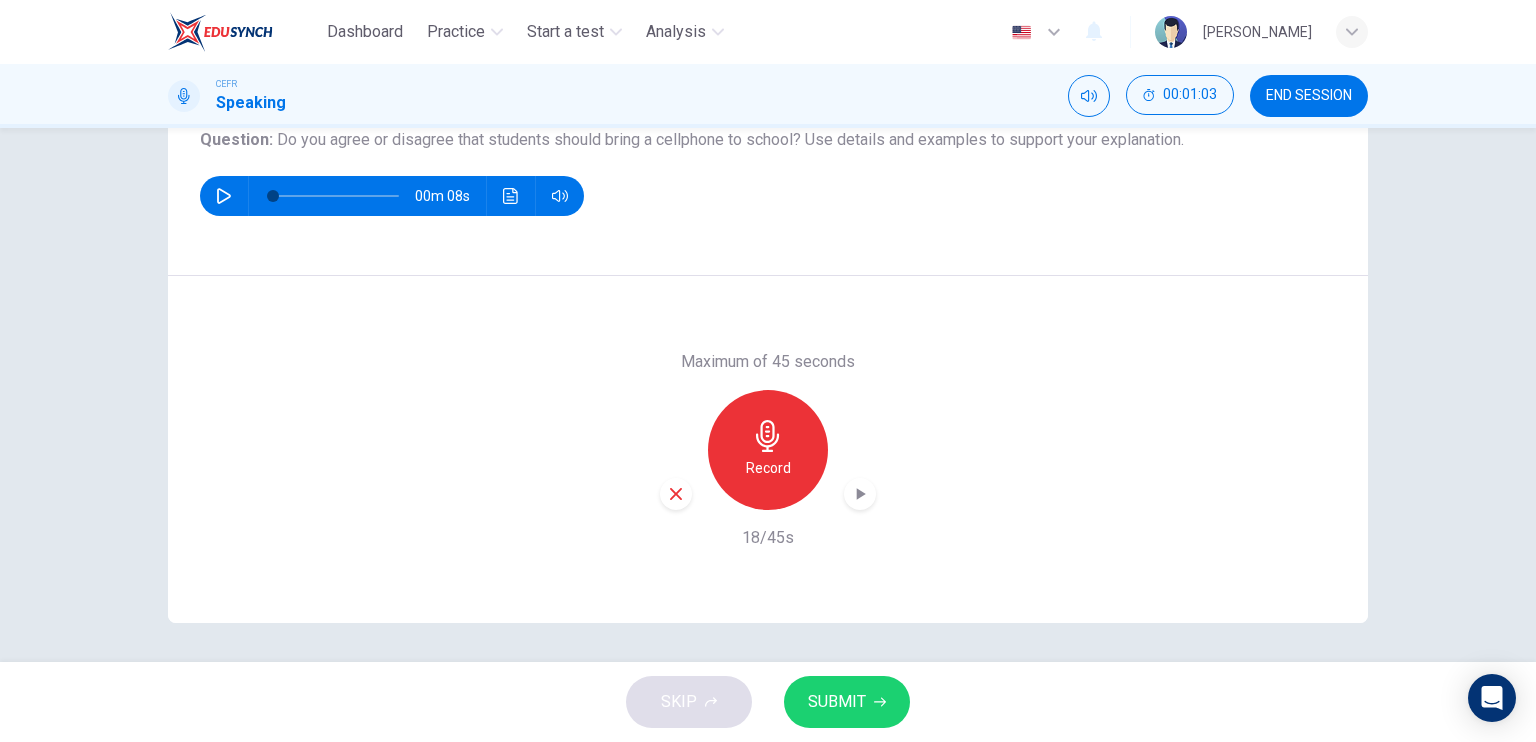click on "SUBMIT" at bounding box center (837, 702) 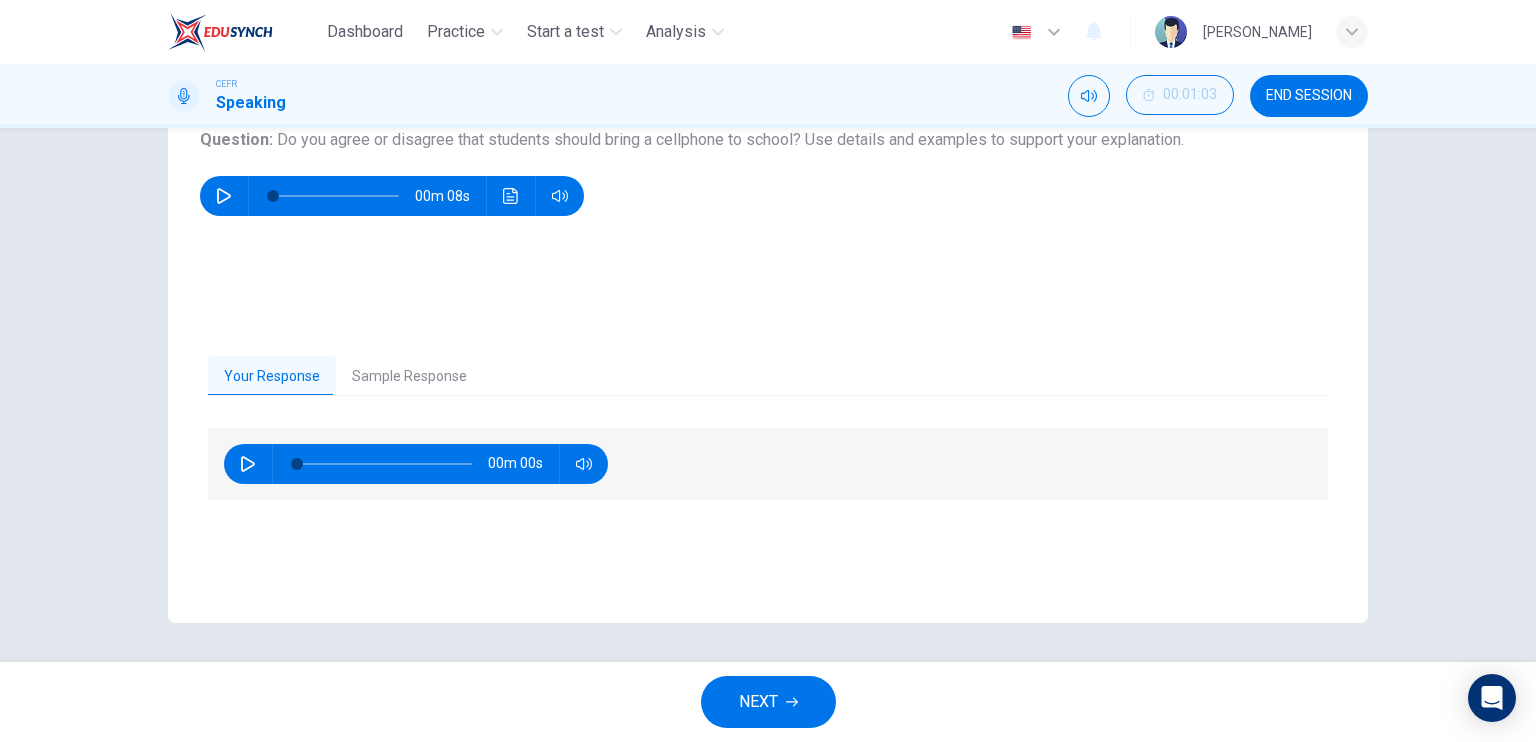 click on "Sample Response" at bounding box center [409, 377] 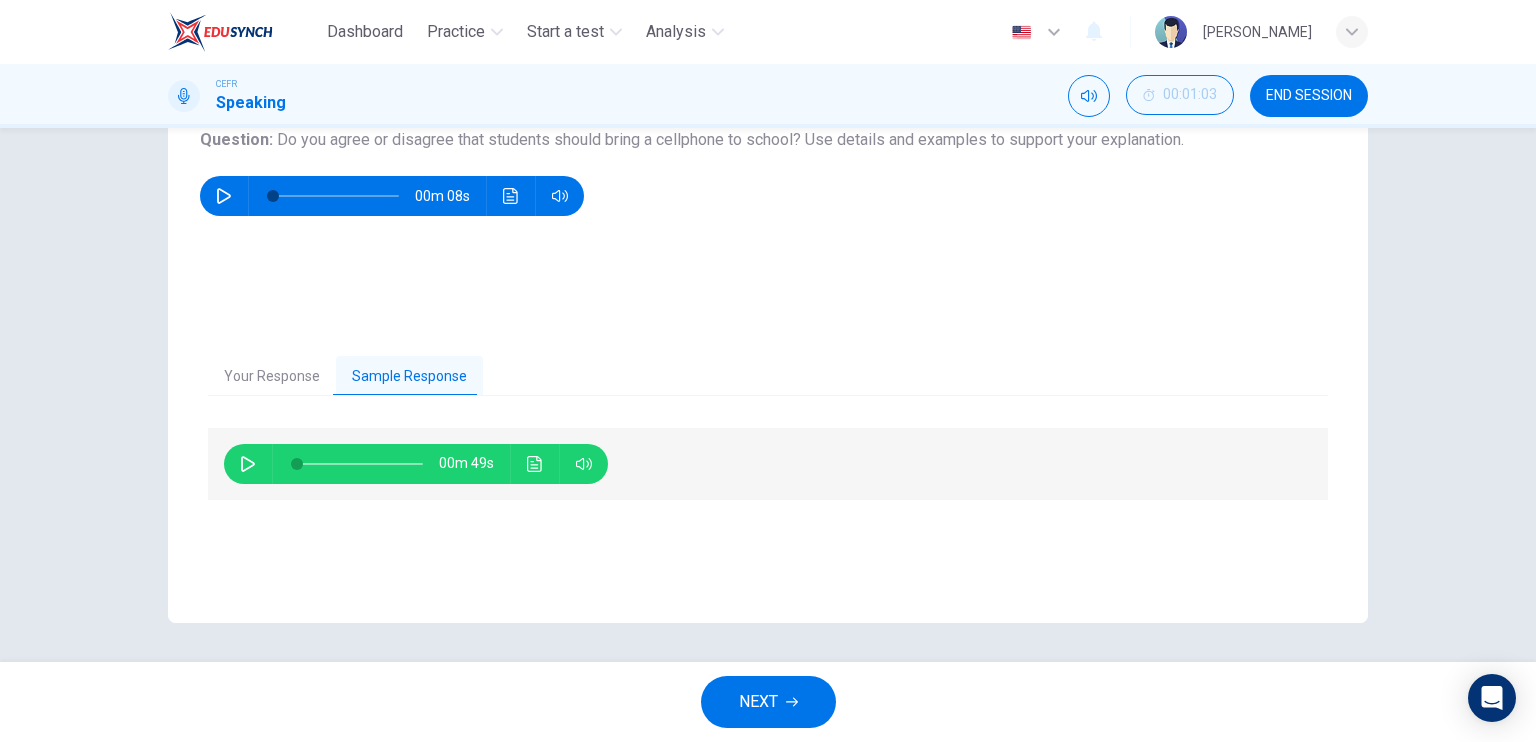 click on "00m 49s" at bounding box center (768, 464) 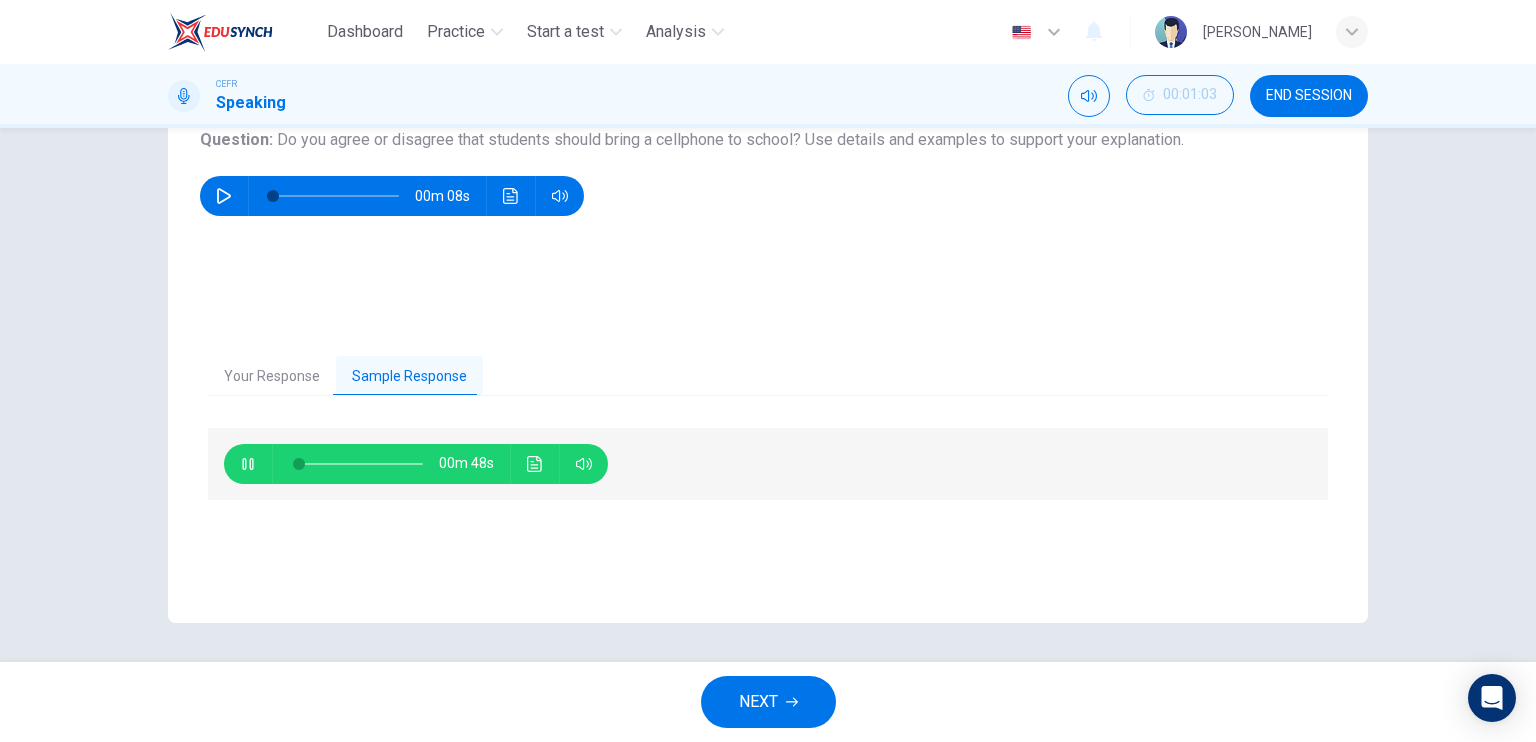 click 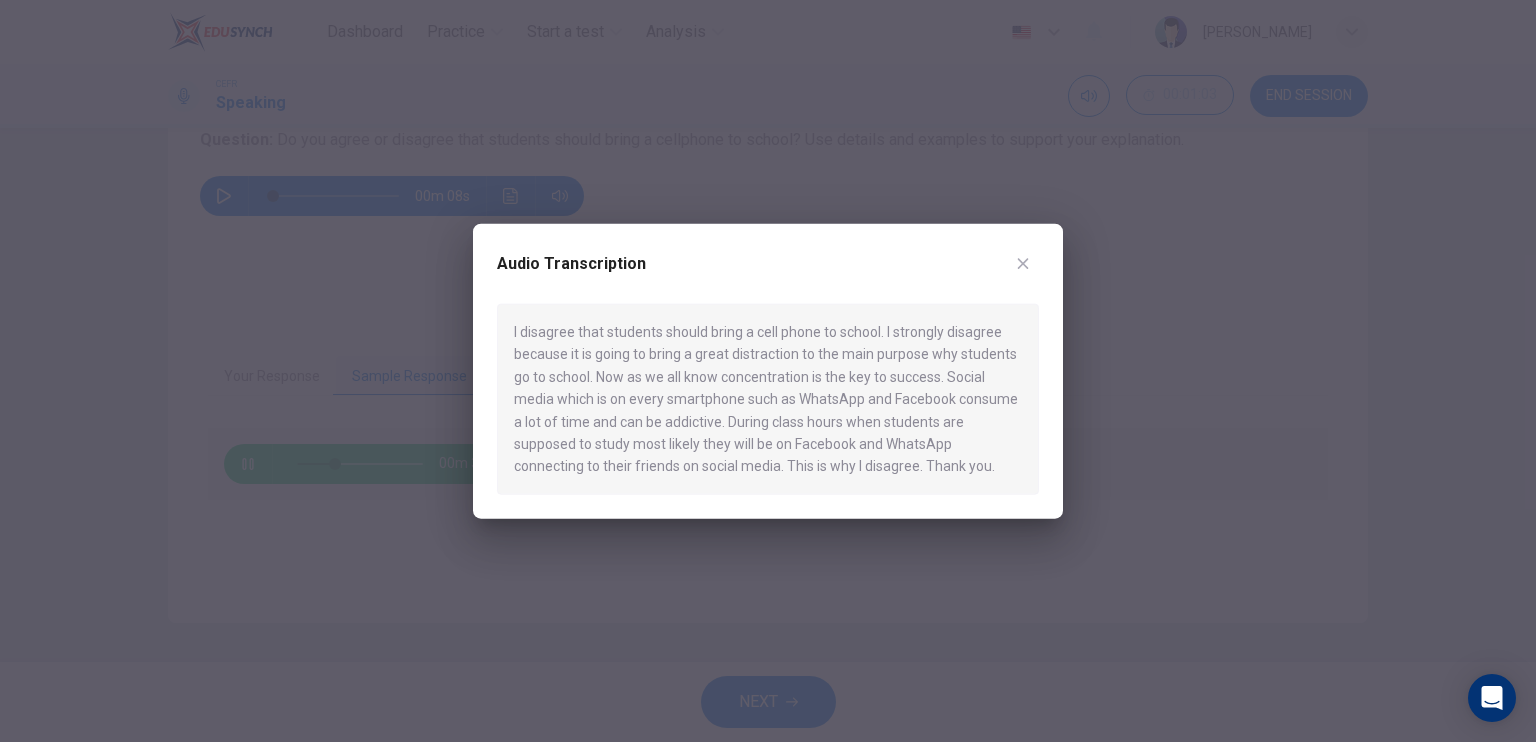 drag, startPoint x: 521, startPoint y: 336, endPoint x: 824, endPoint y: 338, distance: 303.0066 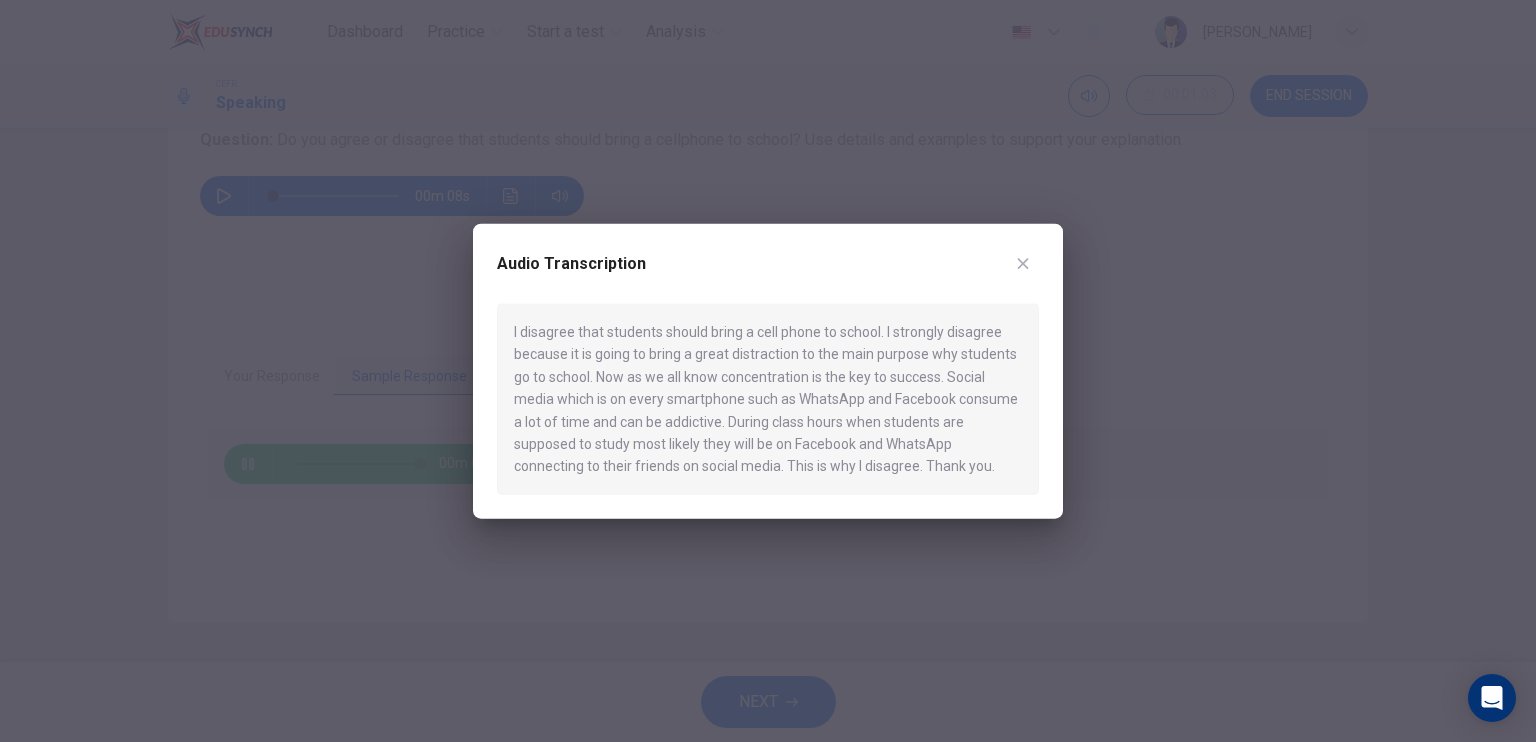 type on "0" 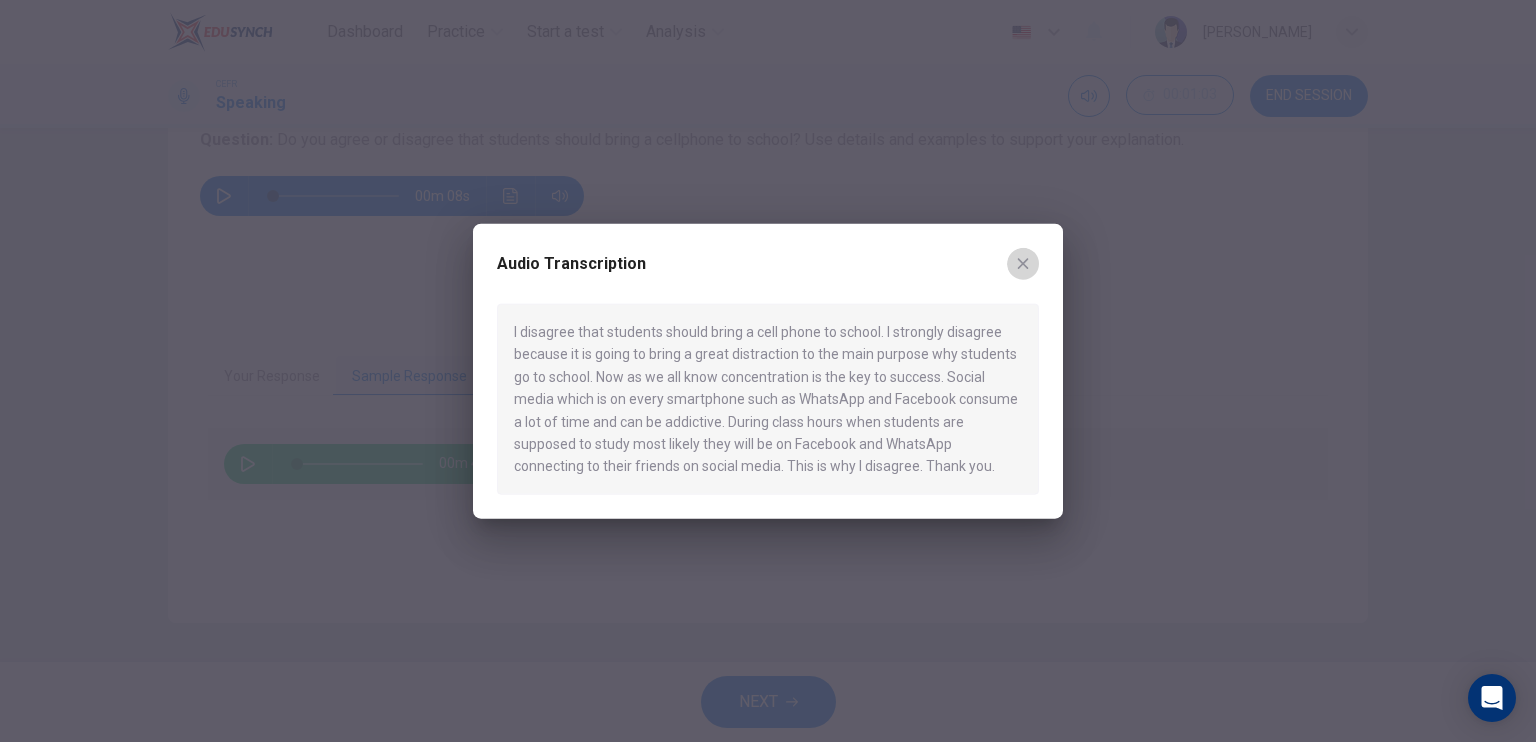 click at bounding box center (1023, 264) 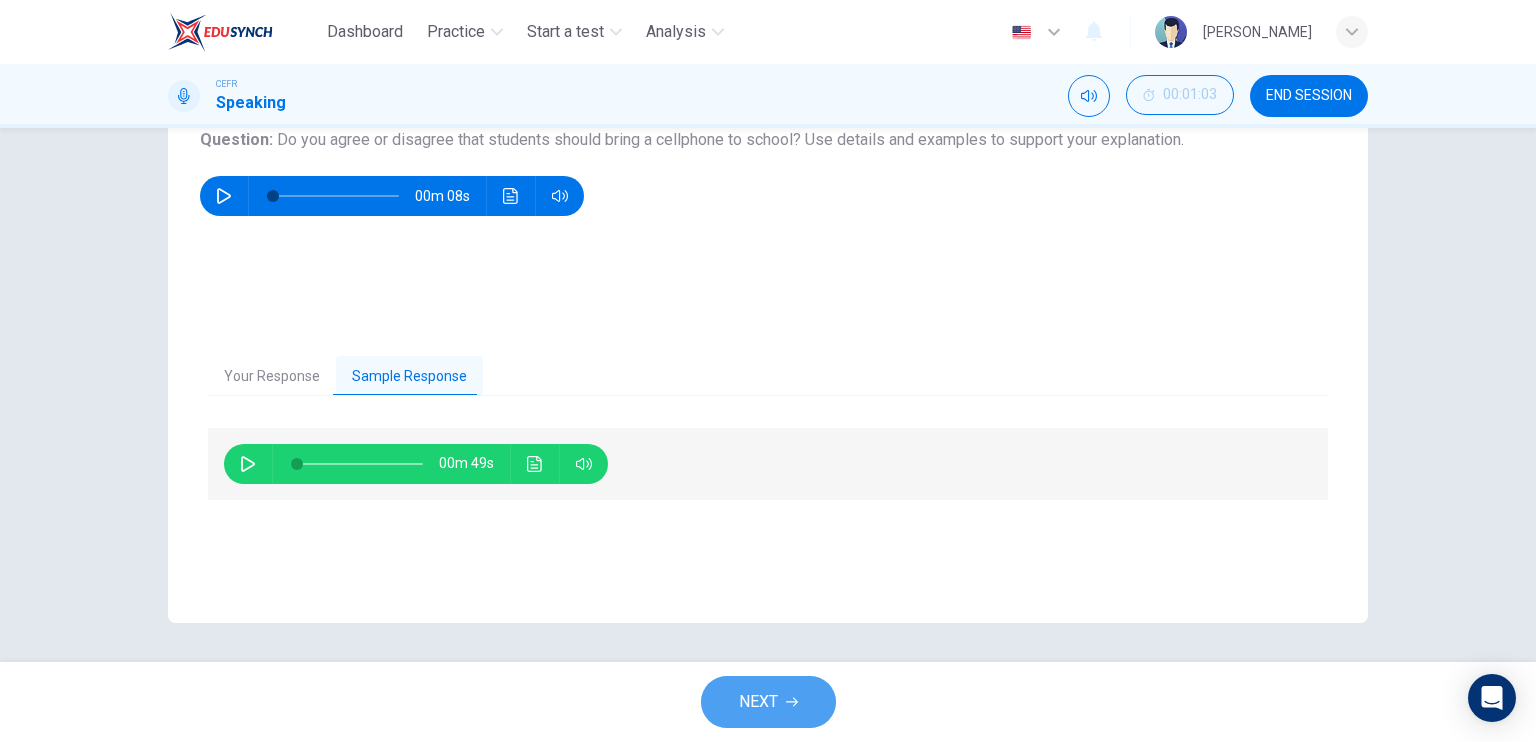 click on "NEXT" at bounding box center [758, 702] 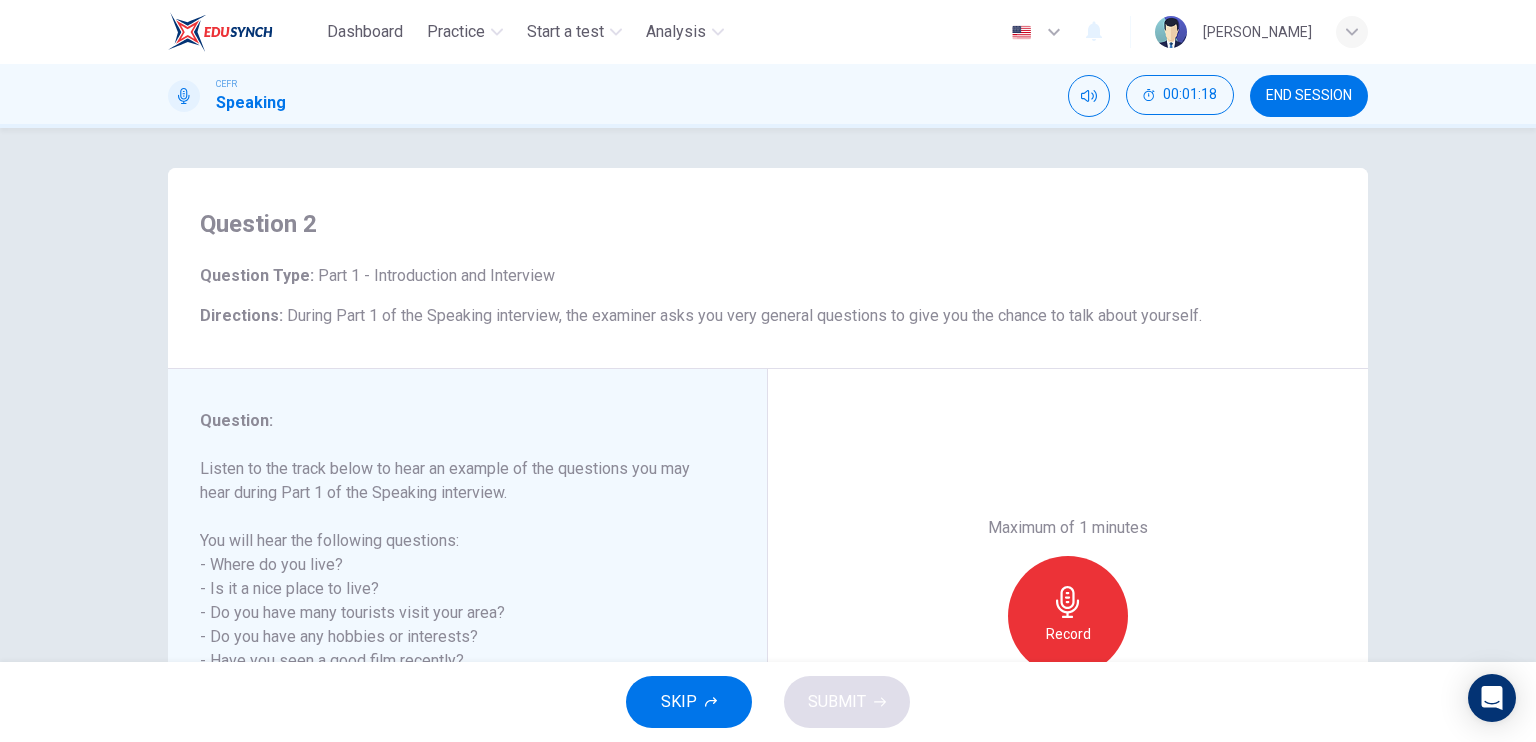 scroll, scrollTop: 240, scrollLeft: 0, axis: vertical 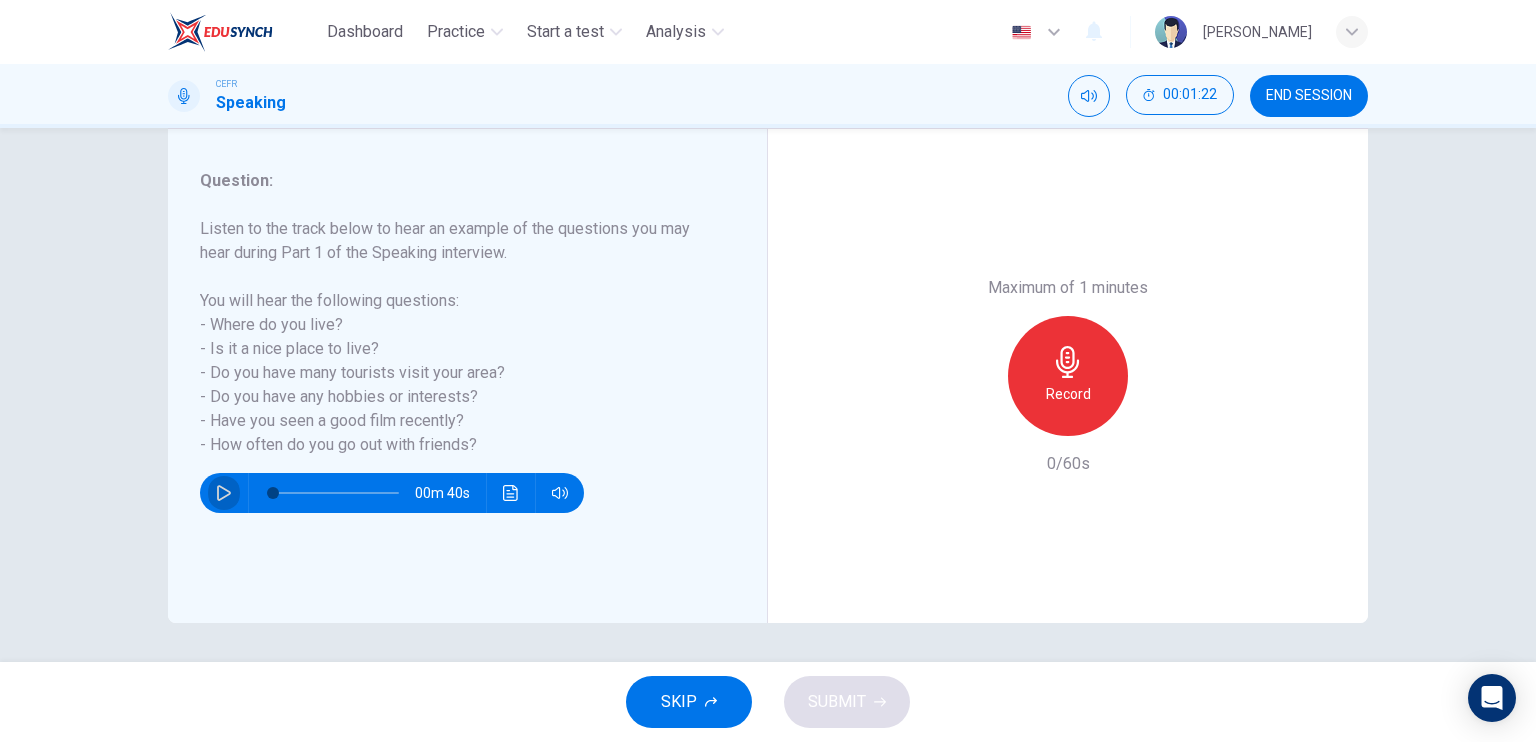 click 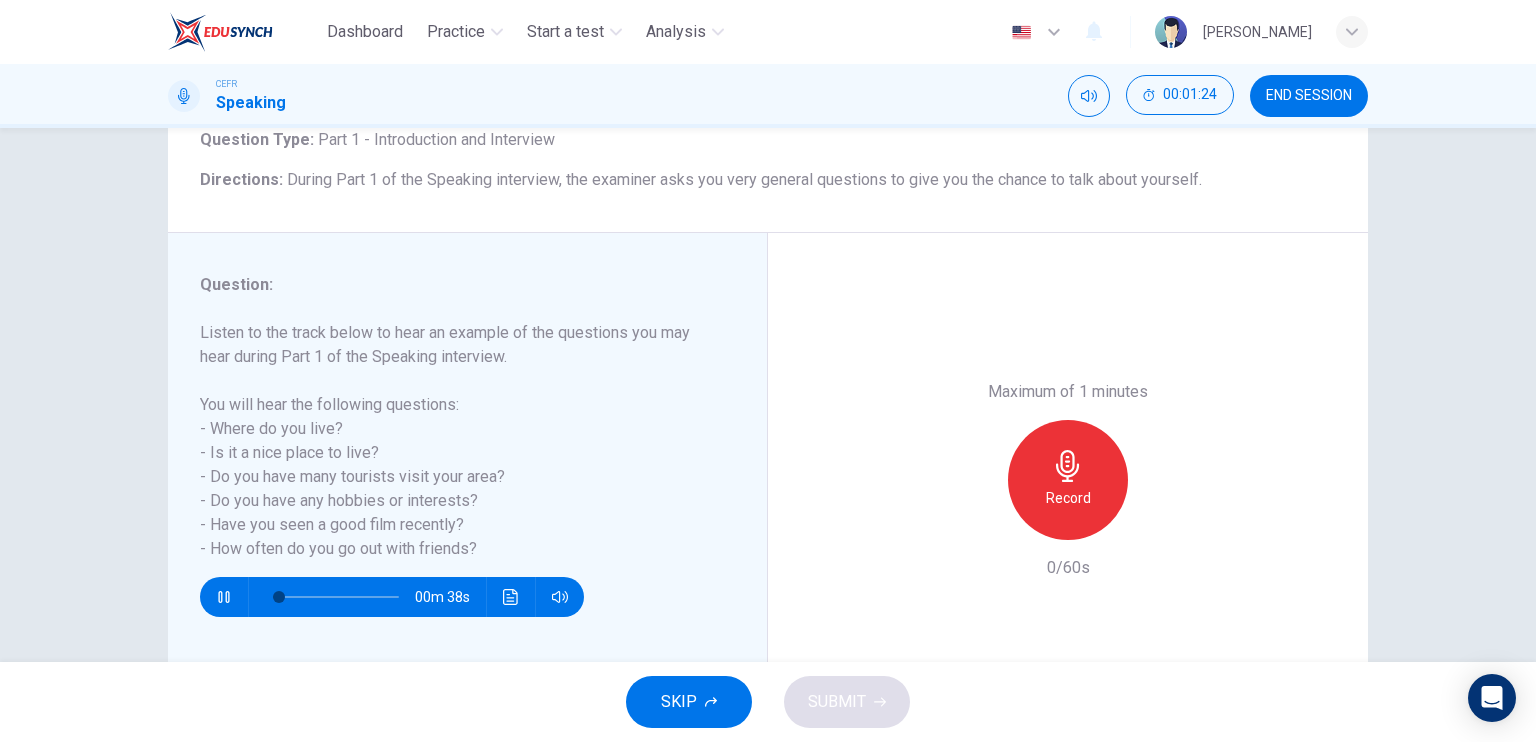 scroll, scrollTop: 132, scrollLeft: 0, axis: vertical 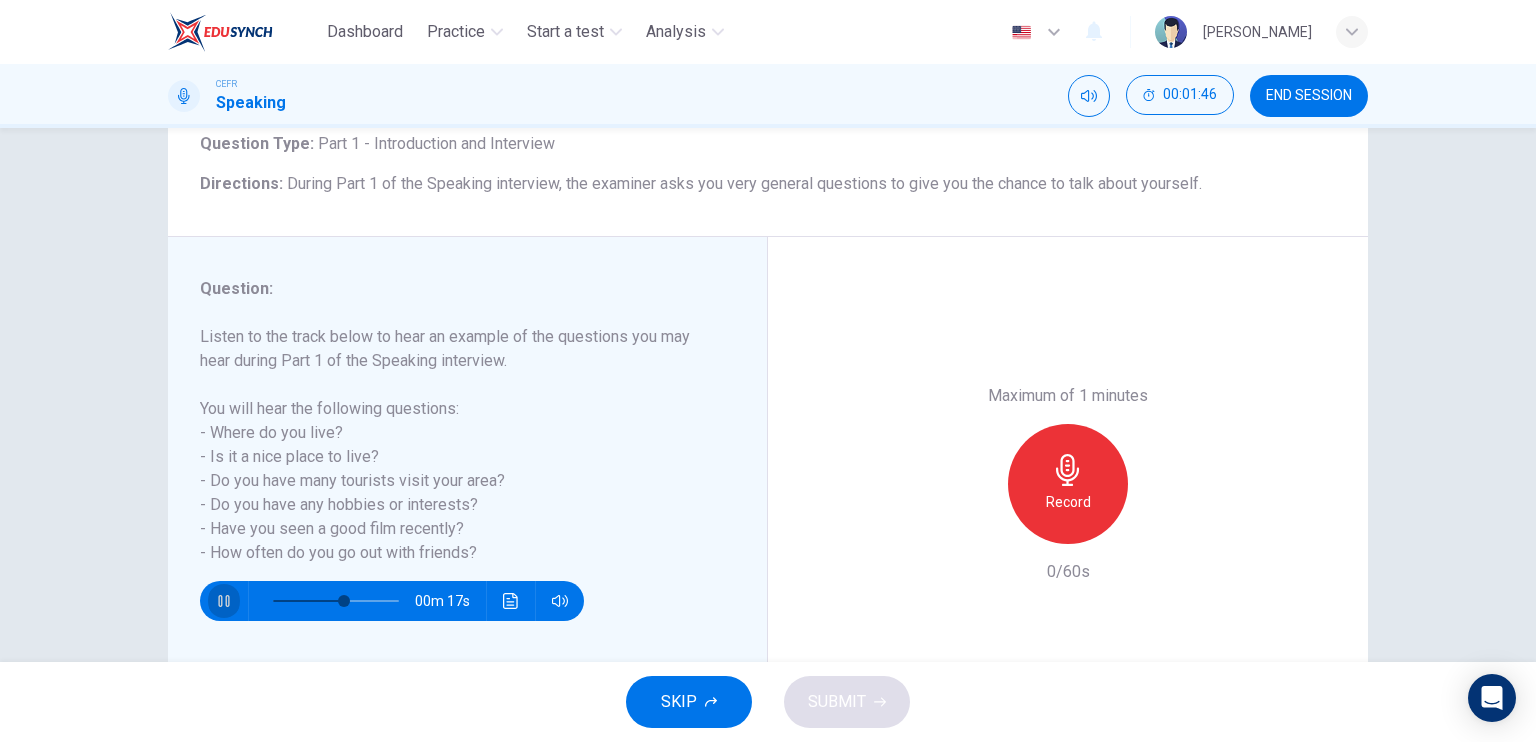 click 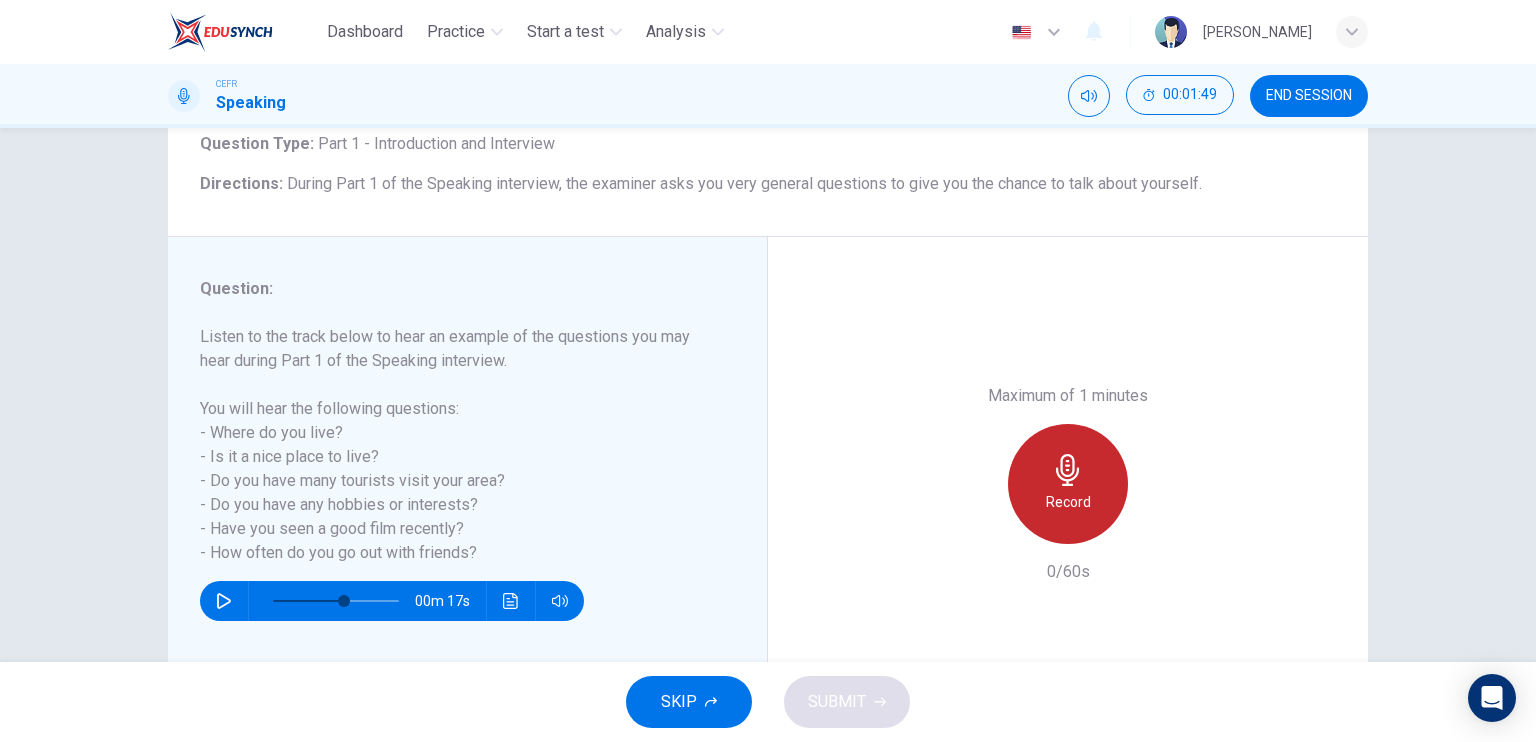 click 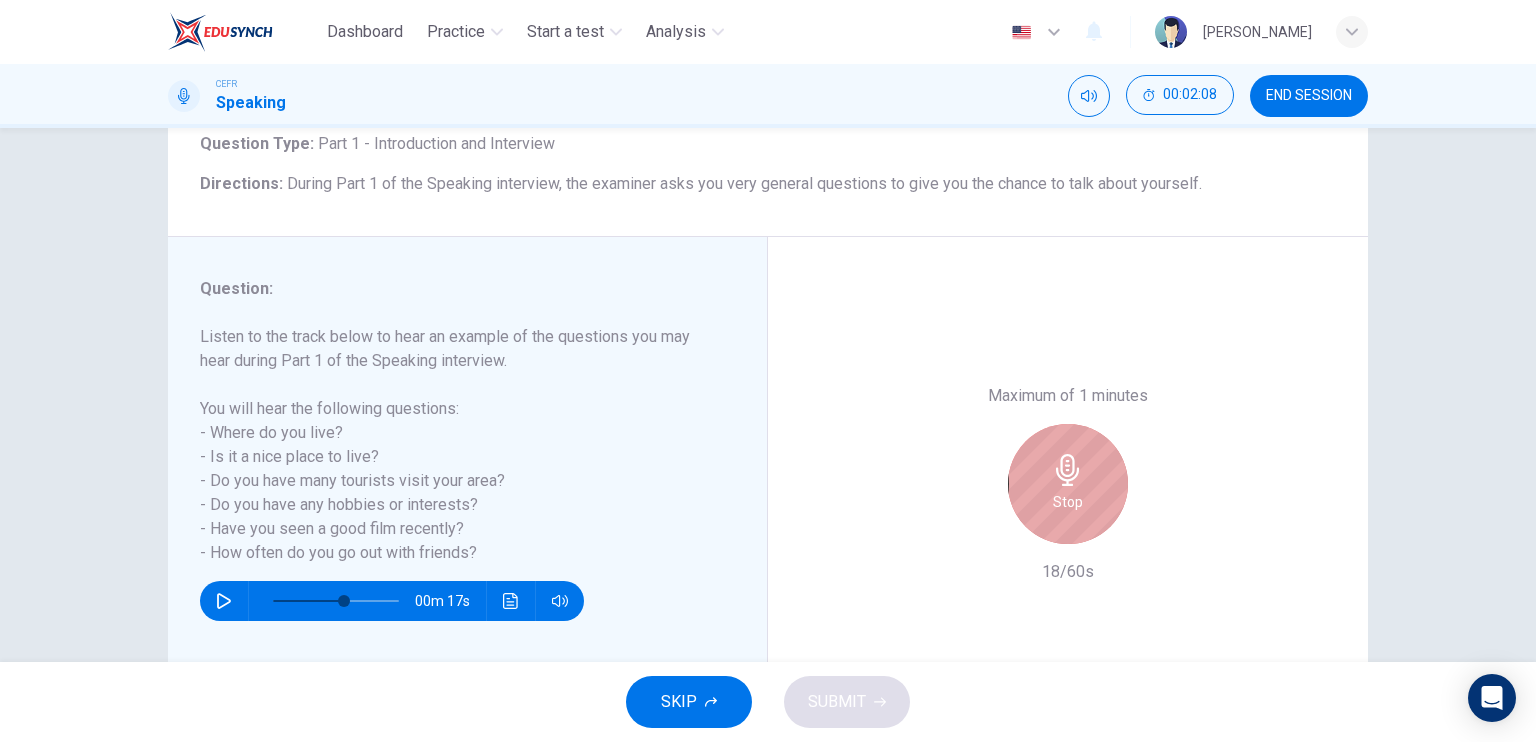 click 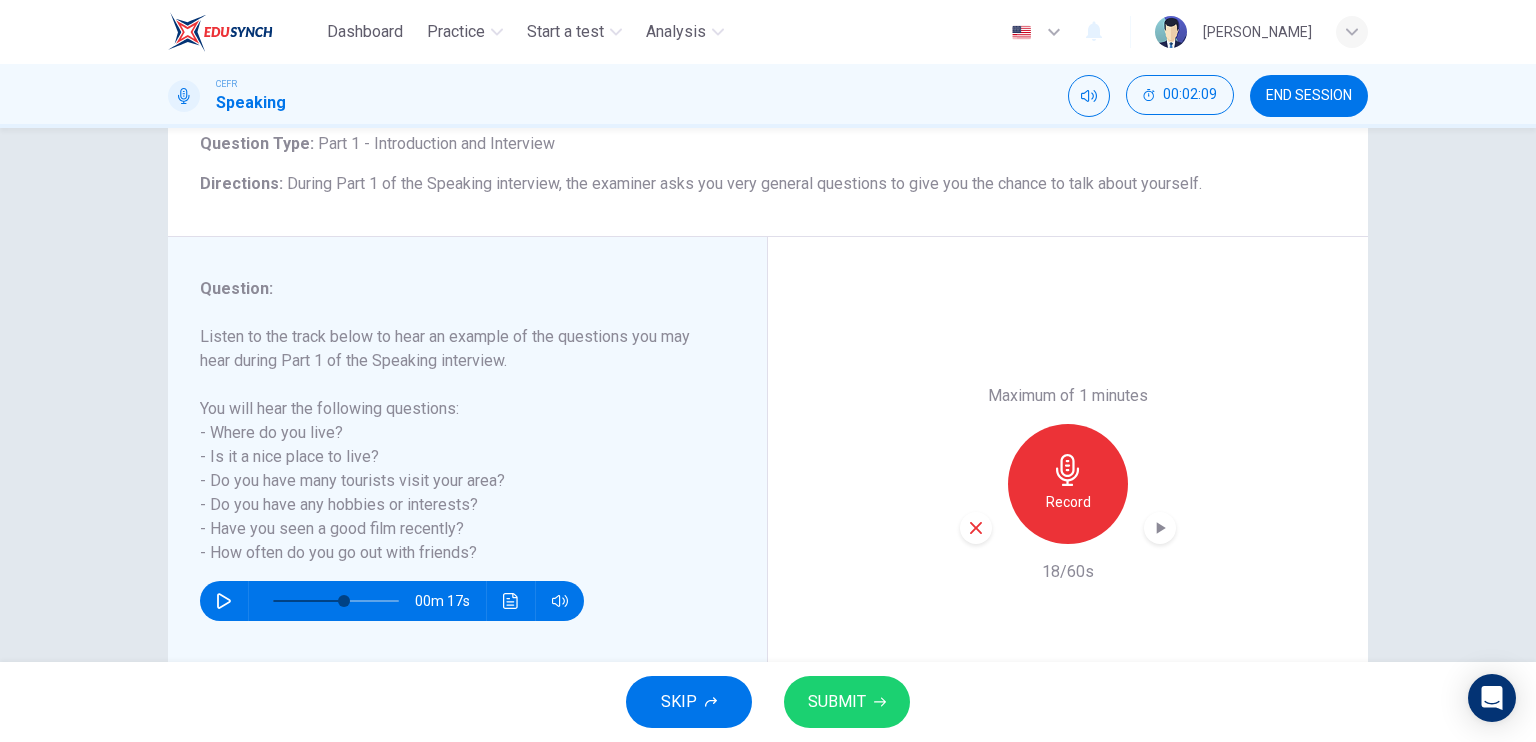 click on "SKIP SUBMIT" at bounding box center (768, 702) 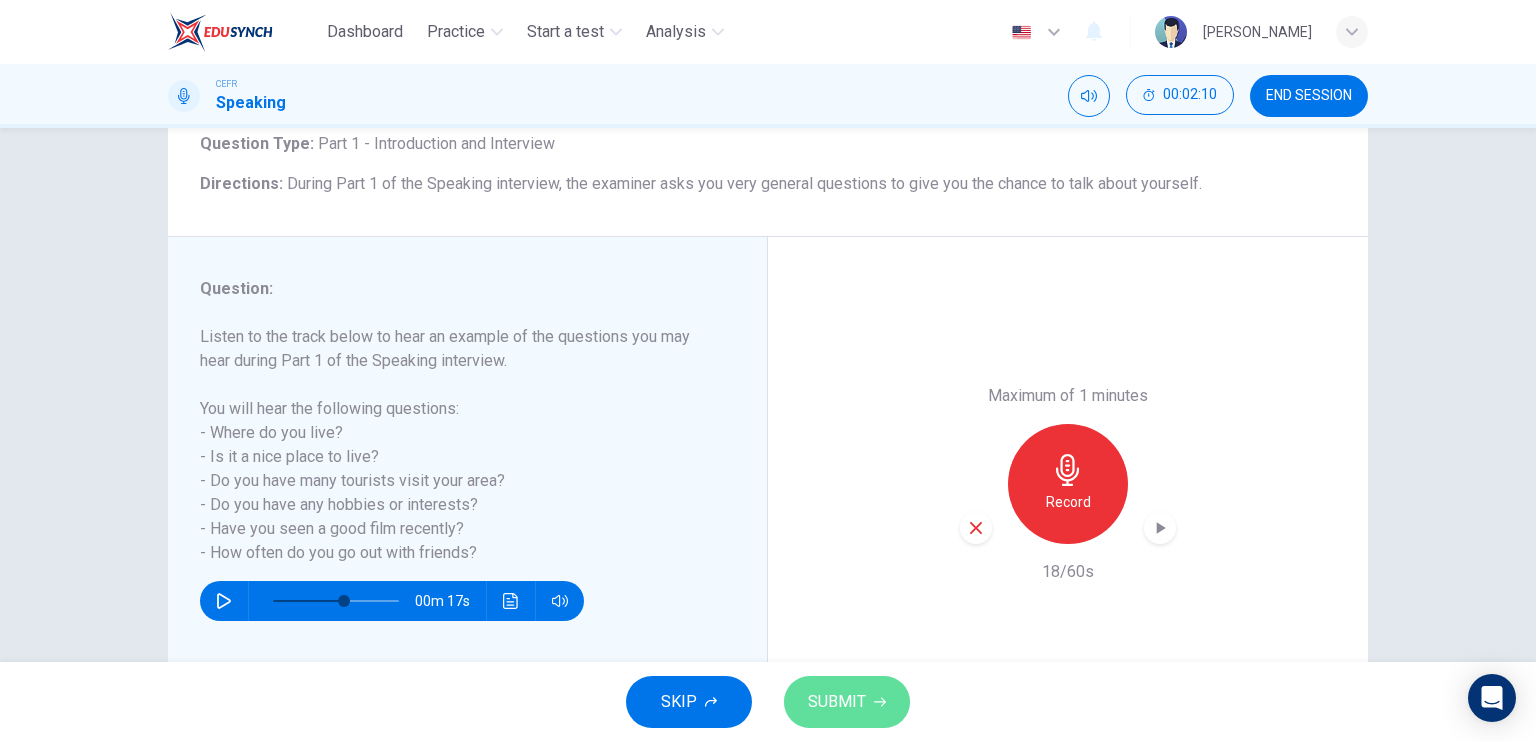 click on "SUBMIT" at bounding box center [847, 702] 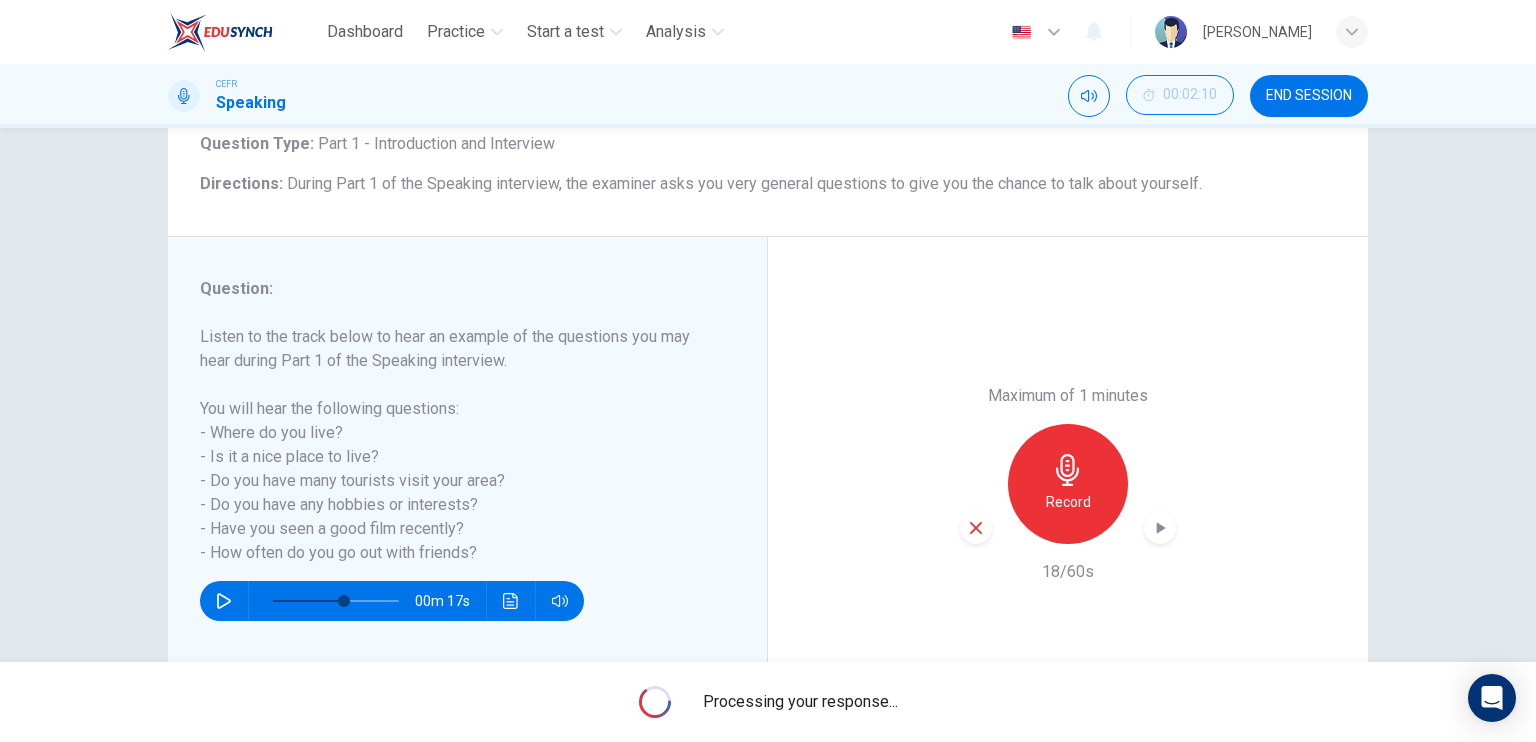 type on "0" 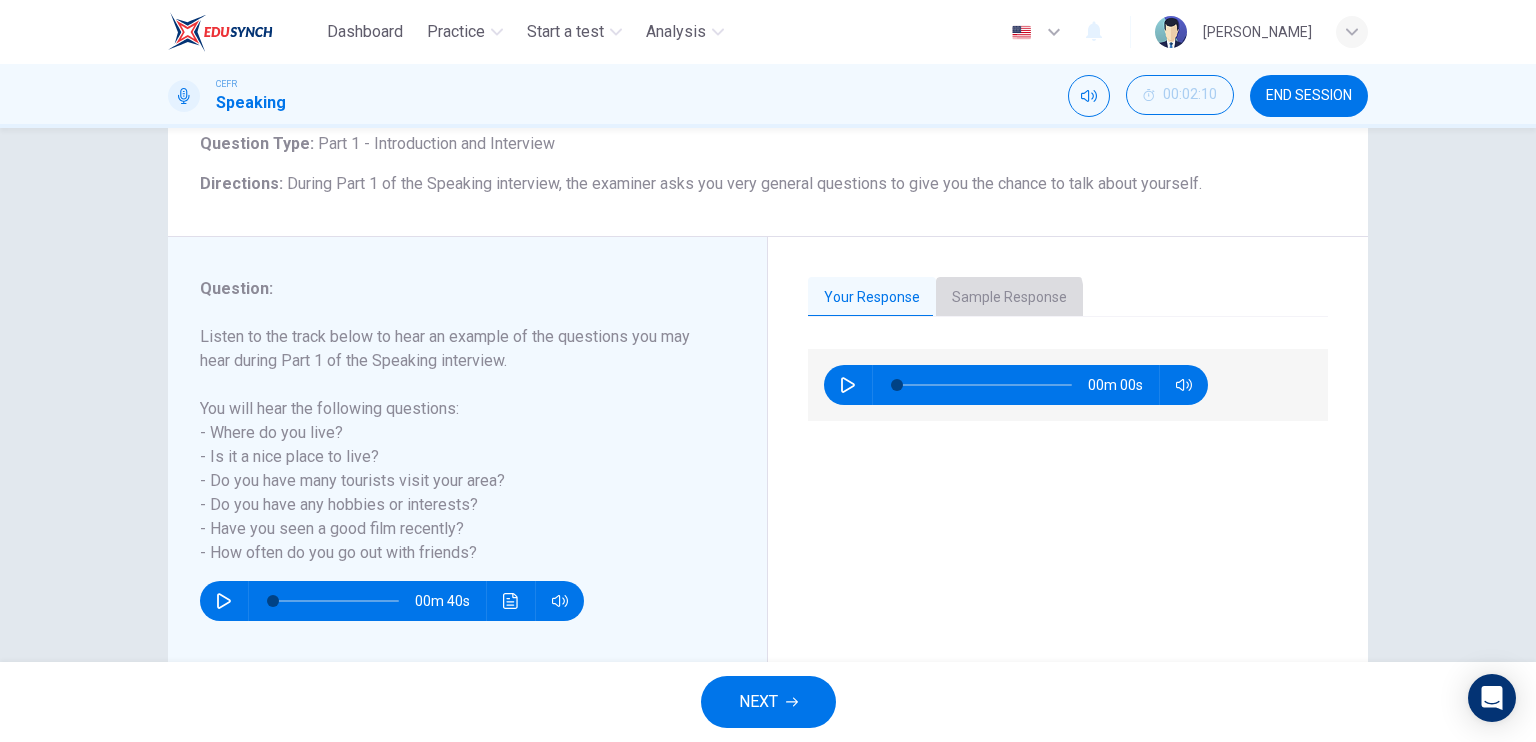click on "Sample Response" at bounding box center [1009, 298] 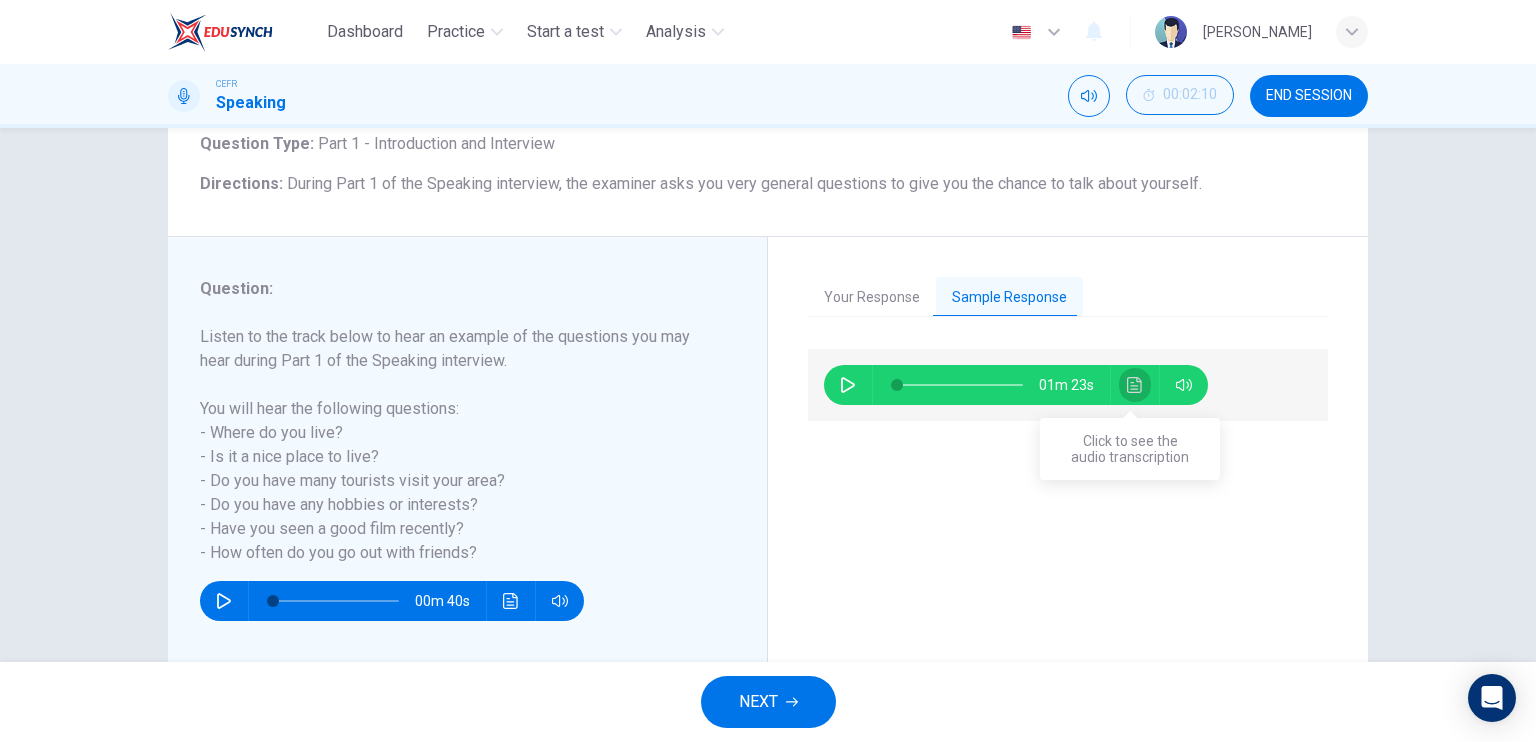 click 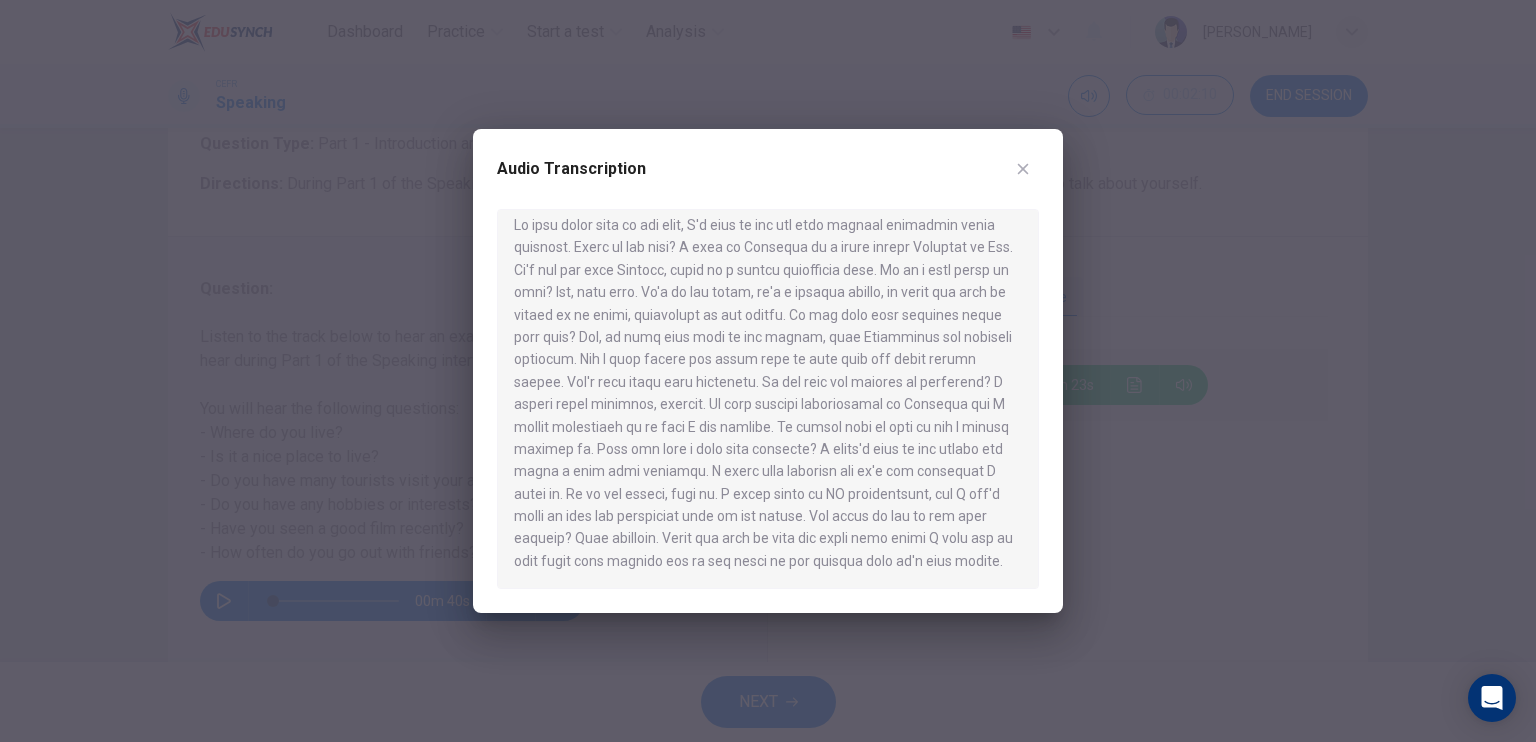 scroll, scrollTop: 0, scrollLeft: 0, axis: both 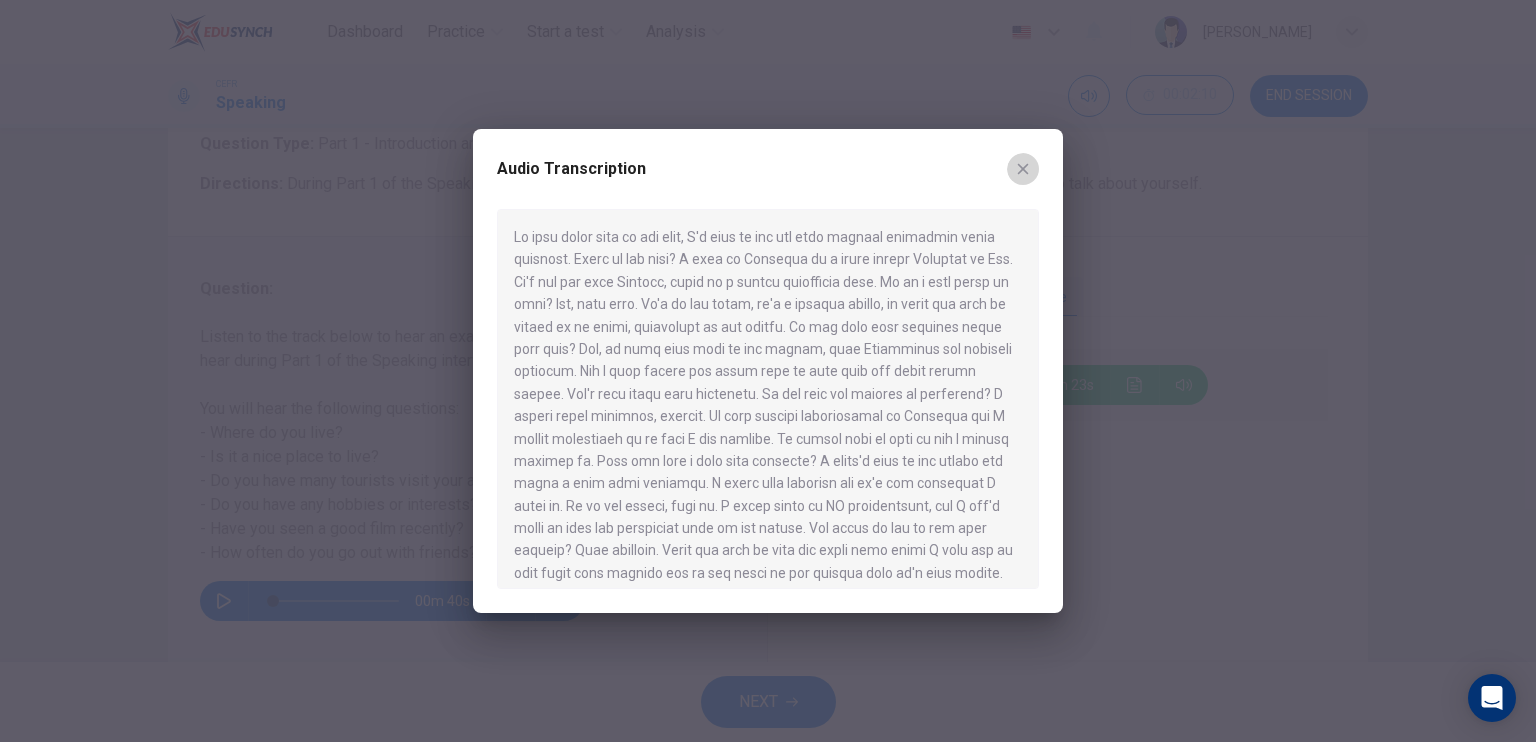 click at bounding box center (1023, 169) 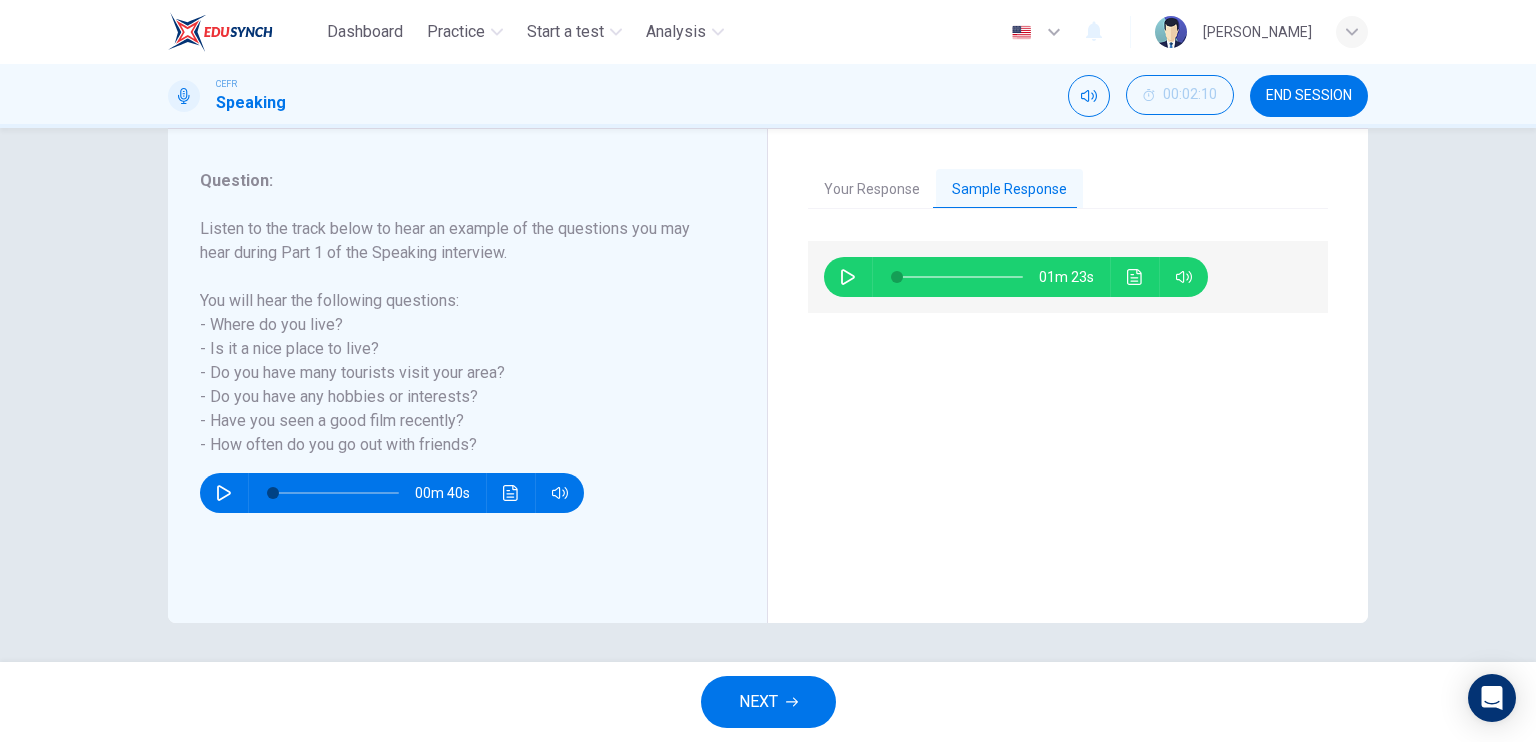 scroll, scrollTop: 0, scrollLeft: 0, axis: both 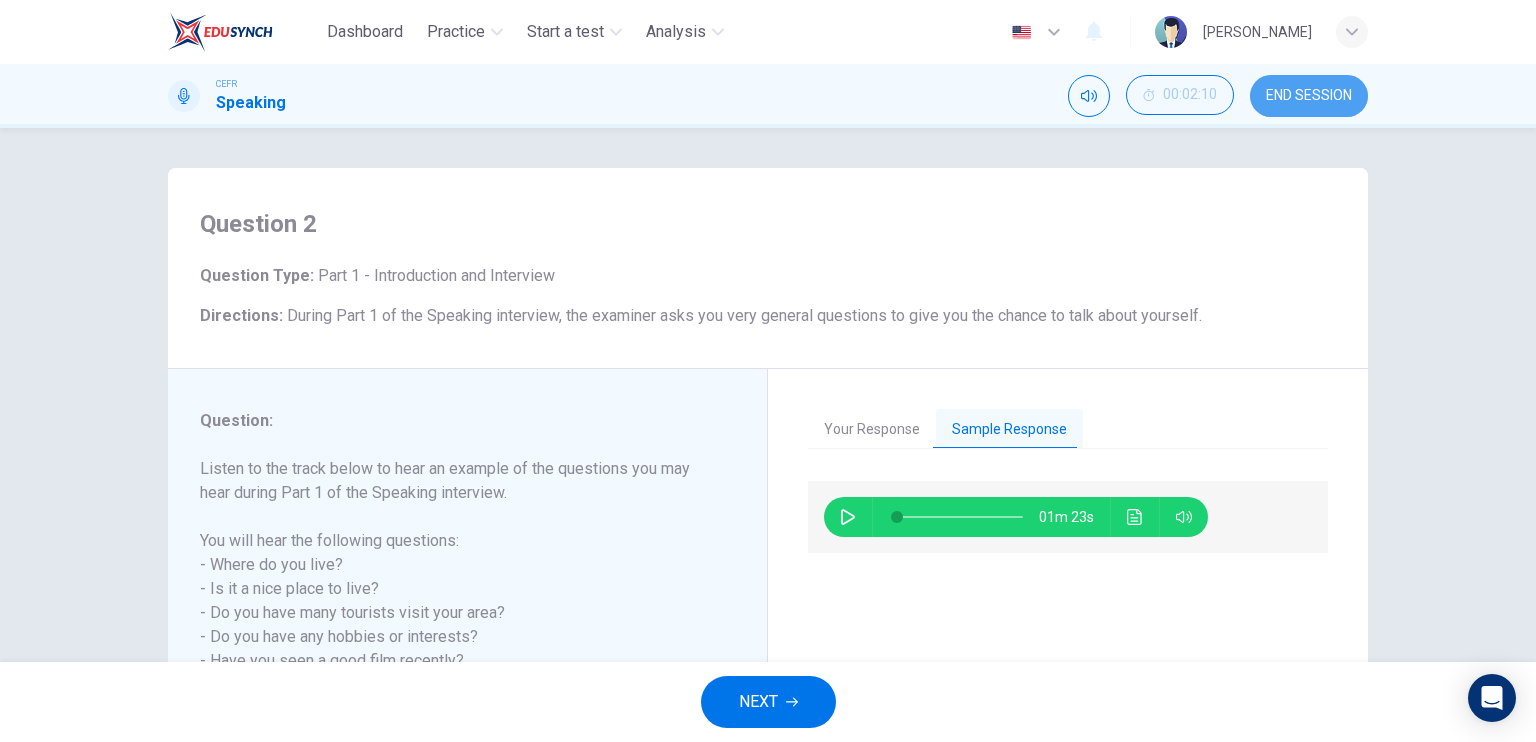 click on "END SESSION" at bounding box center (1309, 96) 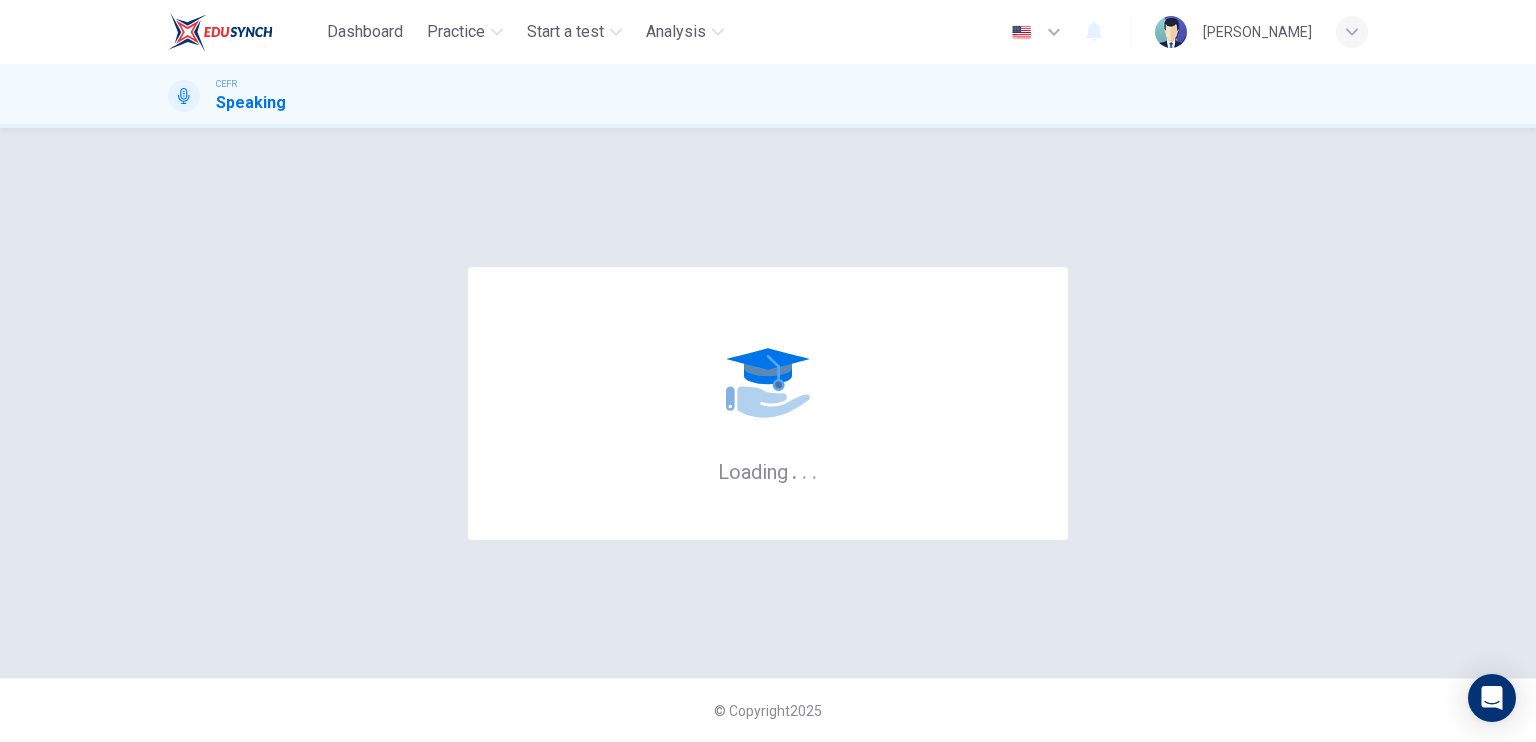 scroll, scrollTop: 0, scrollLeft: 0, axis: both 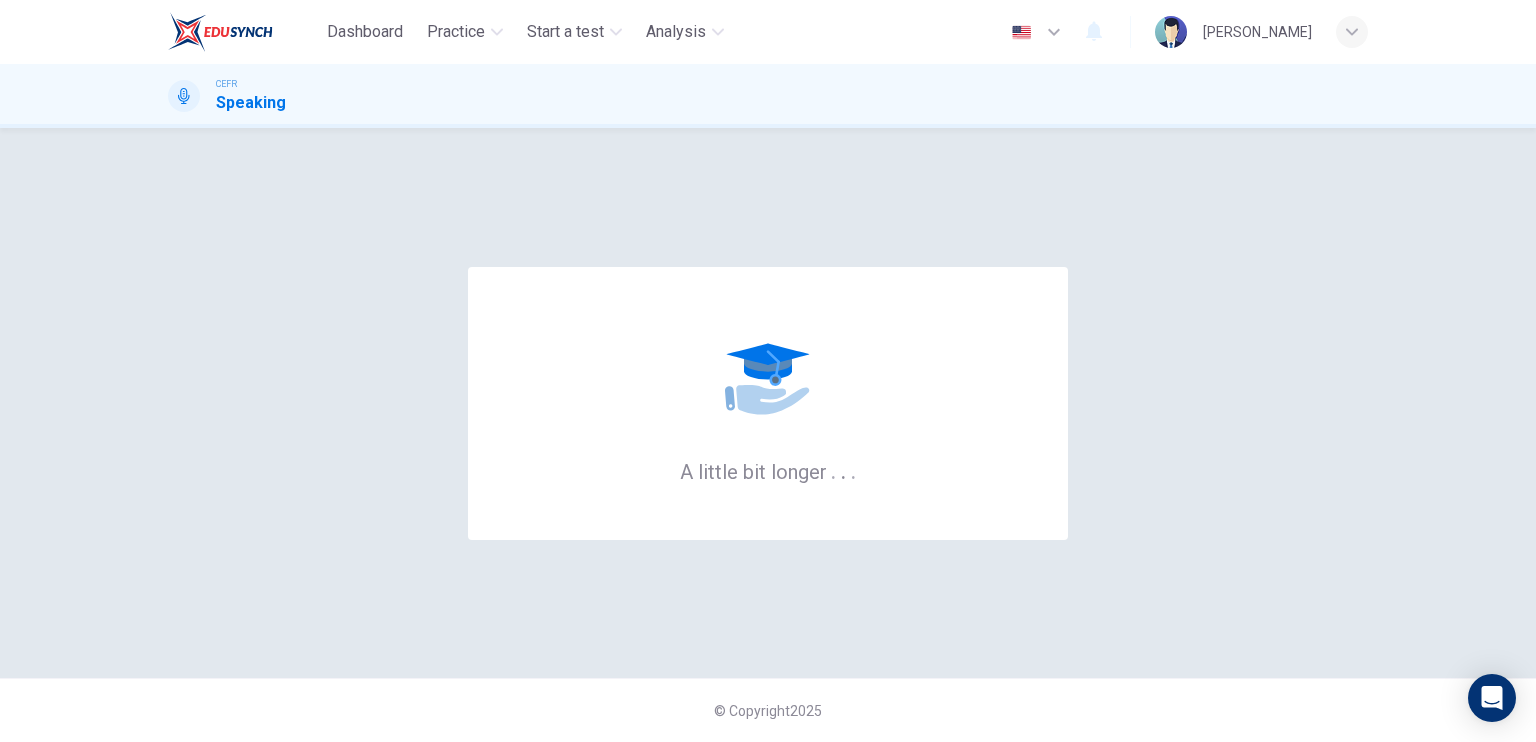 click at bounding box center (220, 32) 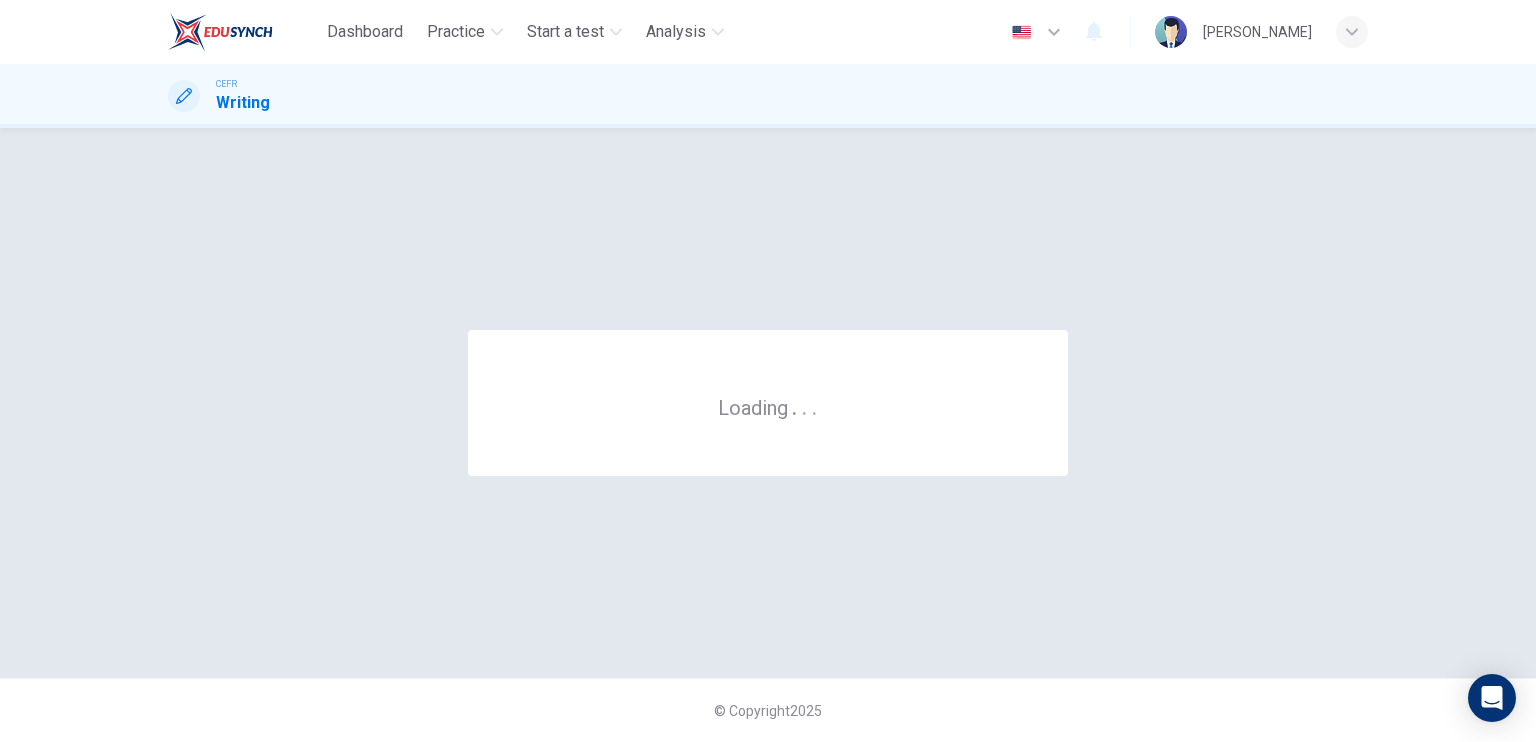 scroll, scrollTop: 0, scrollLeft: 0, axis: both 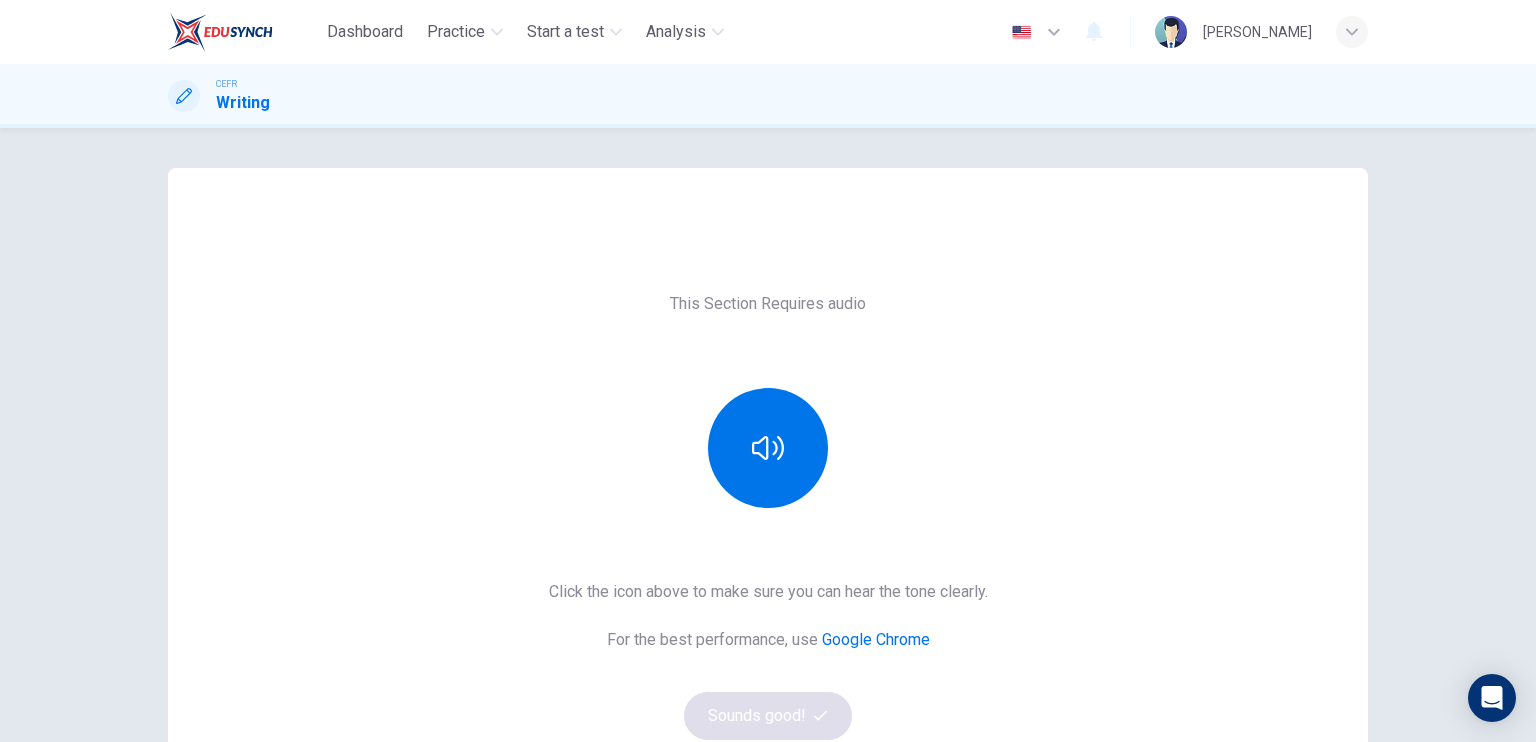 click on "Click the icon above to make sure you can hear the tone clearly. For the best performance, use   Google Chrome Sounds good!" at bounding box center [768, 660] 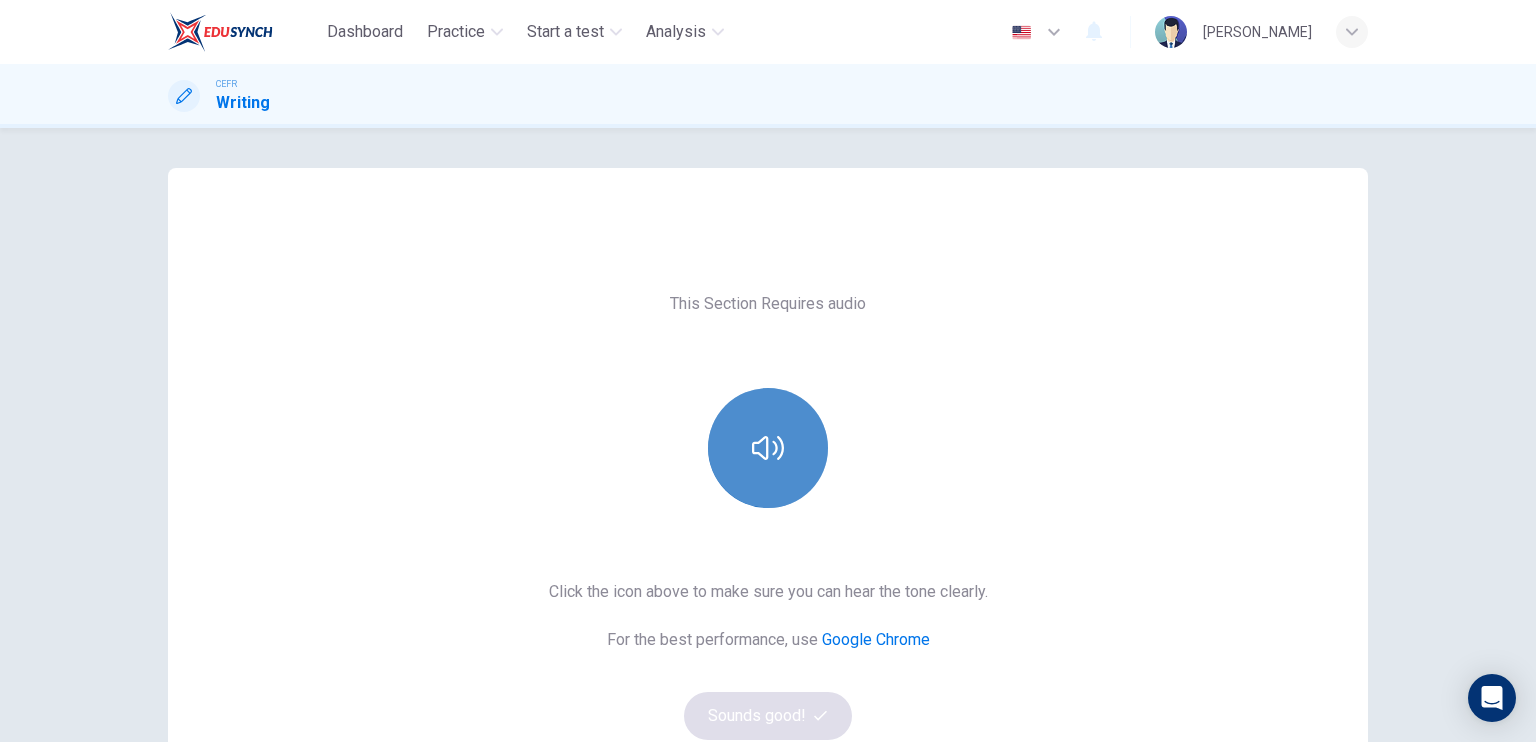click at bounding box center (768, 448) 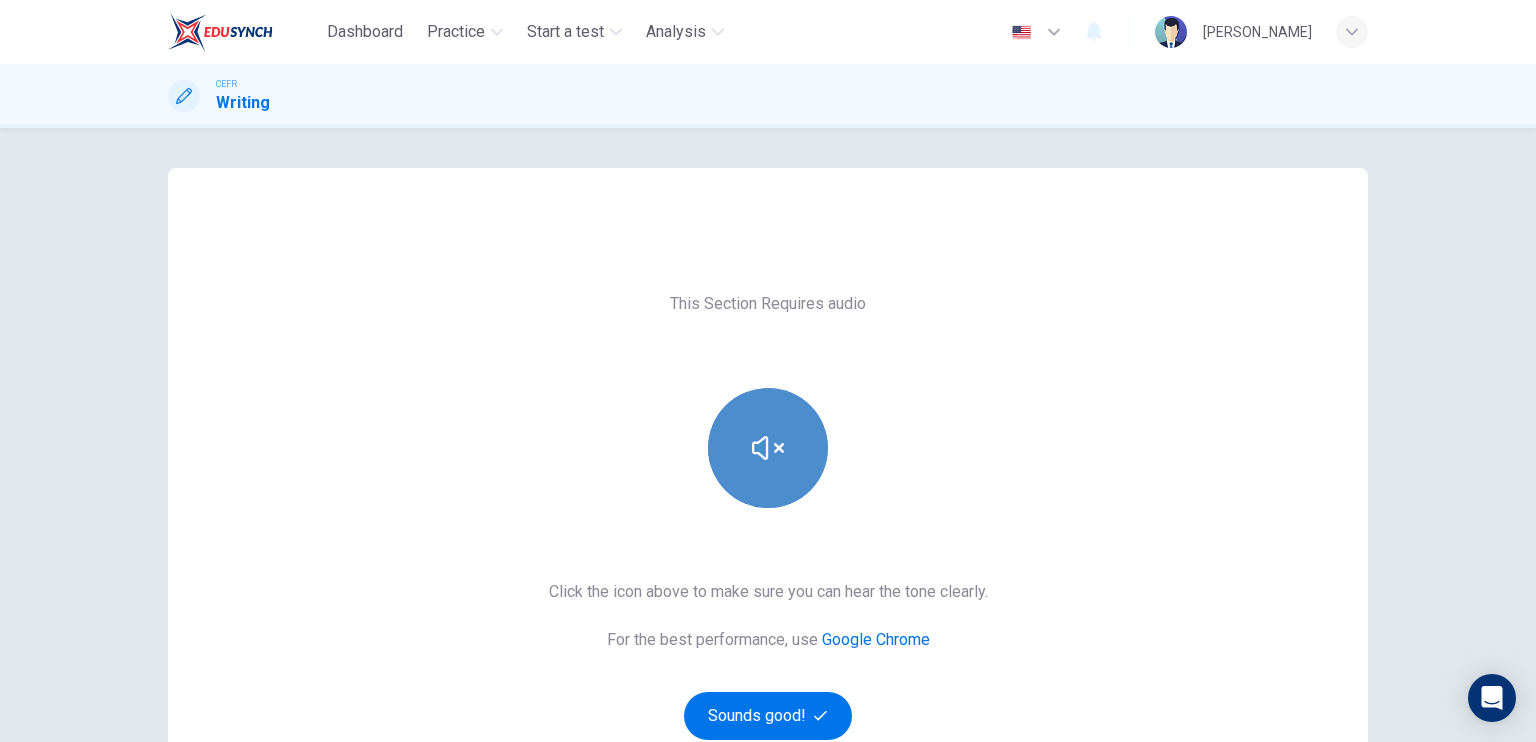 click at bounding box center (768, 448) 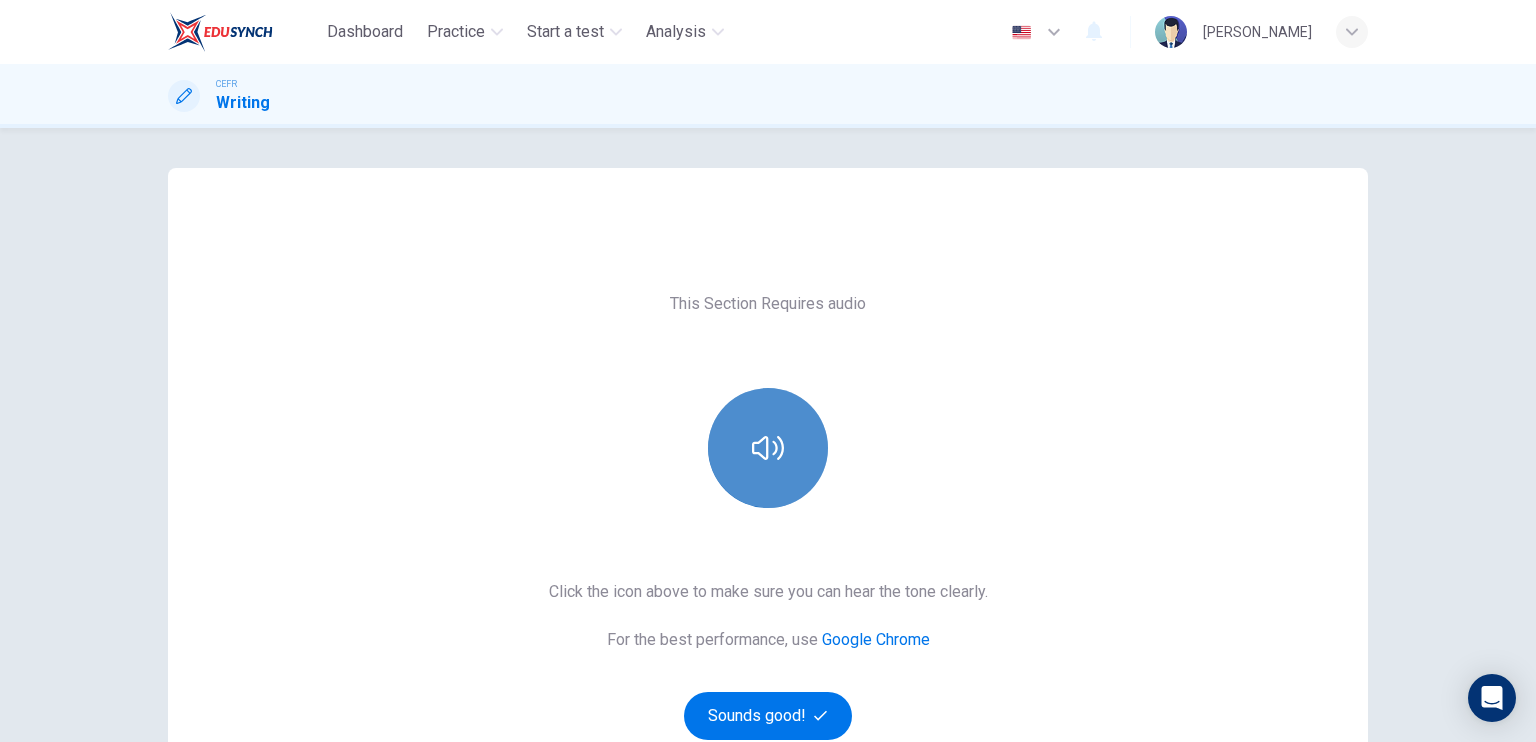 click at bounding box center (768, 448) 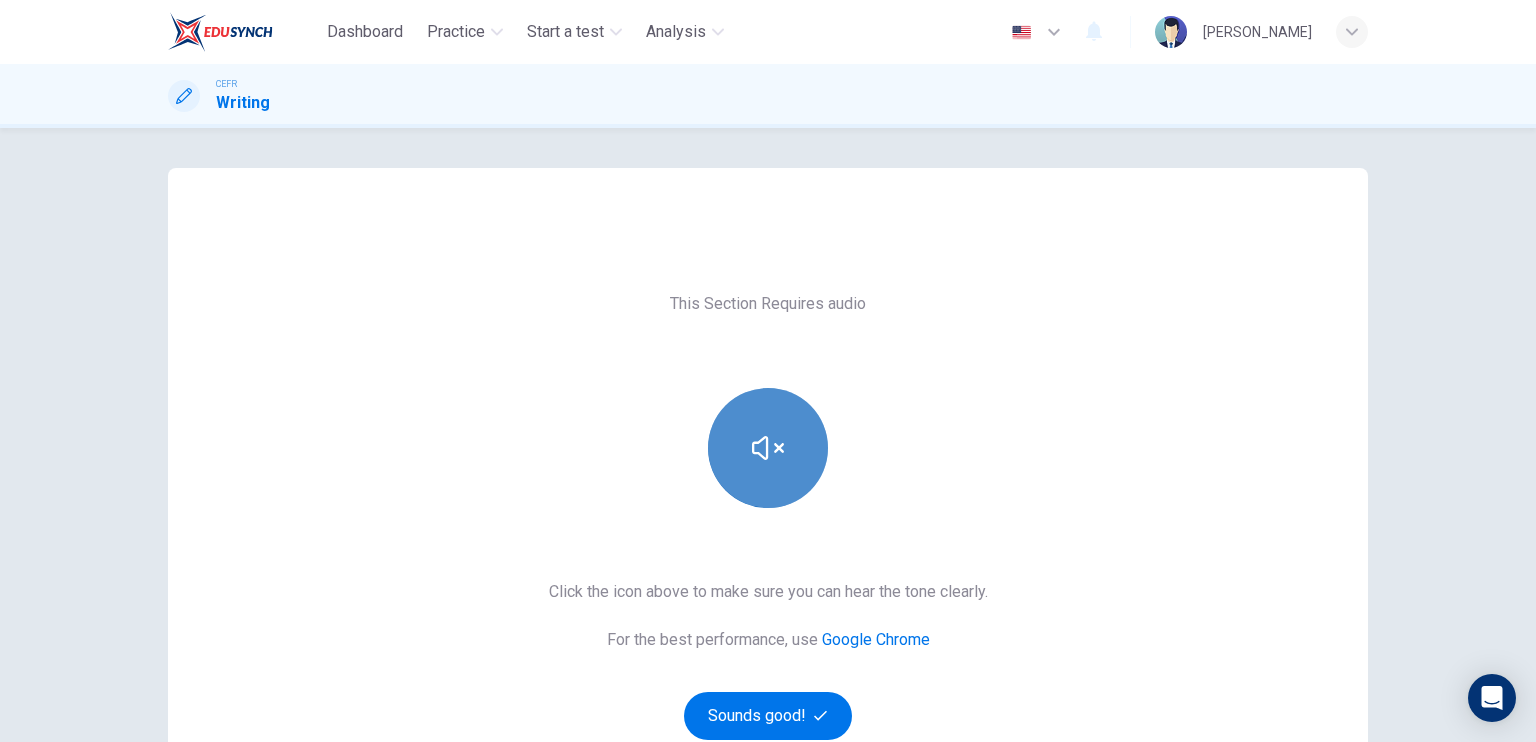 click at bounding box center (768, 448) 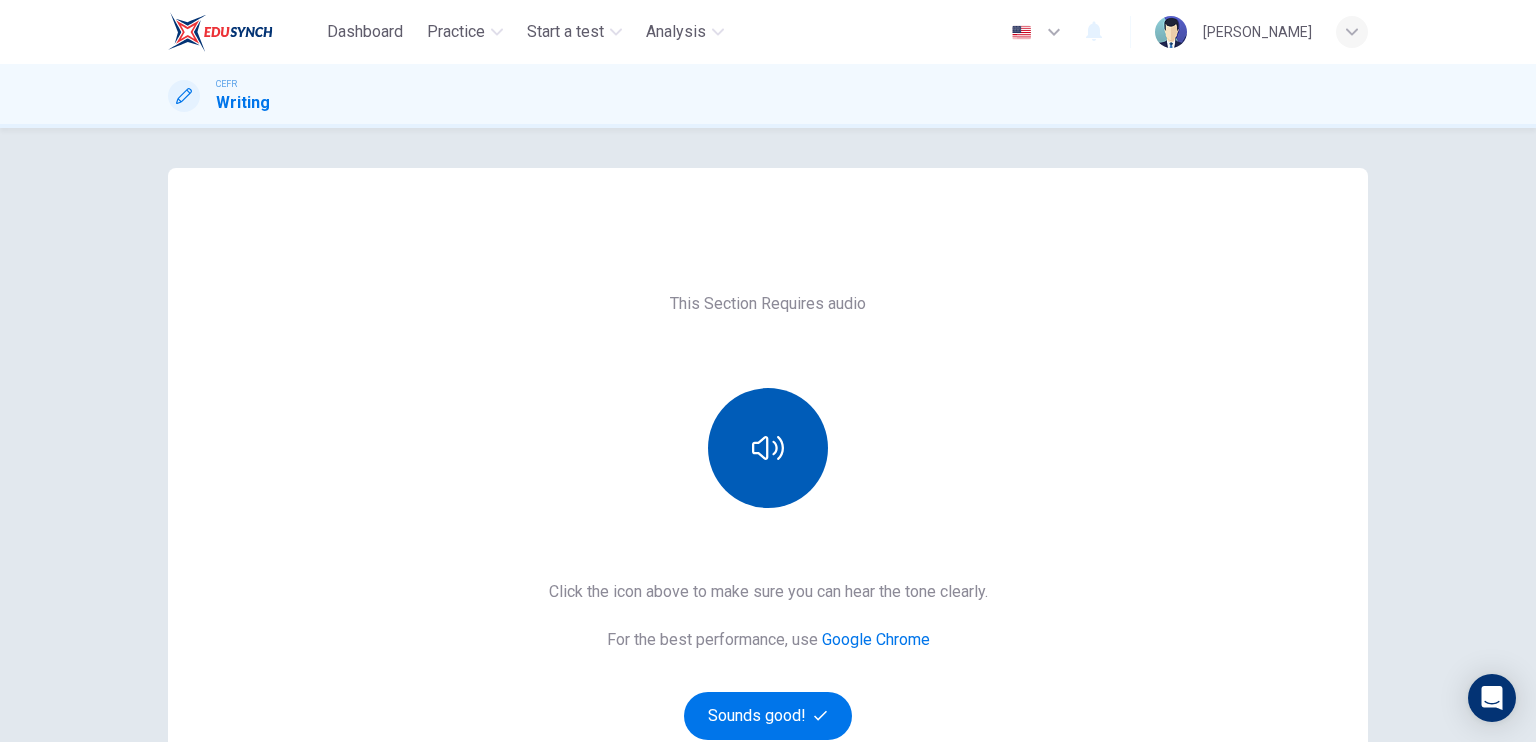type 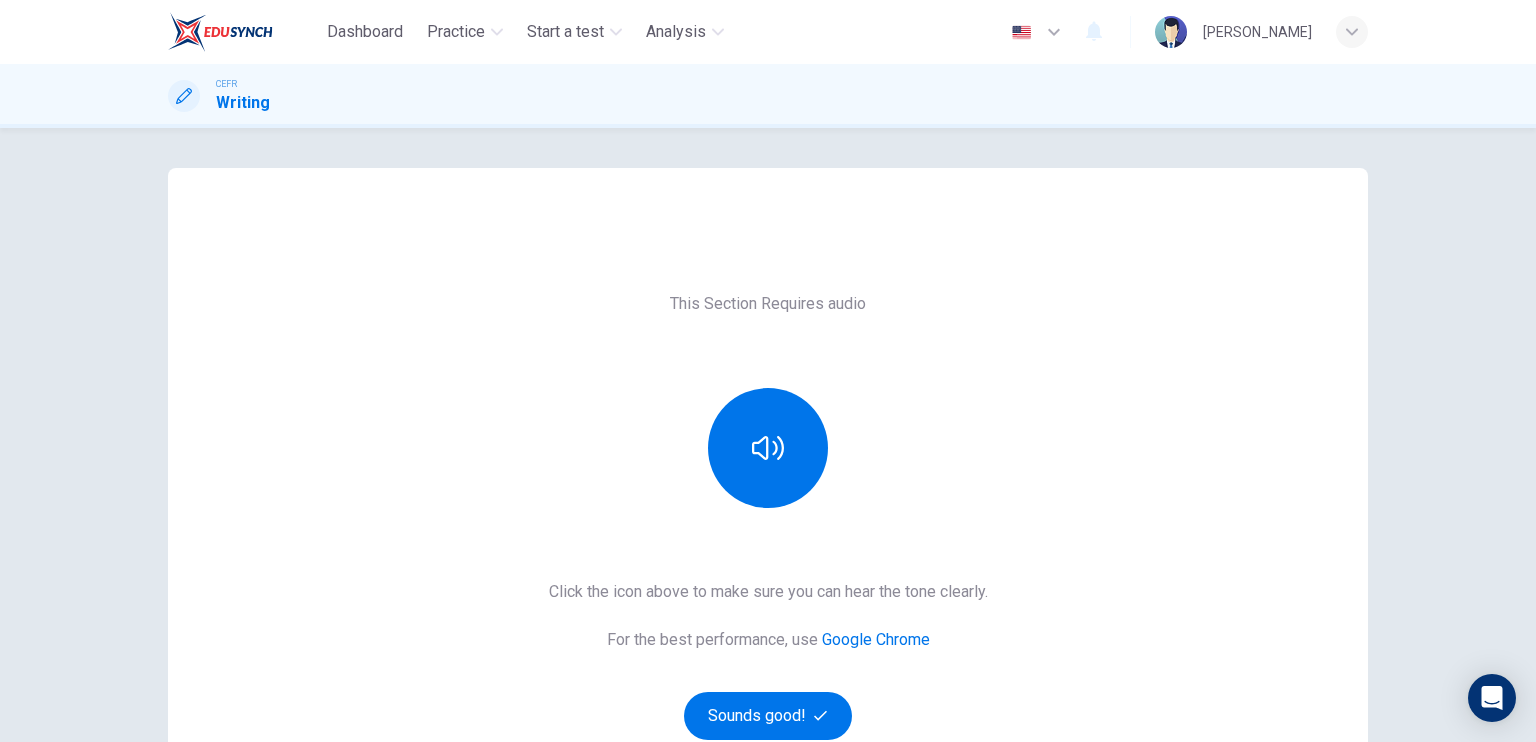 scroll, scrollTop: 224, scrollLeft: 0, axis: vertical 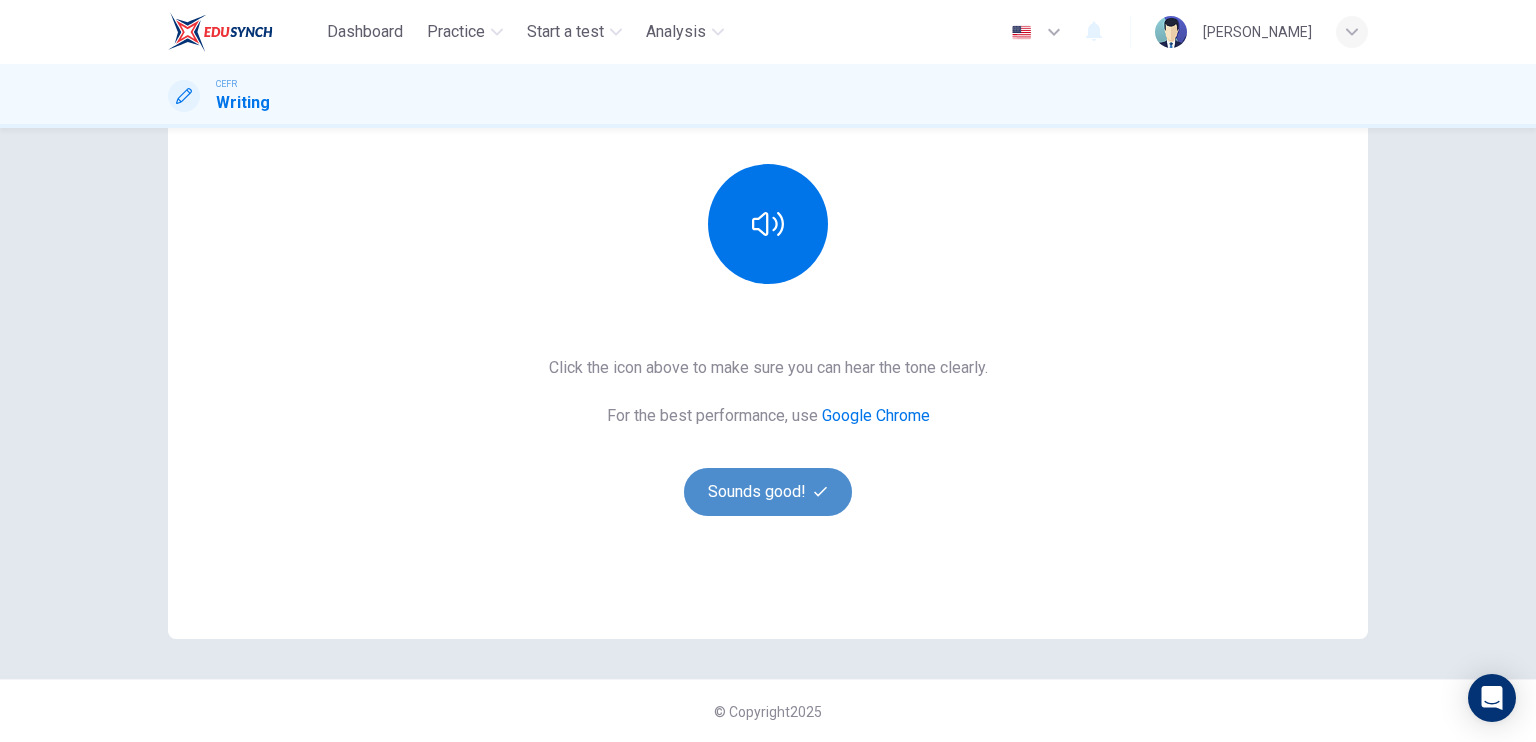click on "Sounds good!" at bounding box center (768, 492) 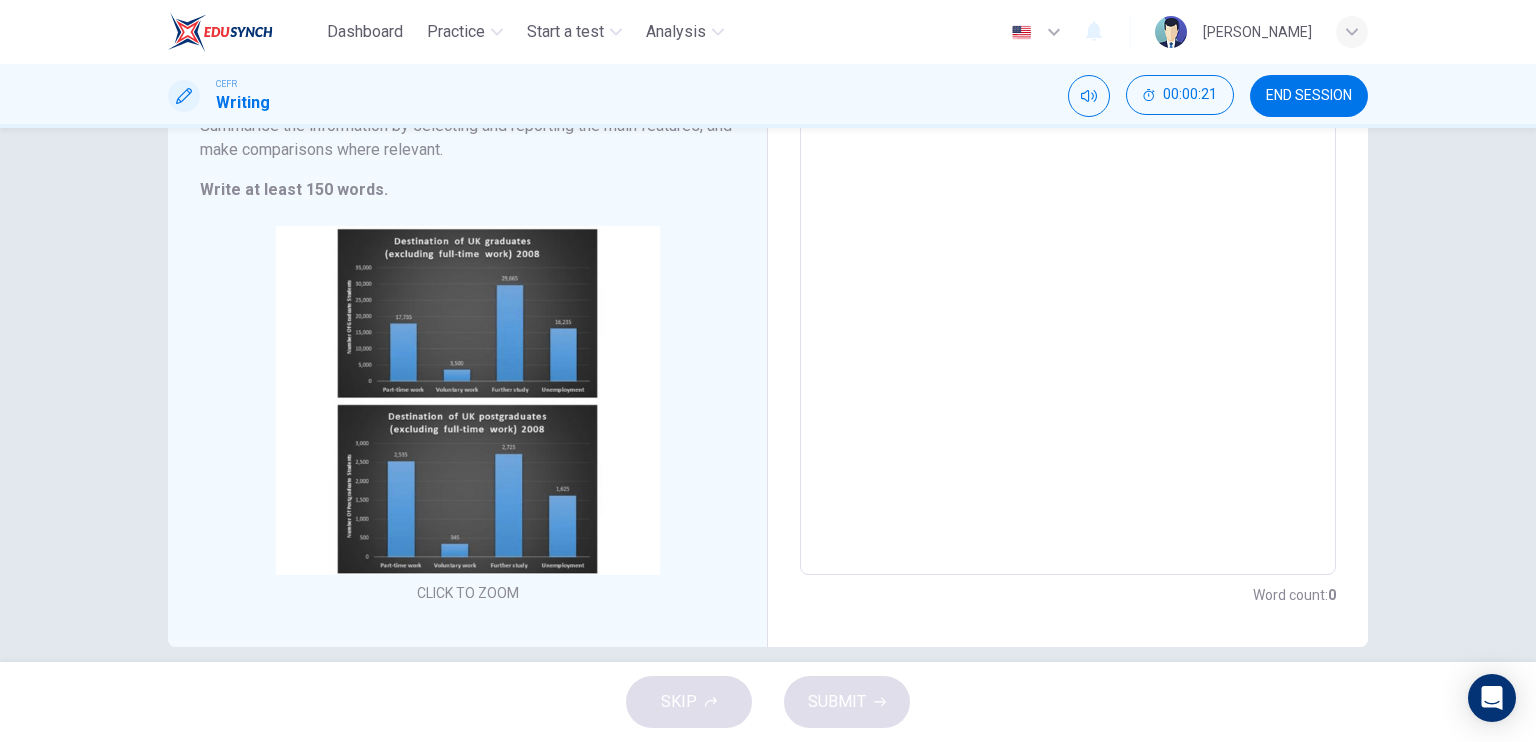 scroll, scrollTop: 0, scrollLeft: 0, axis: both 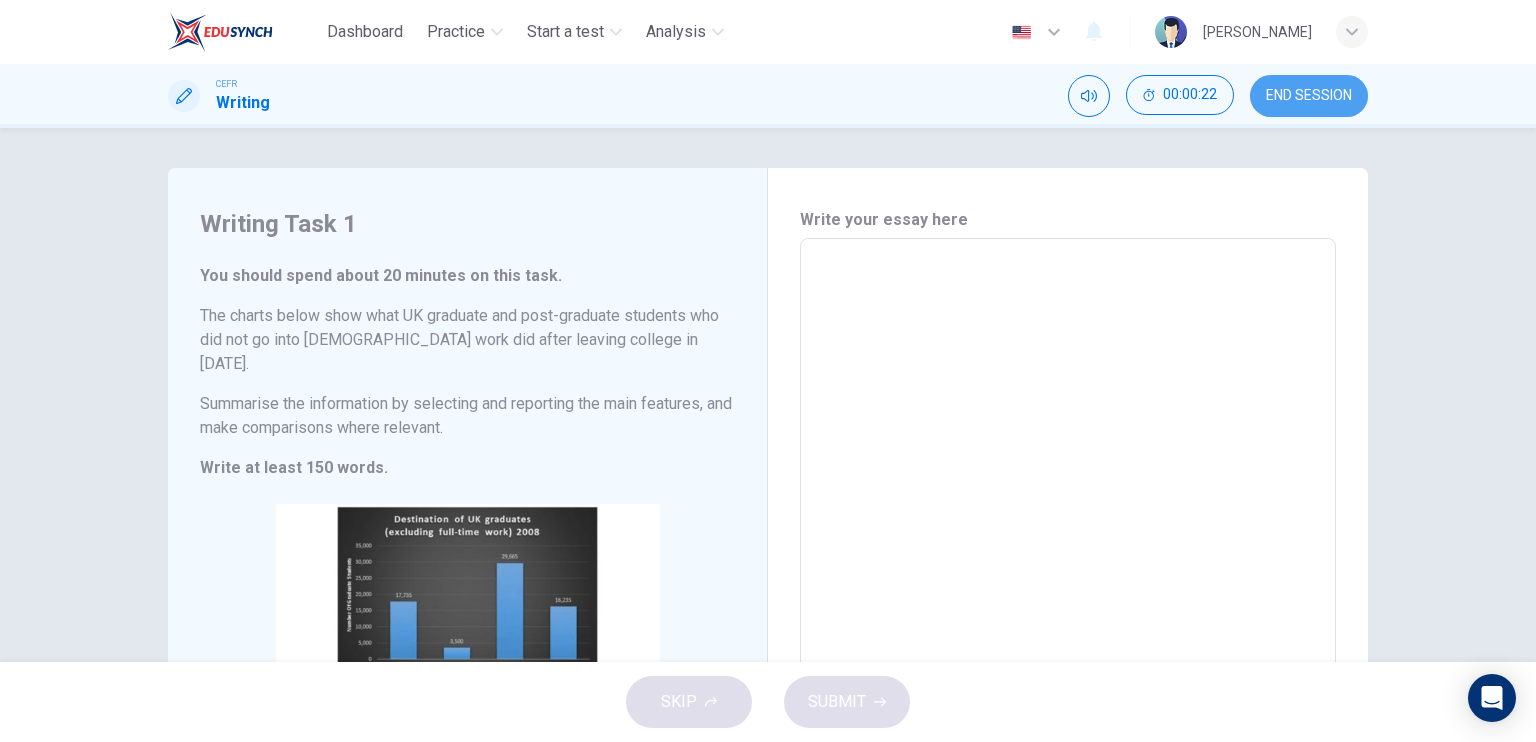 click on "END SESSION" at bounding box center (1309, 96) 